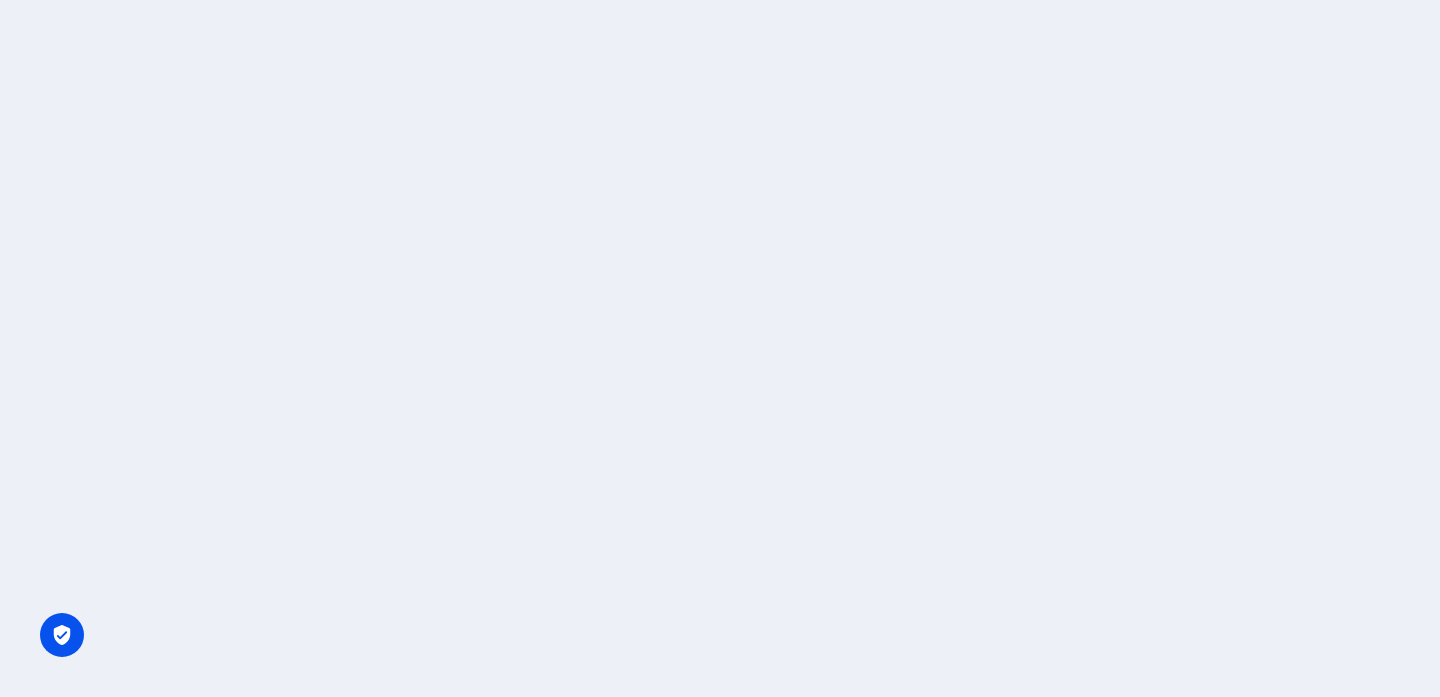 scroll, scrollTop: 0, scrollLeft: 0, axis: both 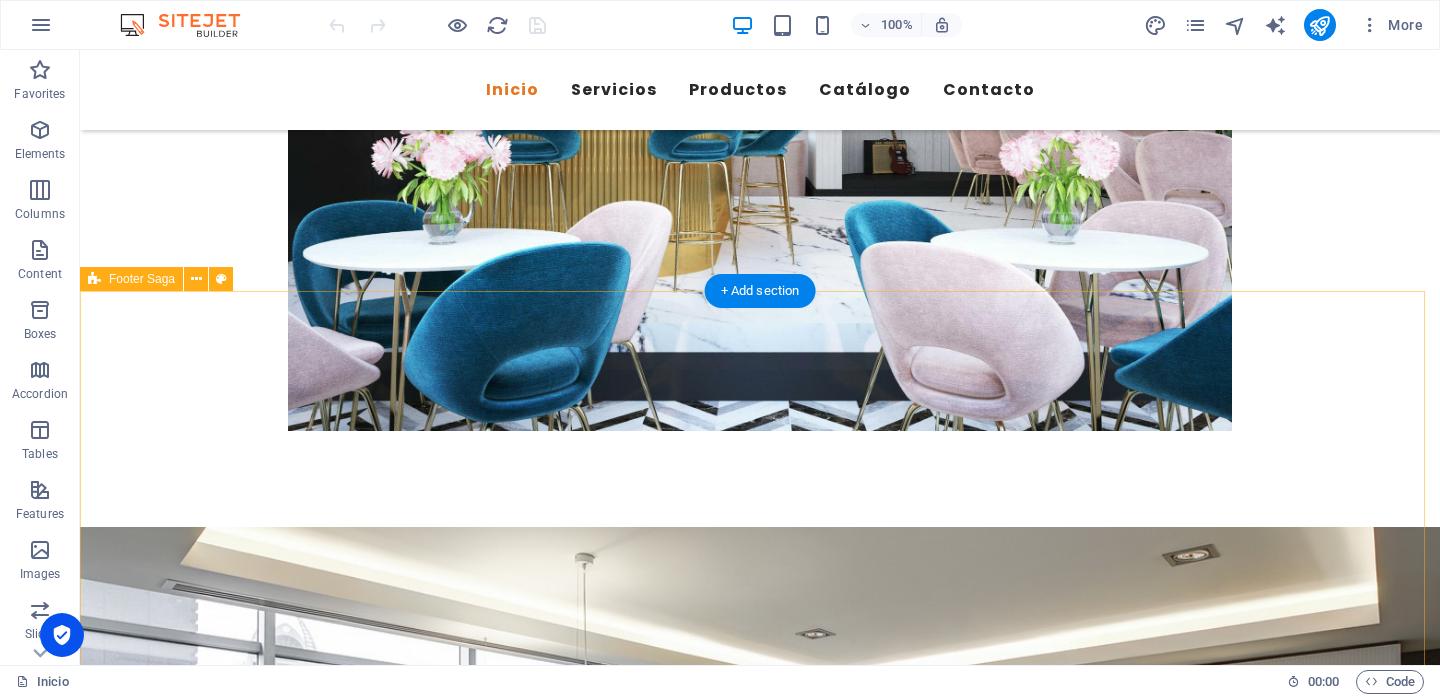 click on "Somos tu mejor opción en sistemas de iluminación residencial, comercial e industrial. Contacto [STREET_ADDRESS][PERSON_NAME][PERSON_NAME] [PHONE_NUMBER]   [EMAIL_ADDRESS][DOMAIN_NAME] [GEOGRAPHIC_DATA]. de México [GEOGRAPHIC_DATA]. de México Querétaro-Bajío [GEOGRAPHIC_DATA]" at bounding box center (760, 6076) 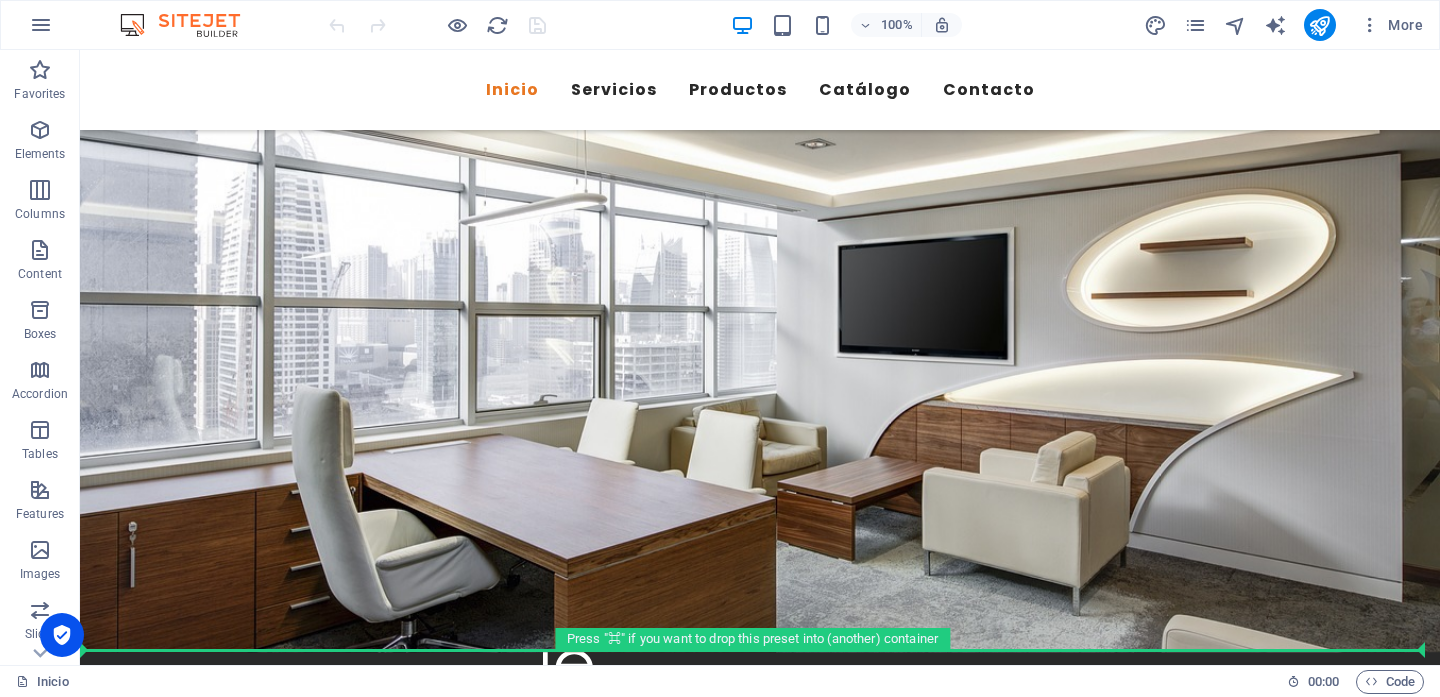 drag, startPoint x: 166, startPoint y: 326, endPoint x: 168, endPoint y: 620, distance: 294.0068 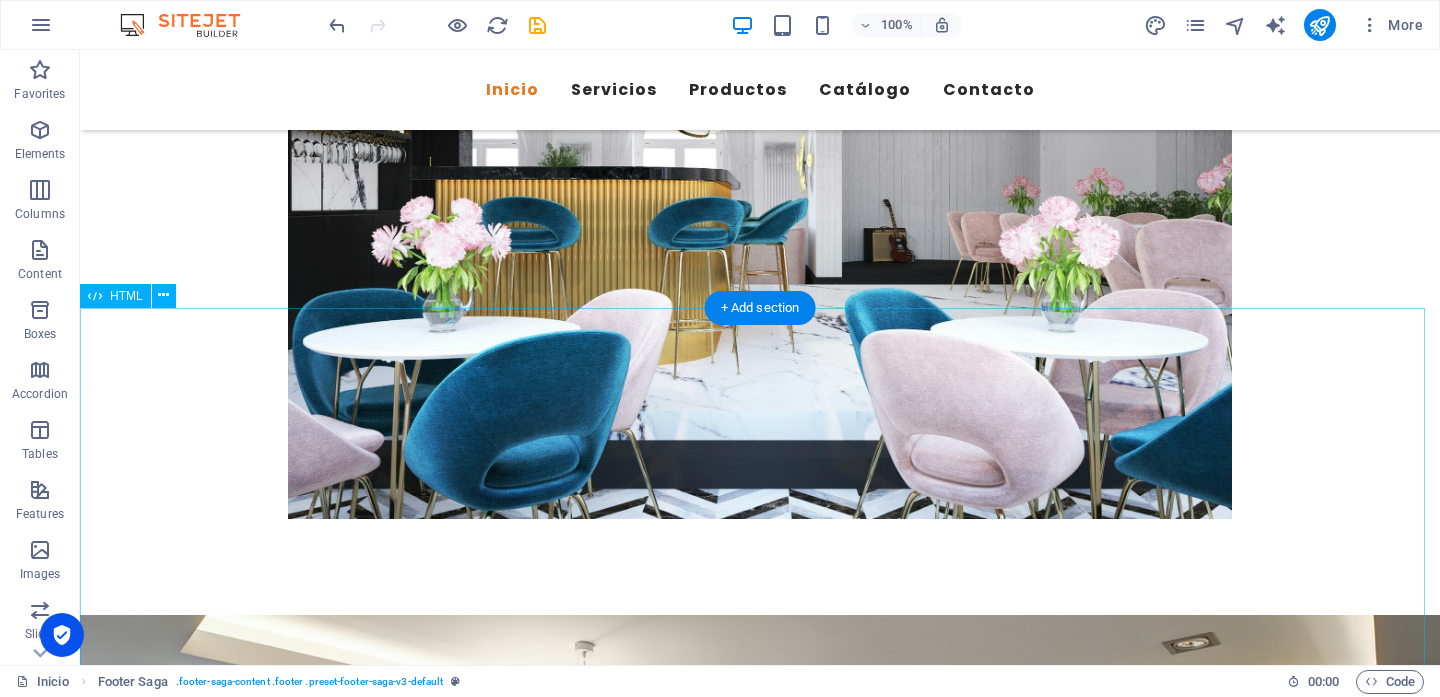 scroll, scrollTop: 4214, scrollLeft: 0, axis: vertical 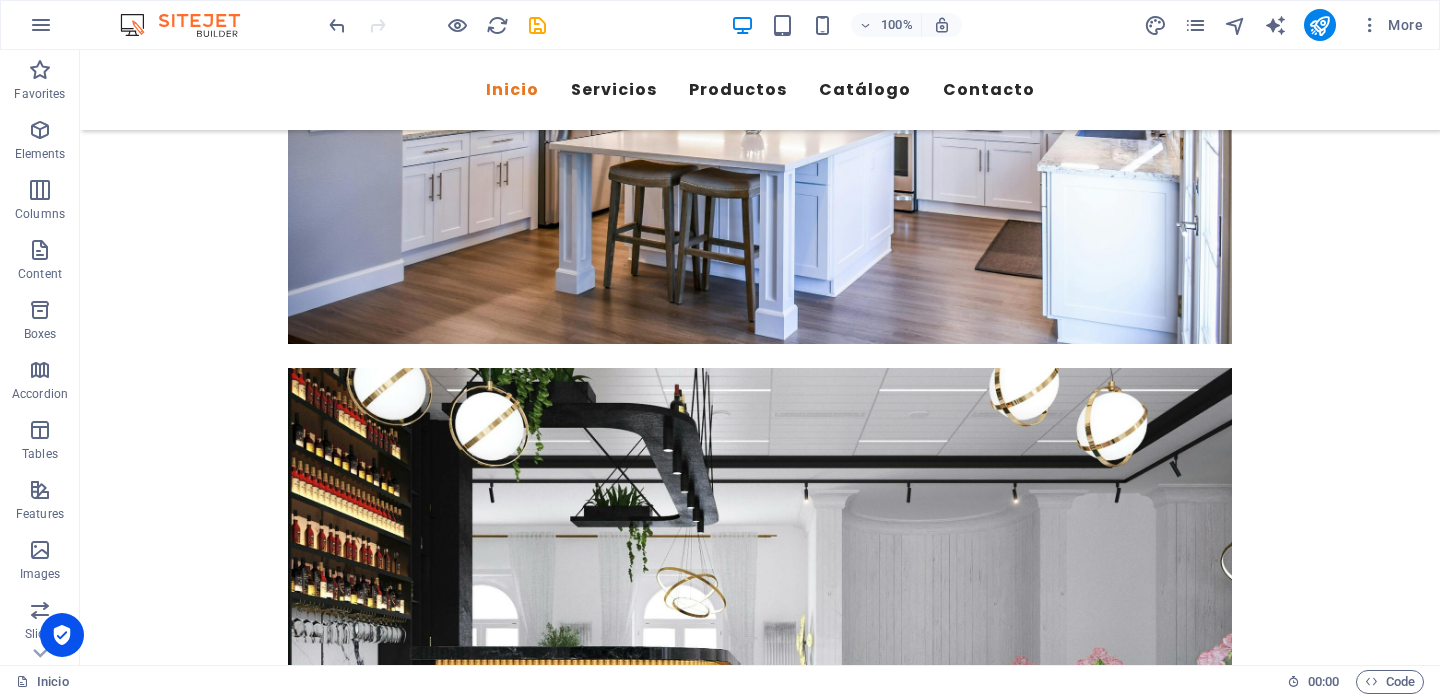 click at bounding box center (760, 4937) 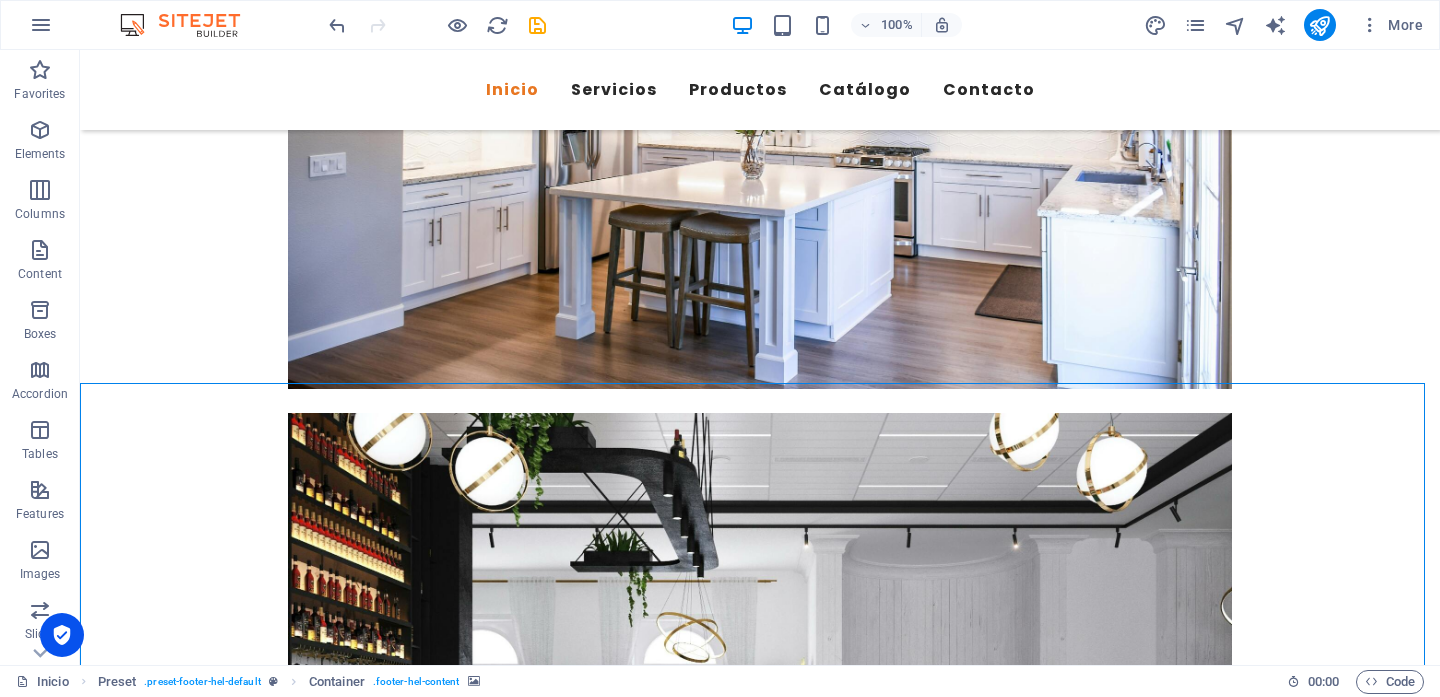 scroll, scrollTop: 4137, scrollLeft: 0, axis: vertical 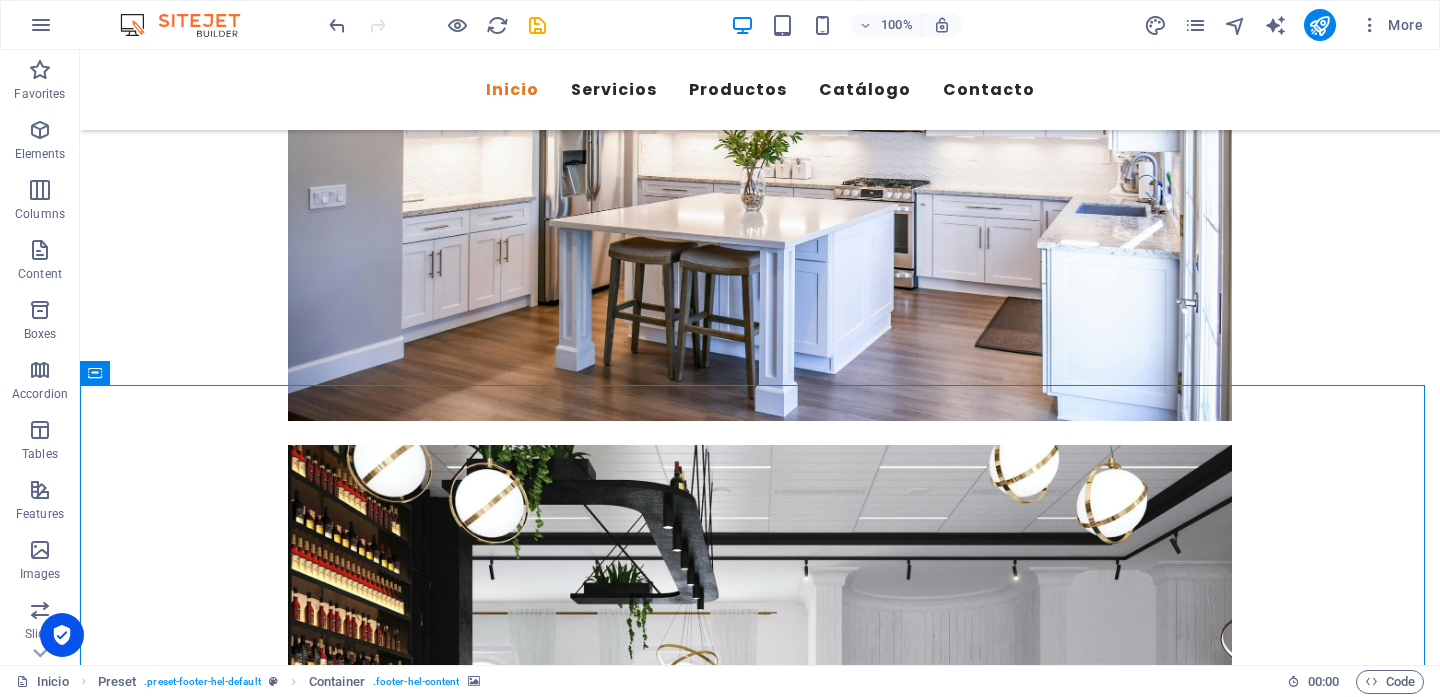 click at bounding box center (760, 5014) 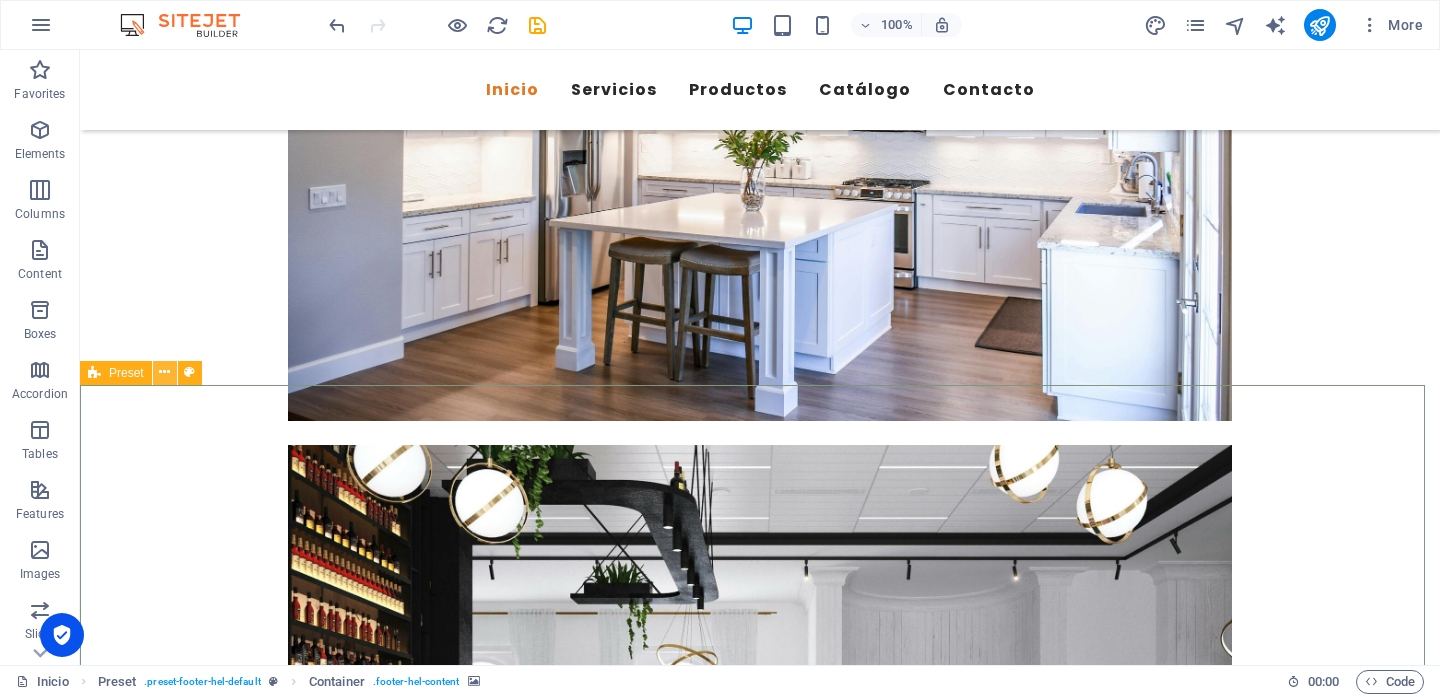 click at bounding box center (165, 373) 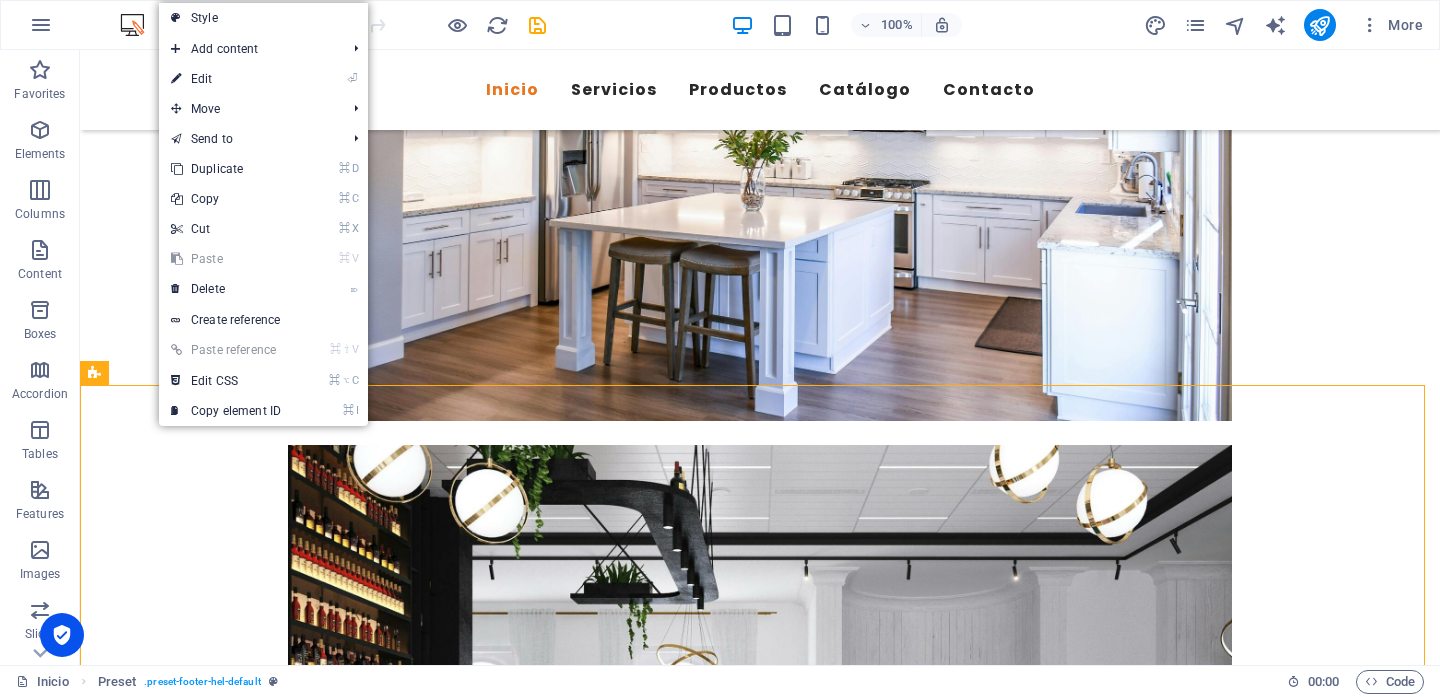 click at bounding box center [760, 5014] 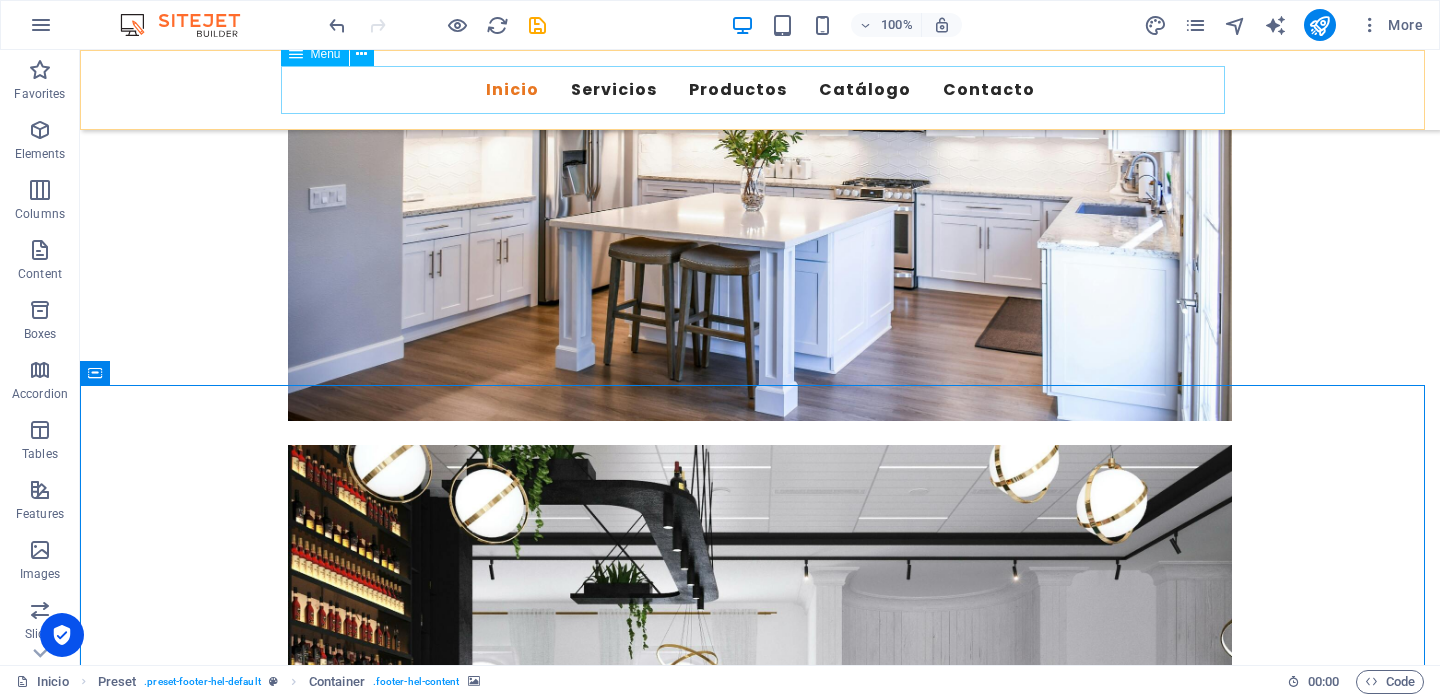 click on "Inicio Servicios Productos Catálogo Contacto" at bounding box center [760, 90] 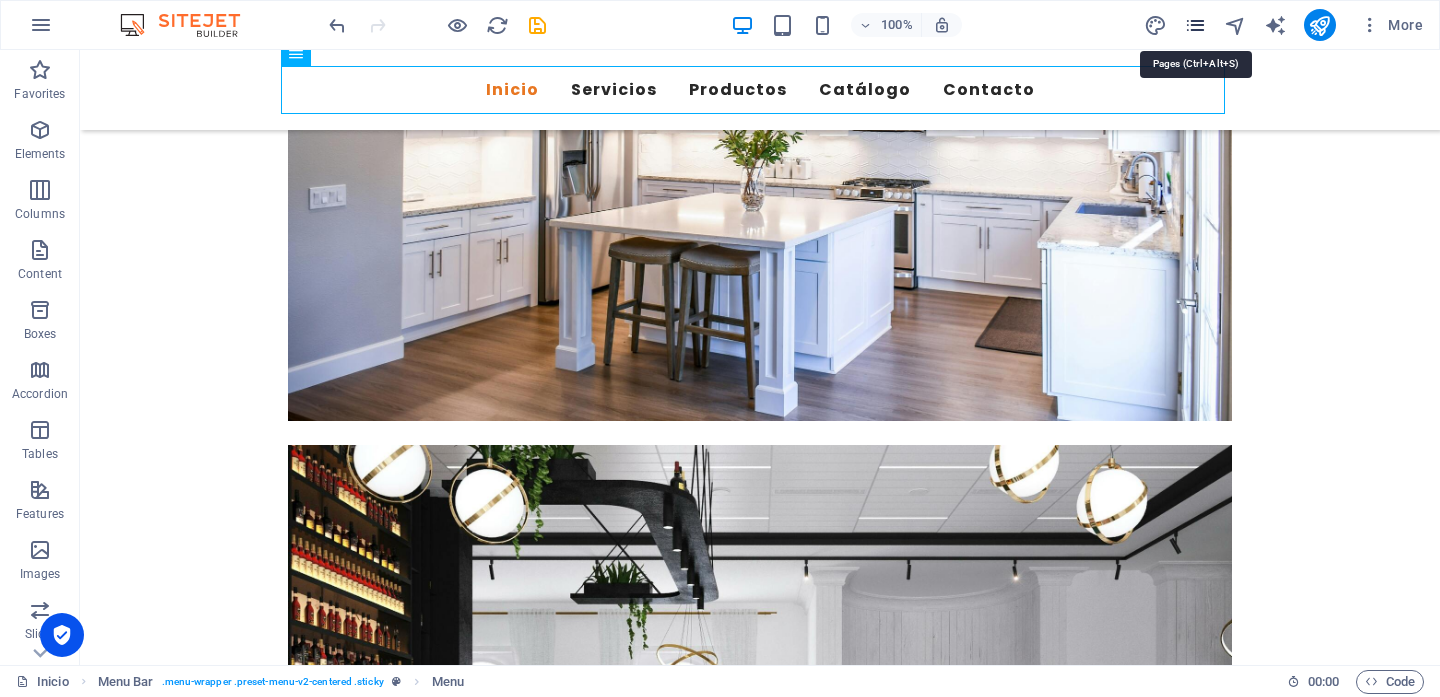 click at bounding box center [1195, 25] 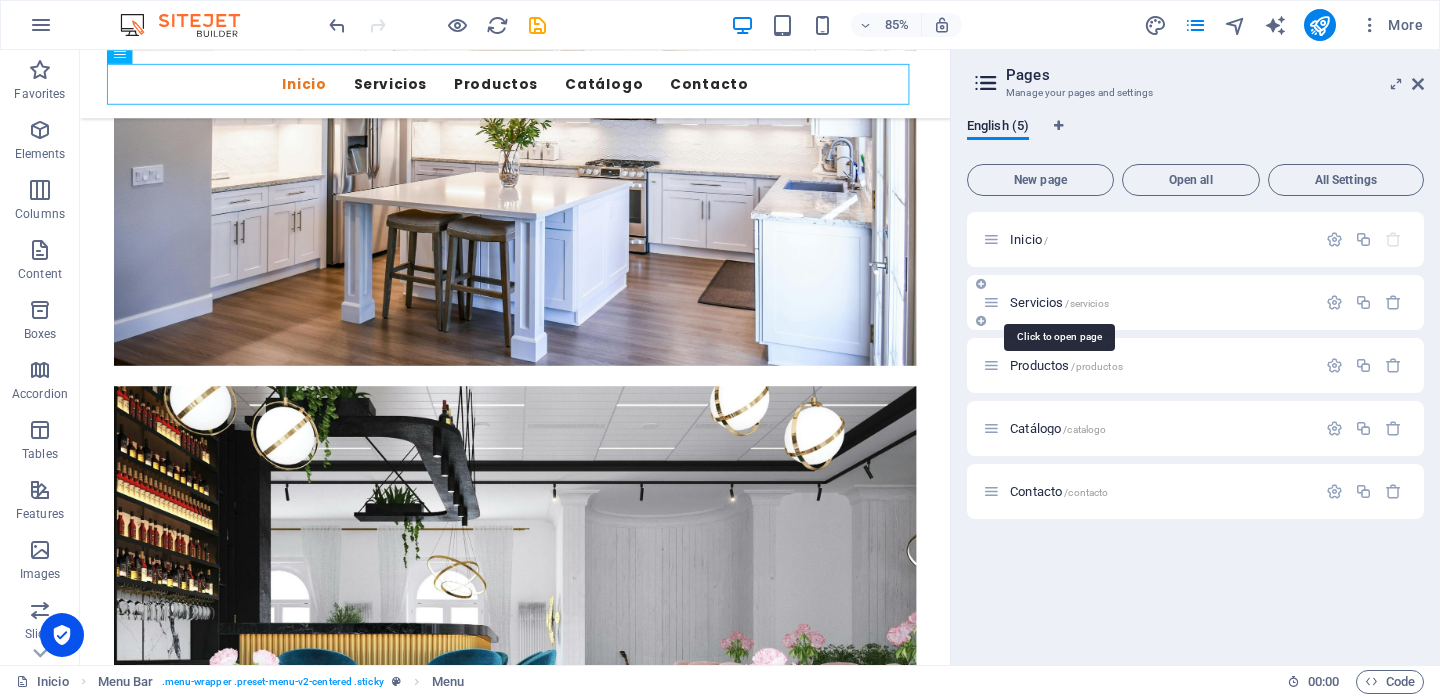 click on "Servicios /servicios" at bounding box center [1059, 302] 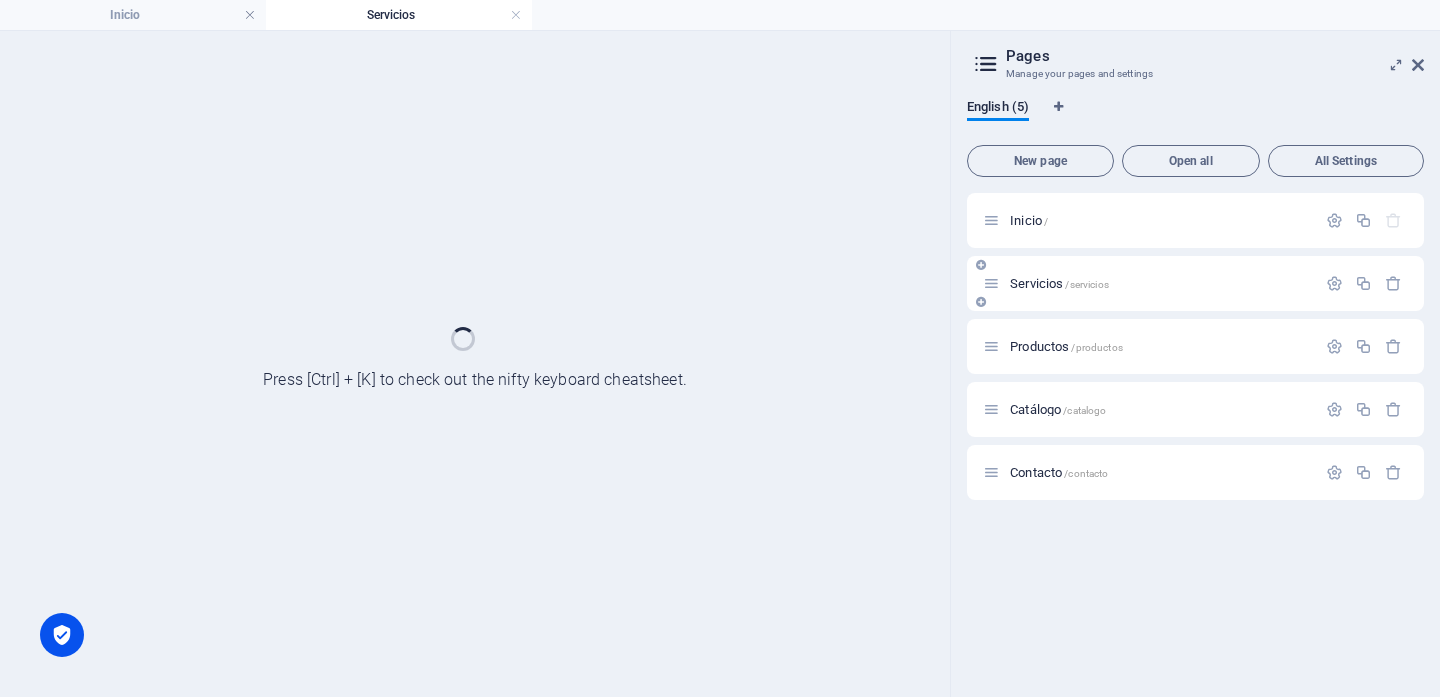 scroll, scrollTop: 0, scrollLeft: 0, axis: both 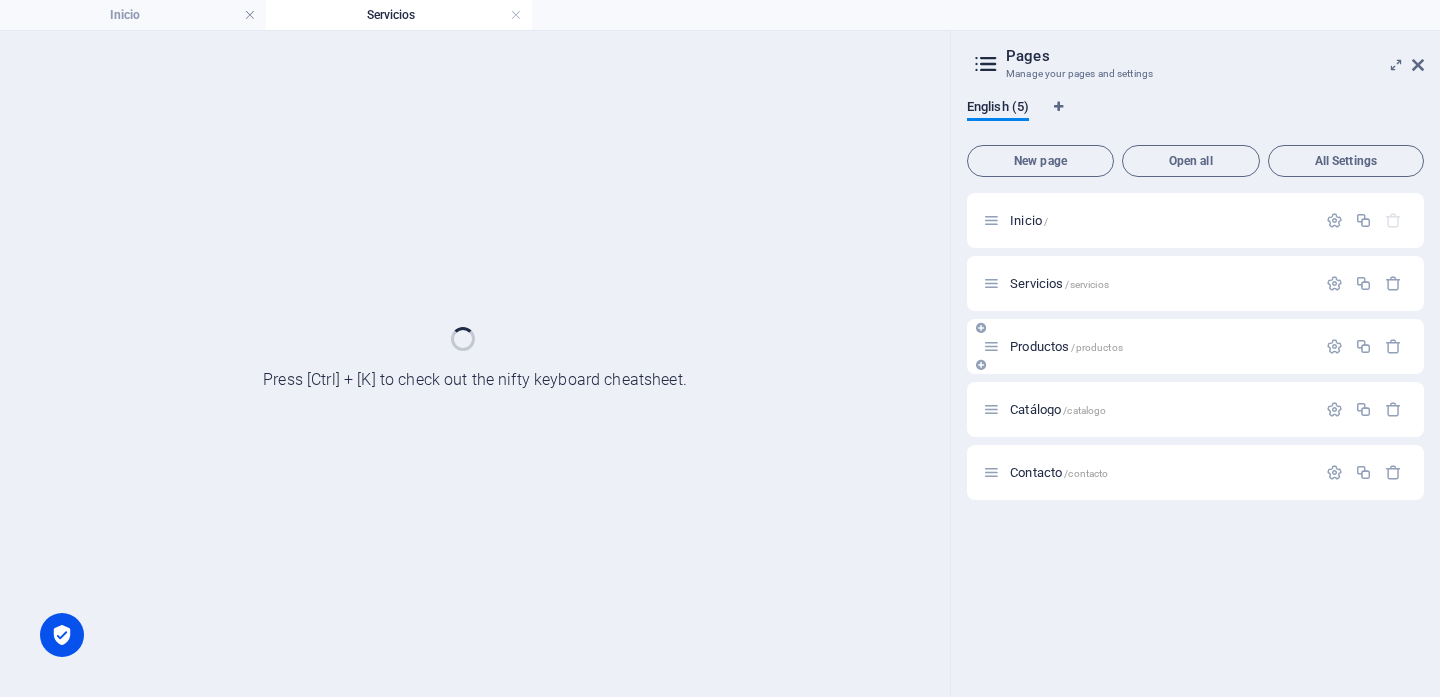 click on "Productos /productos" at bounding box center [1195, 346] 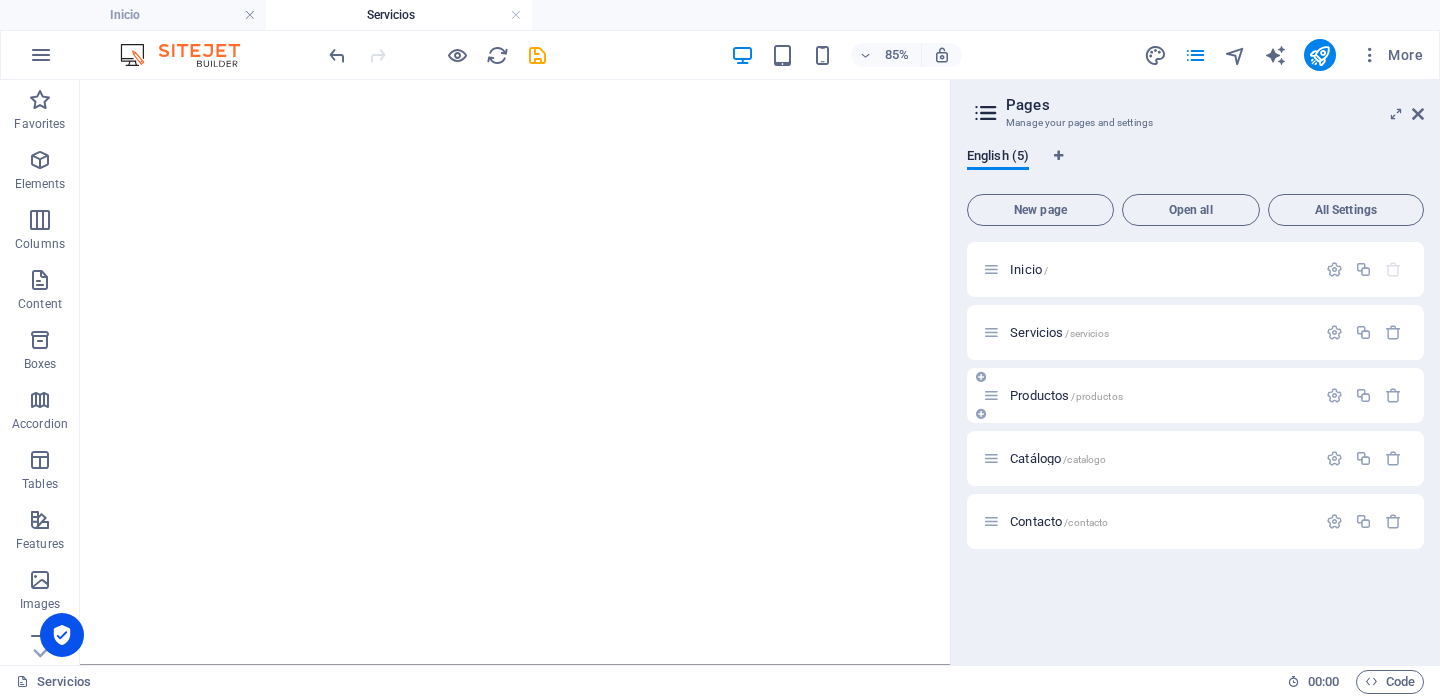 click on "Productos /productos" at bounding box center [1066, 395] 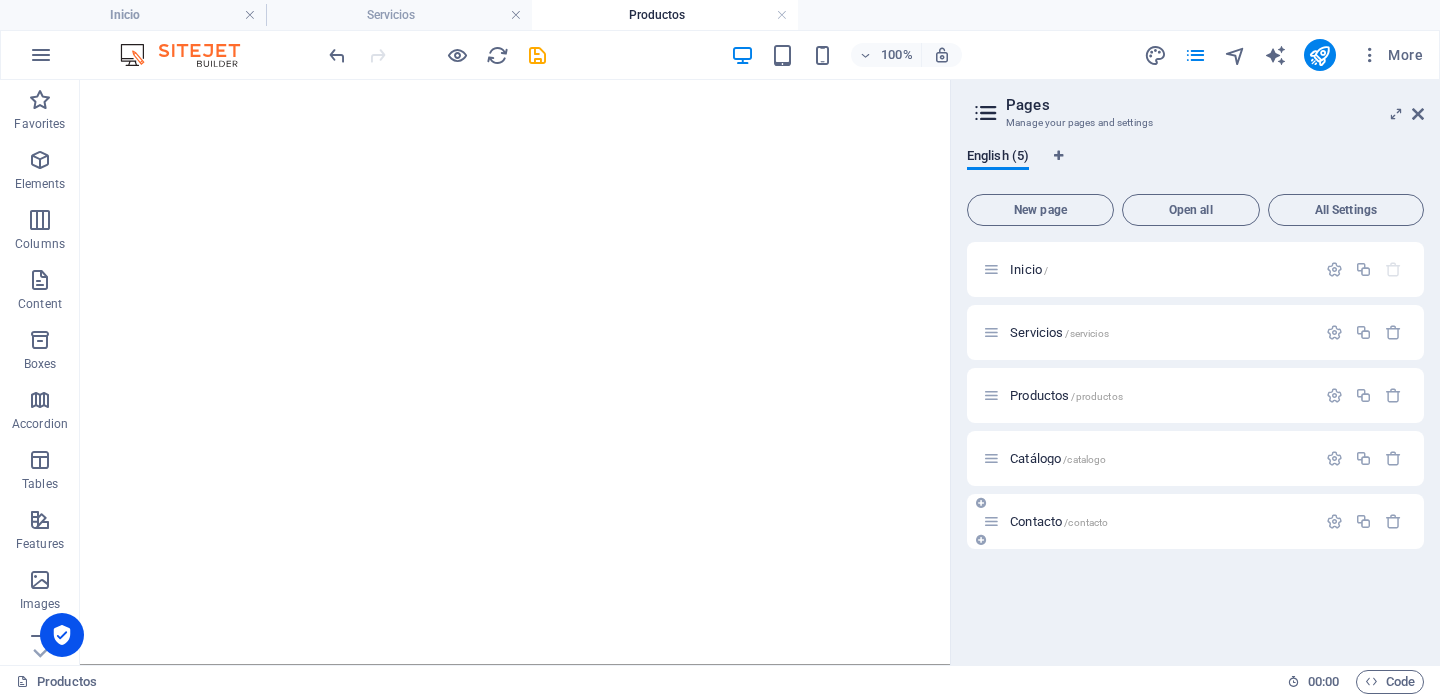 click on "Catálogo /catalogo" at bounding box center (1195, 458) 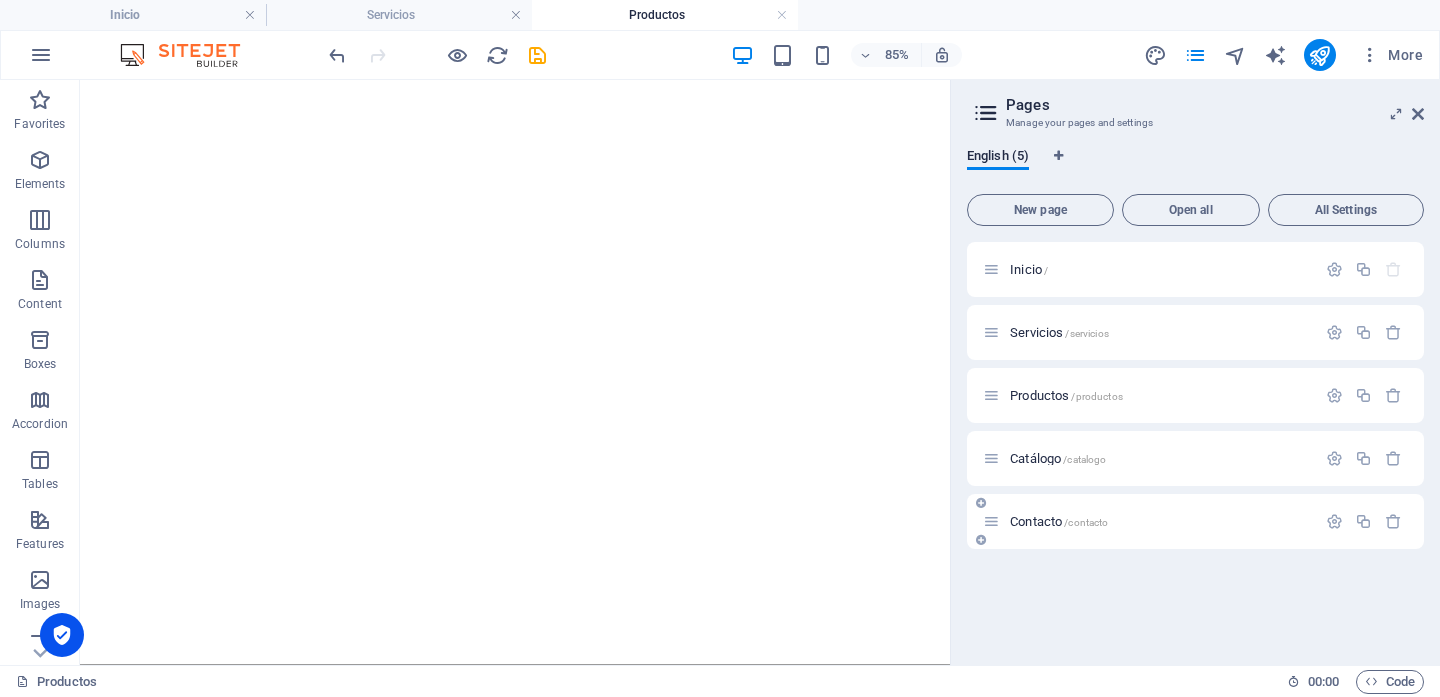 click on "Contacto /contacto" at bounding box center [1059, 521] 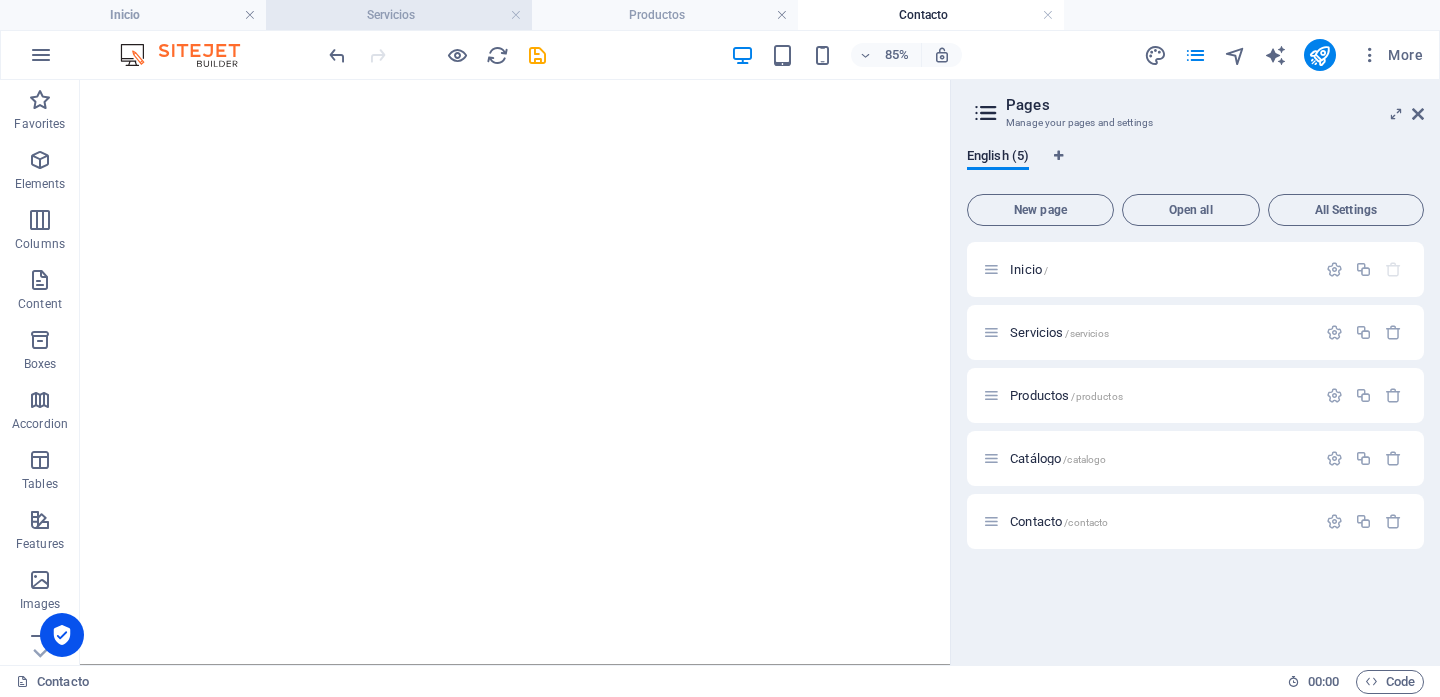 click on "Servicios" at bounding box center [399, 15] 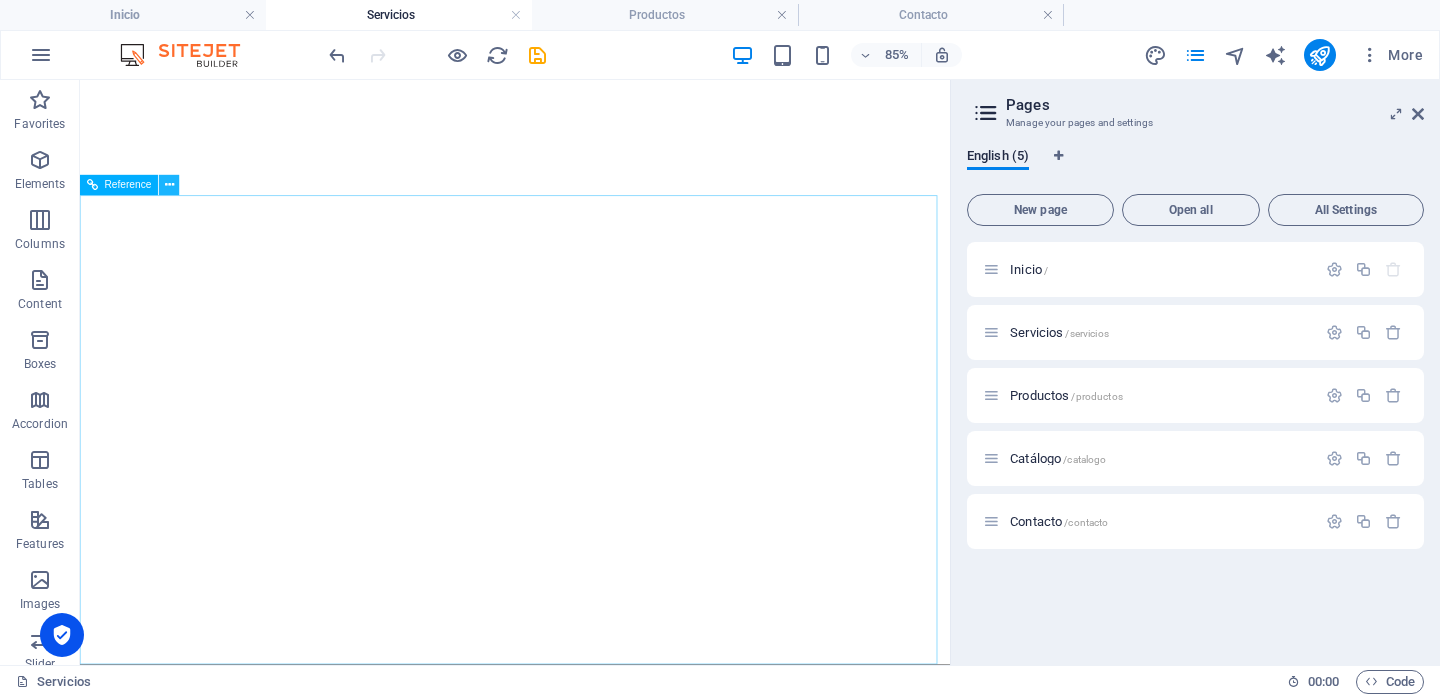 click at bounding box center [169, 186] 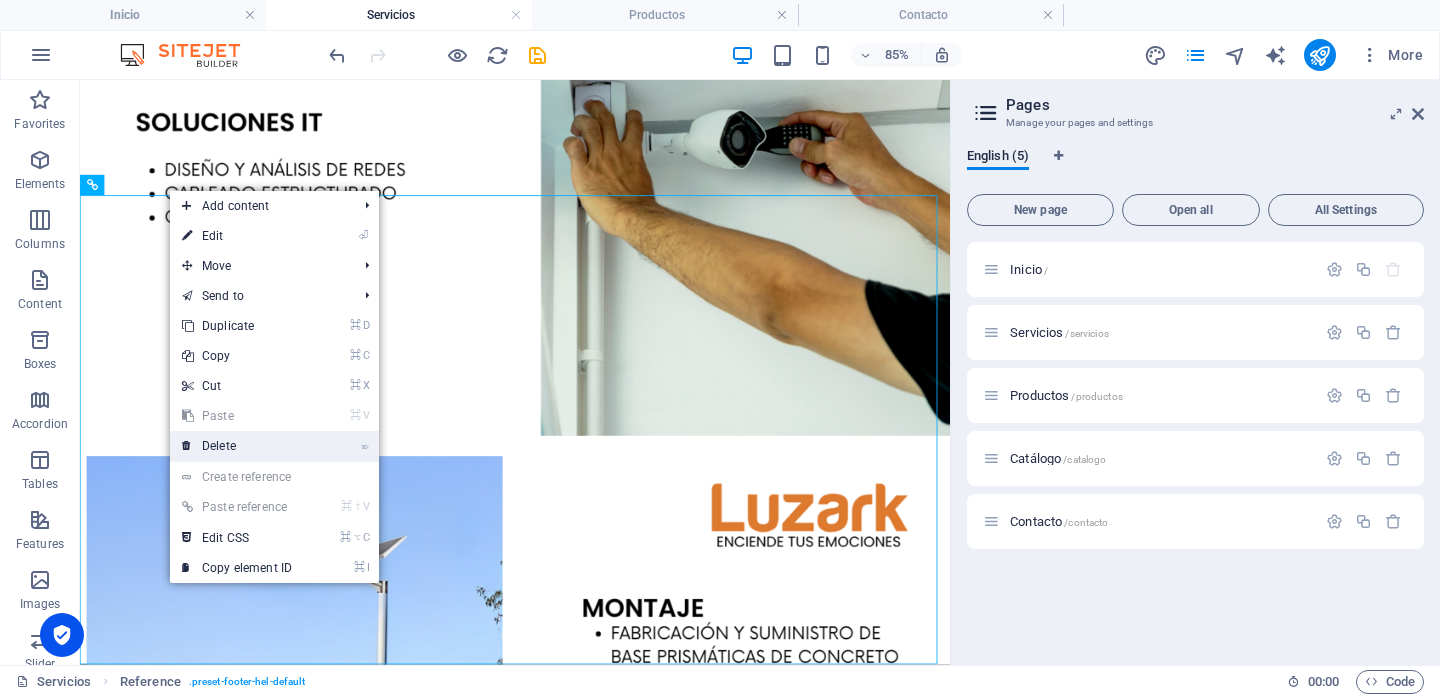 scroll, scrollTop: 0, scrollLeft: 0, axis: both 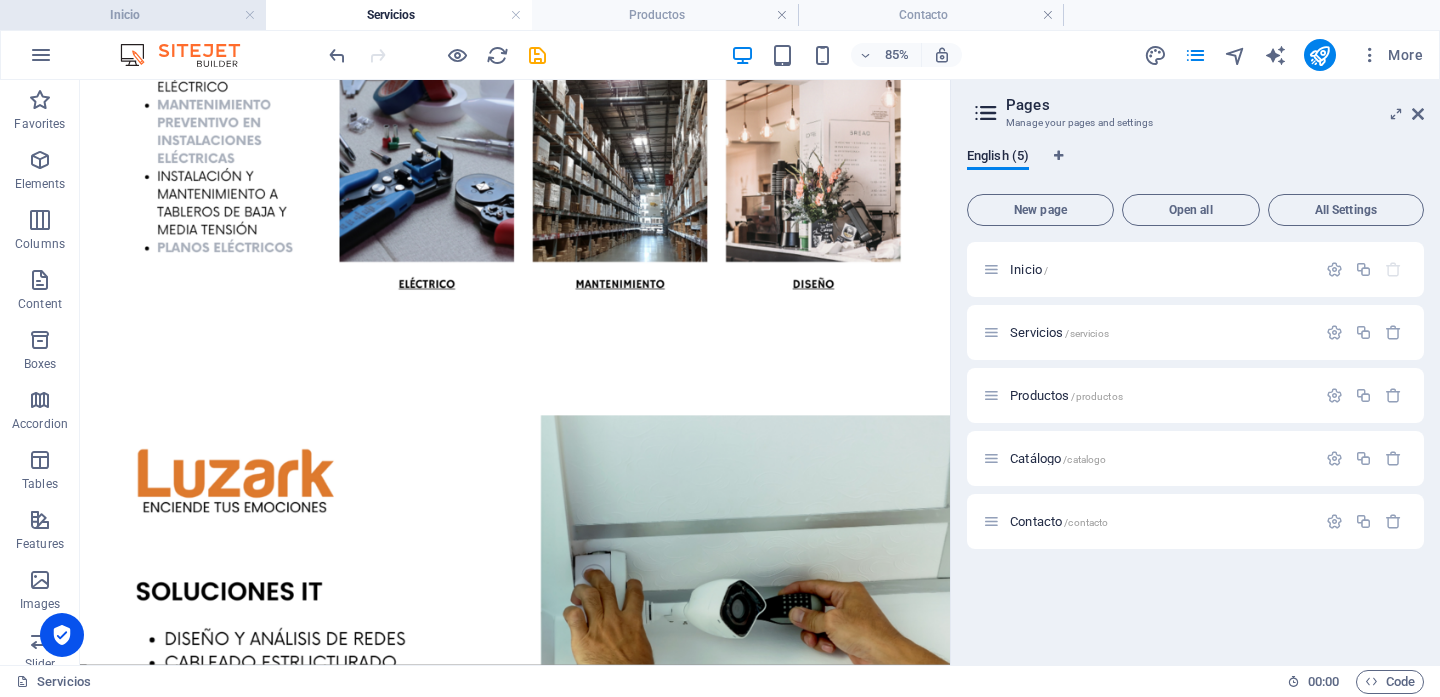 click on "Inicio" at bounding box center [133, 15] 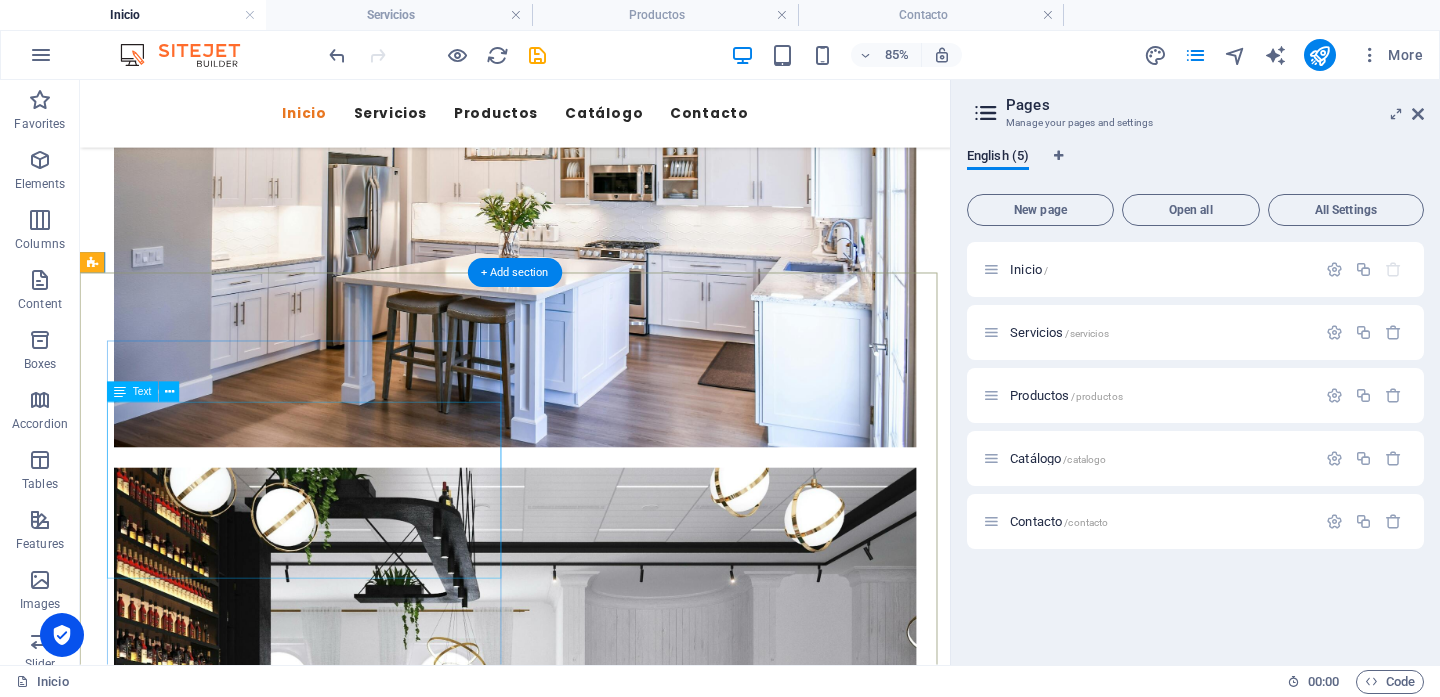 scroll, scrollTop: 5271, scrollLeft: 0, axis: vertical 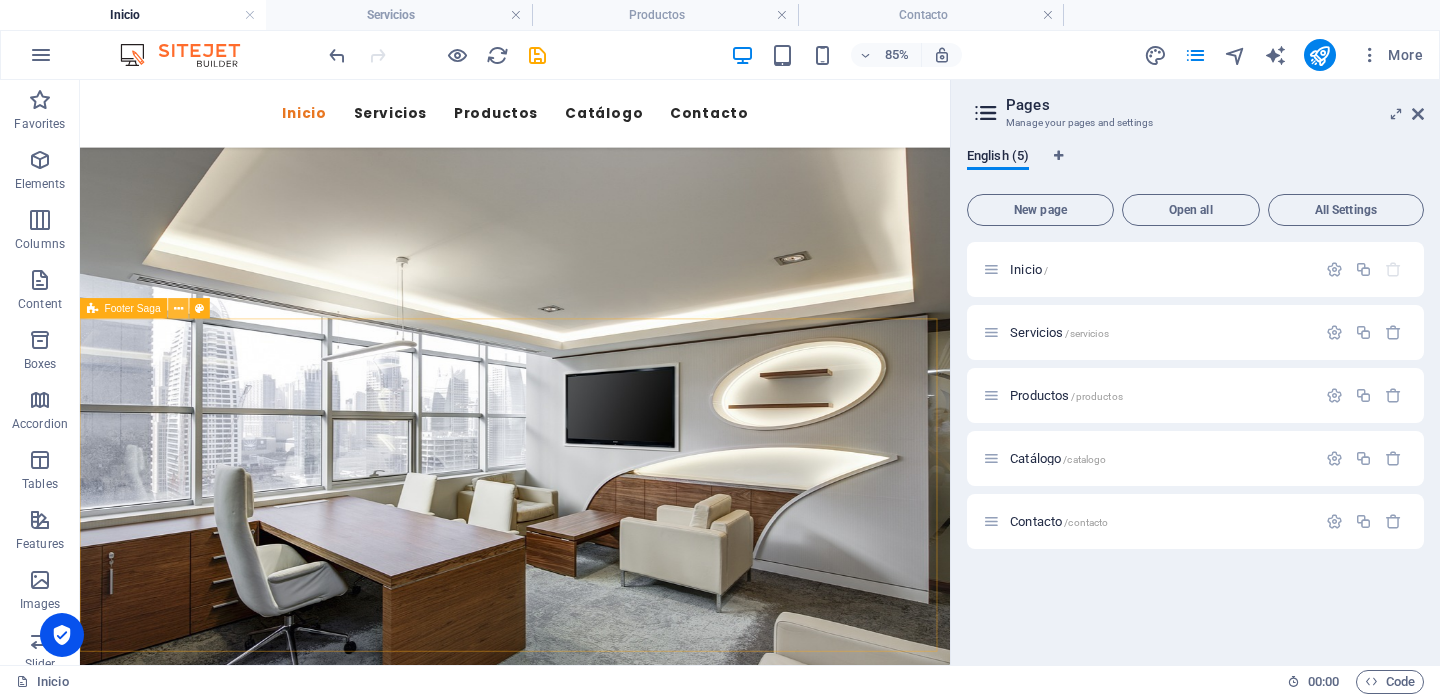 click at bounding box center (178, 309) 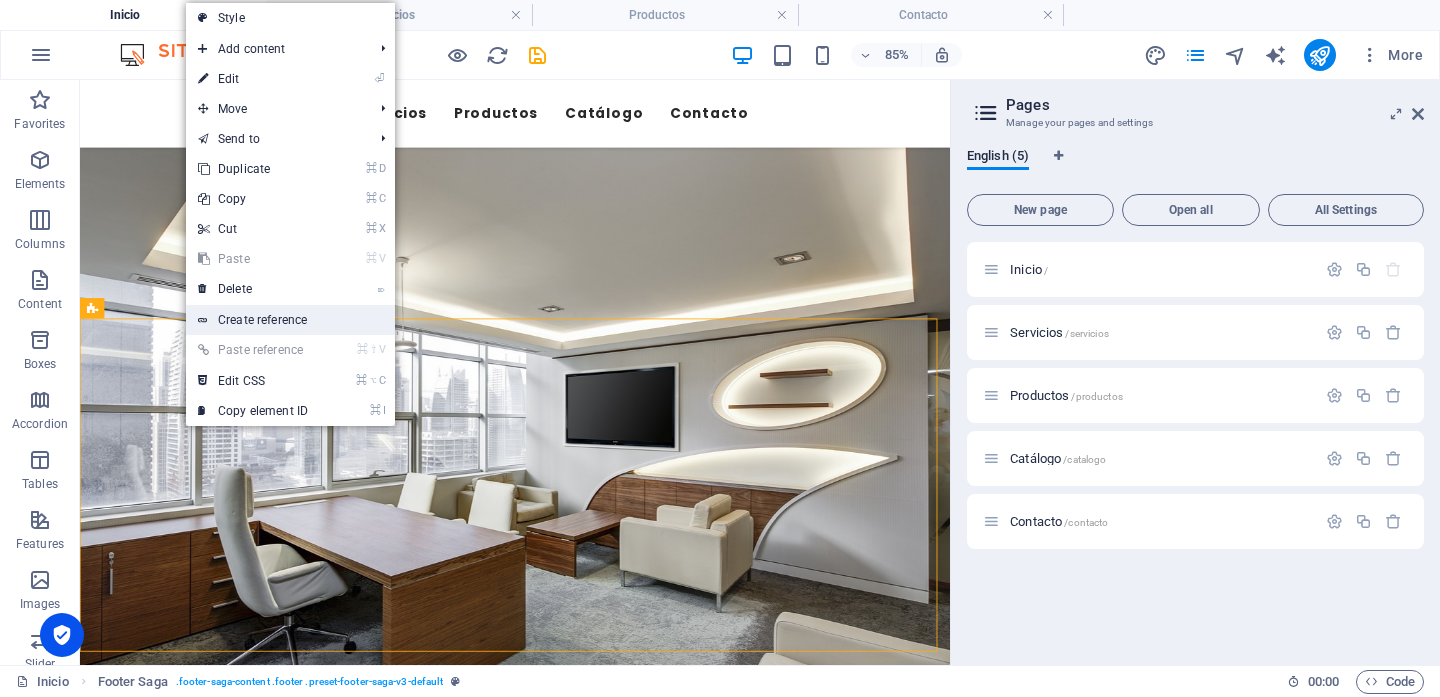 click on "Create reference" at bounding box center [290, 320] 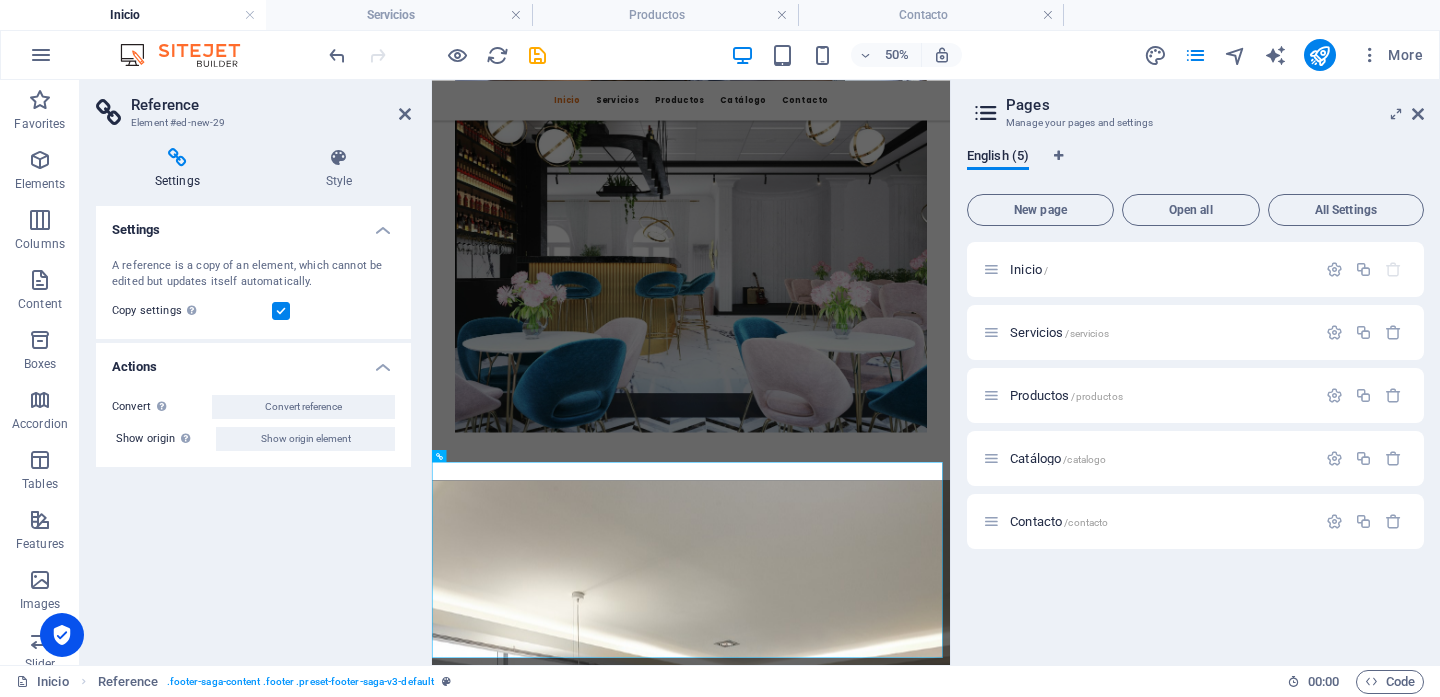 scroll, scrollTop: 5422, scrollLeft: 0, axis: vertical 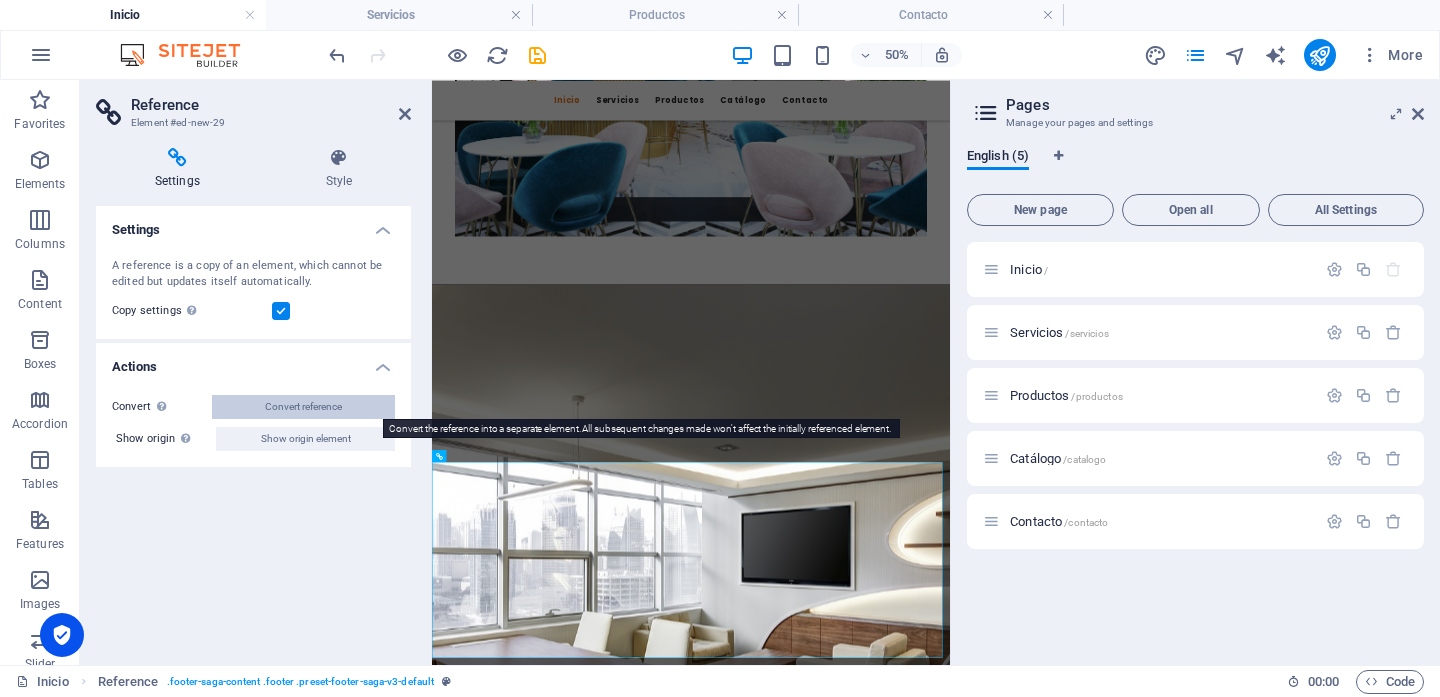 click on "Convert reference" at bounding box center [303, 407] 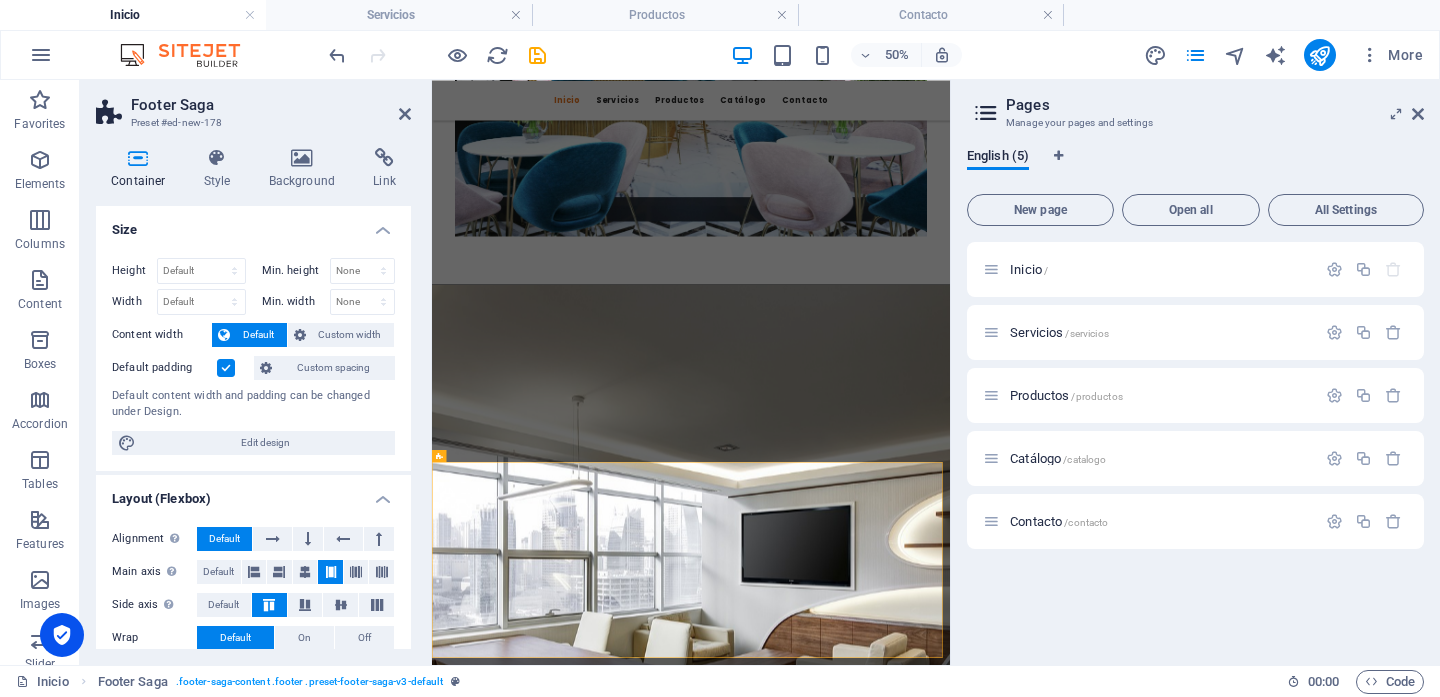 click on "Footer Saga Preset #ed-new-178
Container Style Background Link Size Height Default px rem % vh vw Min. height None px rem % vh vw Width Default px rem % em vh vw Min. width None px rem % vh vw Content width Default Custom width Width Default px rem % em vh vw Min. width None px rem % vh vw Default padding Custom spacing Default content width and padding can be changed under Design. Edit design Layout (Flexbox) Alignment Determines the flex direction. Default Main axis Determine how elements should behave along the main axis inside this container (justify content). Default Side axis Control the vertical direction of the element inside of the container (align items). Default Wrap Default On Off Fill Controls the distances and direction of elements on the y-axis across several lines (align content). Default Accessibility ARIA helps assistive technologies (like screen readers) to understand the role, state, and behavior of web elements Role The ARIA role defines the purpose of an element.  None %" at bounding box center [256, 372] 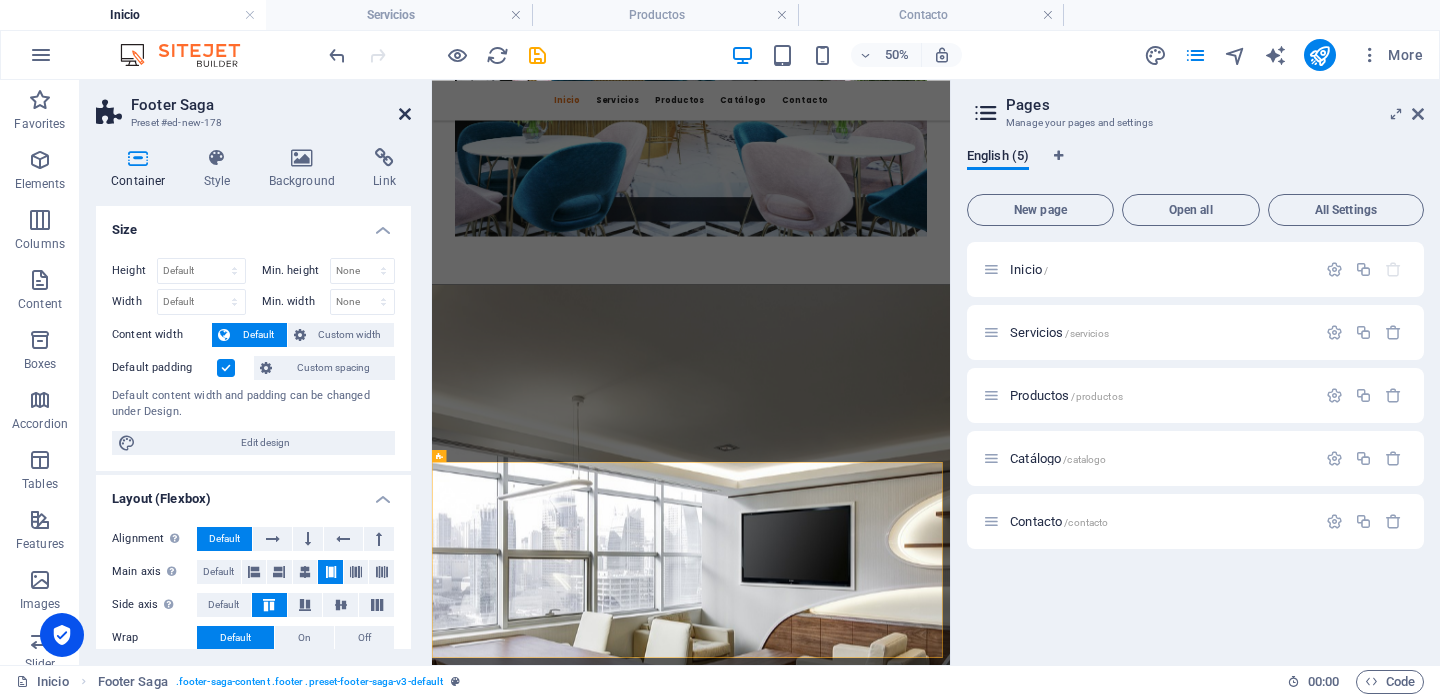 click at bounding box center [405, 114] 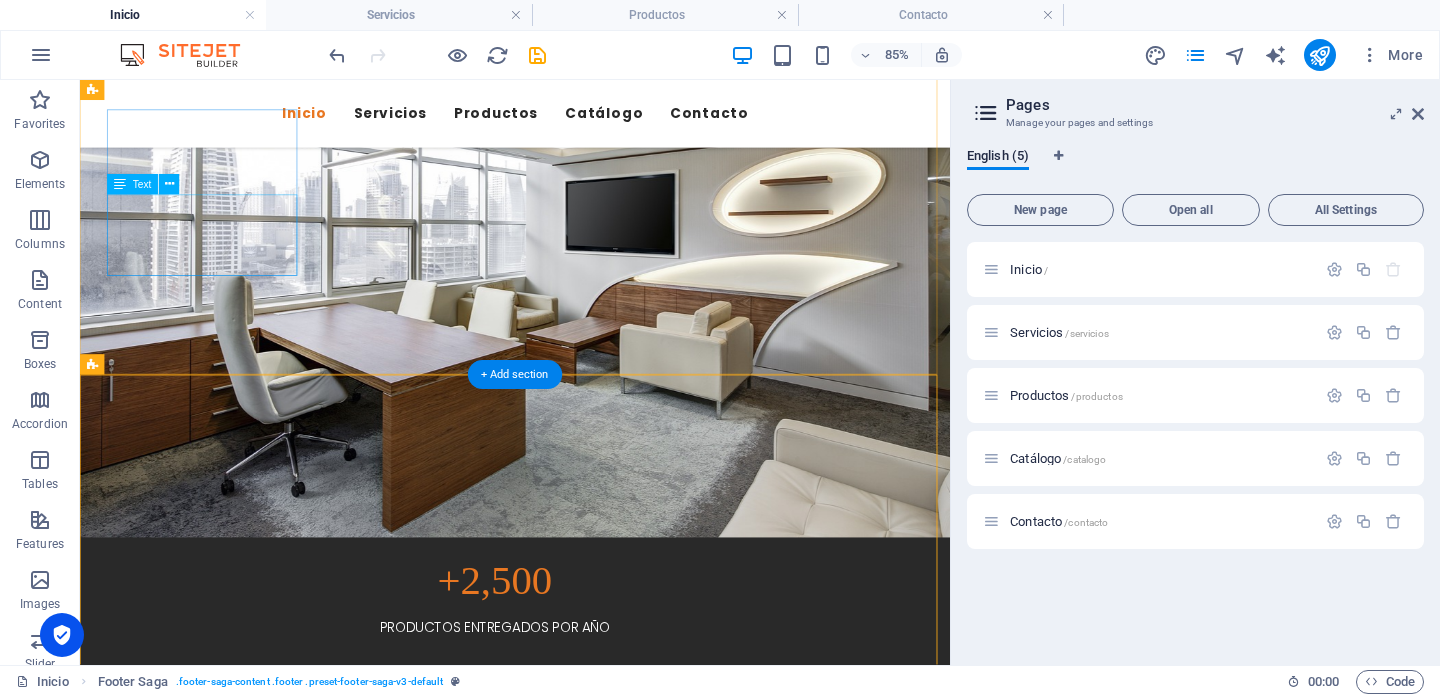 scroll, scrollTop: 5403, scrollLeft: 0, axis: vertical 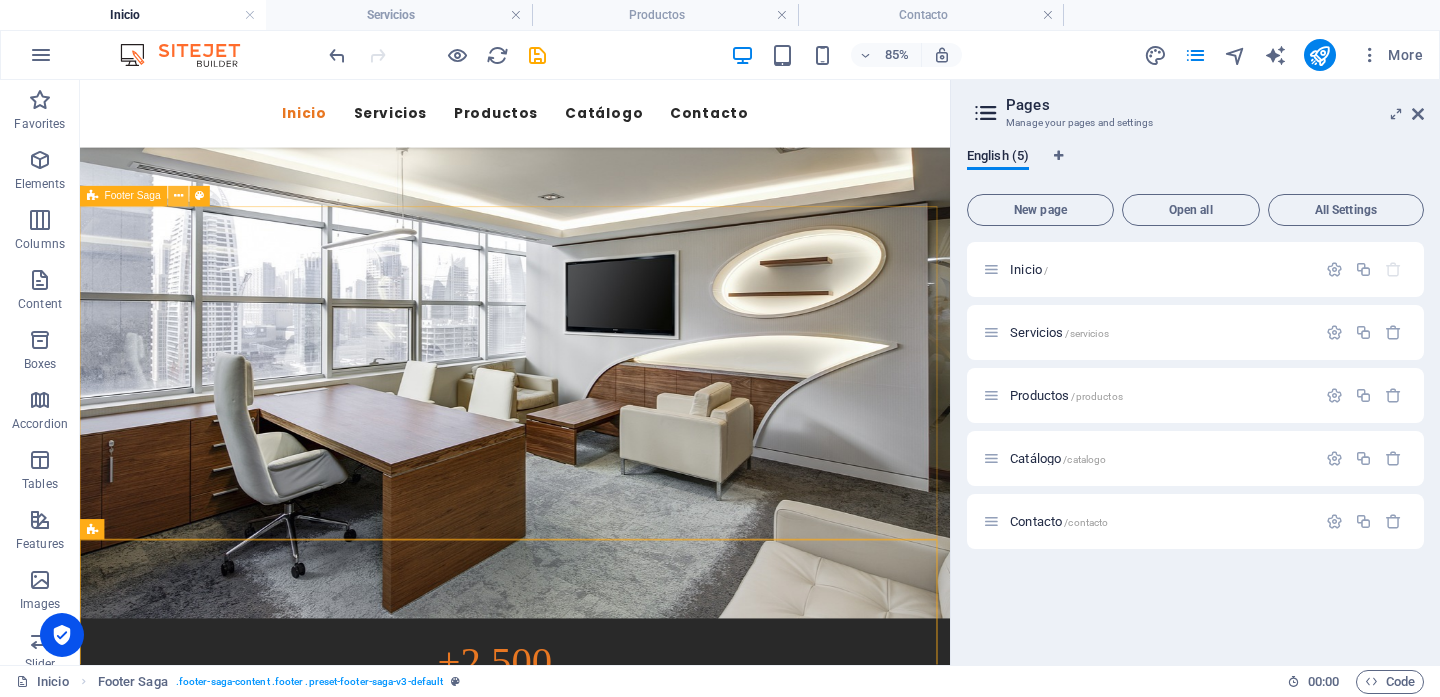 click at bounding box center [178, 197] 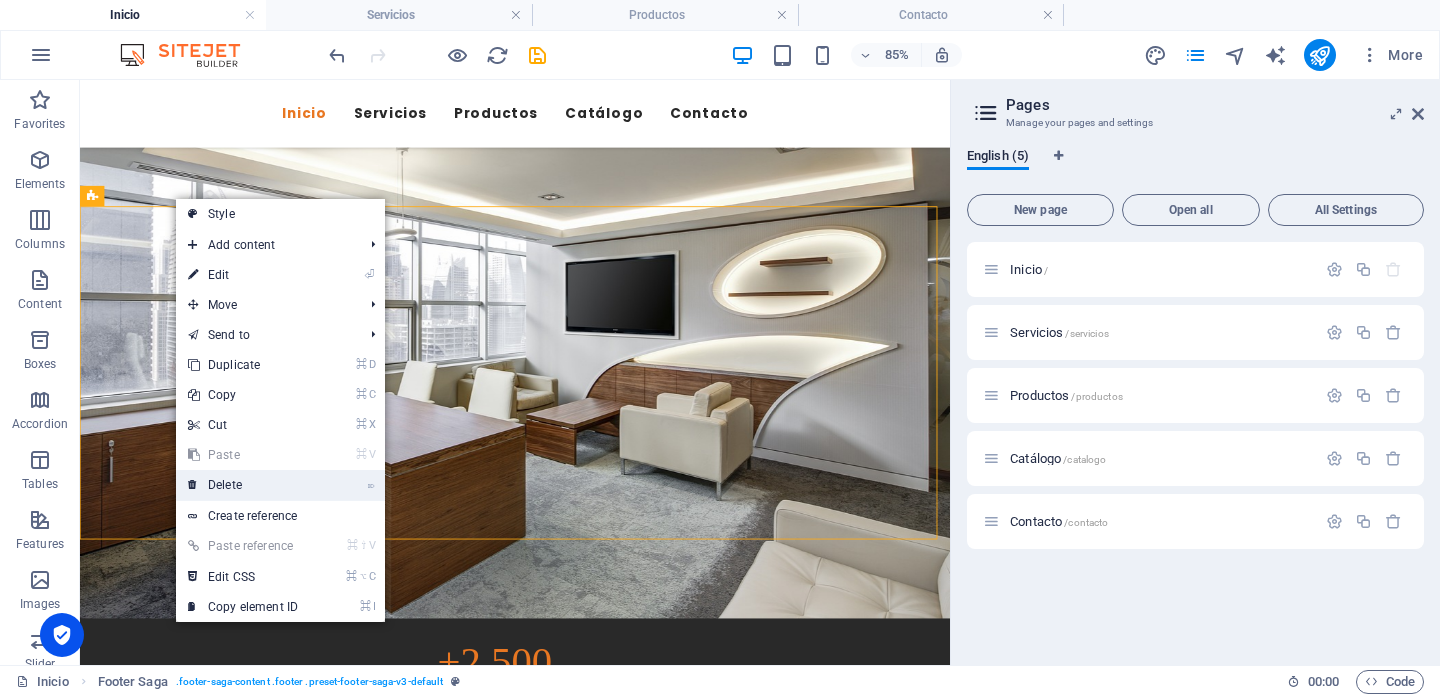 click on "⌦  Delete" at bounding box center [243, 485] 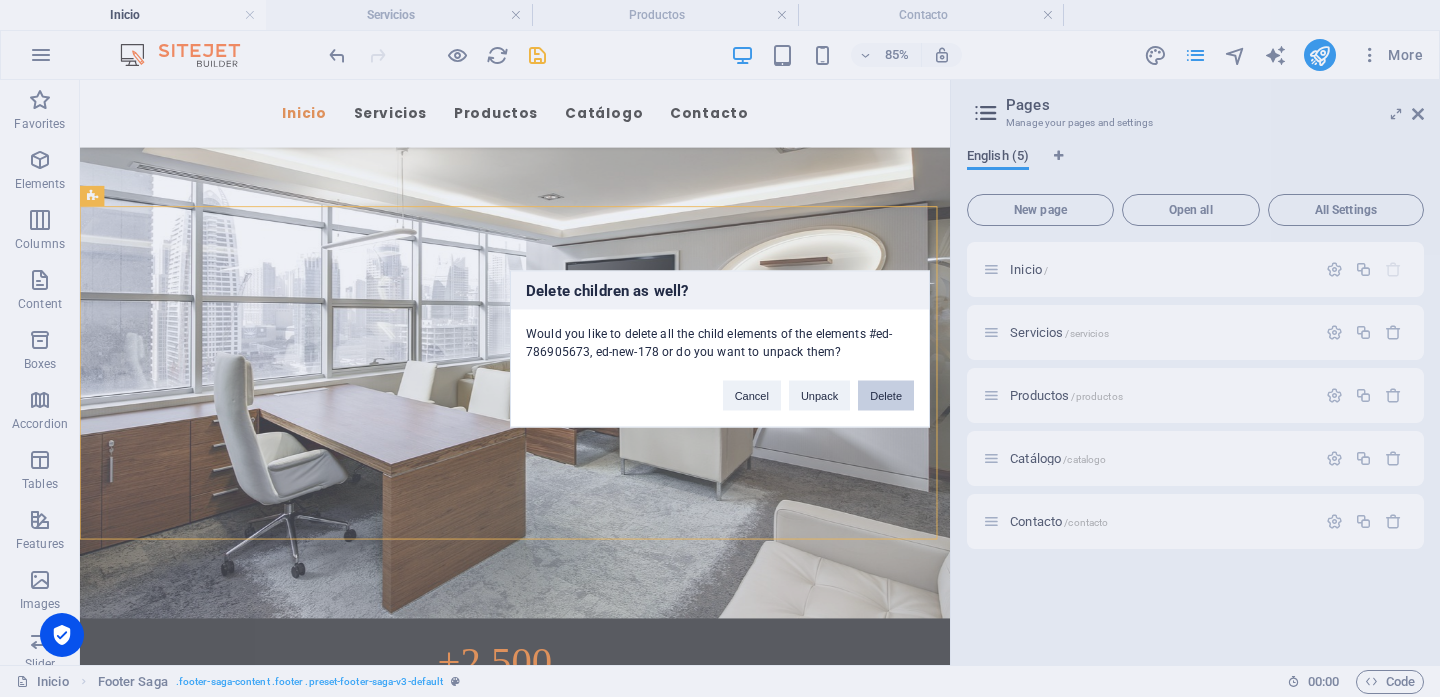 click on "Delete" at bounding box center [886, 395] 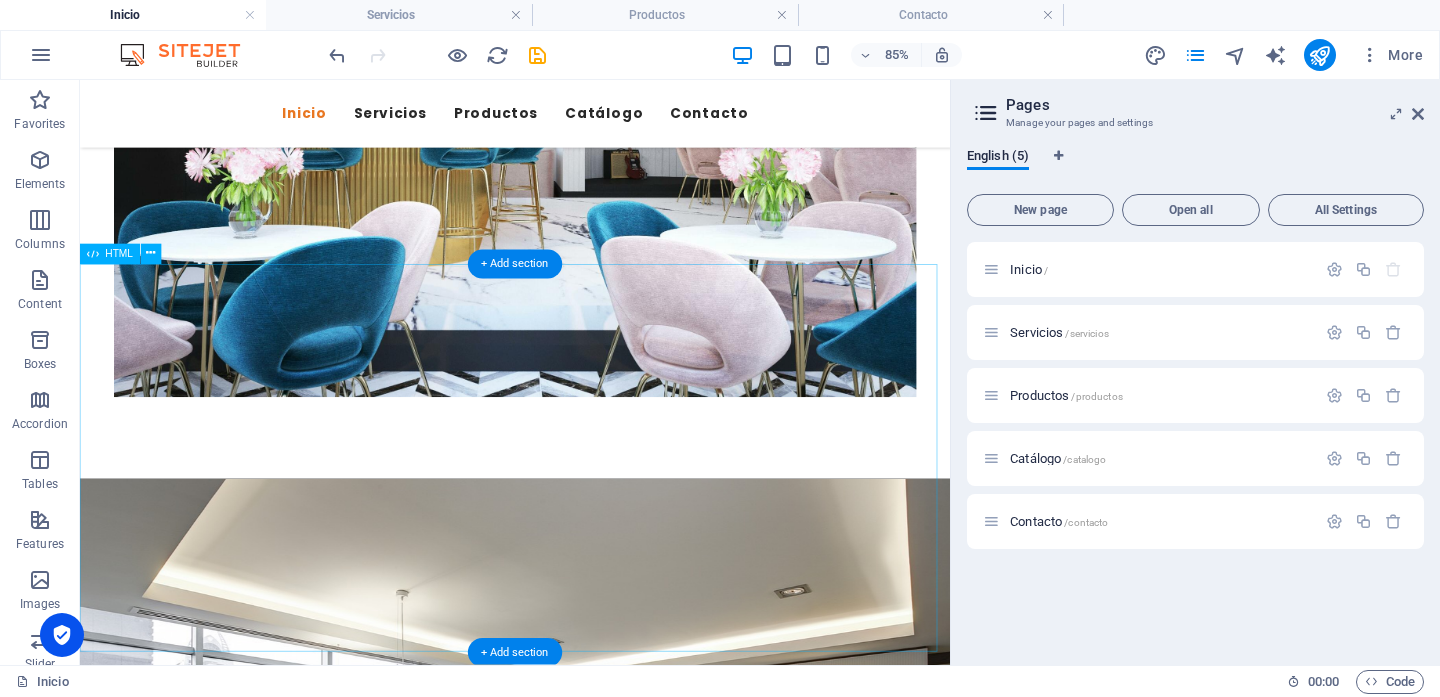 scroll, scrollTop: 5403, scrollLeft: 0, axis: vertical 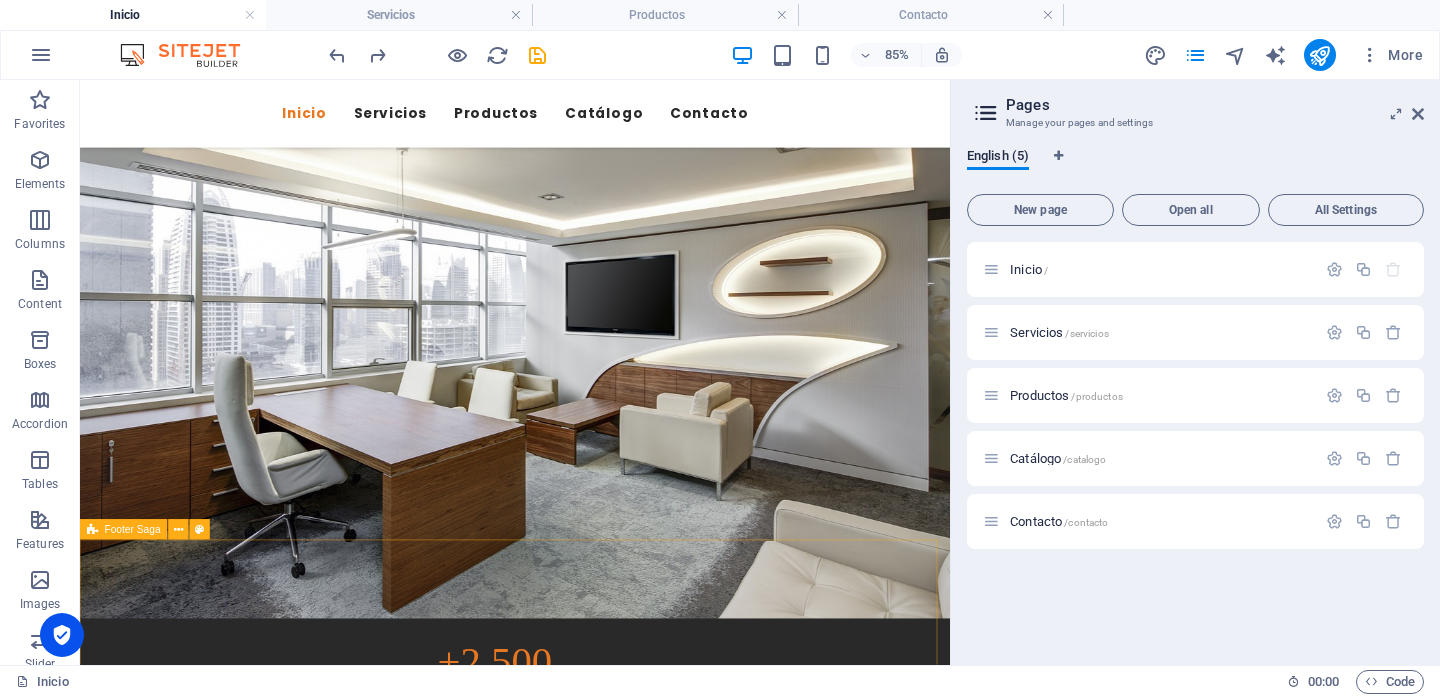 click on "Footer Saga" at bounding box center [150, 530] 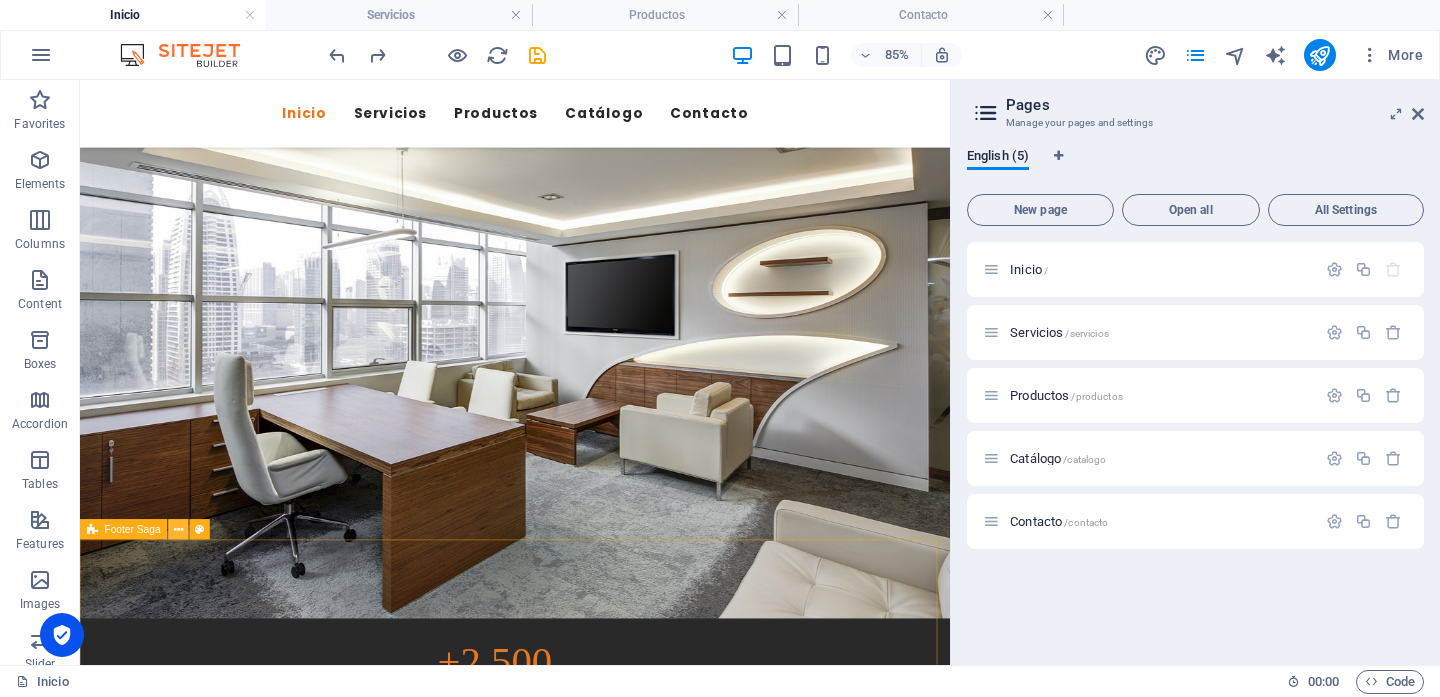 click at bounding box center (178, 530) 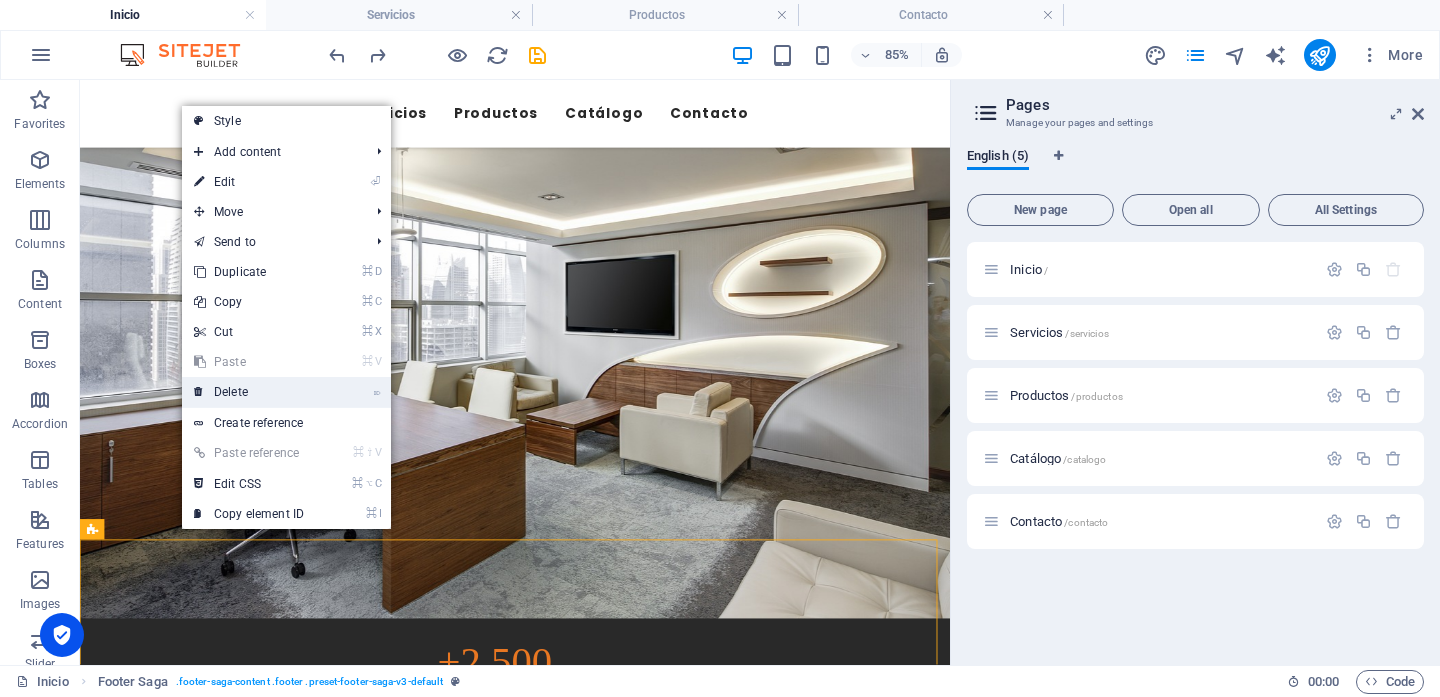 click on "⌦  Delete" at bounding box center (249, 392) 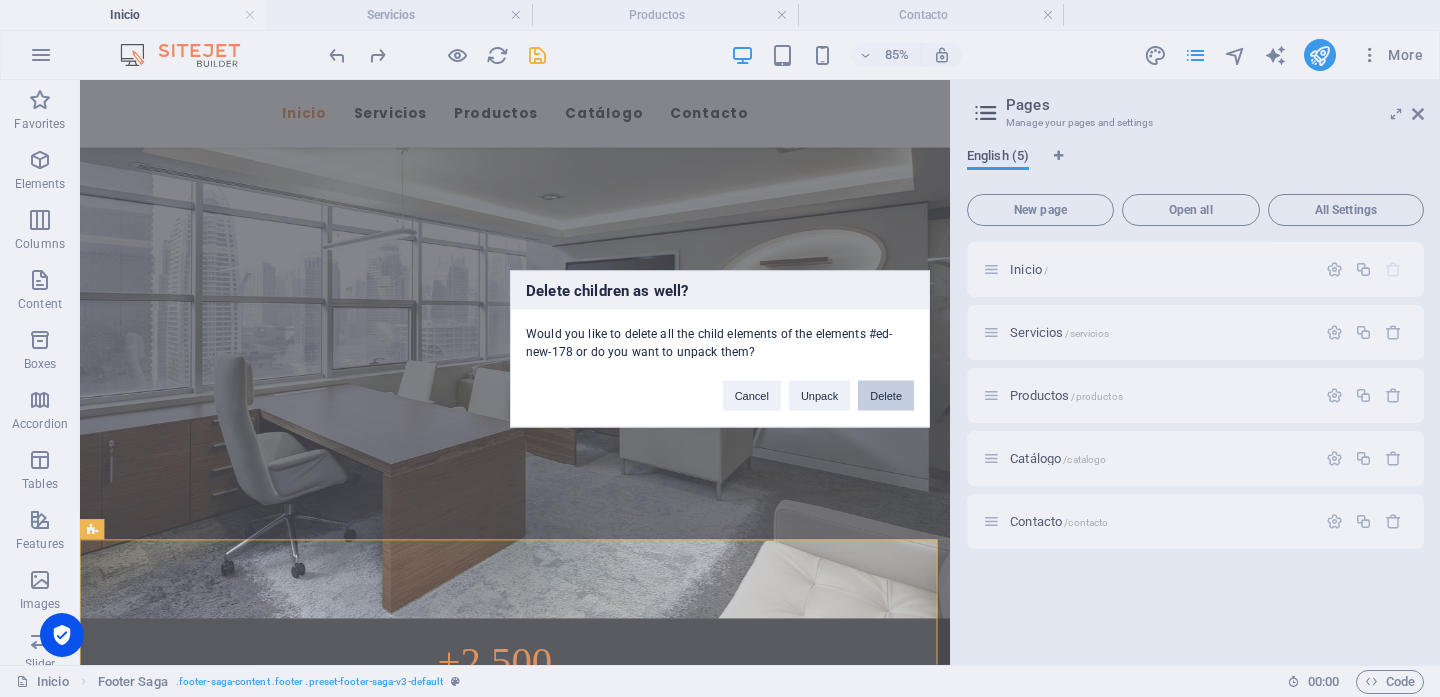 click on "Delete" at bounding box center [886, 395] 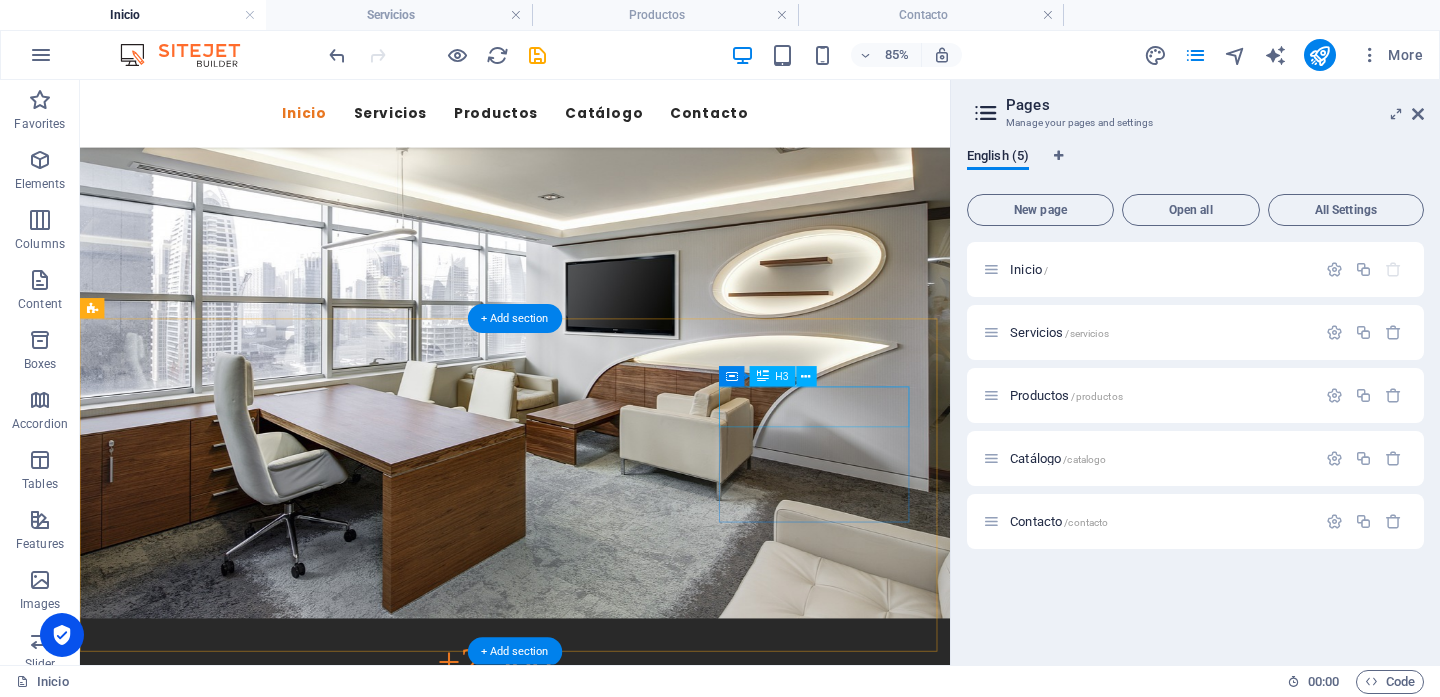 scroll, scrollTop: 5271, scrollLeft: 0, axis: vertical 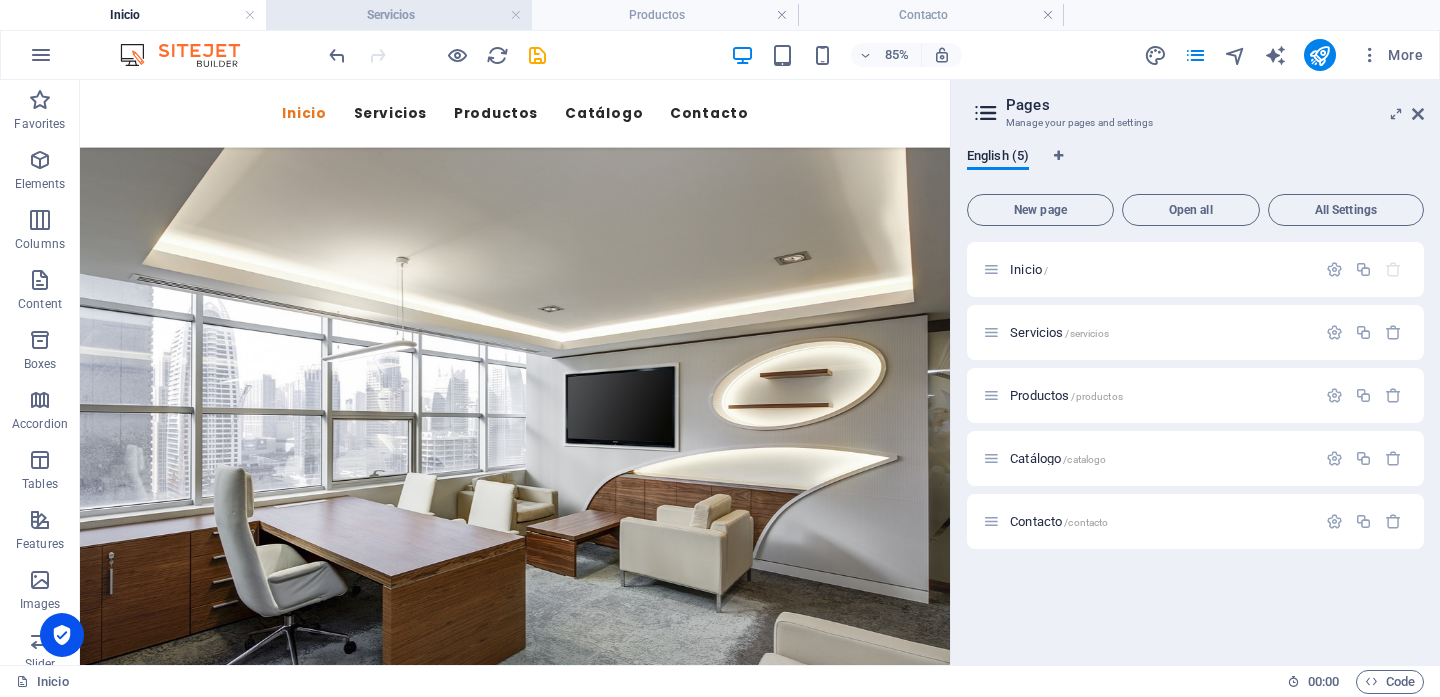 click on "Servicios" at bounding box center (399, 15) 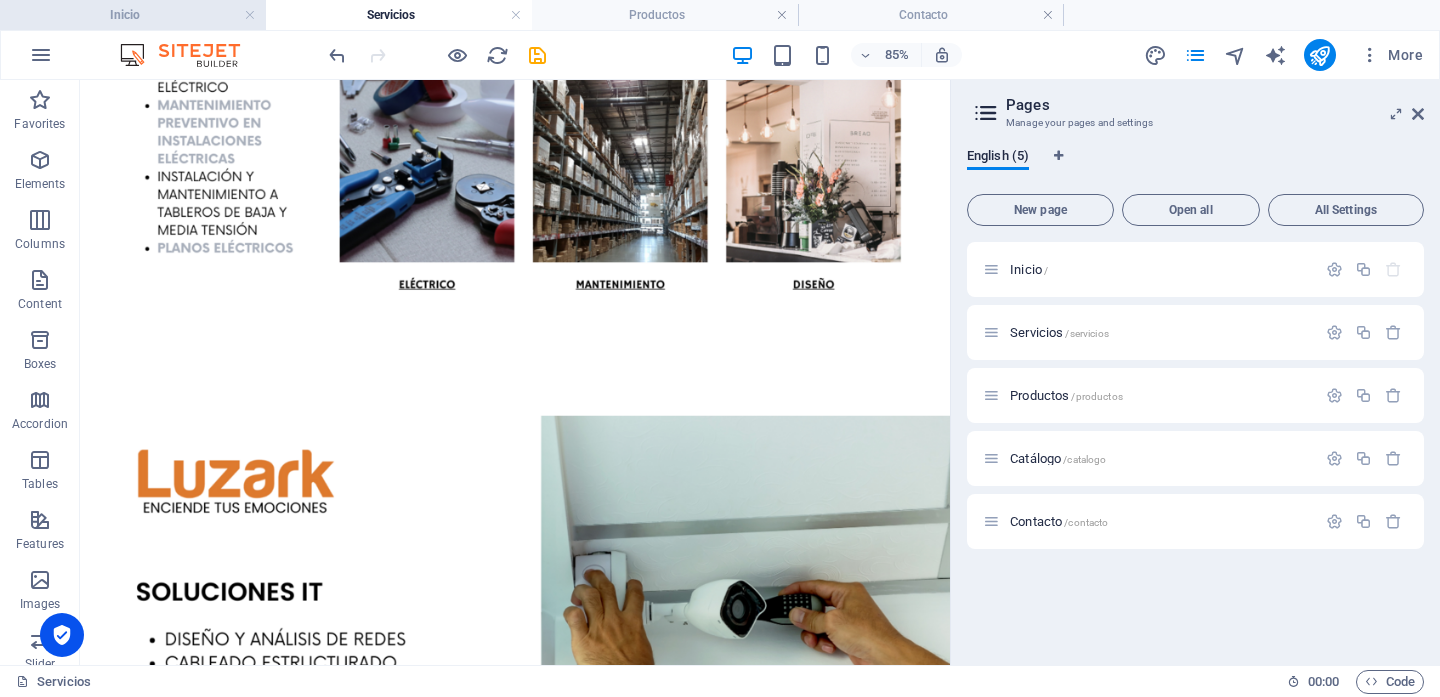 click on "Inicio" at bounding box center [133, 15] 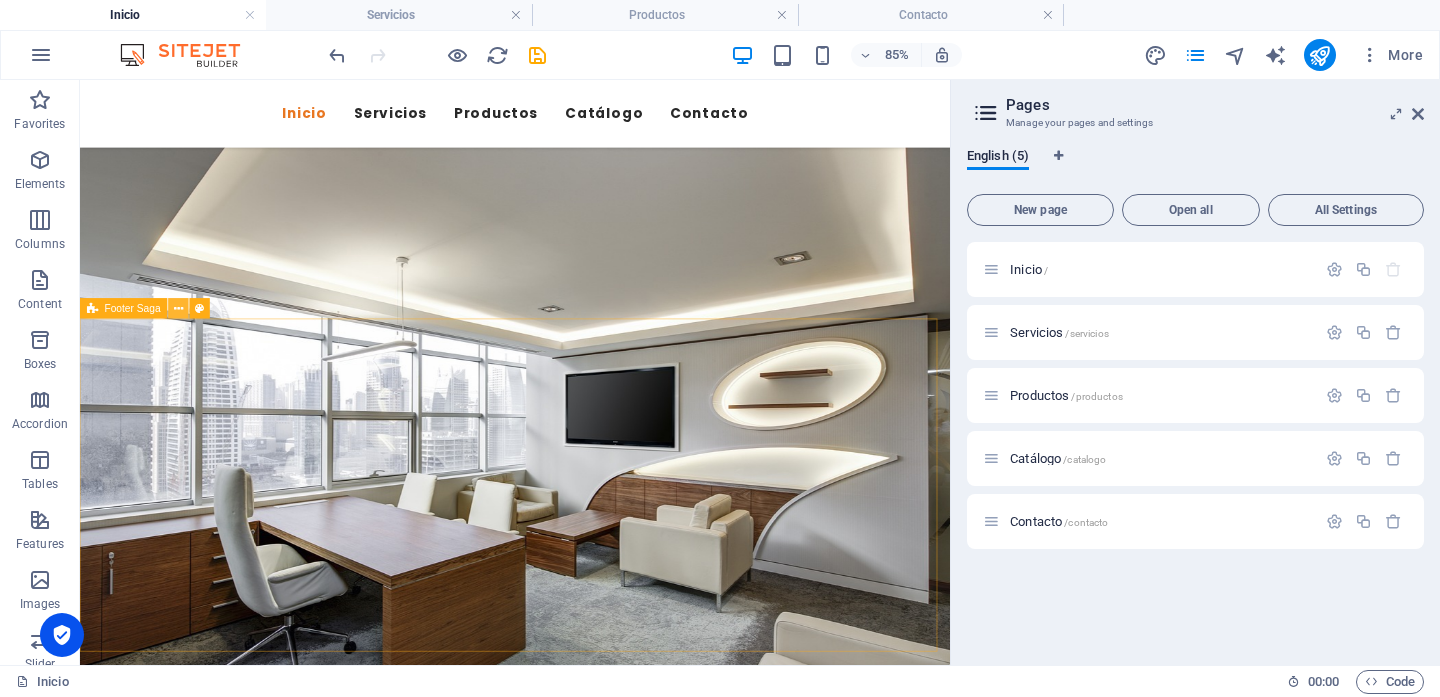 click at bounding box center [178, 309] 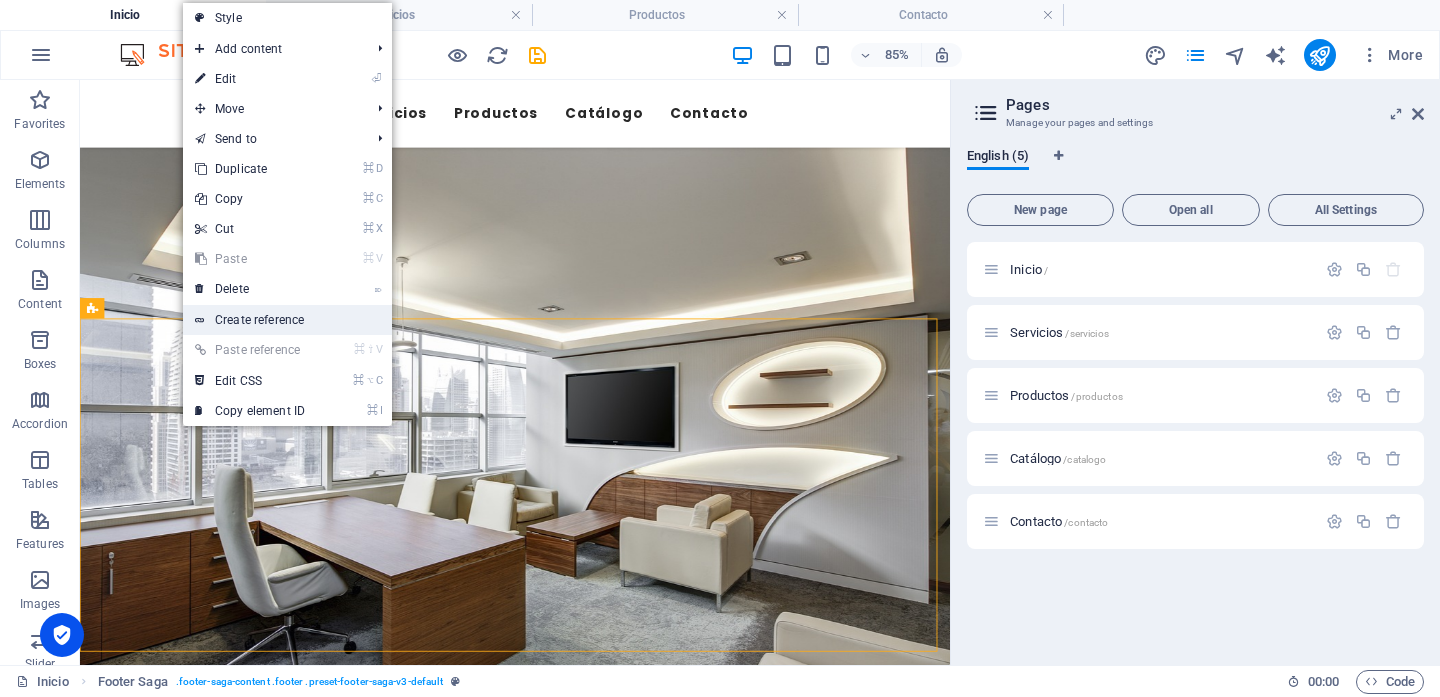 click on "Create reference" at bounding box center [287, 320] 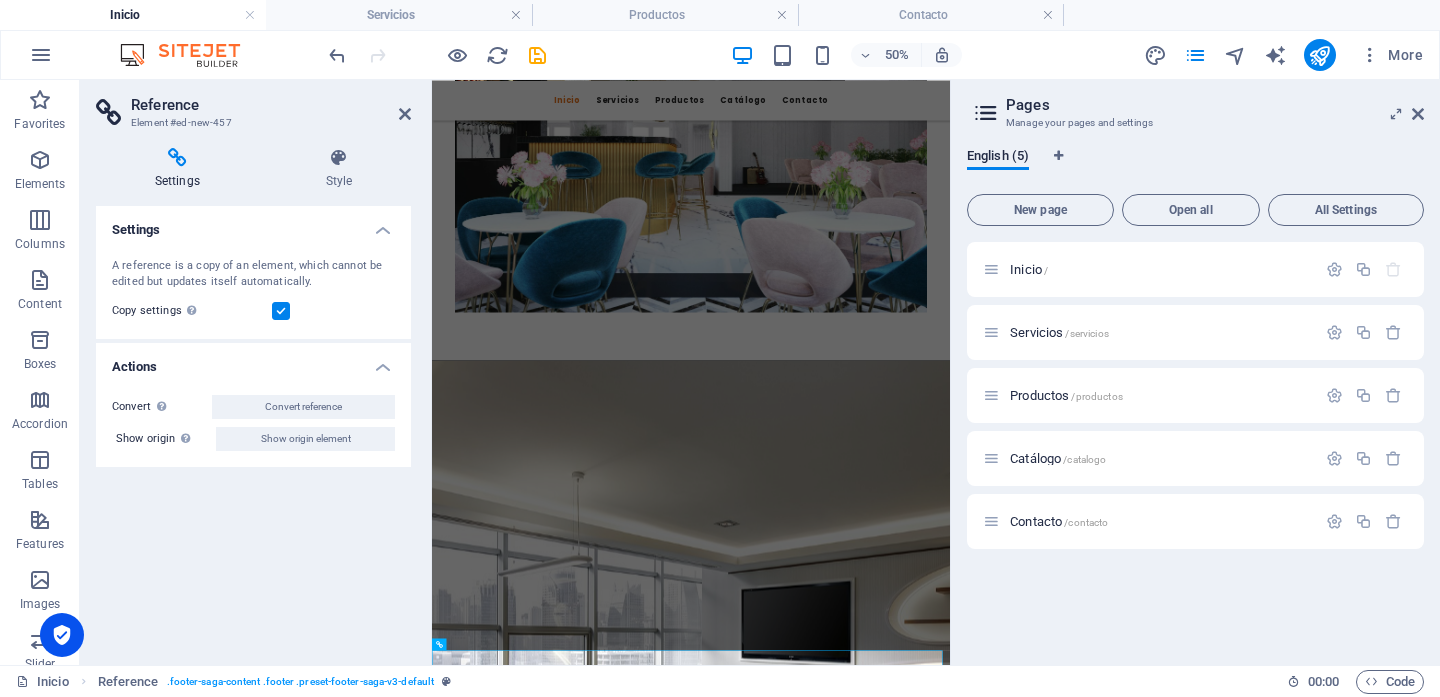 scroll, scrollTop: 5422, scrollLeft: 0, axis: vertical 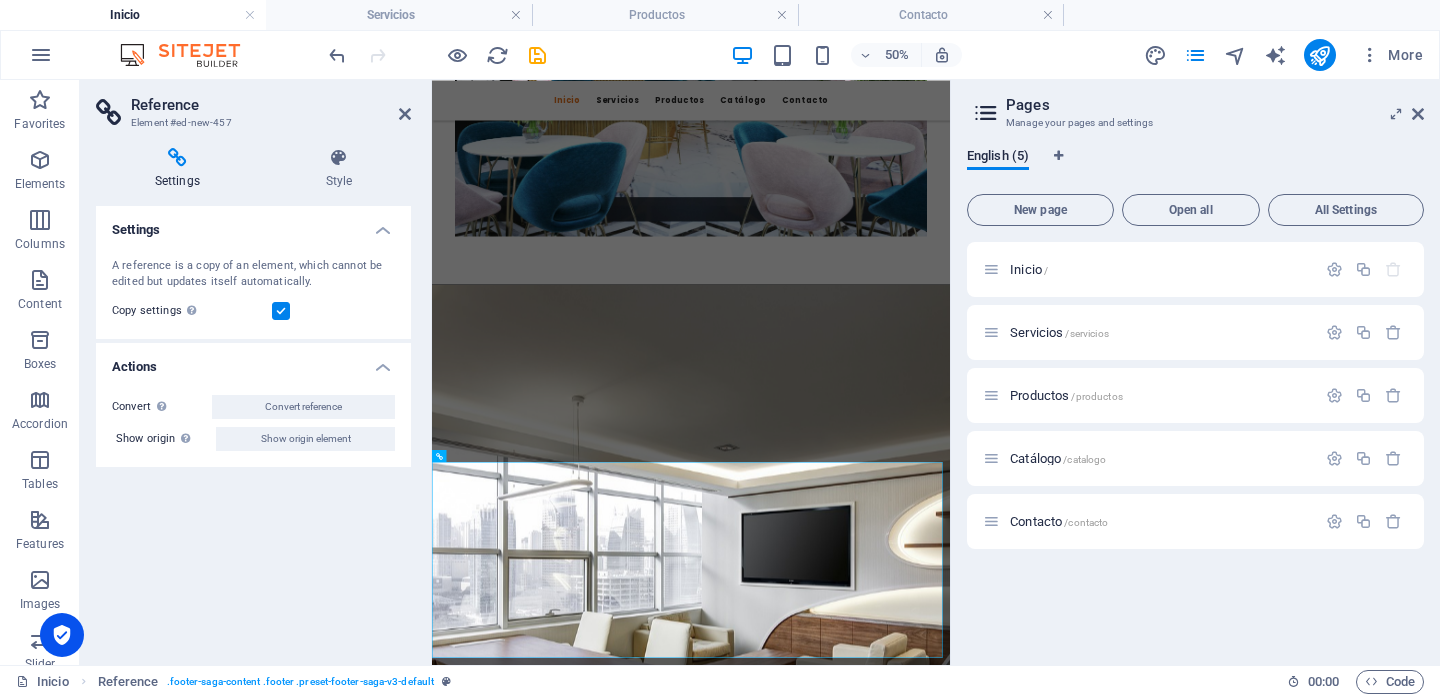 click at bounding box center [281, 311] 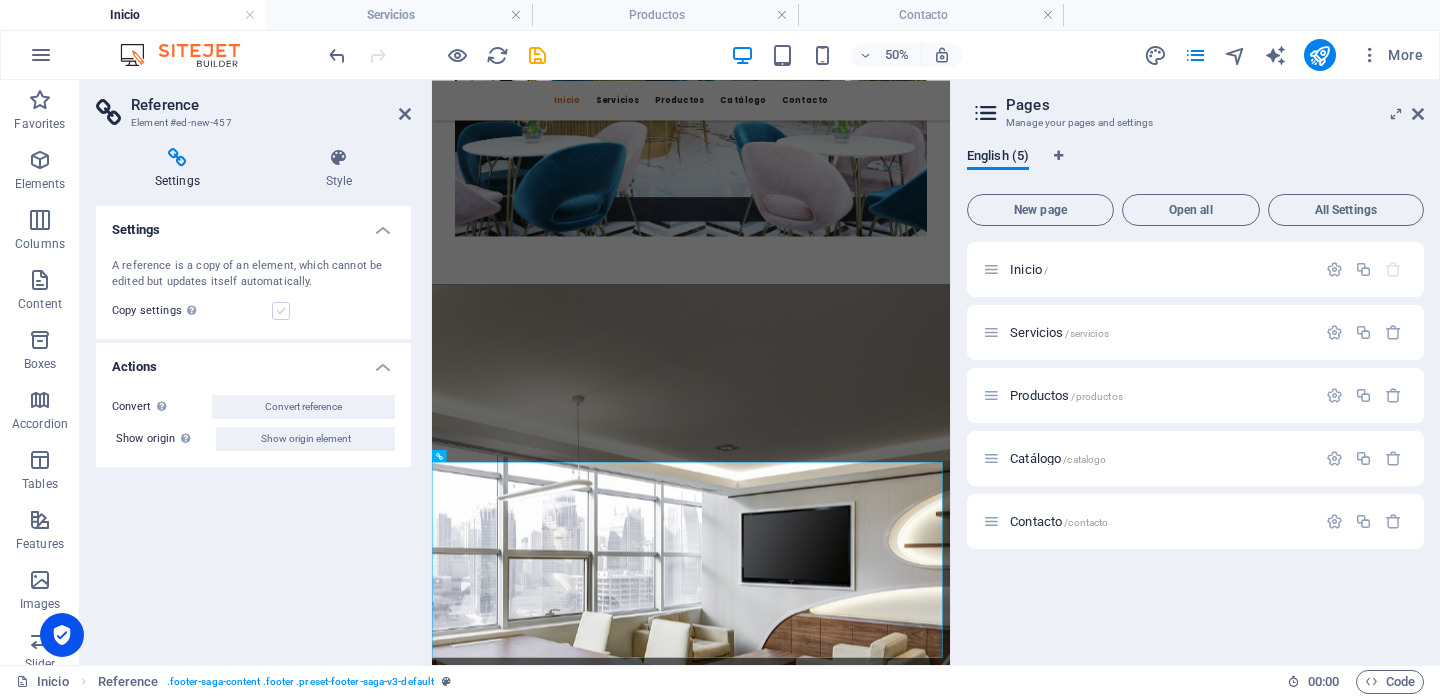 click at bounding box center [281, 311] 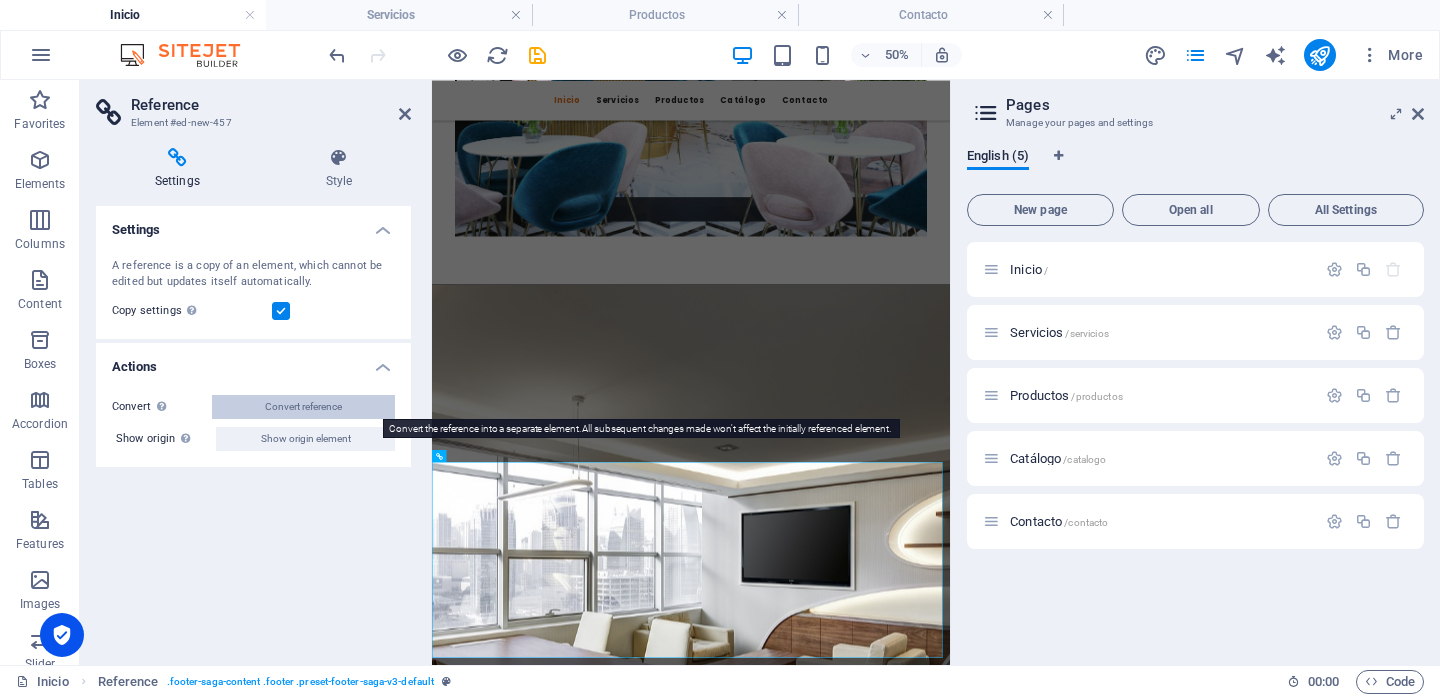 click on "Convert reference" at bounding box center [303, 407] 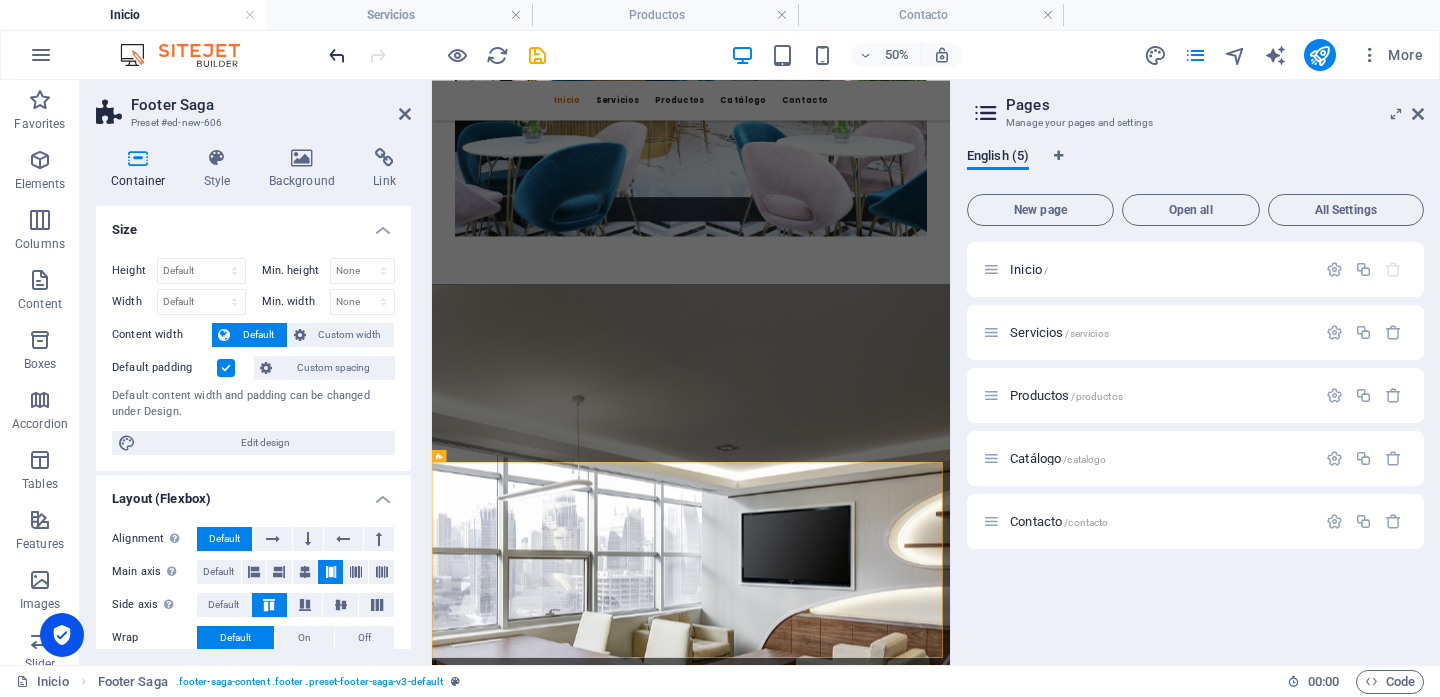 click at bounding box center [337, 55] 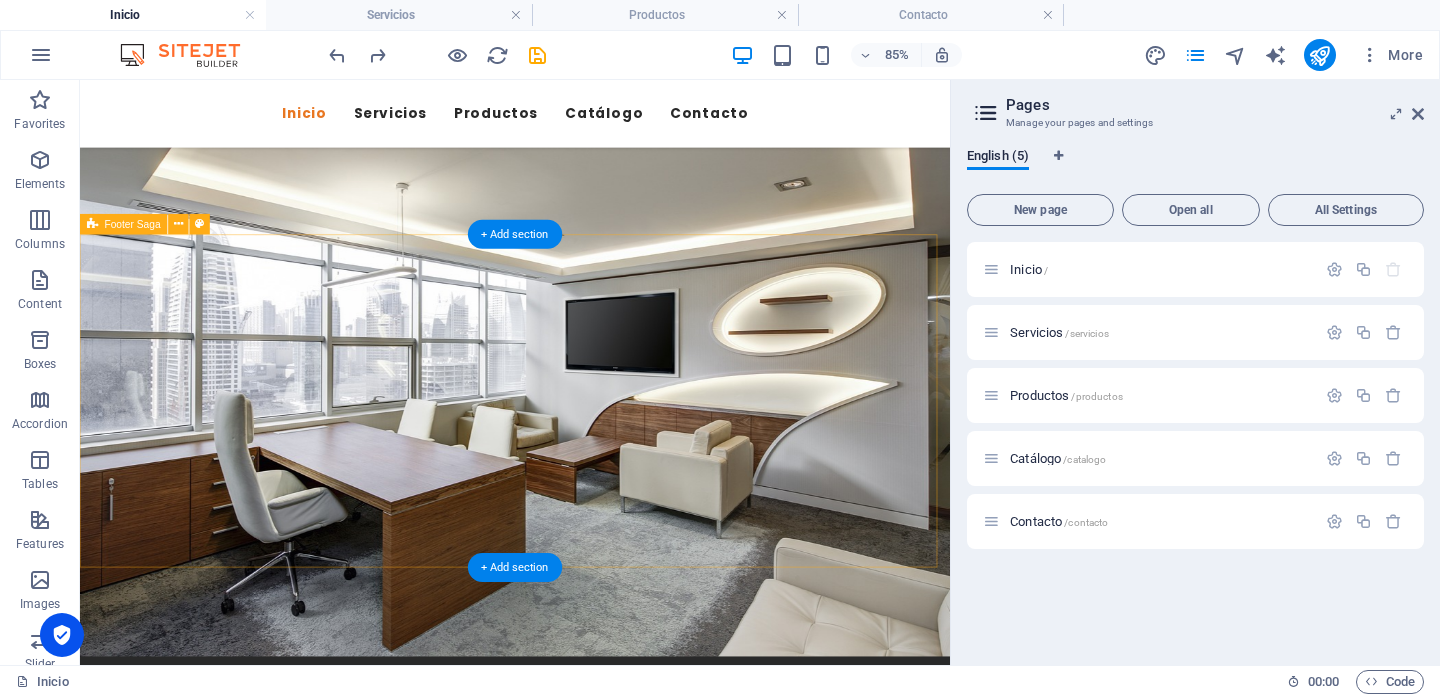 scroll, scrollTop: 5370, scrollLeft: 0, axis: vertical 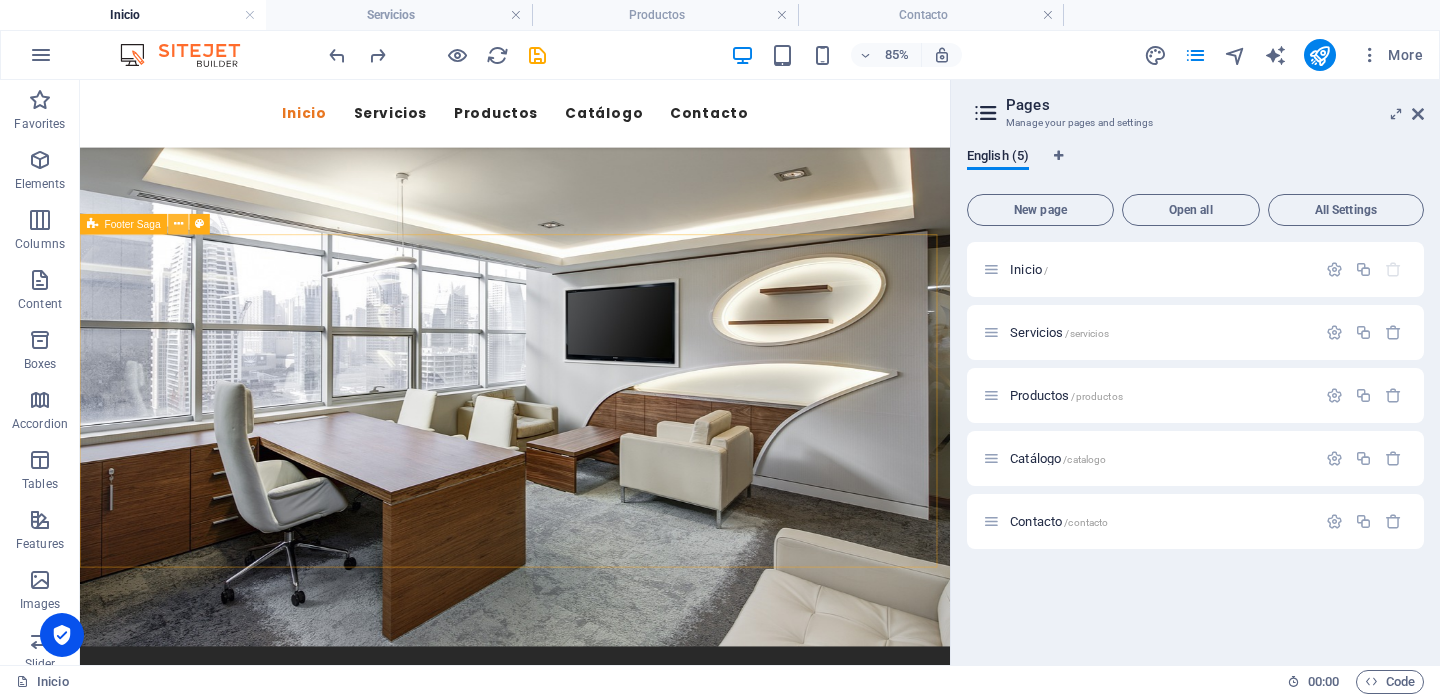 click at bounding box center (178, 225) 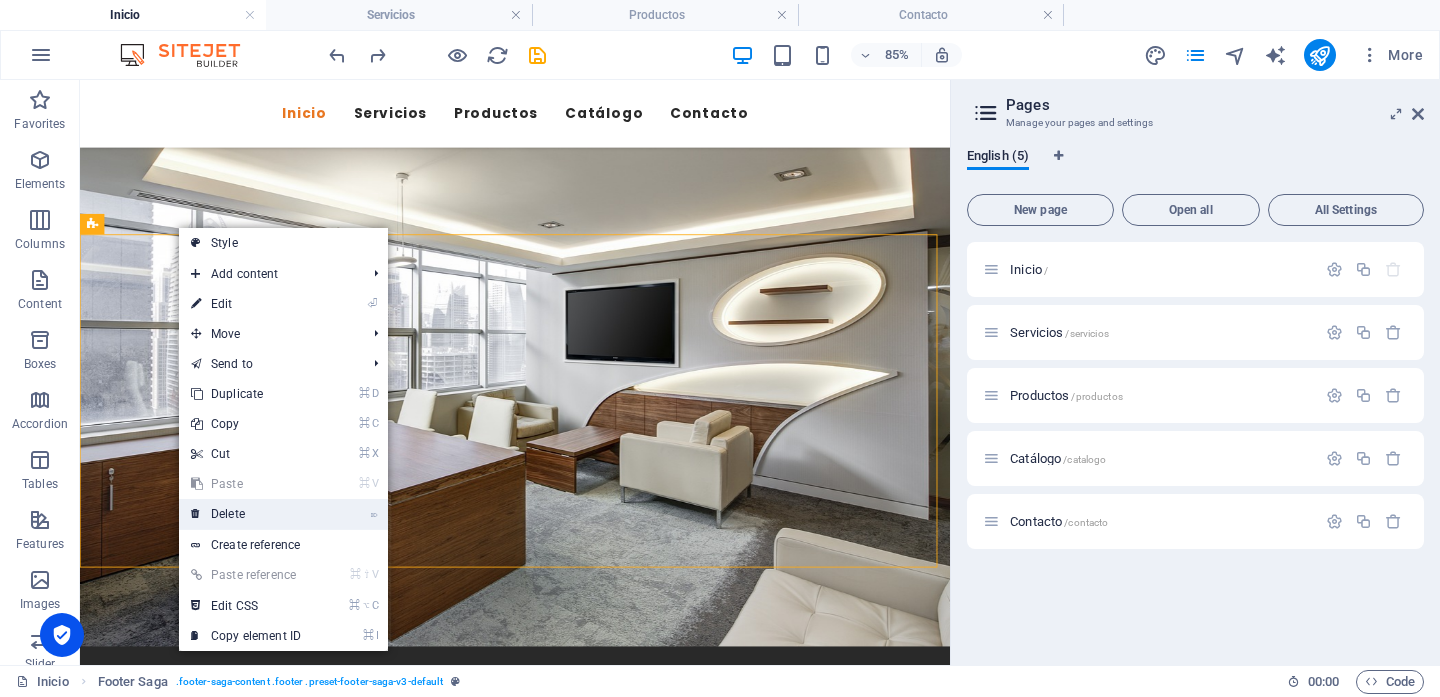 click on "⌦  Delete" at bounding box center (246, 514) 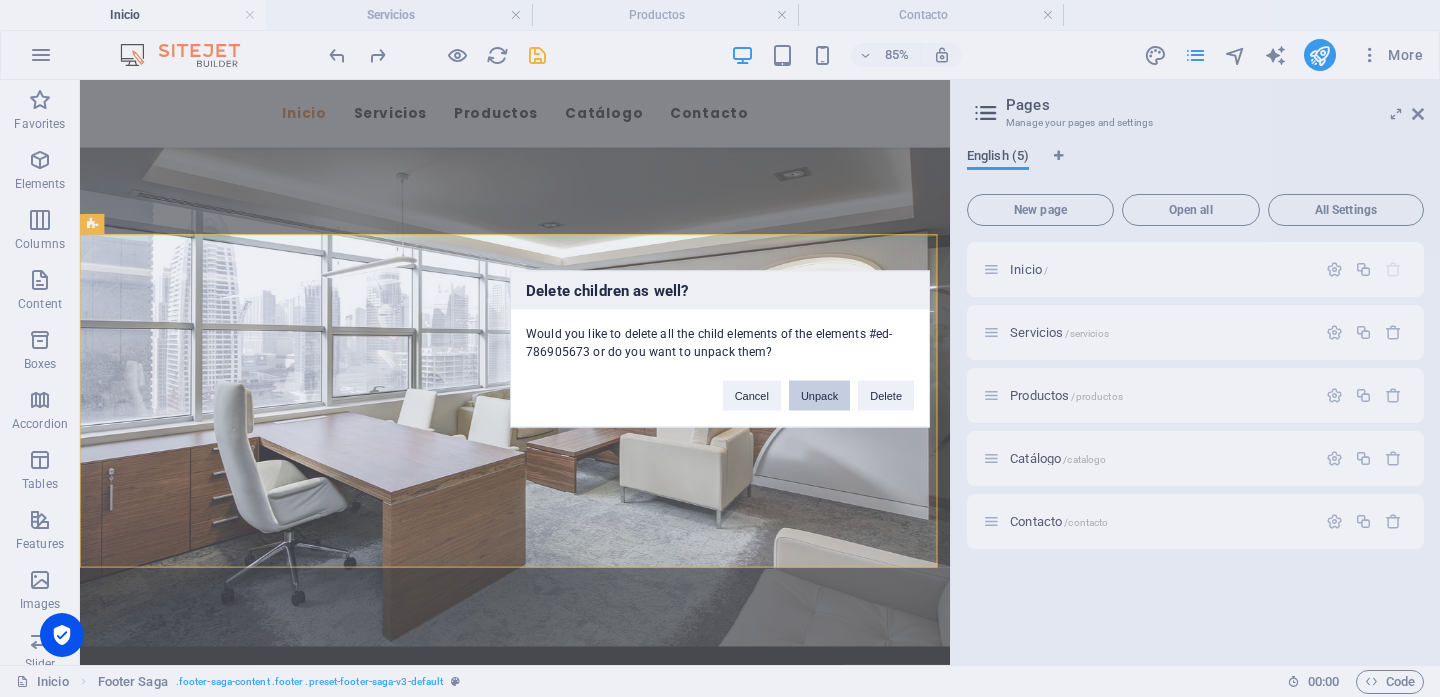 click on "Unpack" at bounding box center [819, 395] 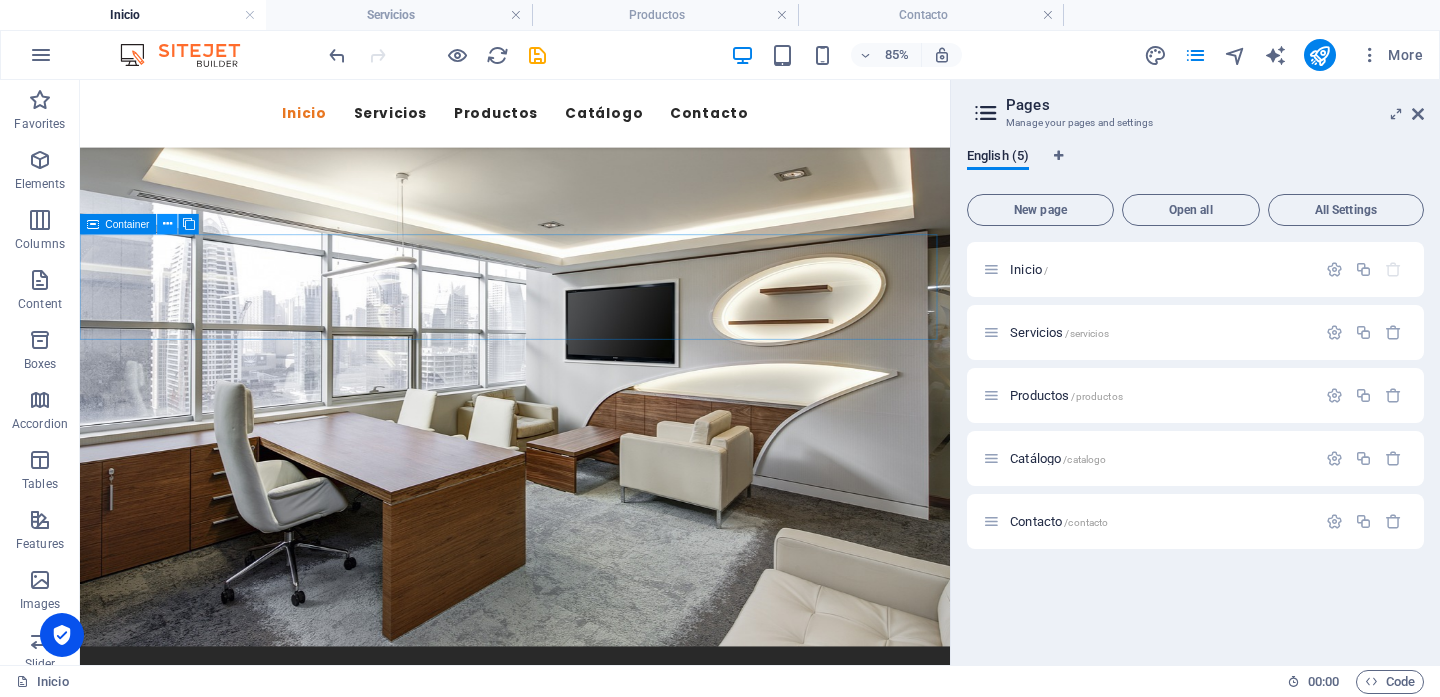 click at bounding box center [167, 224] 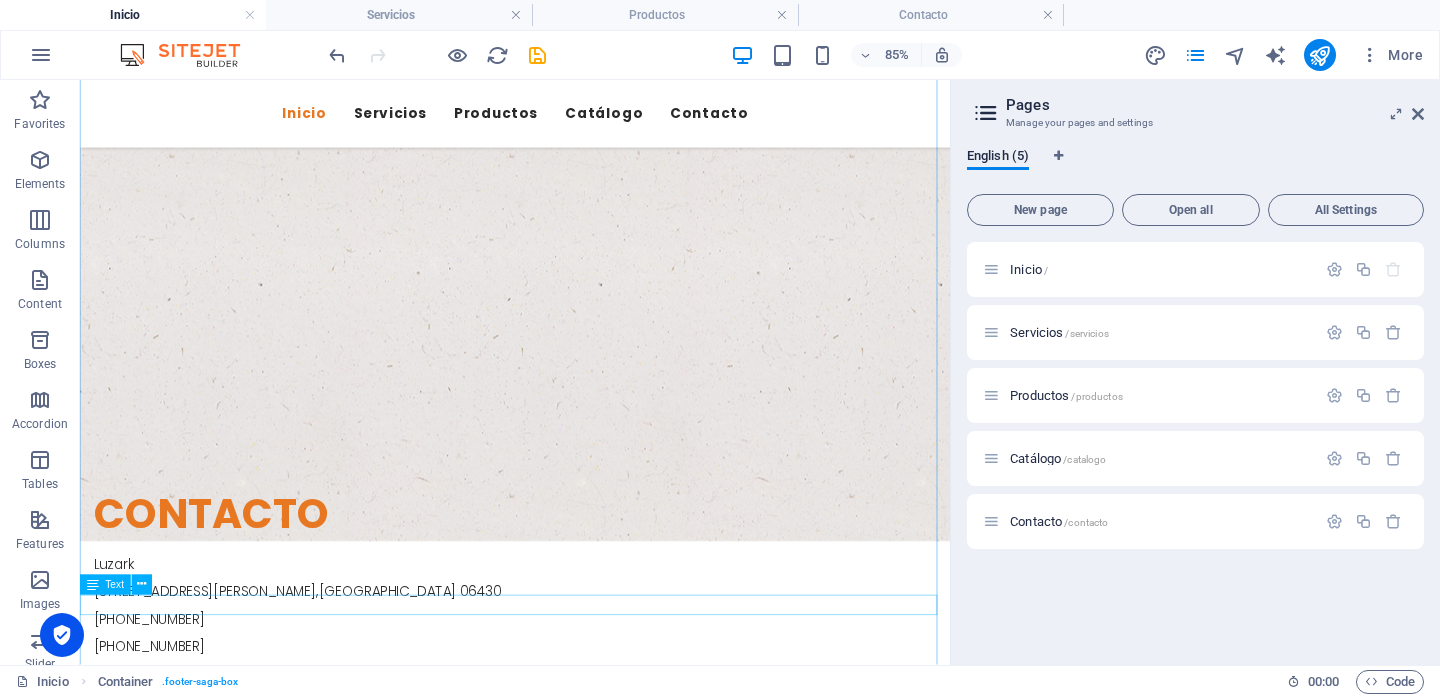 scroll, scrollTop: 9381, scrollLeft: 0, axis: vertical 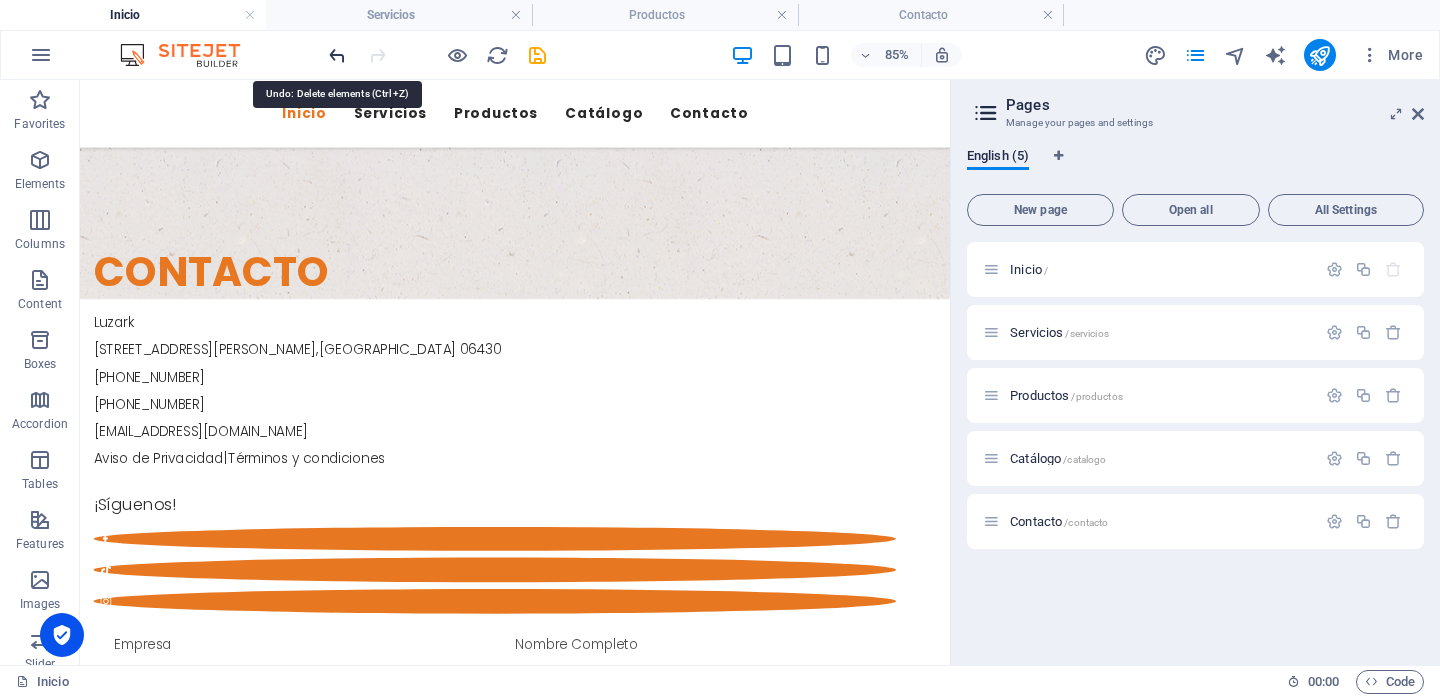 click at bounding box center (337, 55) 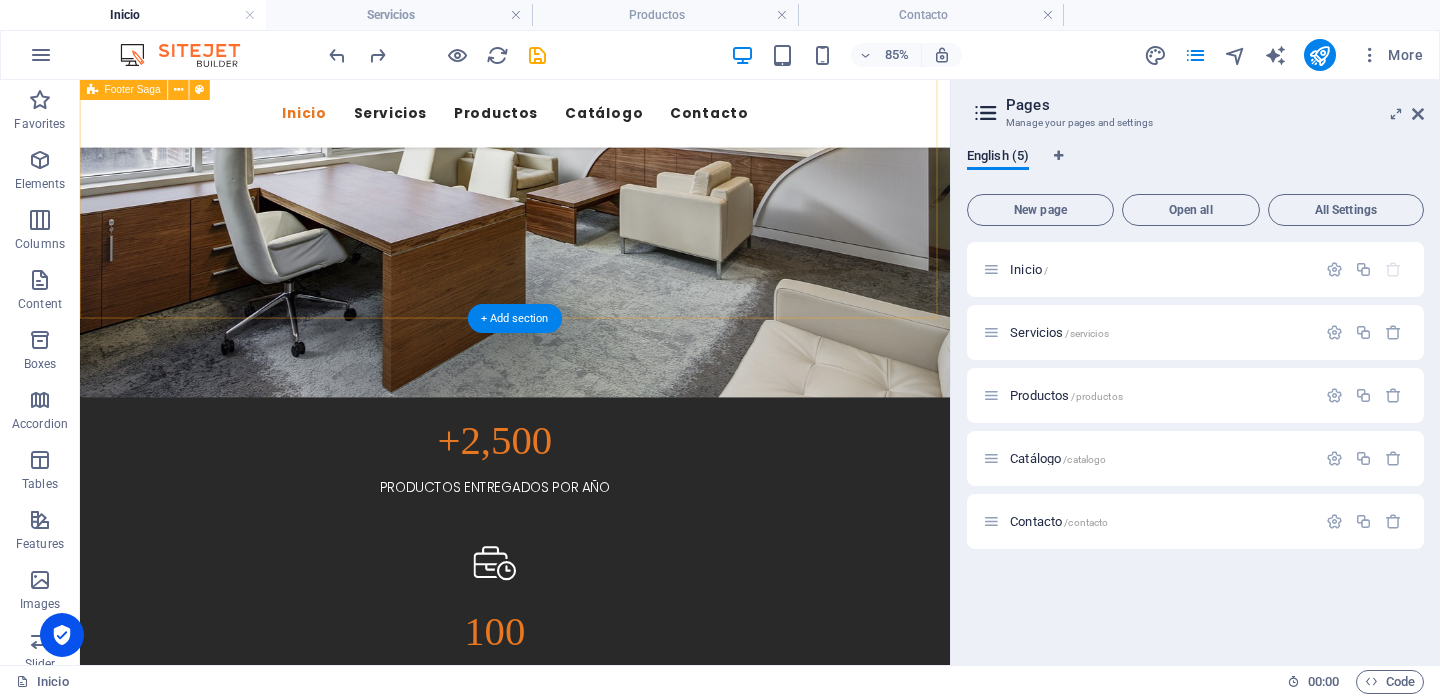 scroll, scrollTop: 5623, scrollLeft: 0, axis: vertical 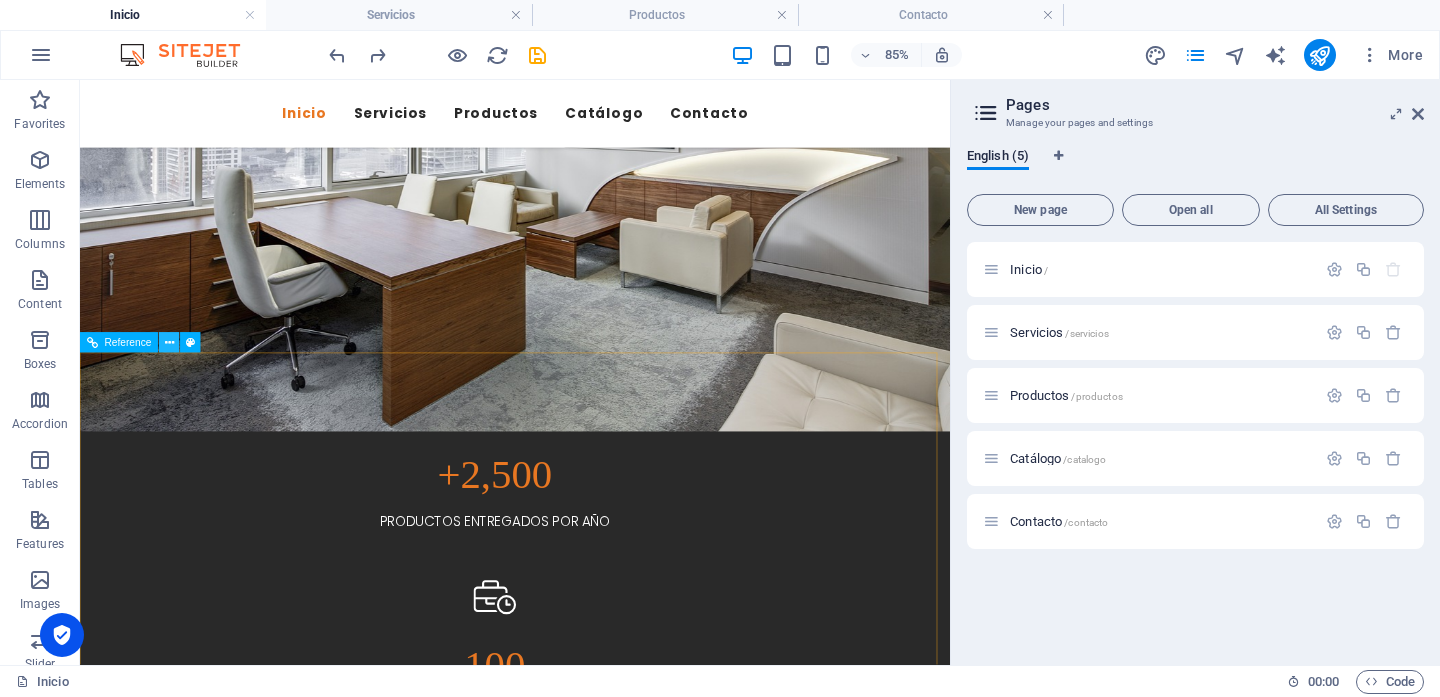 click at bounding box center (169, 343) 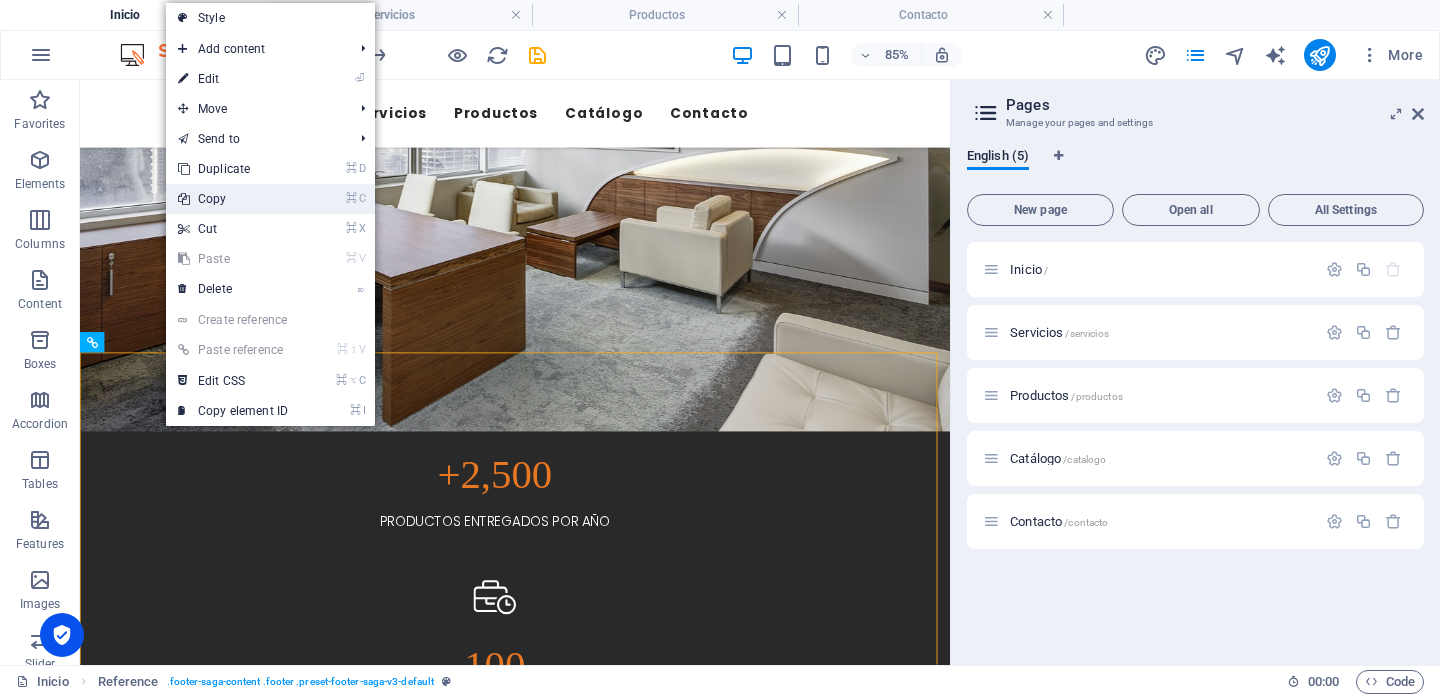 click on "⌘ C  Copy" at bounding box center (233, 199) 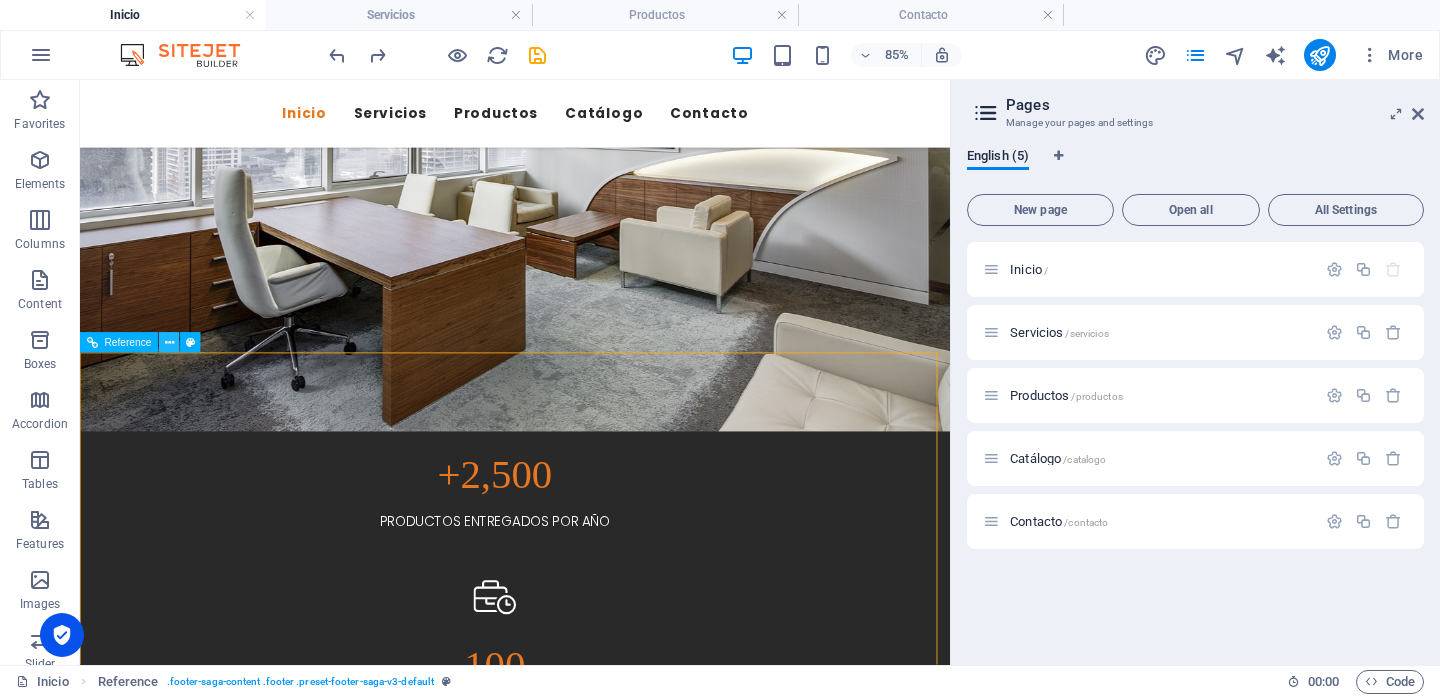 click at bounding box center [169, 343] 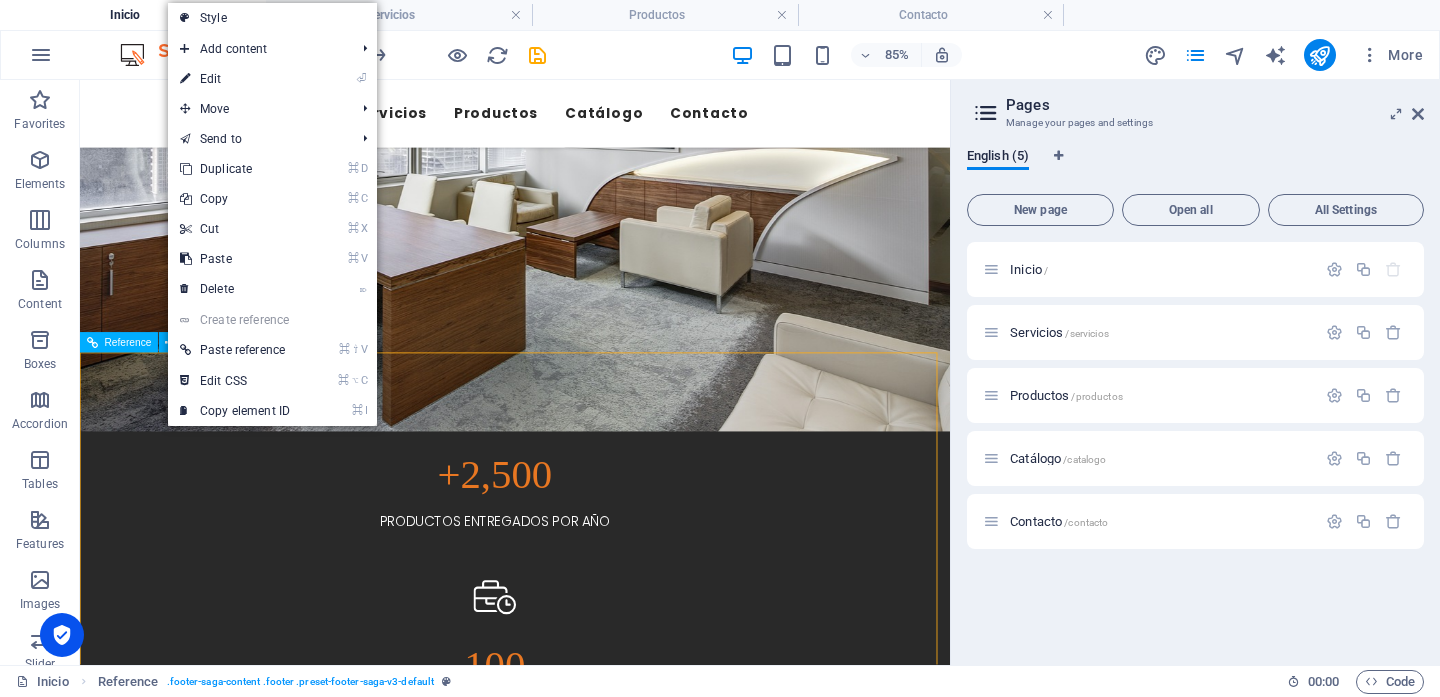 click on "Somos tu mejor opción en sistemas de iluminación residencial, comercial e industrial. Contacto [STREET_ADDRESS][PERSON_NAME][PERSON_NAME] [PHONE_NUMBER]   [EMAIL_ADDRESS][DOMAIN_NAME] [GEOGRAPHIC_DATA]. de México [GEOGRAPHIC_DATA]. de México Querétaro-Bajío [GEOGRAPHIC_DATA]" at bounding box center [592, 5848] 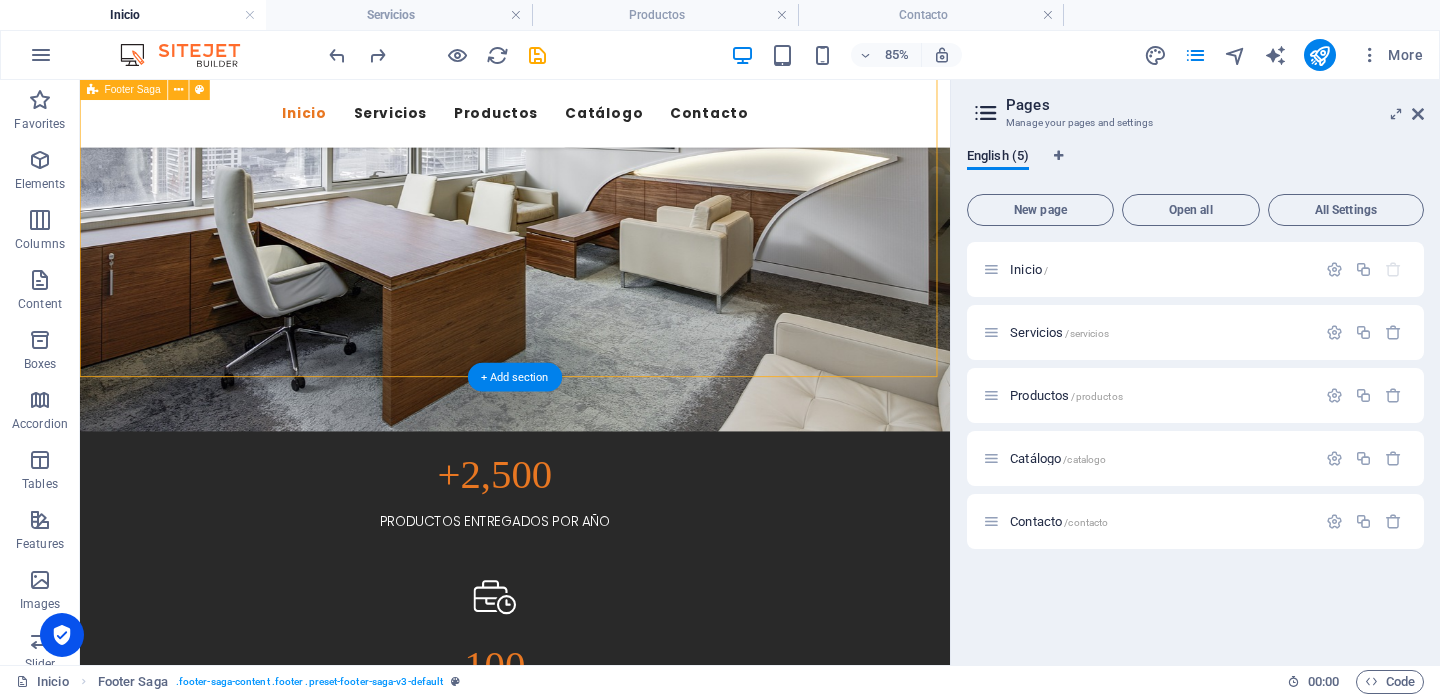scroll, scrollTop: 5273, scrollLeft: 0, axis: vertical 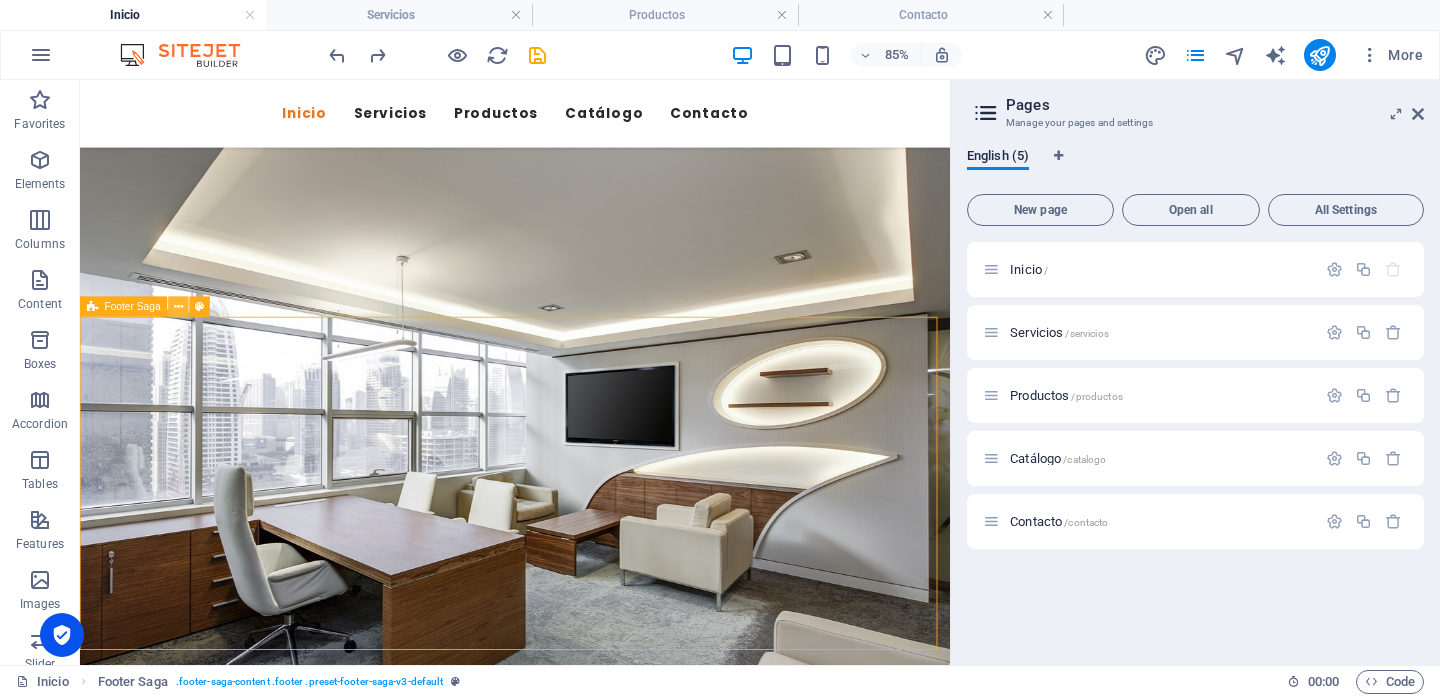 click at bounding box center (178, 307) 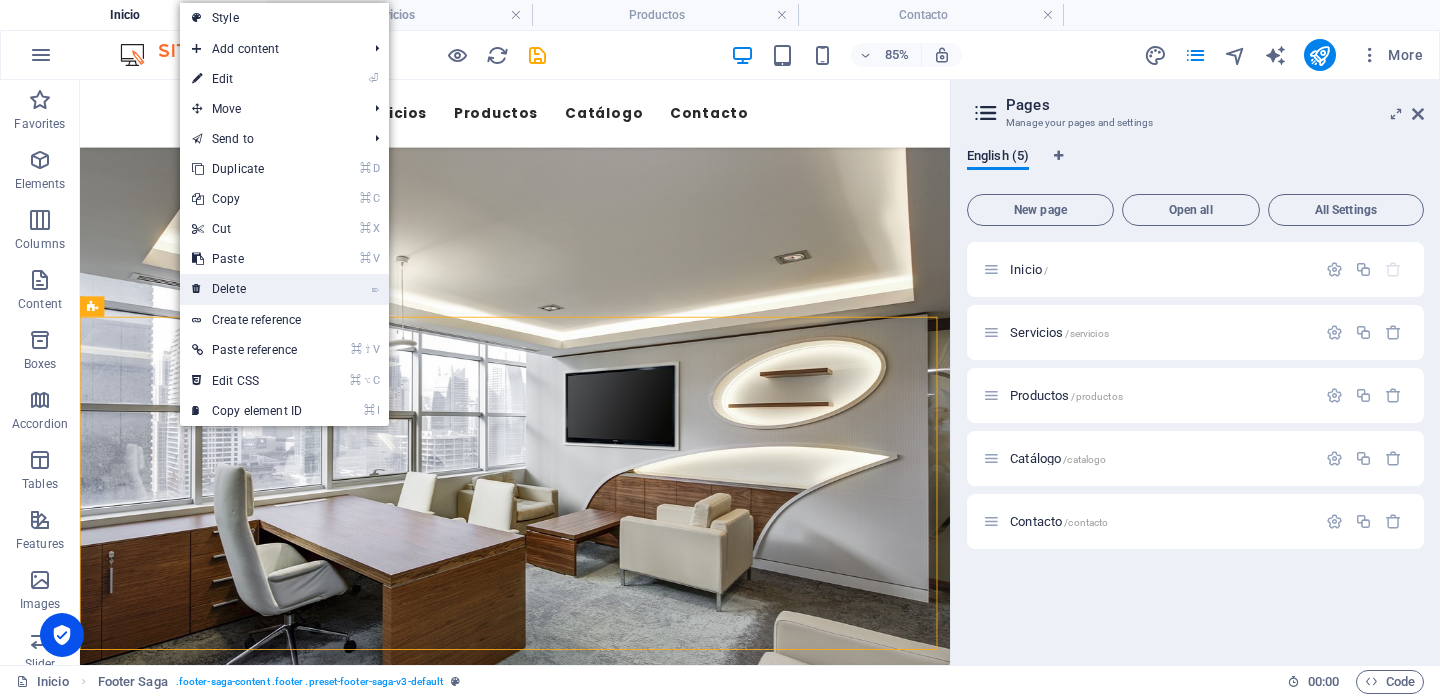 click on "⌦  Delete" at bounding box center (247, 289) 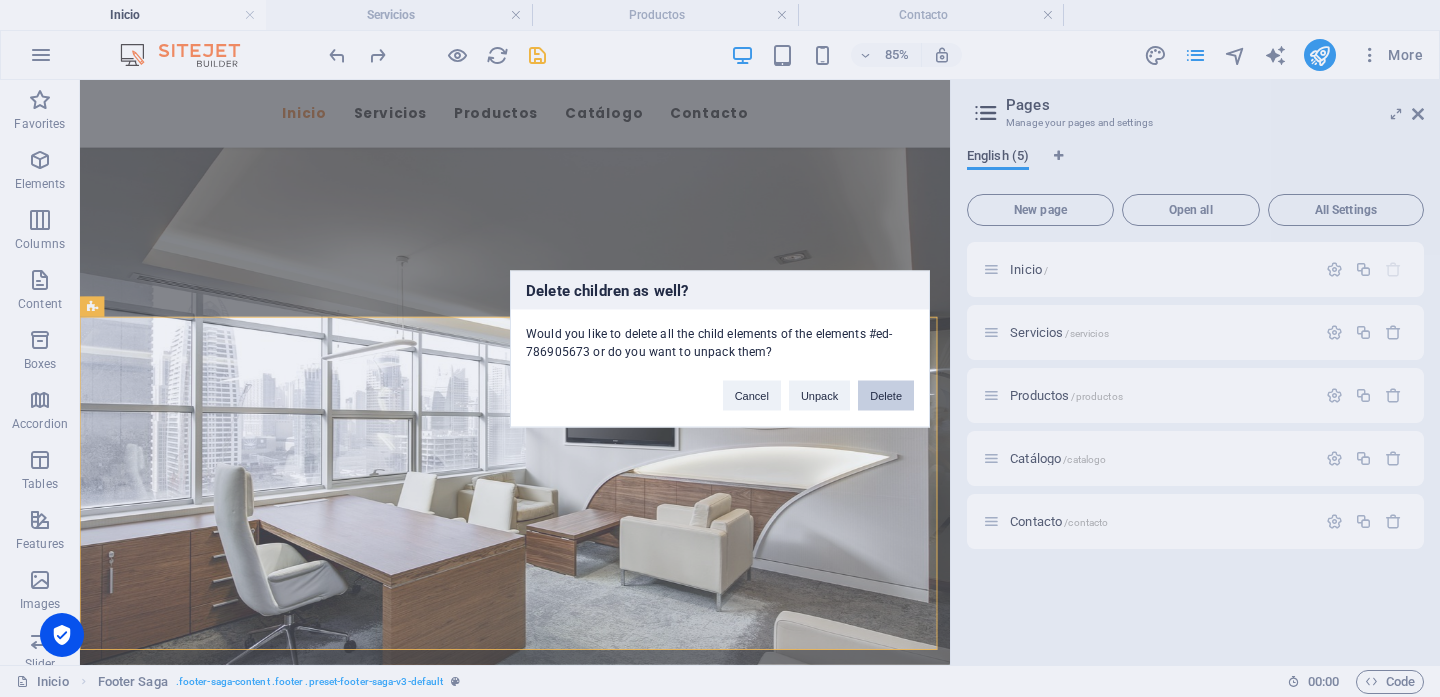 click on "Delete" at bounding box center [886, 395] 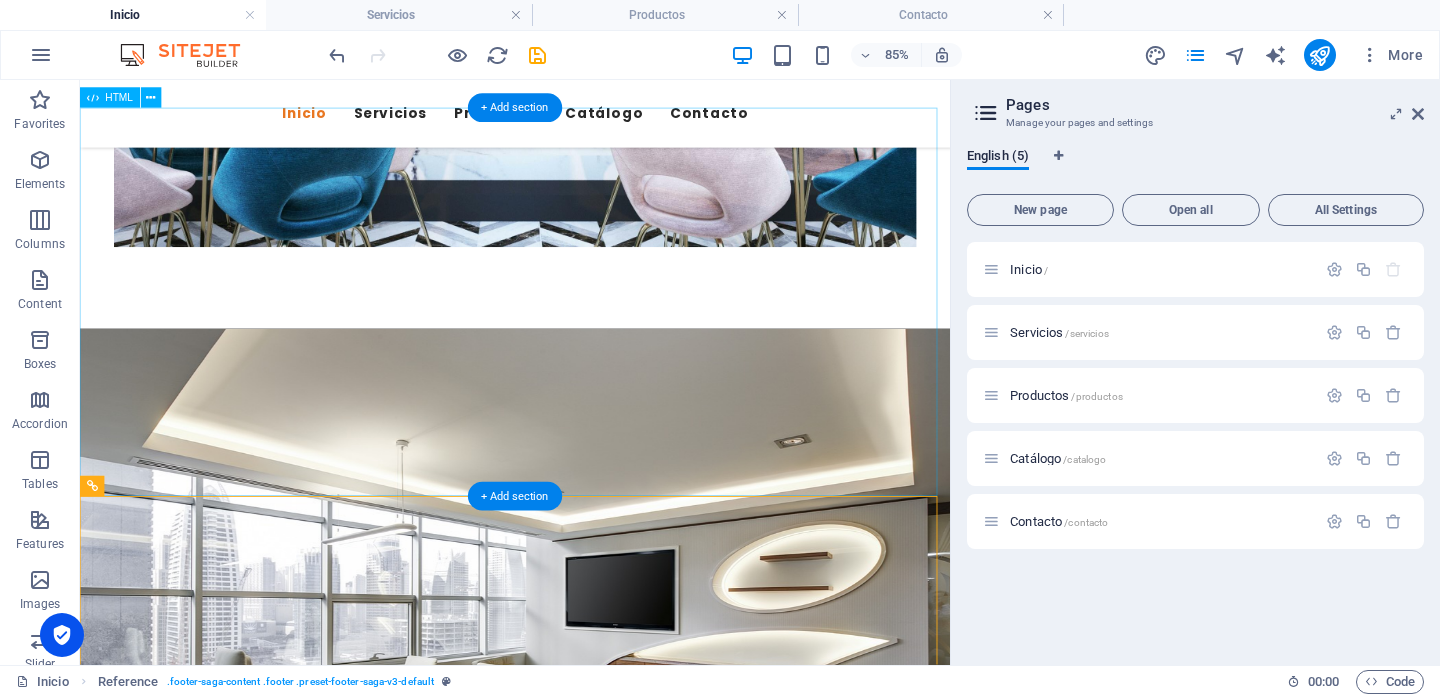 scroll, scrollTop: 5271, scrollLeft: 0, axis: vertical 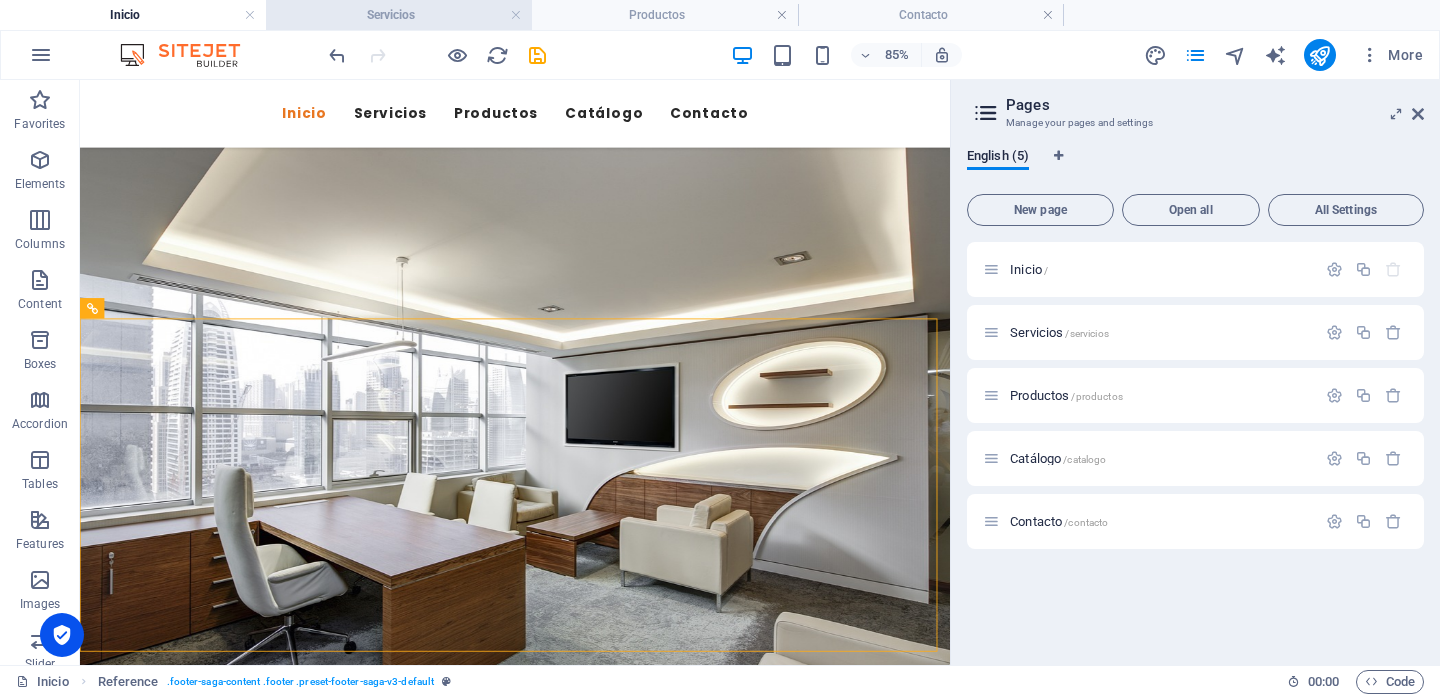click on "Servicios" at bounding box center (399, 15) 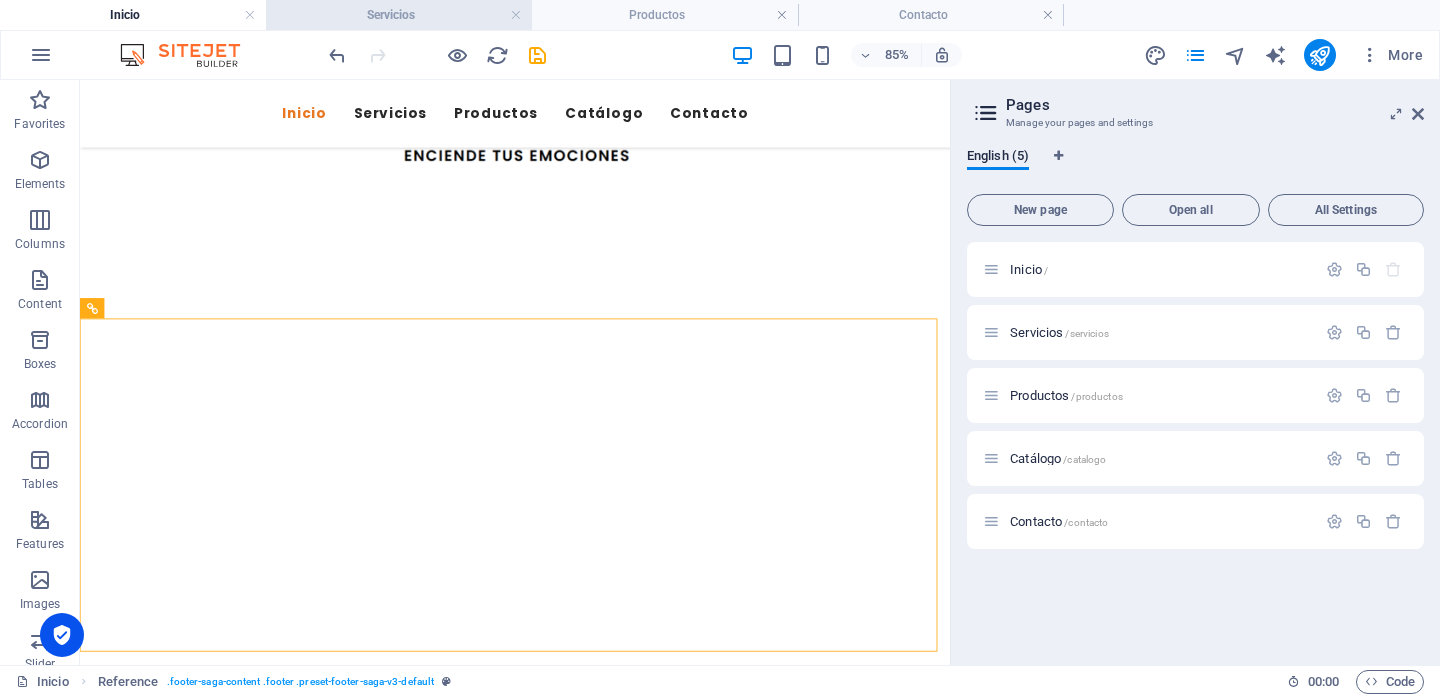 scroll, scrollTop: 2640, scrollLeft: 0, axis: vertical 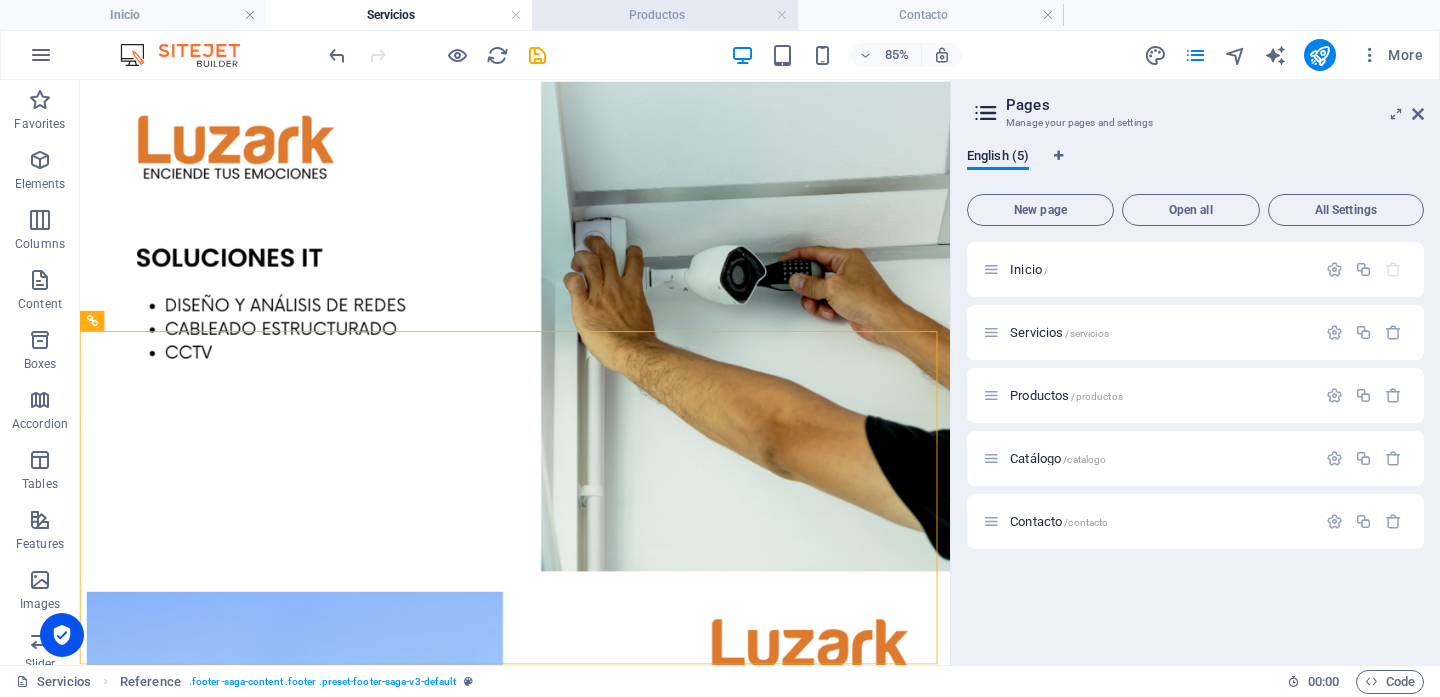 click on "Productos" at bounding box center [665, 15] 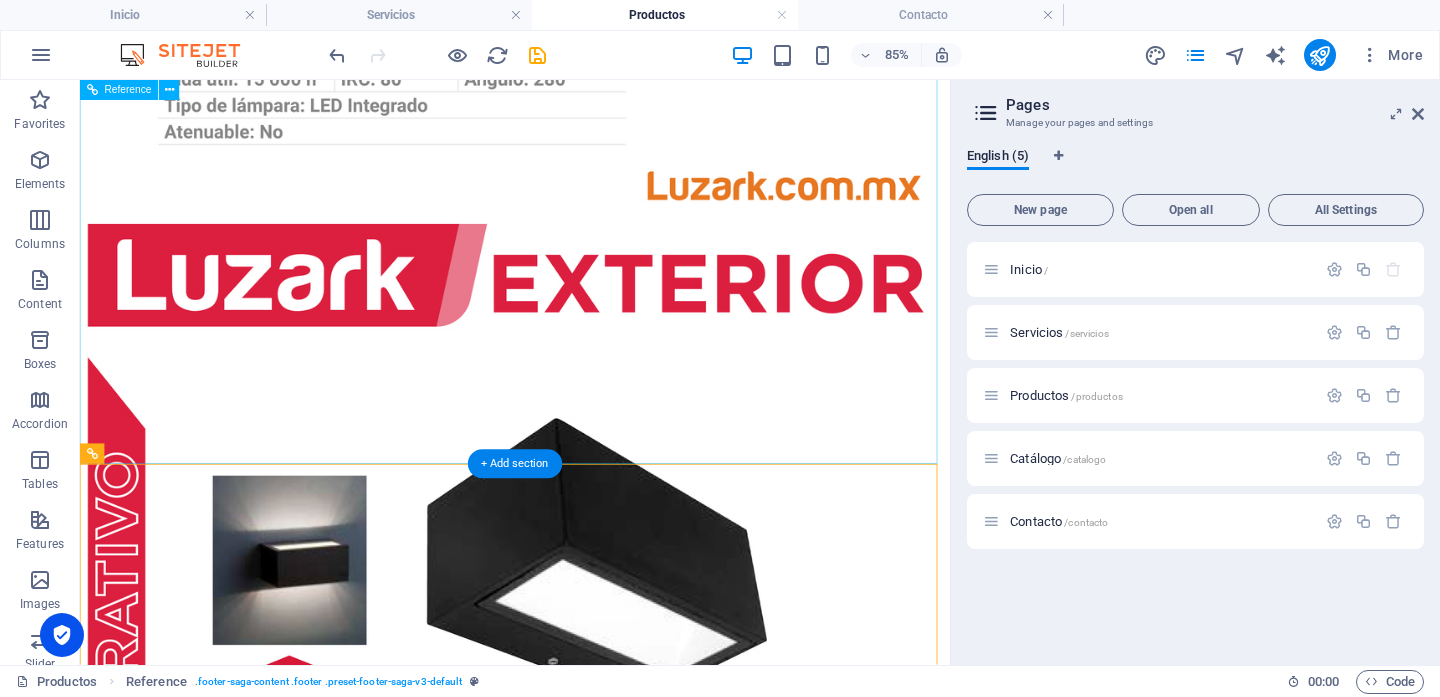 scroll, scrollTop: 15003, scrollLeft: 0, axis: vertical 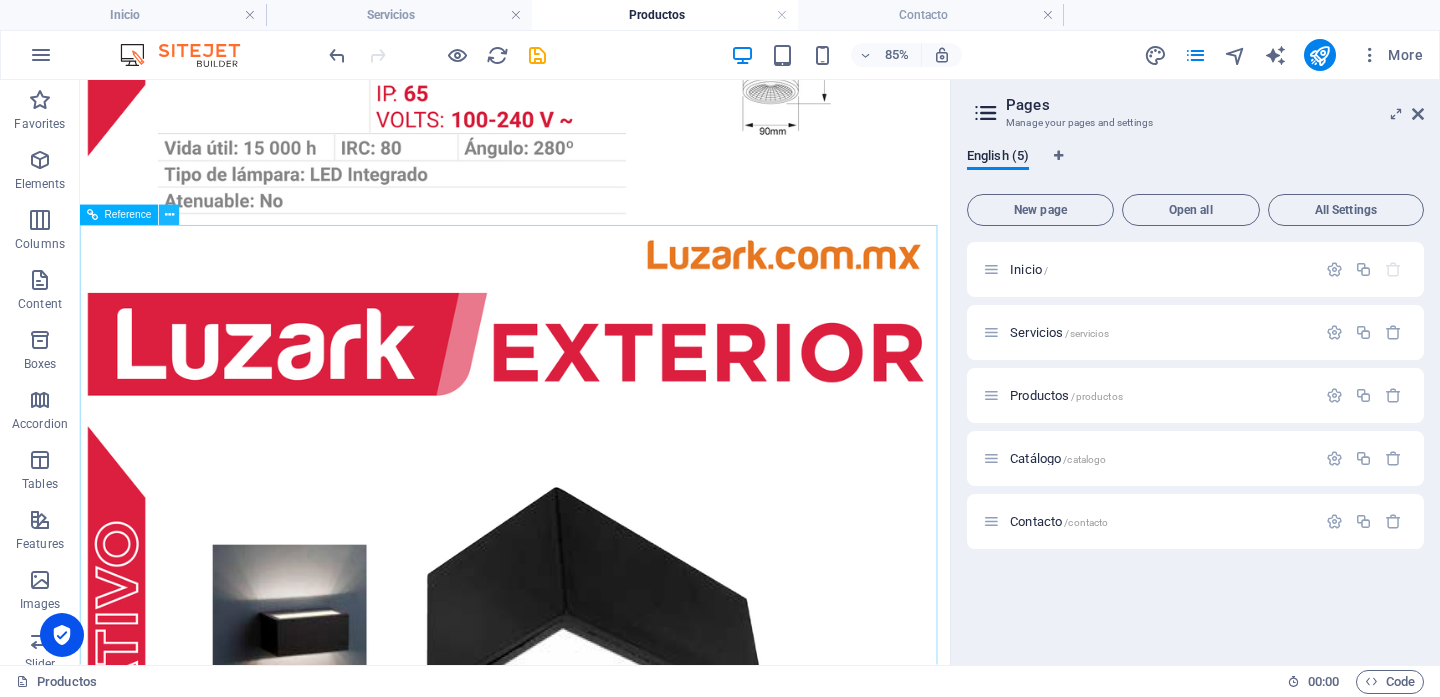 click at bounding box center [169, 215] 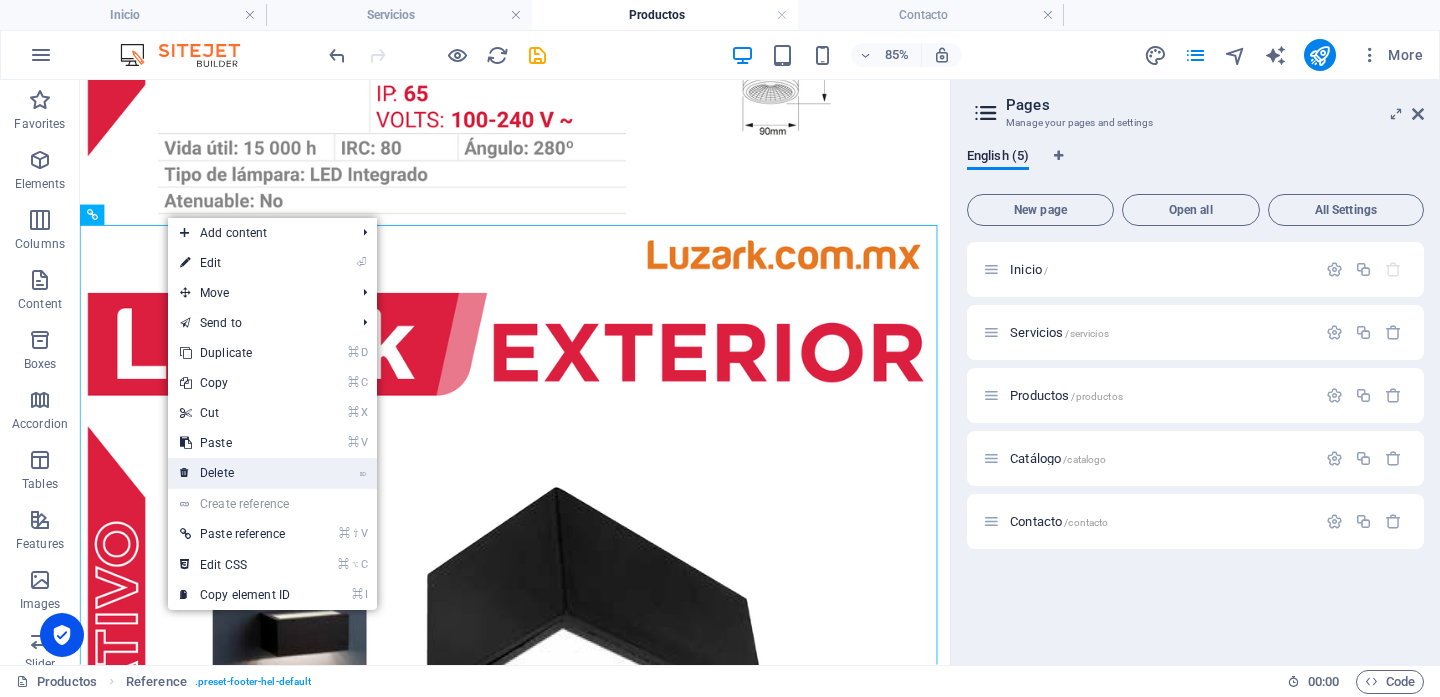 click on "⌦  Delete" at bounding box center [235, 473] 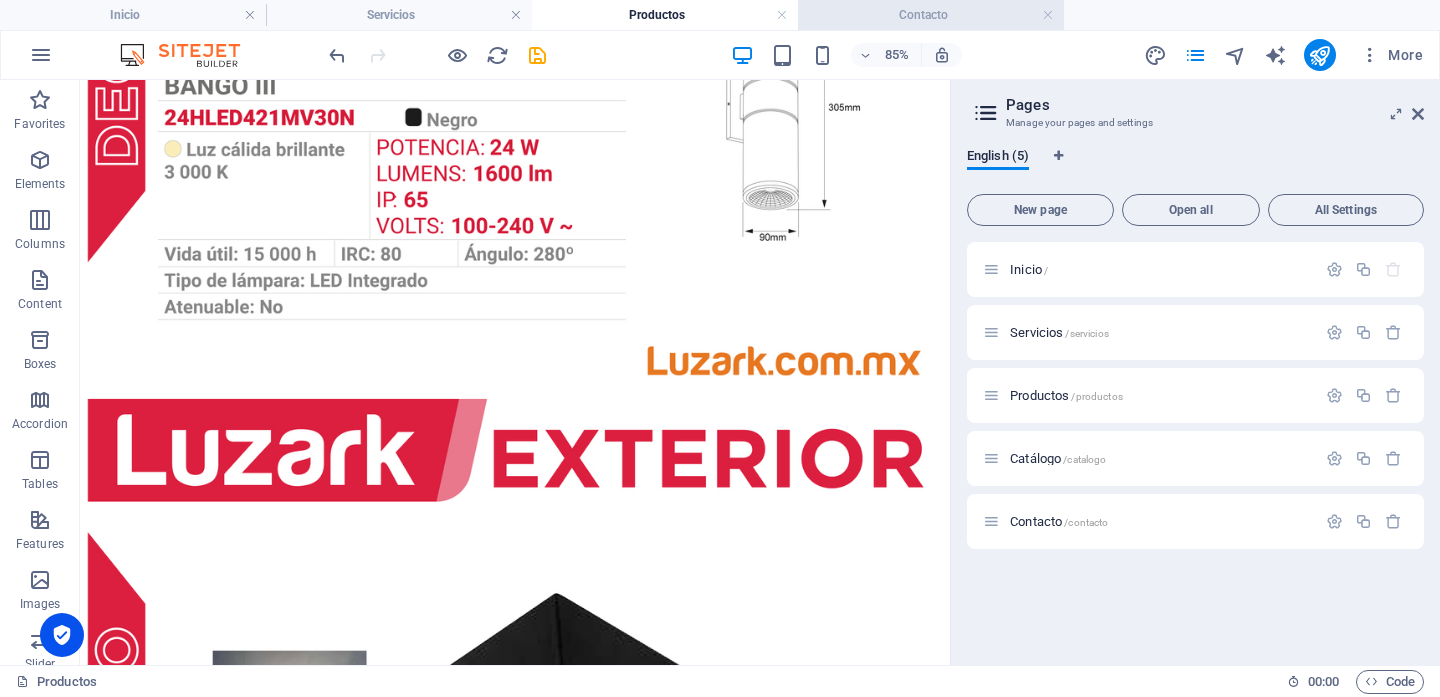 click on "Contacto" at bounding box center (931, 15) 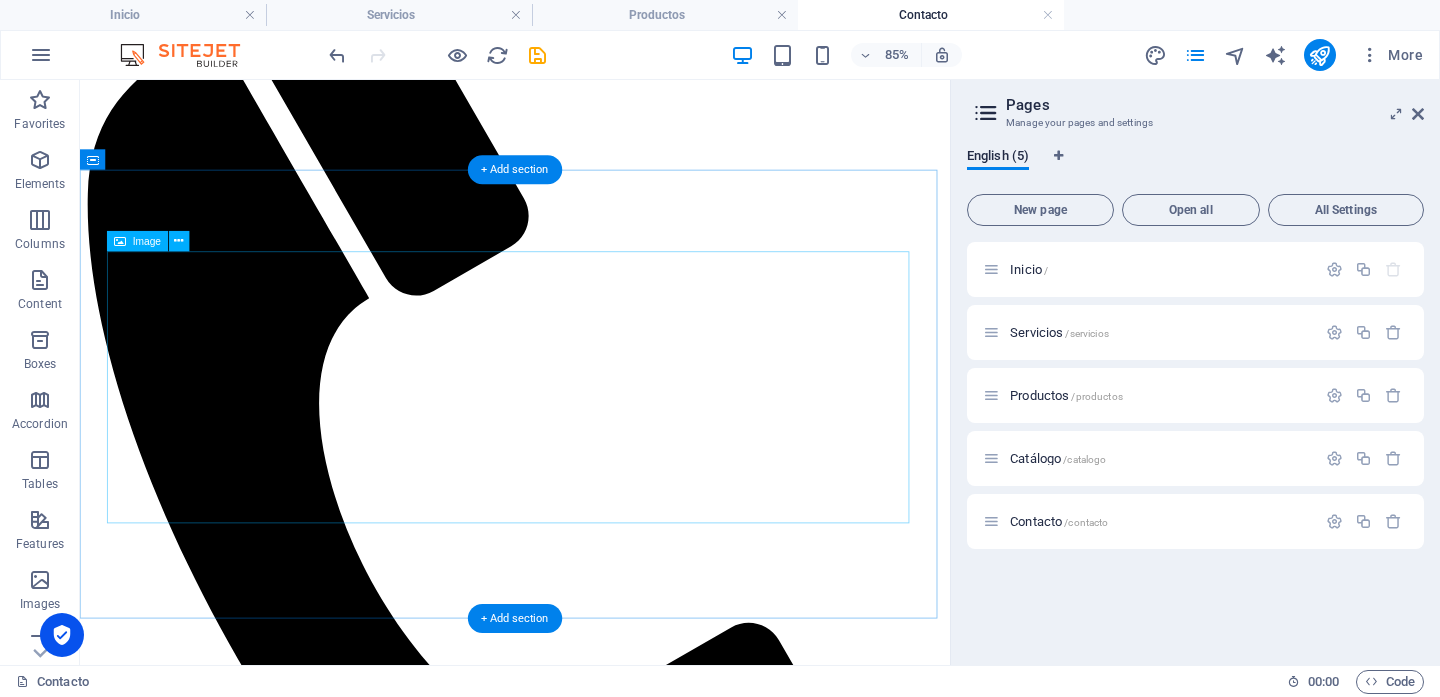 scroll, scrollTop: 1499, scrollLeft: 0, axis: vertical 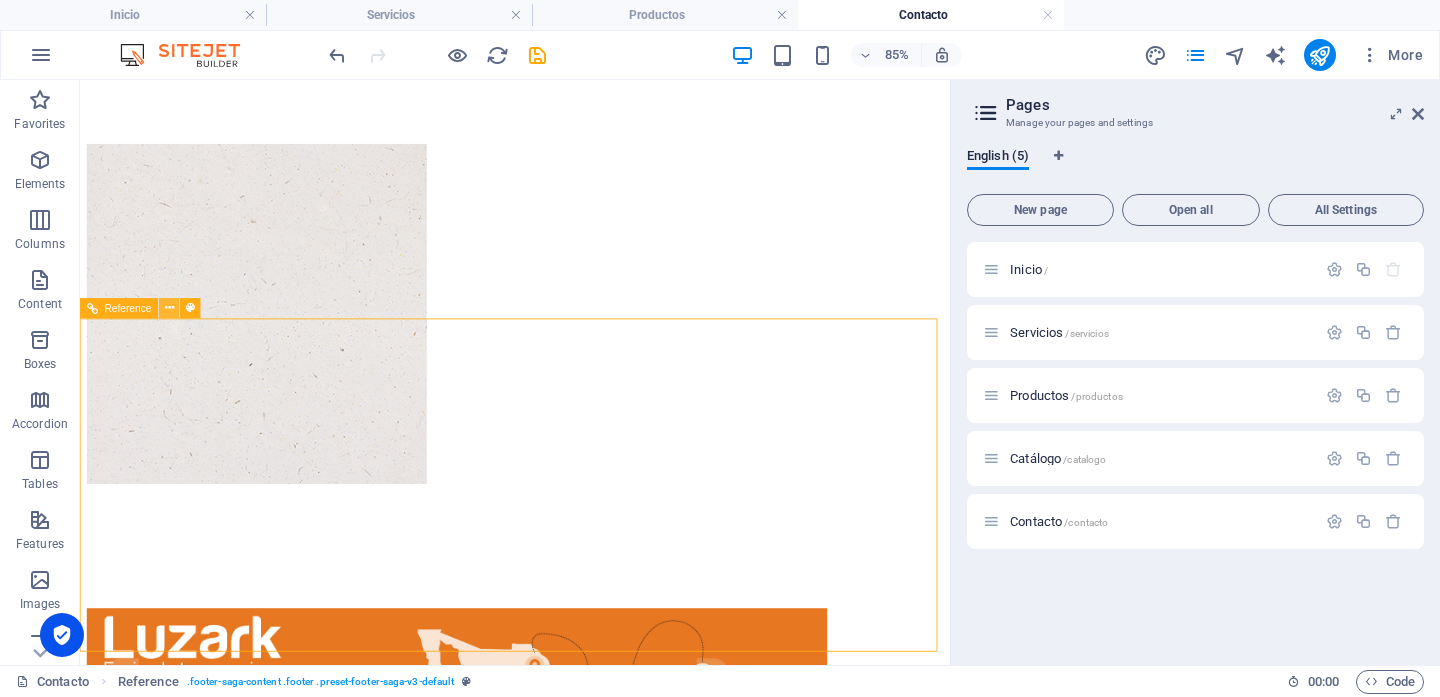 click at bounding box center [169, 308] 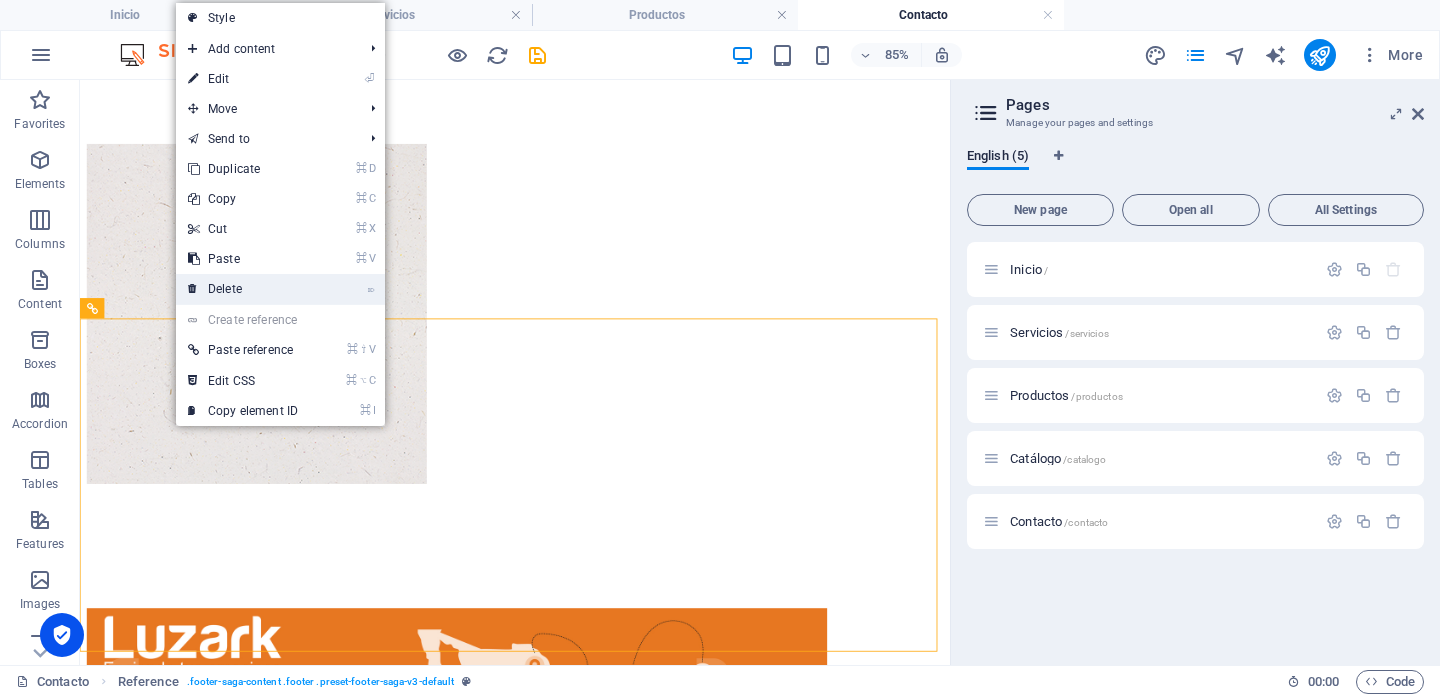 click on "⌦  Delete" at bounding box center (243, 289) 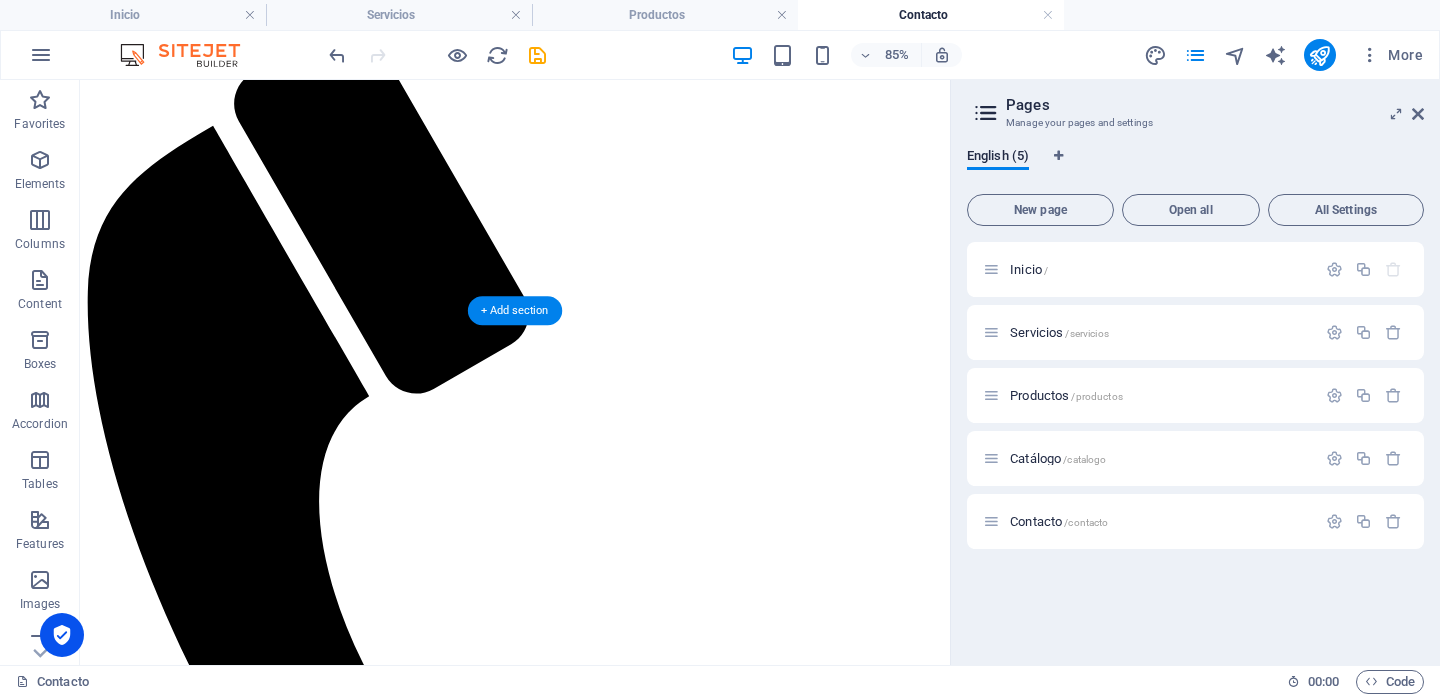 scroll, scrollTop: 0, scrollLeft: 0, axis: both 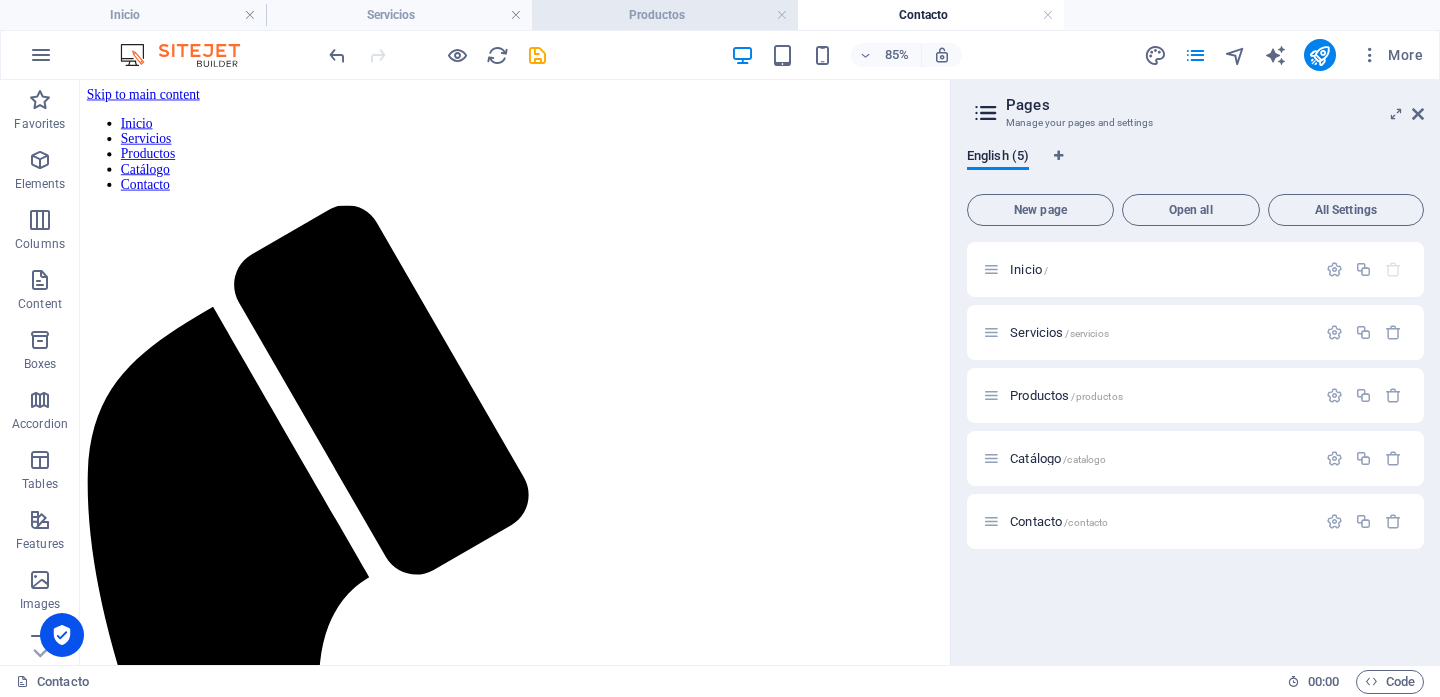 click on "Productos" at bounding box center (665, 15) 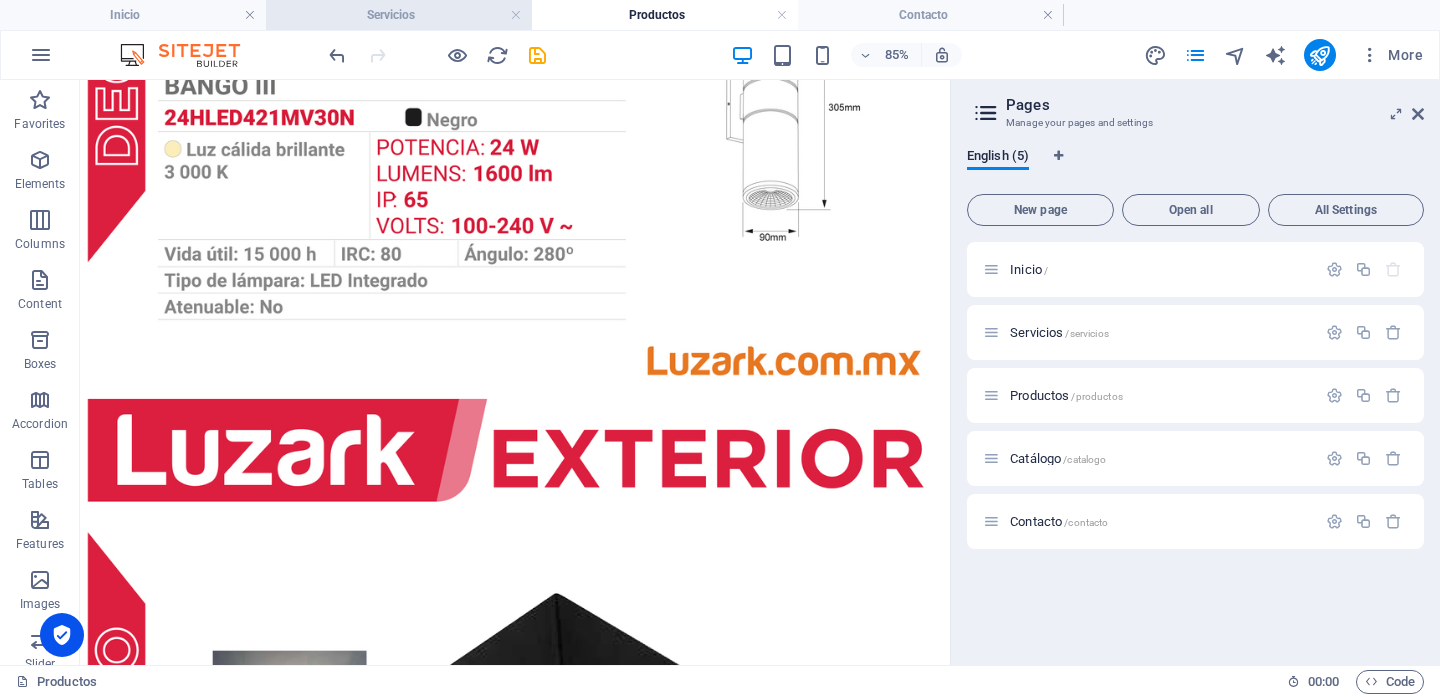 click on "Servicios" at bounding box center [399, 15] 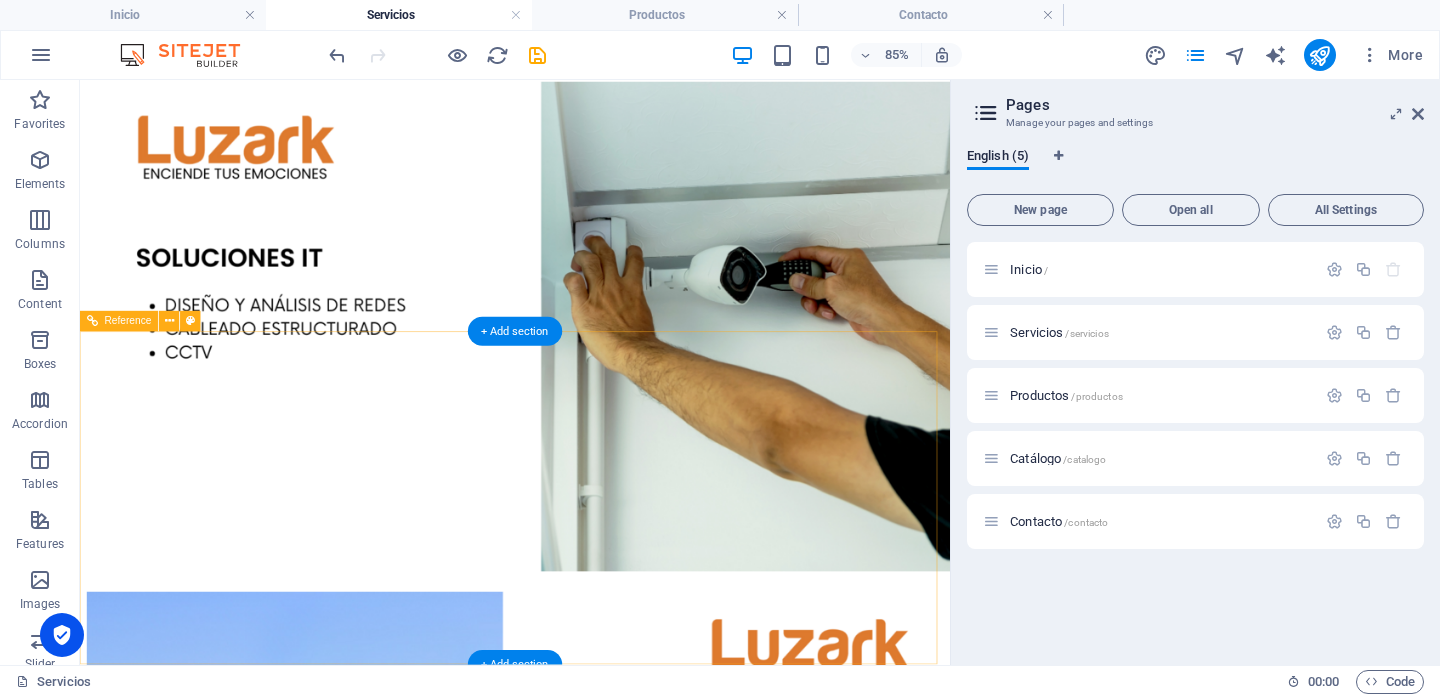 click on "Somos tu mejor opción en sistemas de iluminación residencial, comercial e industrial. Contacto [STREET_ADDRESS][PERSON_NAME][PERSON_NAME] [PHONE_NUMBER]   [EMAIL_ADDRESS][DOMAIN_NAME] [GEOGRAPHIC_DATA]. de México [GEOGRAPHIC_DATA]. de México Querétaro-Bajío [GEOGRAPHIC_DATA]" at bounding box center (592, 4208) 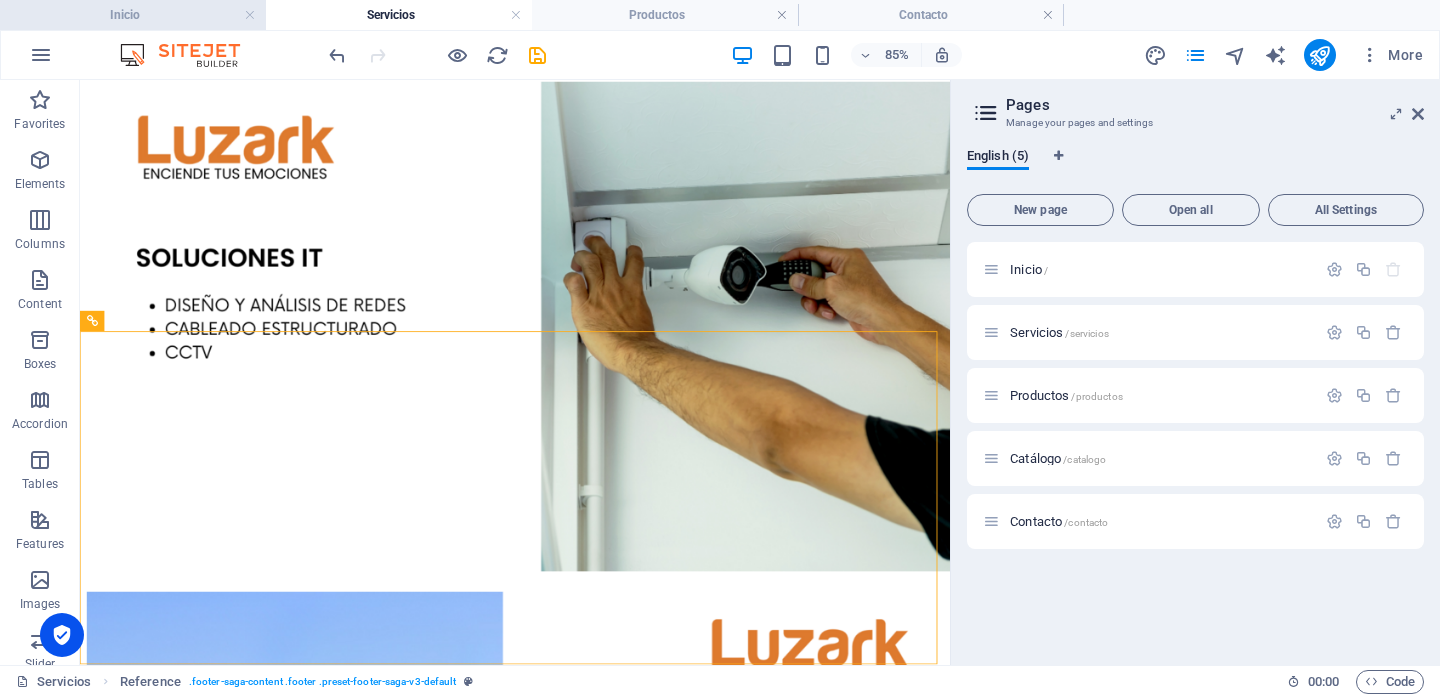 click on "Inicio" at bounding box center [133, 15] 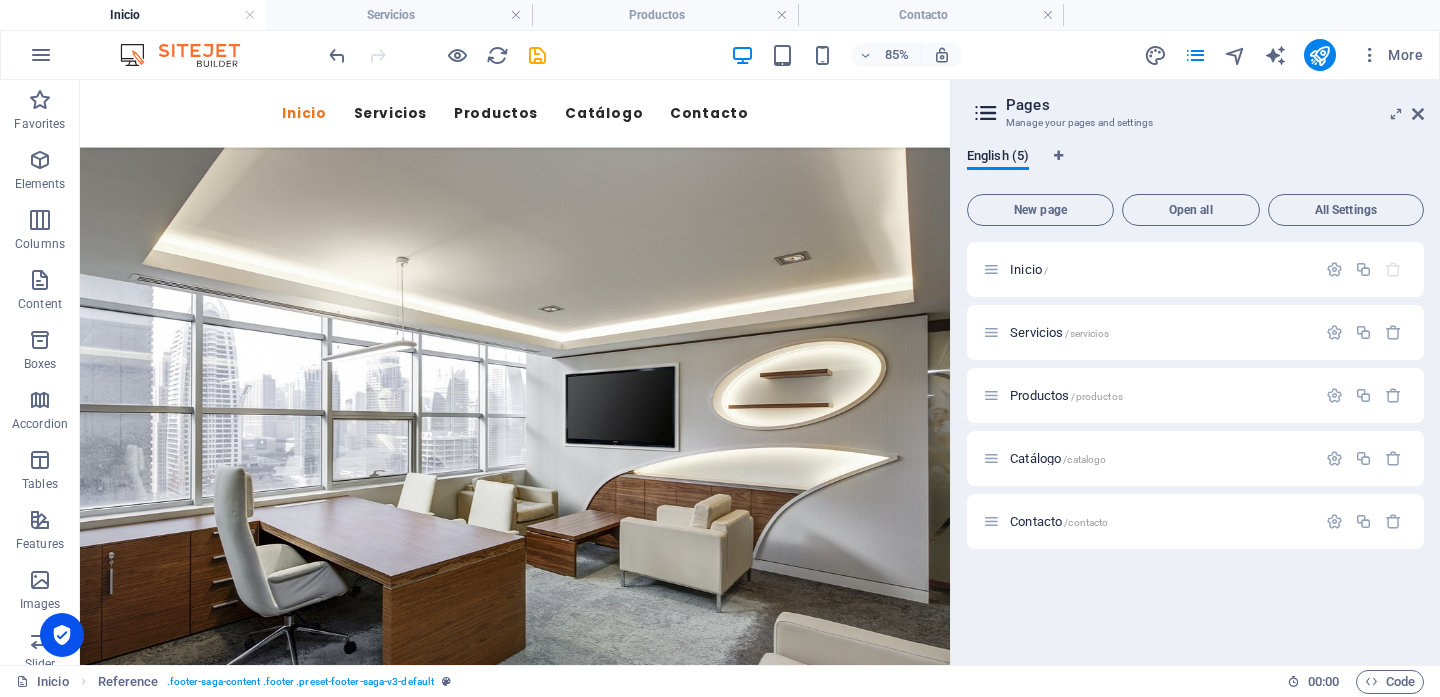 scroll, scrollTop: 0, scrollLeft: 0, axis: both 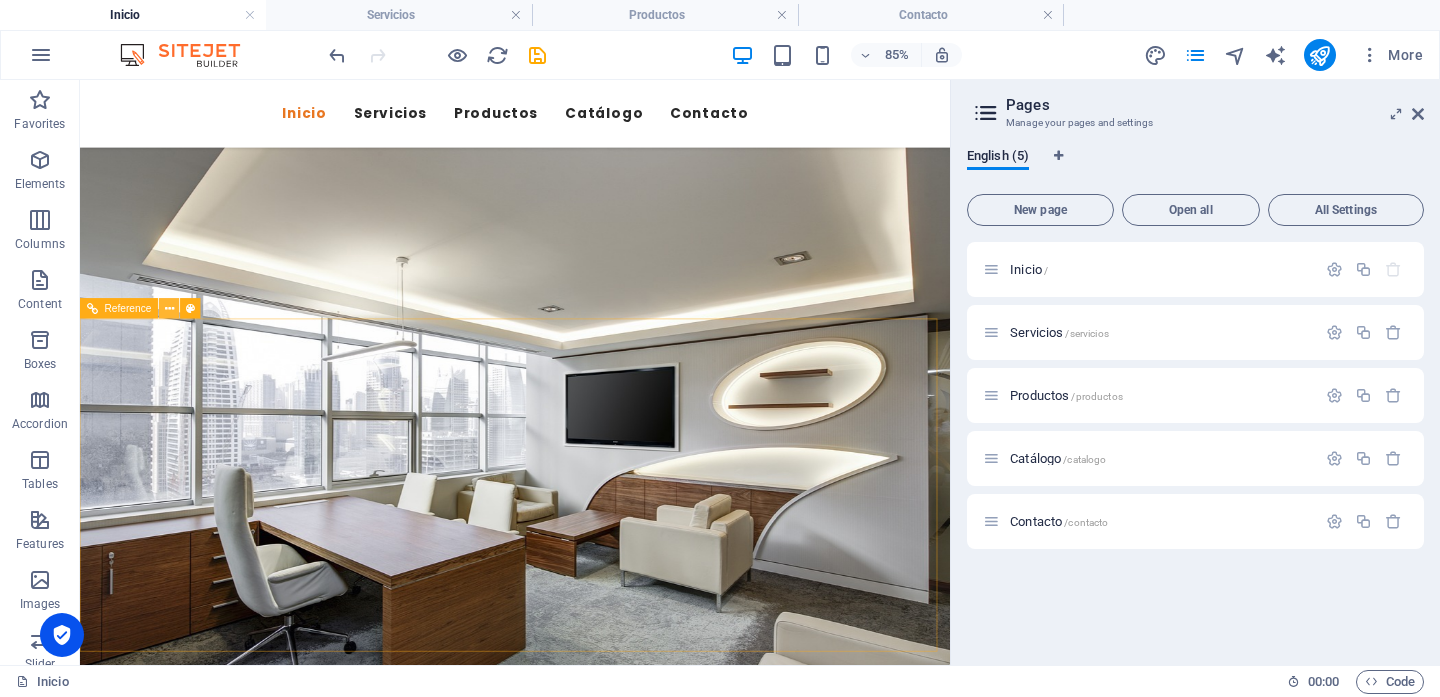 click at bounding box center (169, 309) 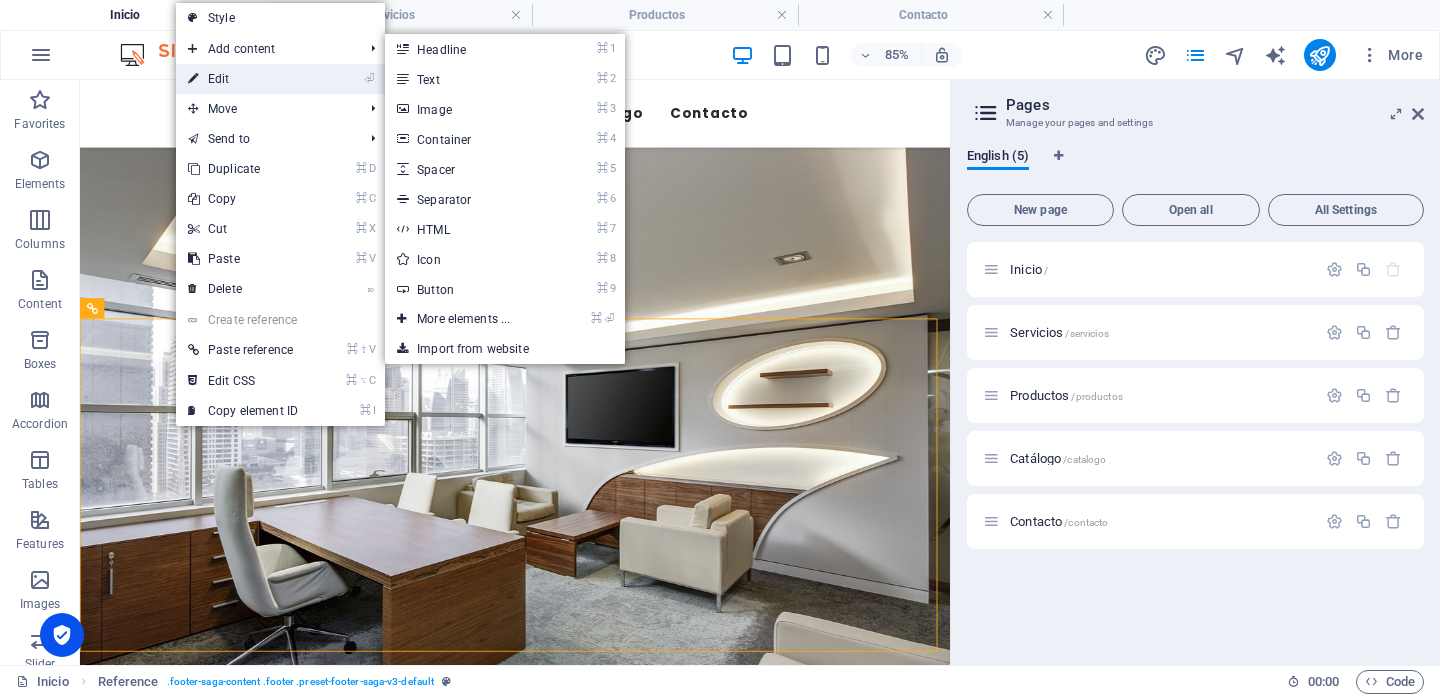 click on "⏎  Edit" at bounding box center [243, 79] 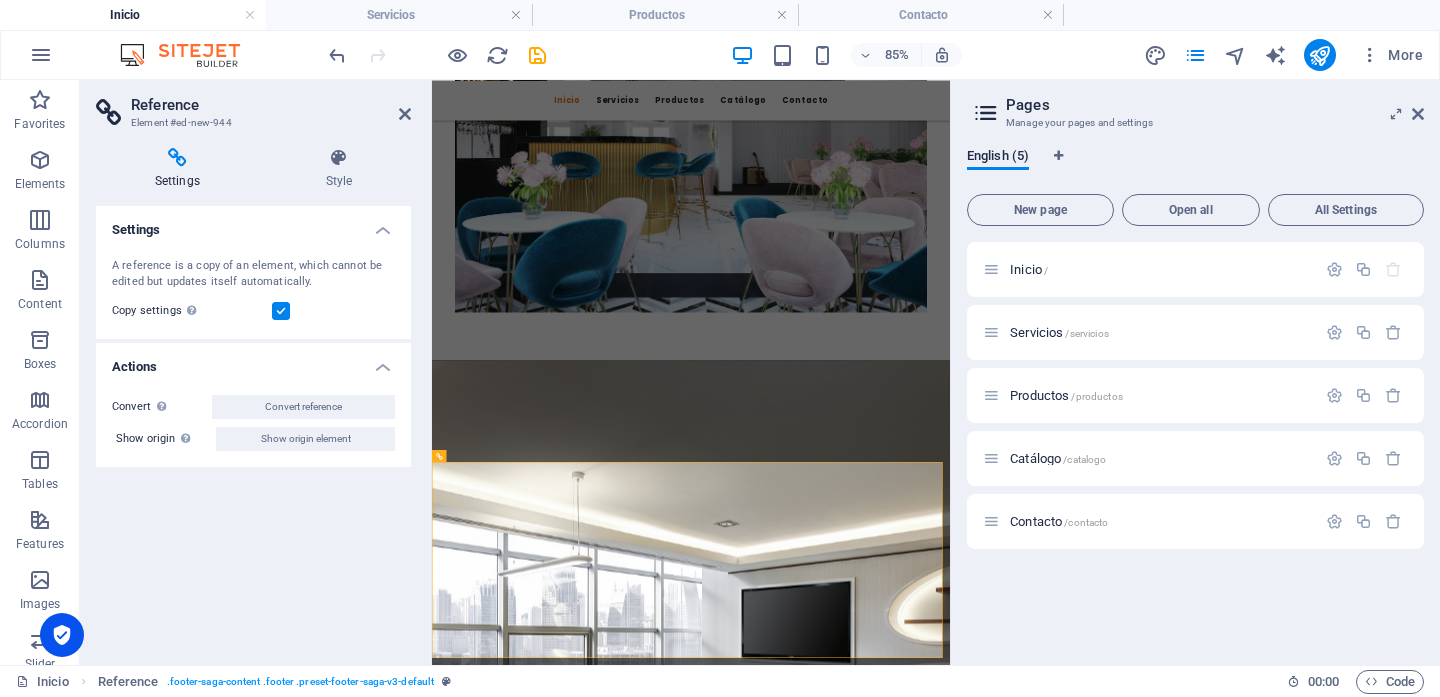 scroll, scrollTop: 5030, scrollLeft: 0, axis: vertical 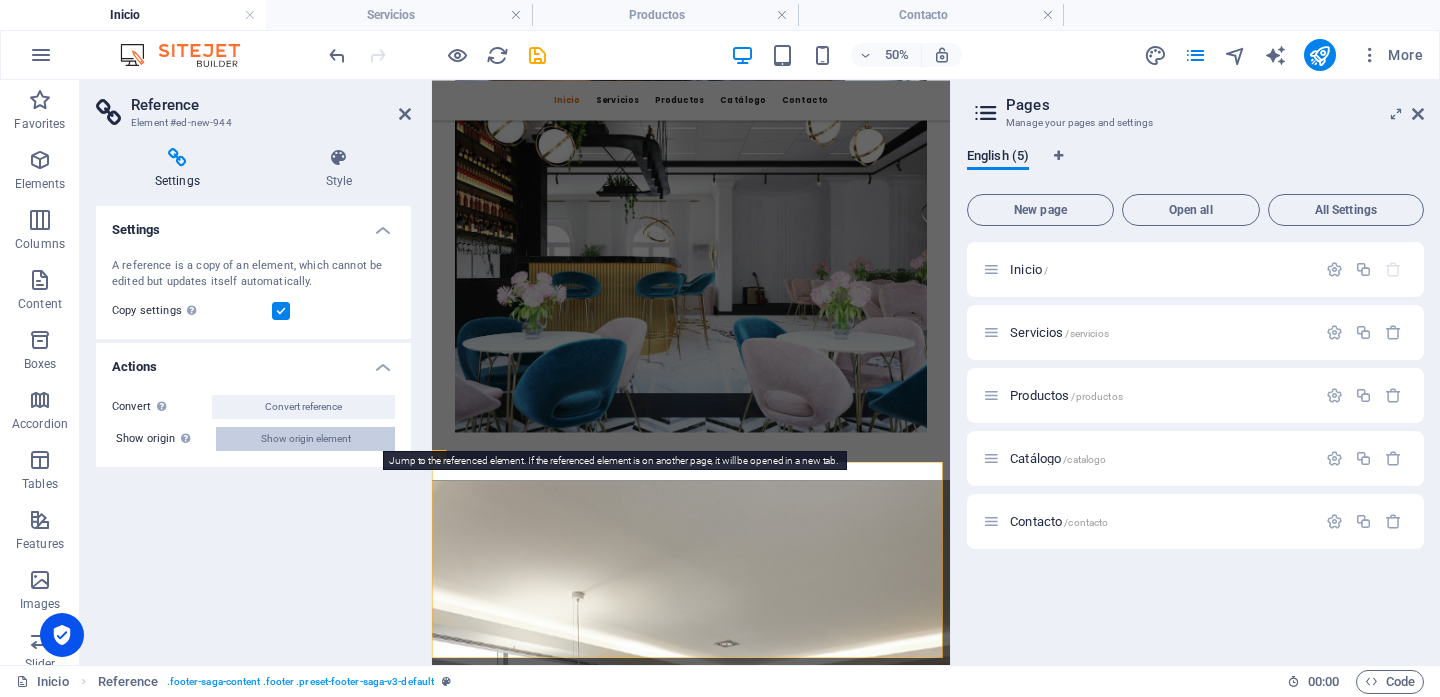 click on "Show origin element" at bounding box center [306, 439] 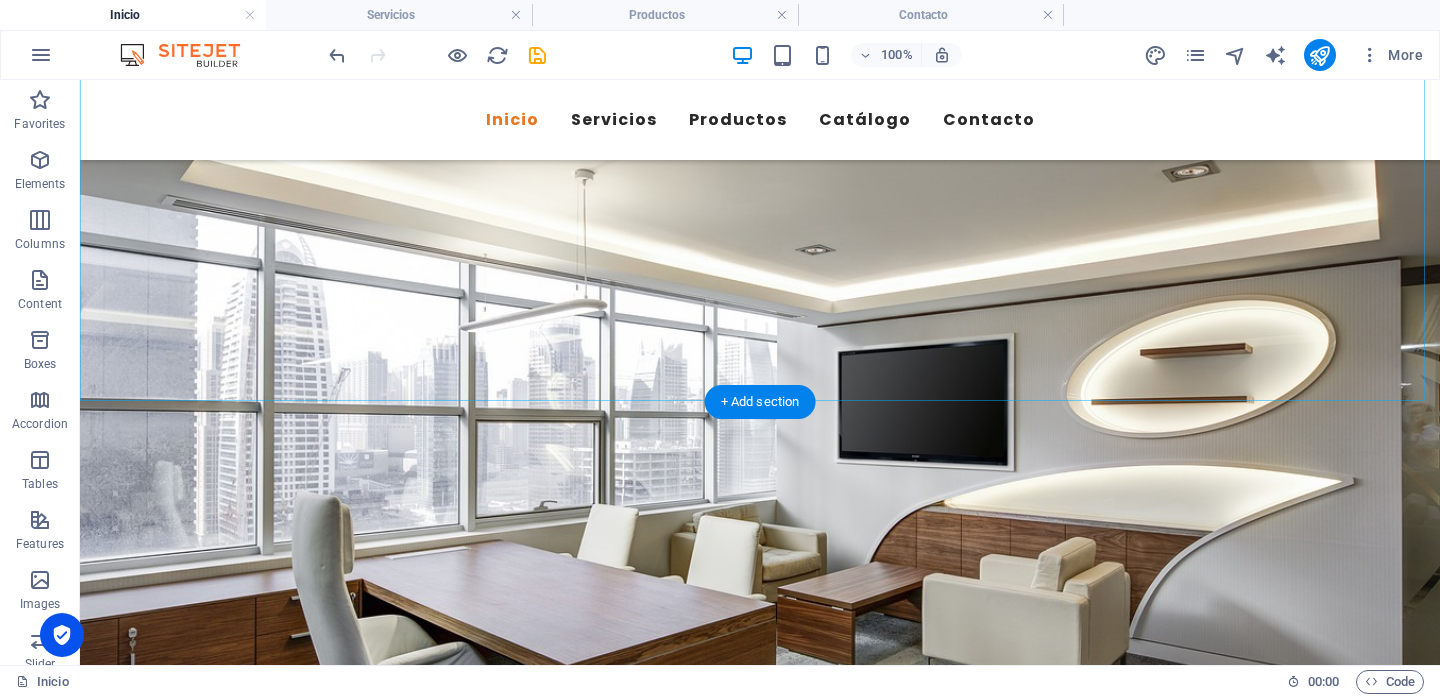 scroll, scrollTop: 5156, scrollLeft: 0, axis: vertical 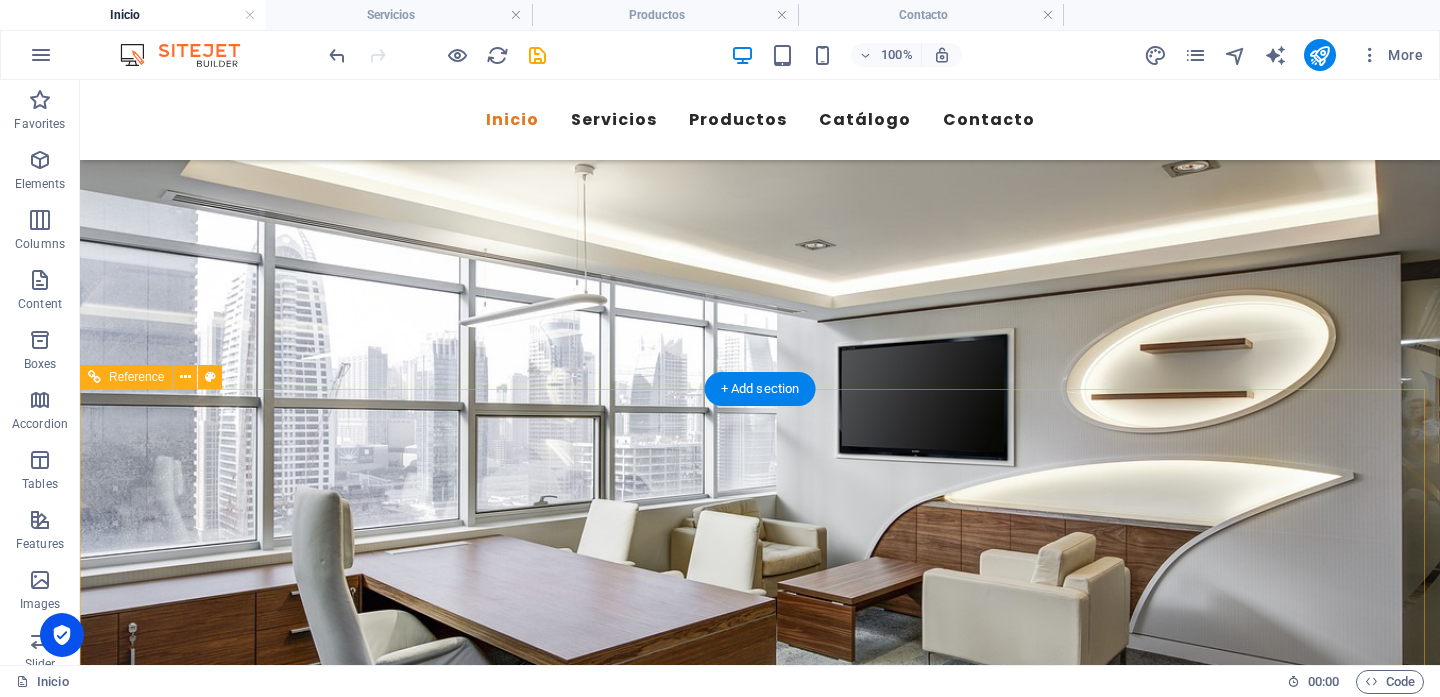 click on "Chat Luzark" at bounding box center [208, 6262] 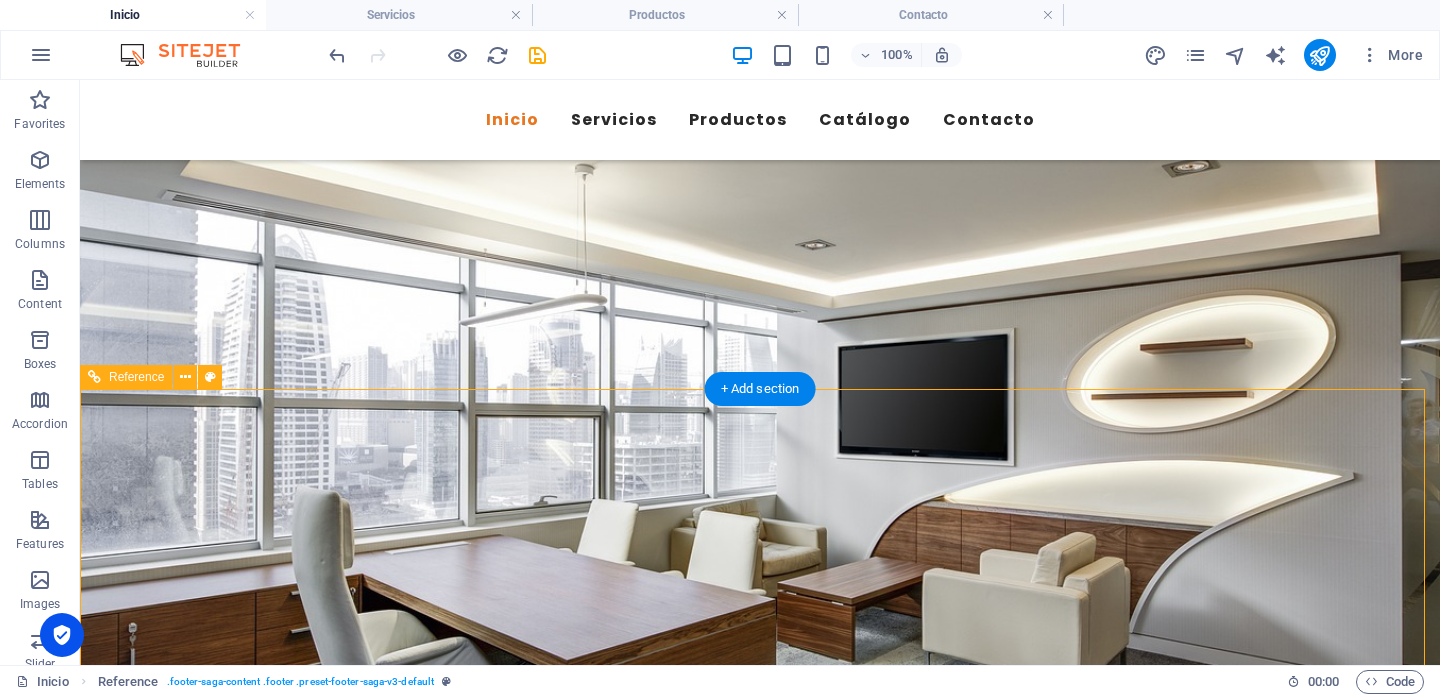 click on "Chat Luzark" at bounding box center (208, 6262) 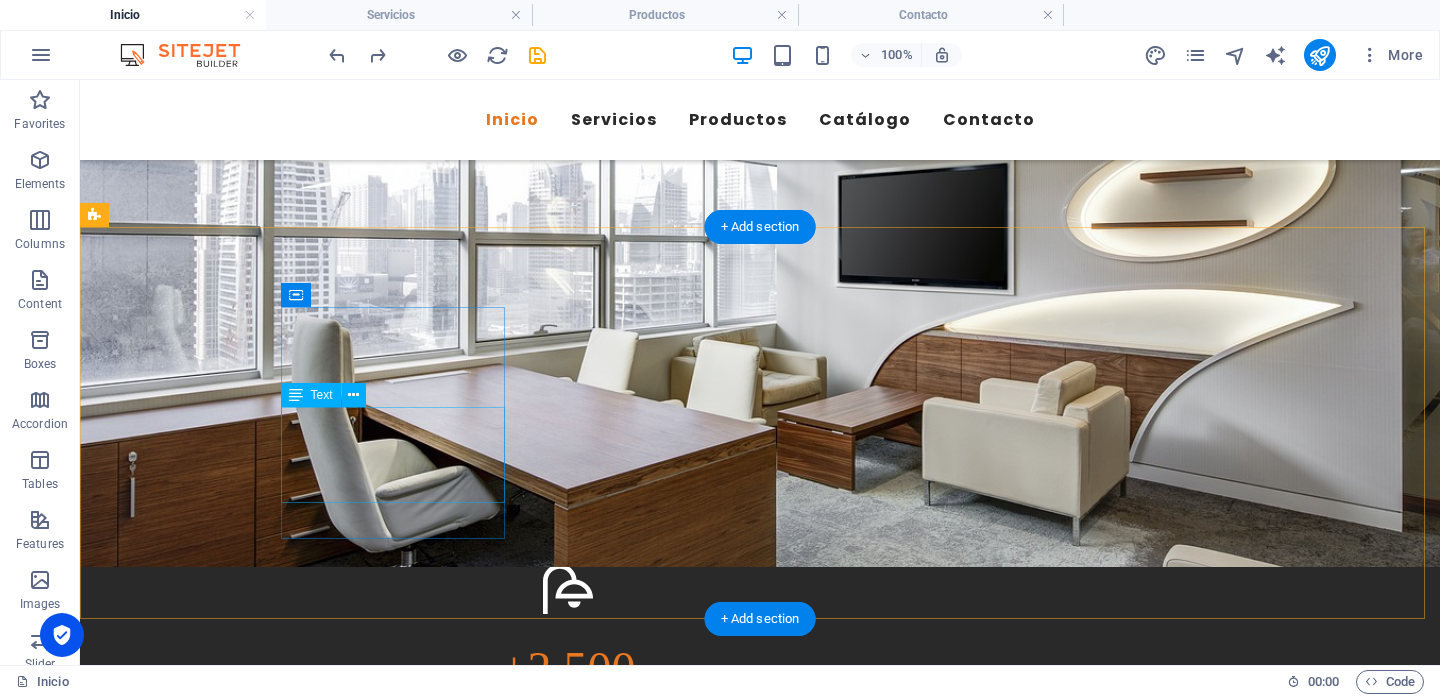 scroll, scrollTop: 5317, scrollLeft: 0, axis: vertical 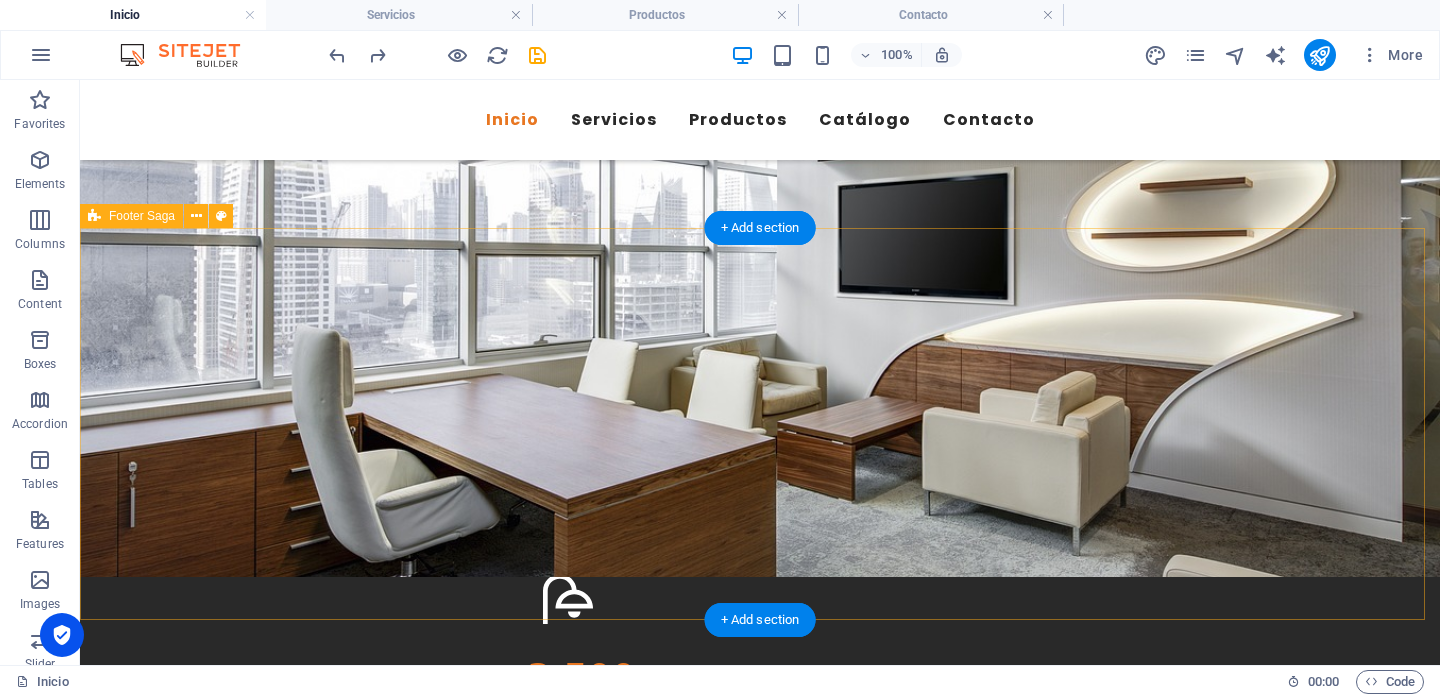 click on "Somos tu mejor opción en sistemas de iluminación residencial, comercial e industrial. Contacto [STREET_ADDRESS][PERSON_NAME][PERSON_NAME] [PHONE_NUMBER]   [EMAIL_ADDRESS][DOMAIN_NAME] [GEOGRAPHIC_DATA]. de México [GEOGRAPHIC_DATA]. de México Querétaro-Bajío [GEOGRAPHIC_DATA]" at bounding box center (760, 5983) 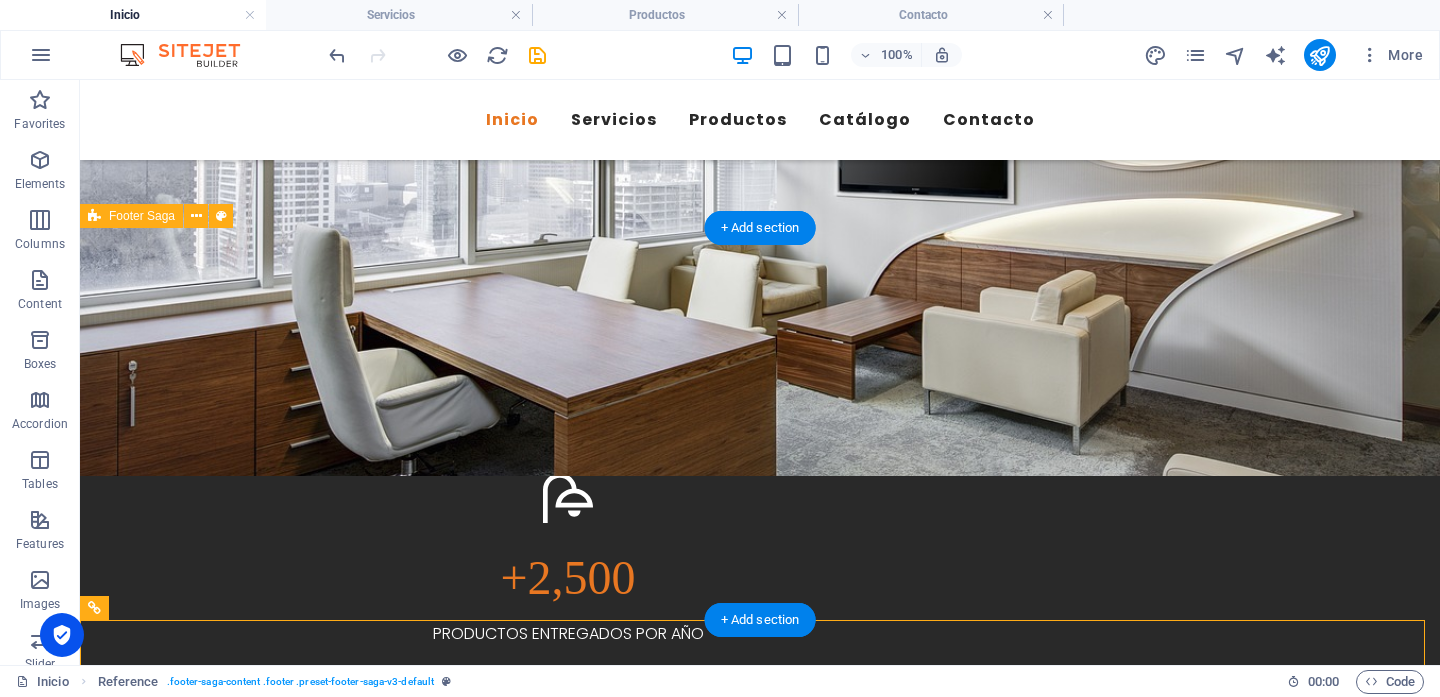 scroll, scrollTop: 5503, scrollLeft: 0, axis: vertical 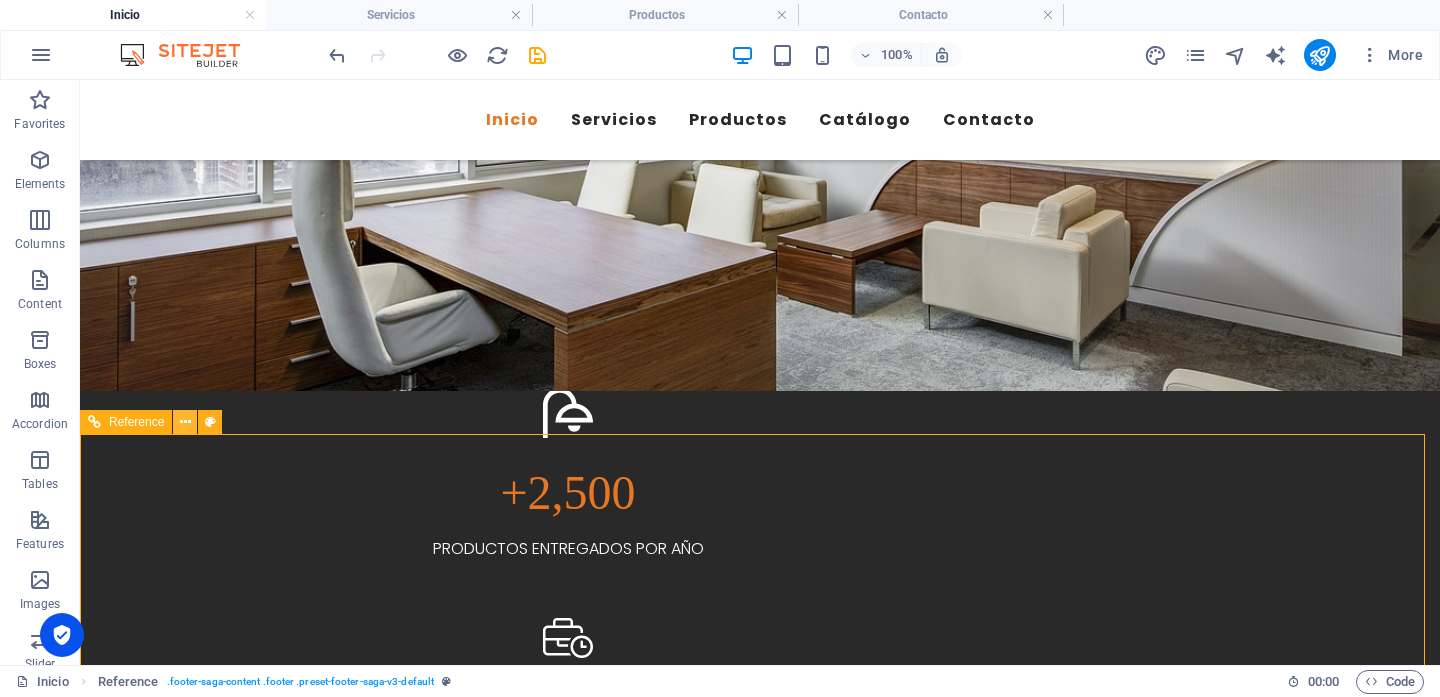 click at bounding box center [185, 422] 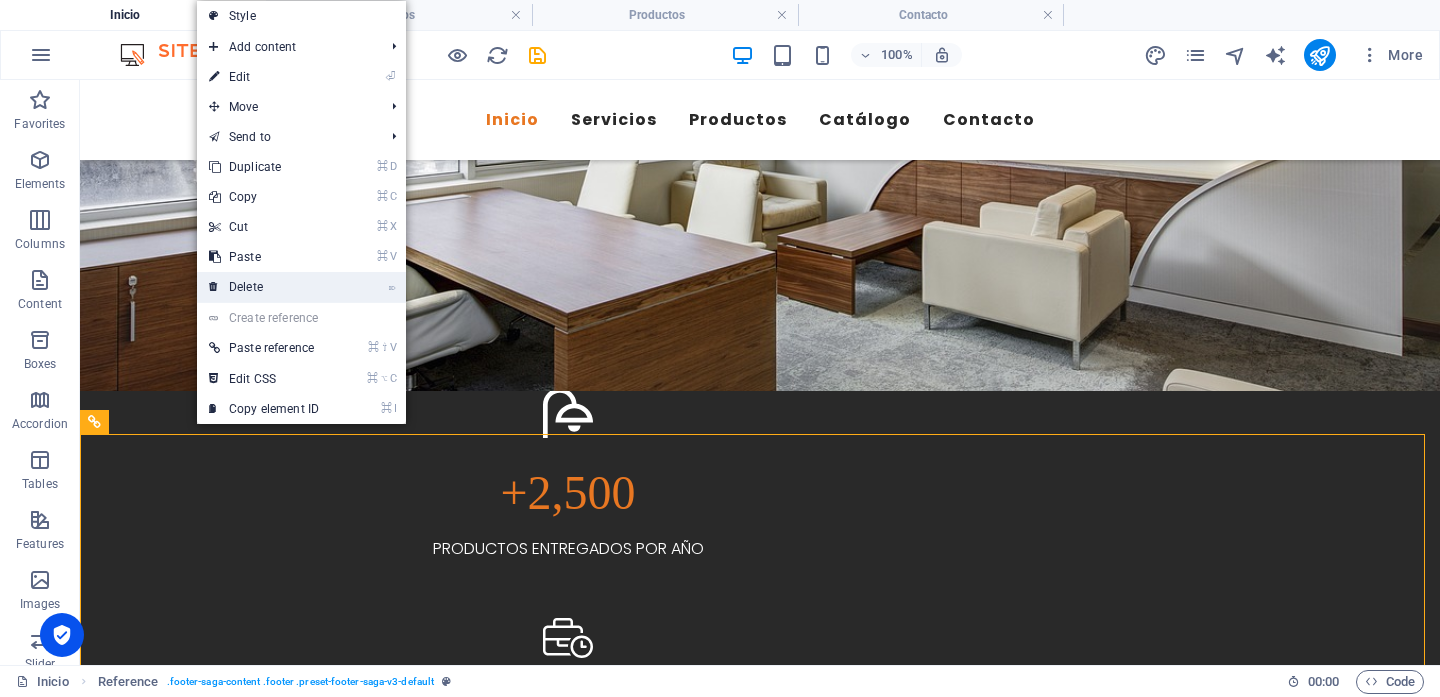 click on "⌦  Delete" at bounding box center (264, 287) 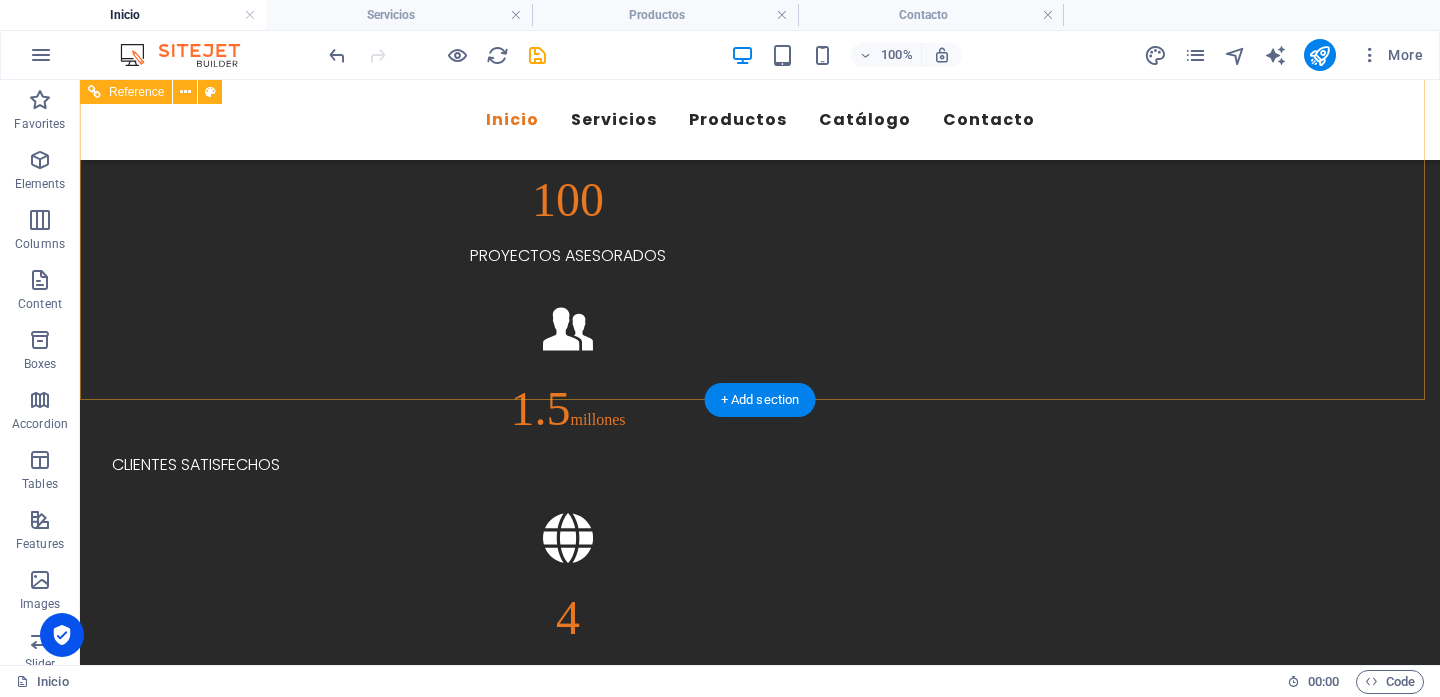 scroll, scrollTop: 6039, scrollLeft: 0, axis: vertical 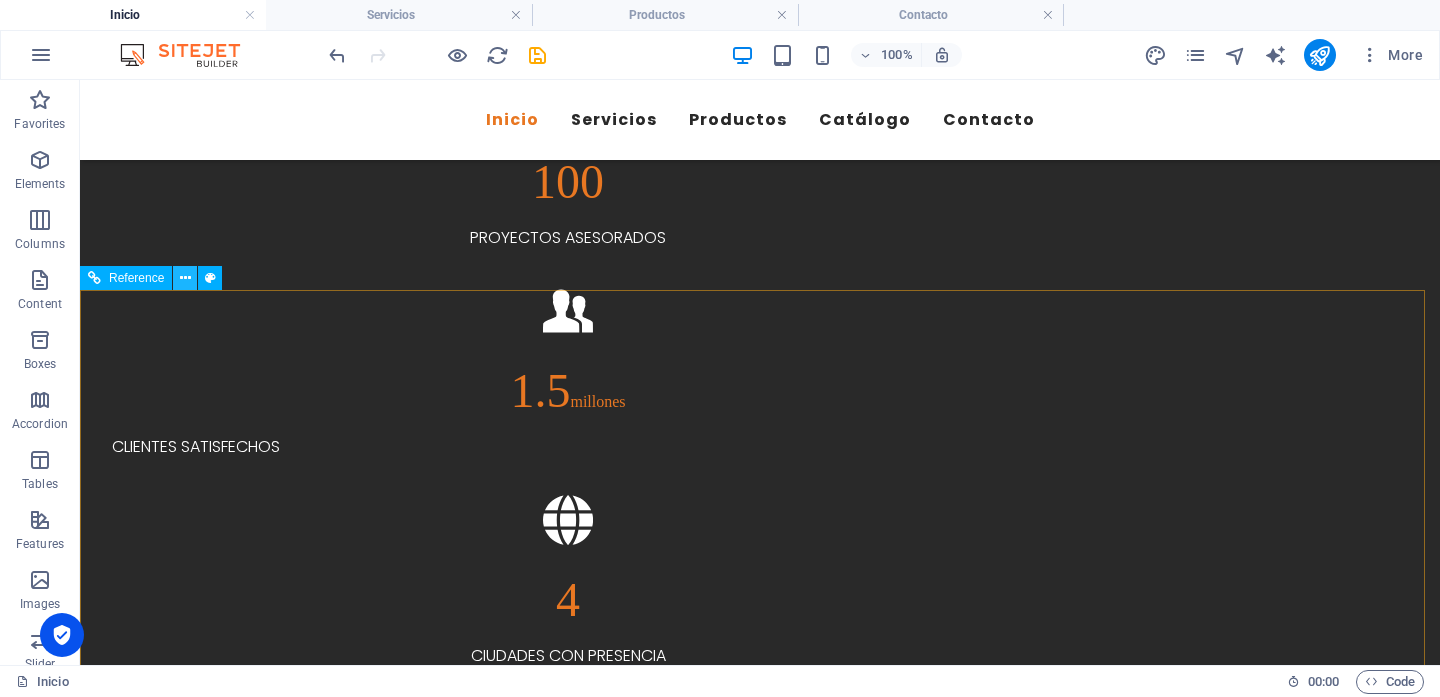 click at bounding box center [185, 278] 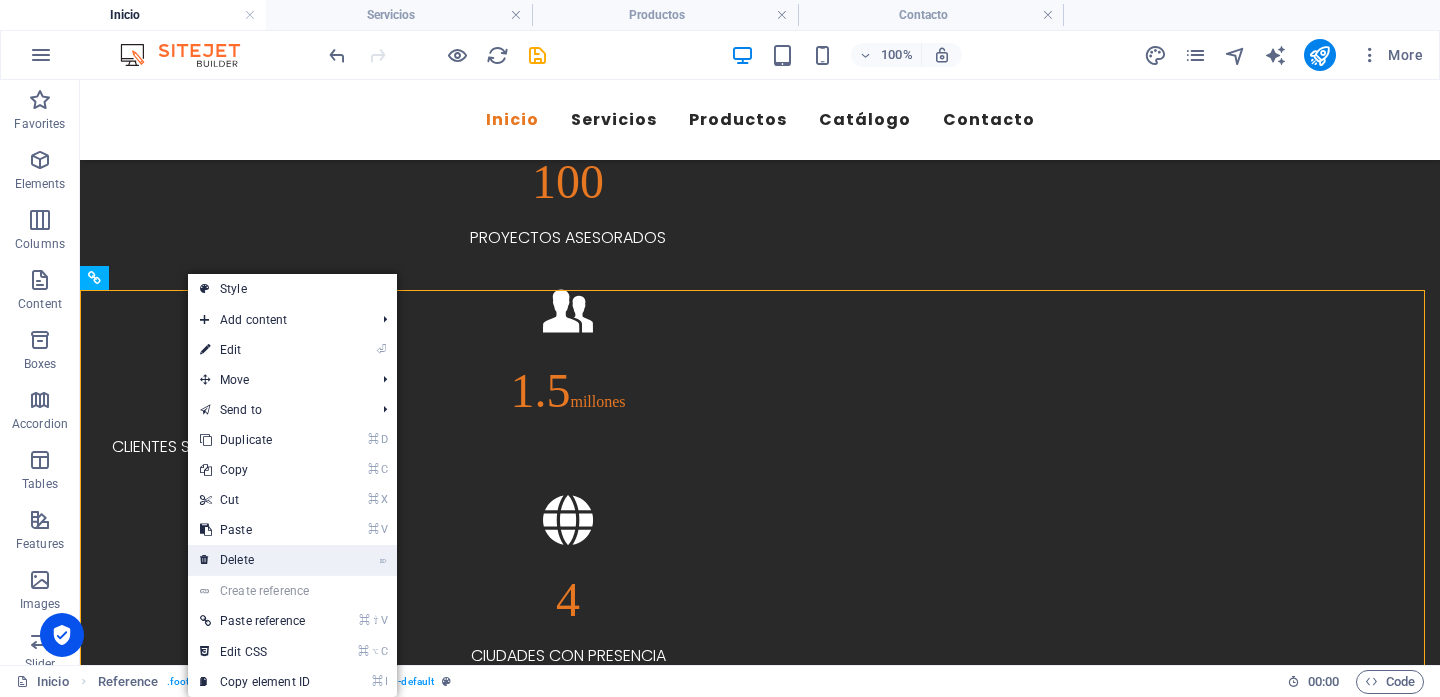 click on "⌦  Delete" at bounding box center (255, 560) 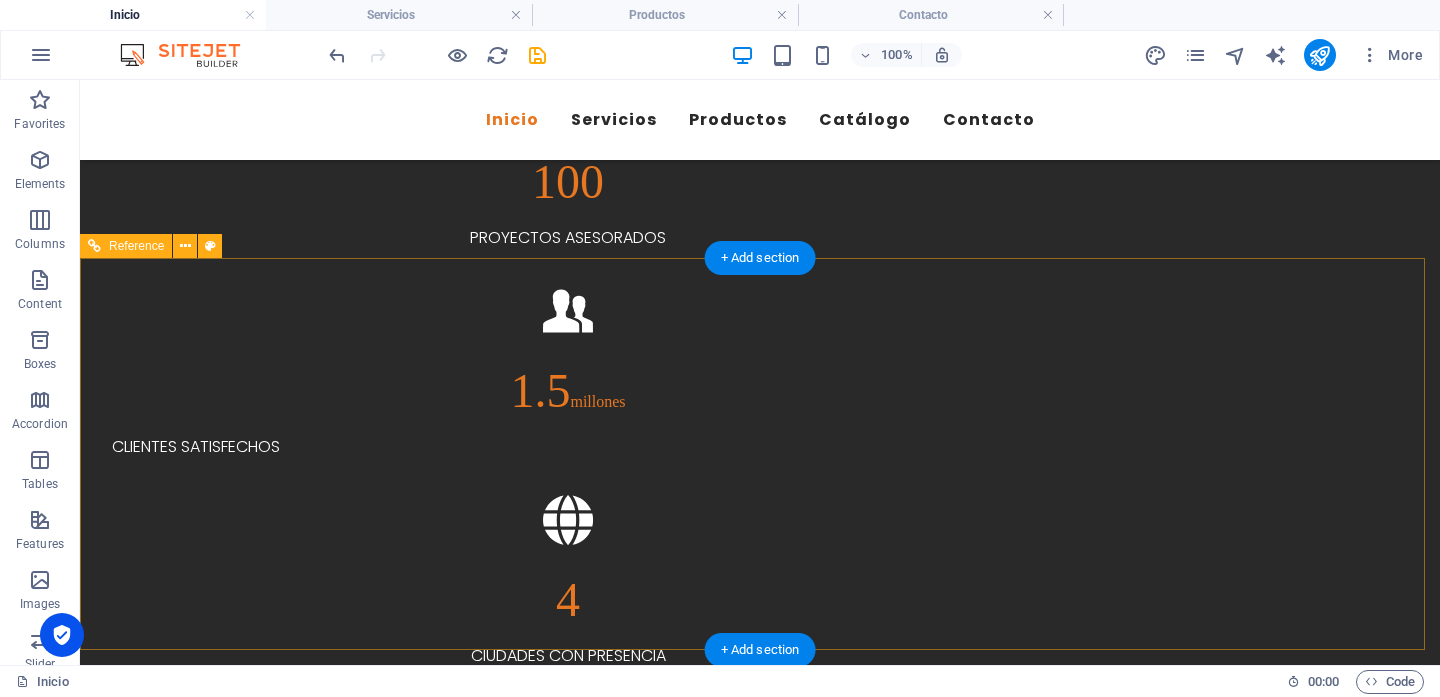 scroll, scrollTop: 5679, scrollLeft: 0, axis: vertical 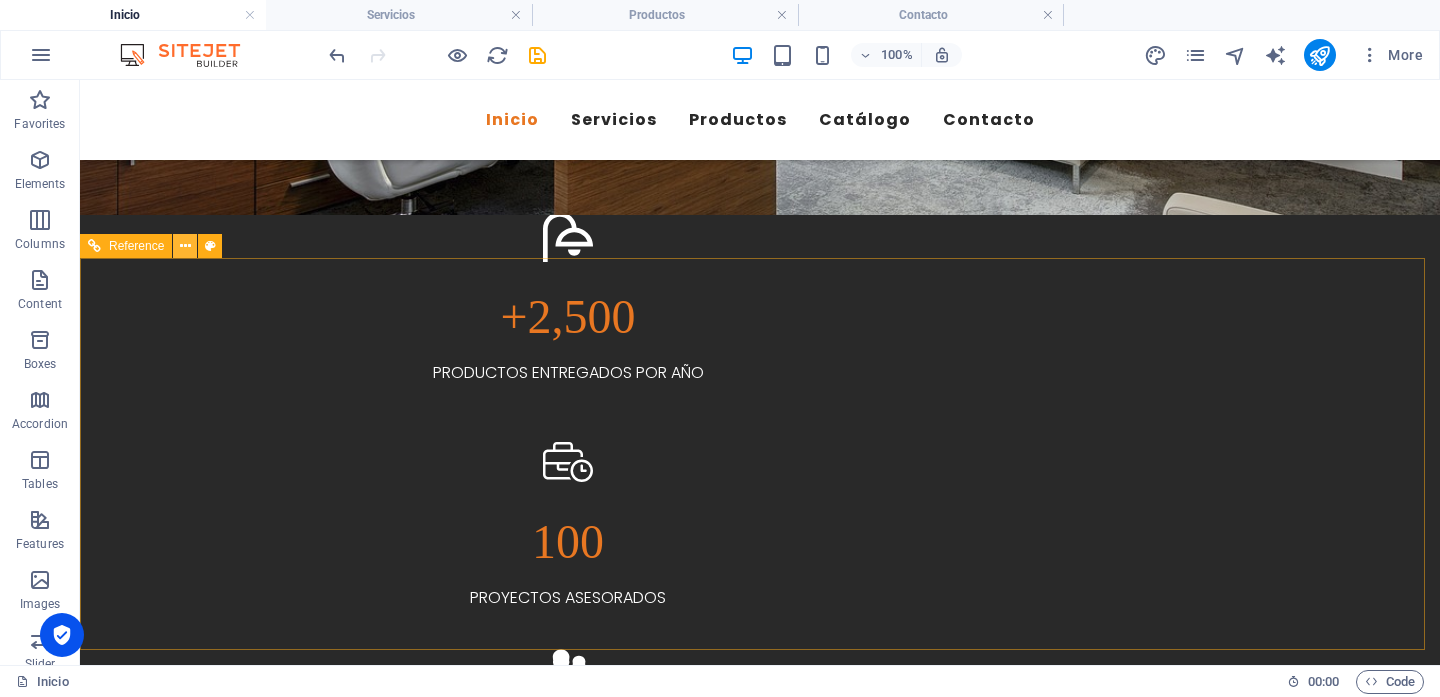 click at bounding box center [185, 246] 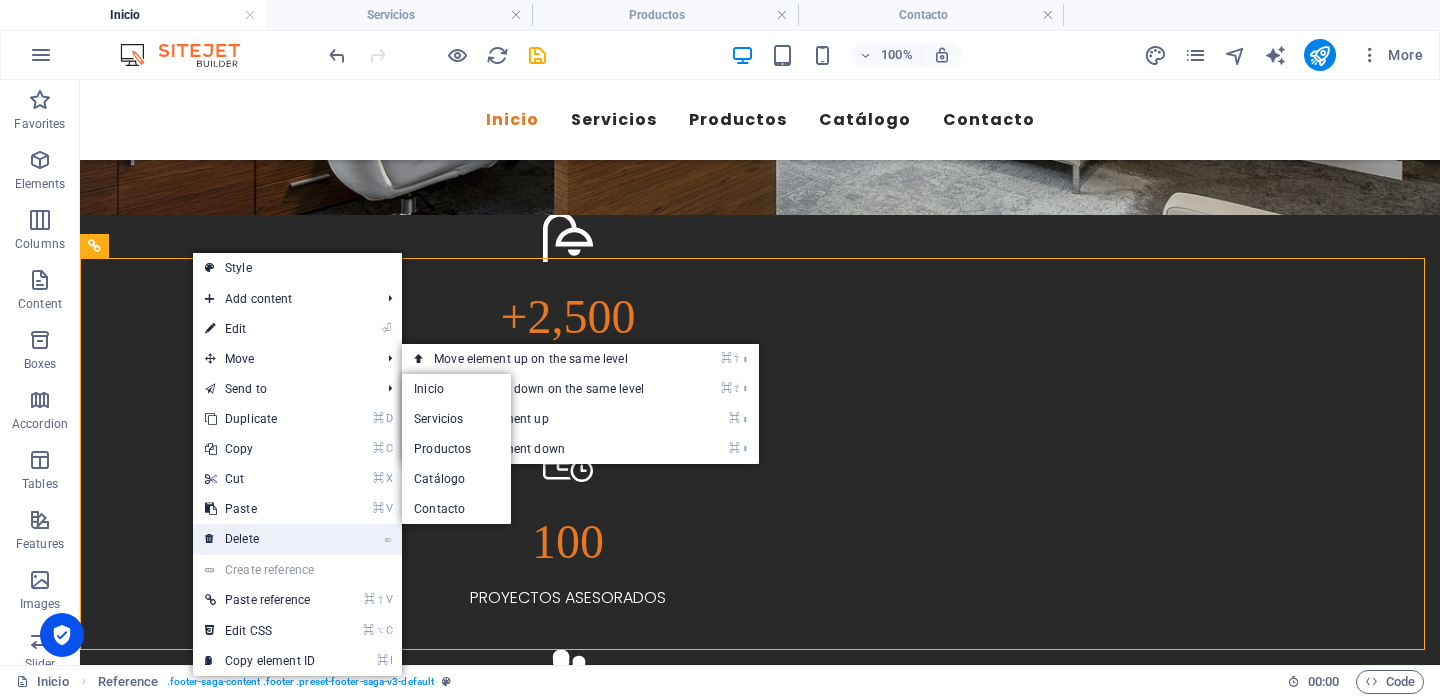 click on "⌦  Delete" at bounding box center (260, 539) 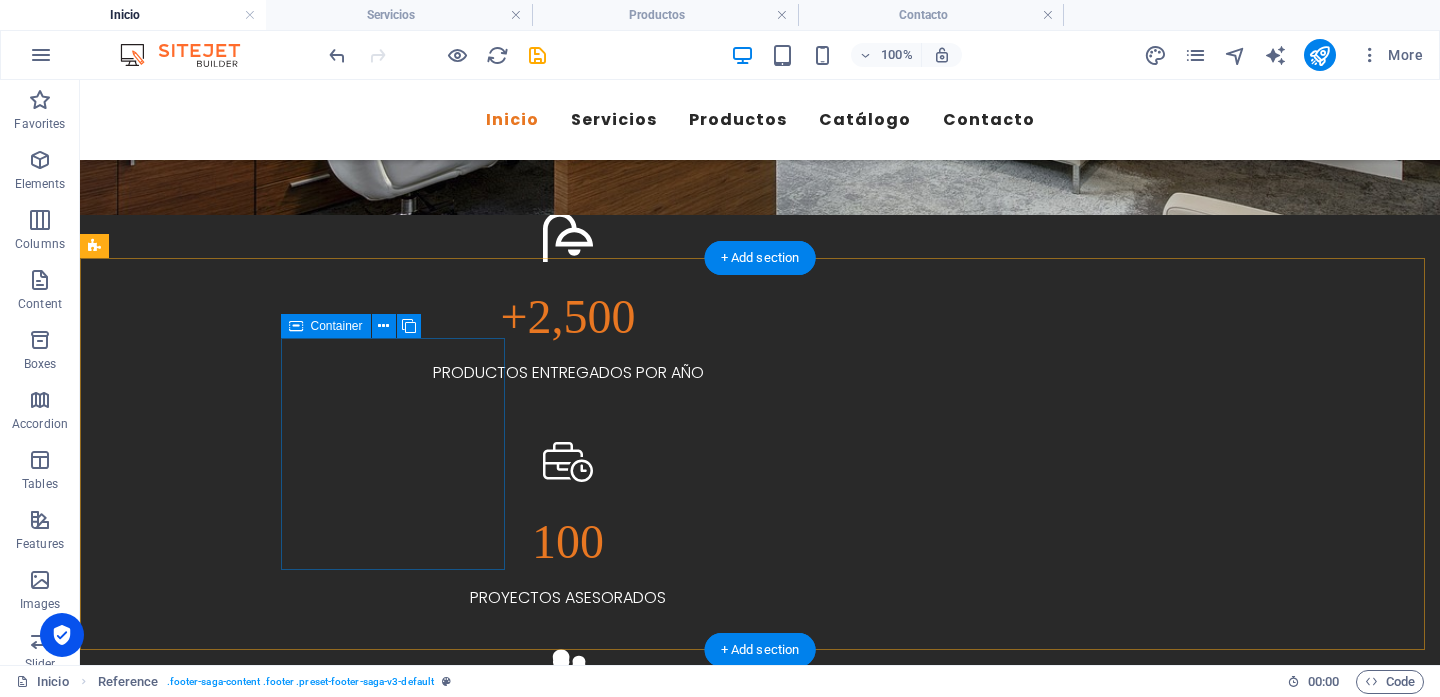 scroll, scrollTop: 5287, scrollLeft: 0, axis: vertical 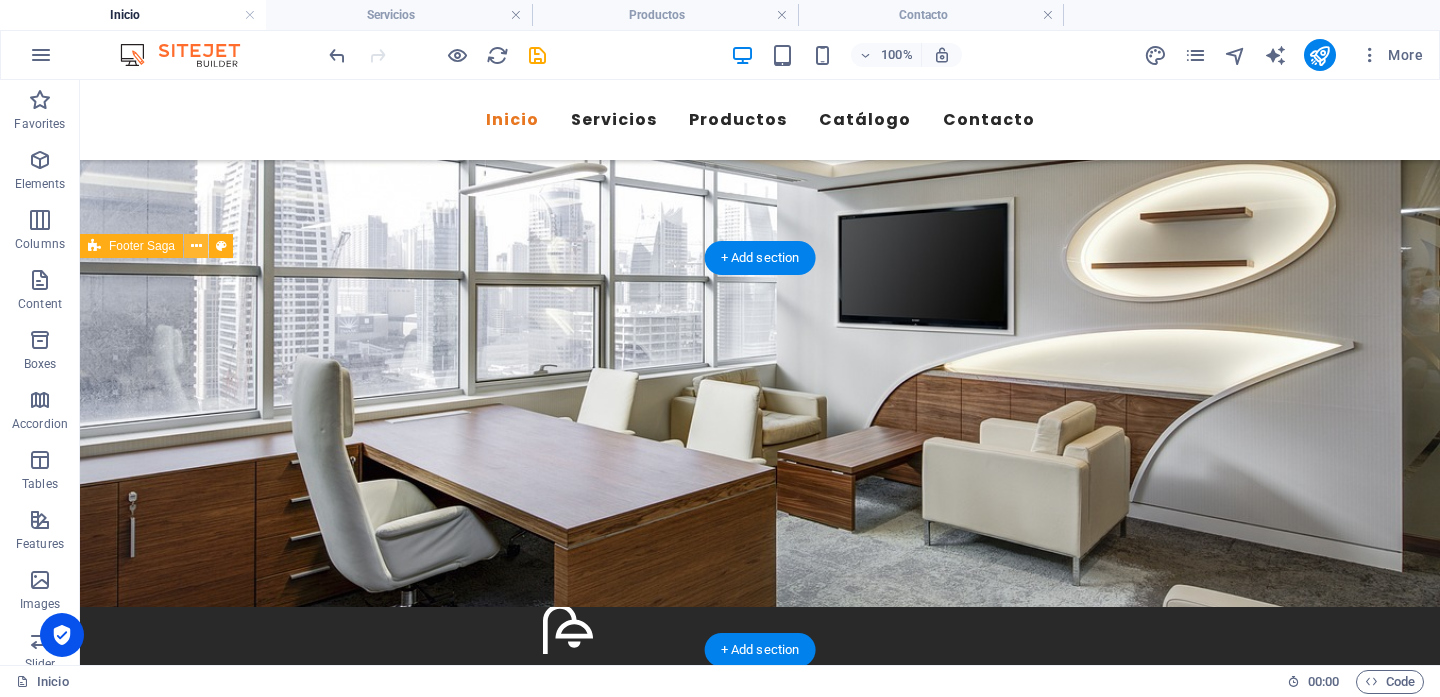 click at bounding box center (196, 246) 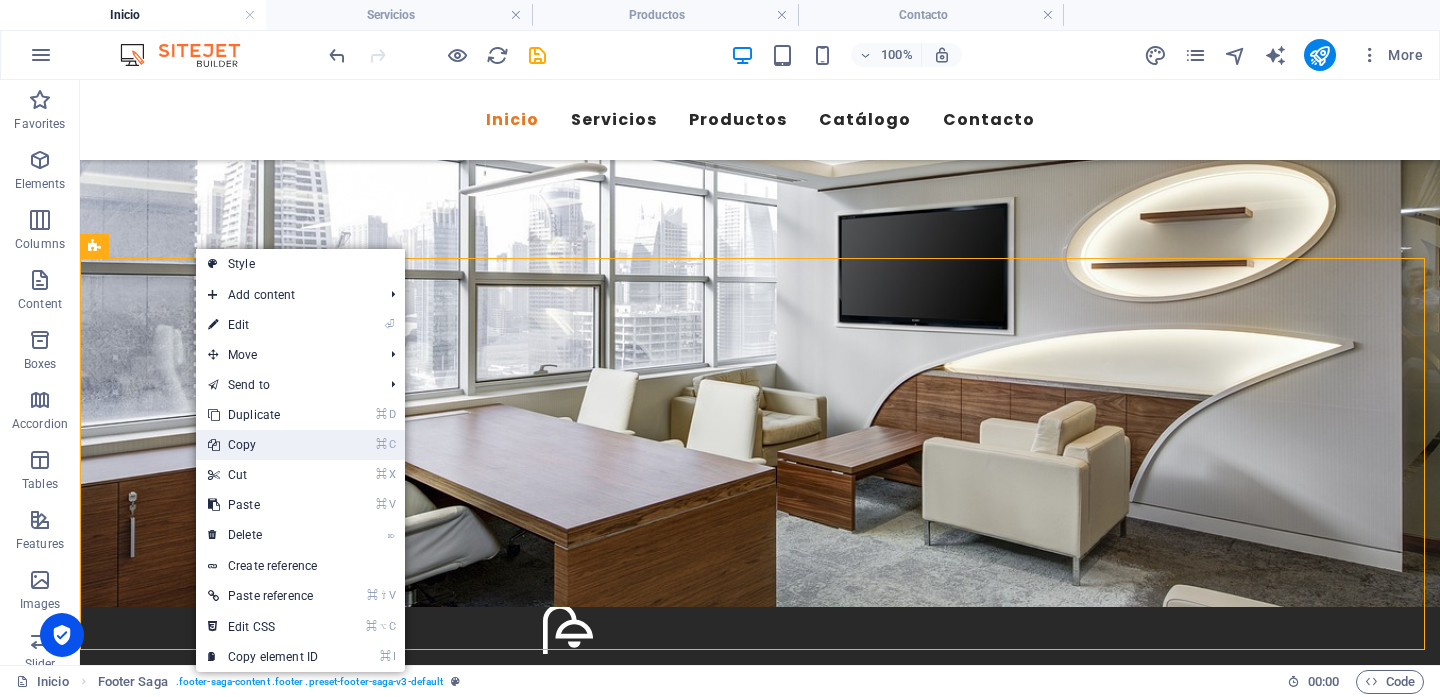 click on "⌘ C  Copy" at bounding box center [263, 445] 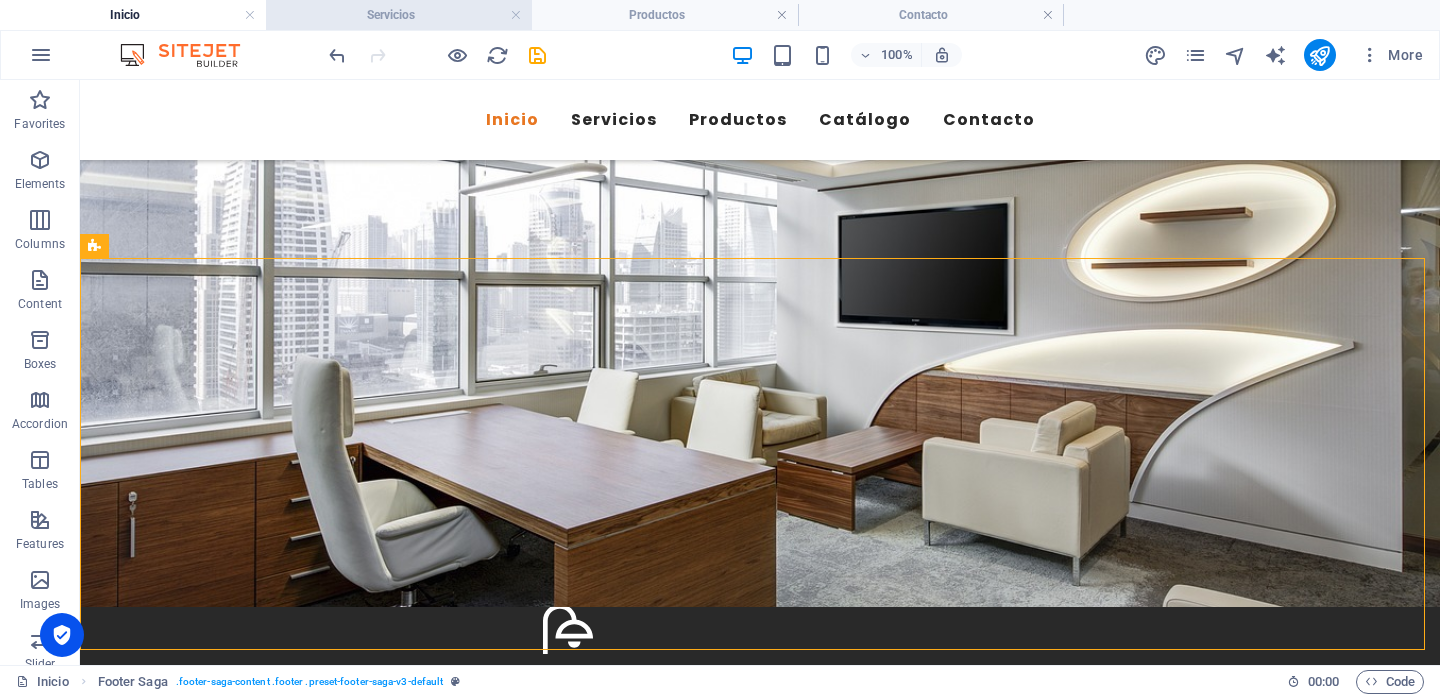 click on "Servicios" at bounding box center (399, 15) 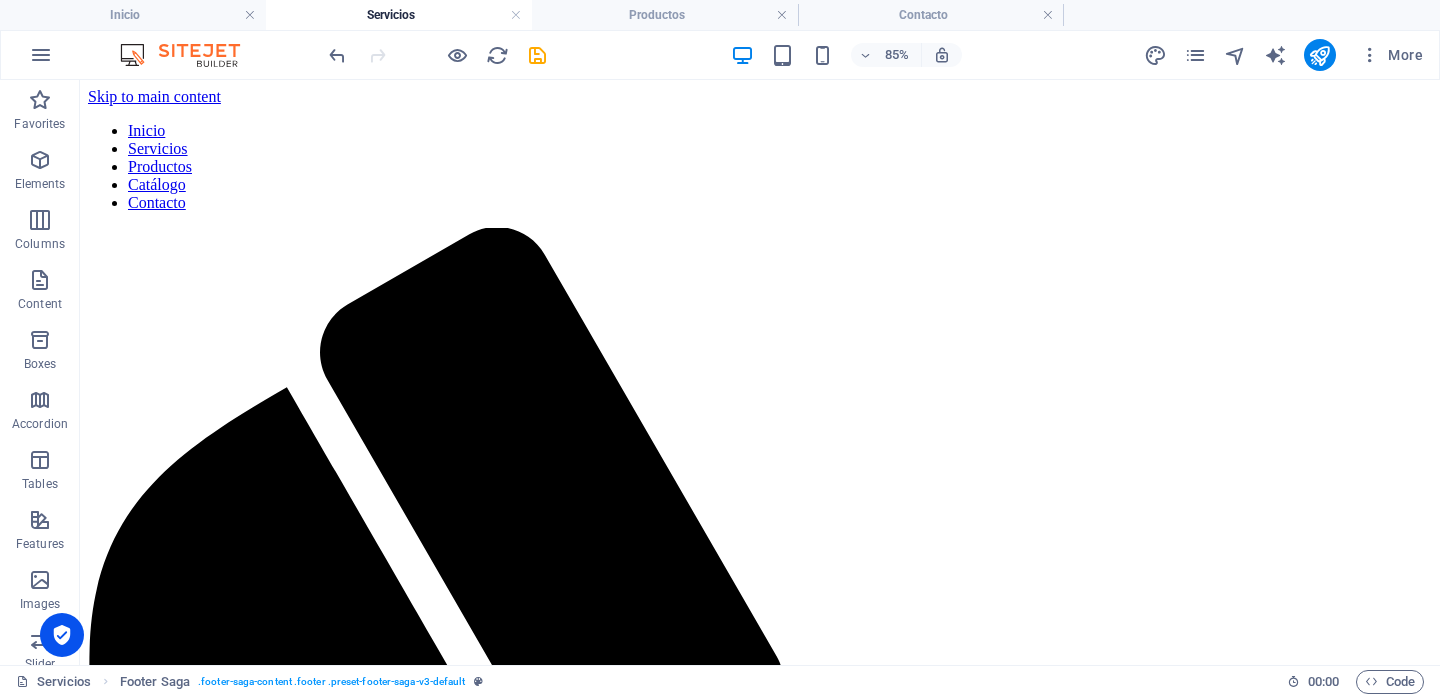 scroll, scrollTop: 3032, scrollLeft: 0, axis: vertical 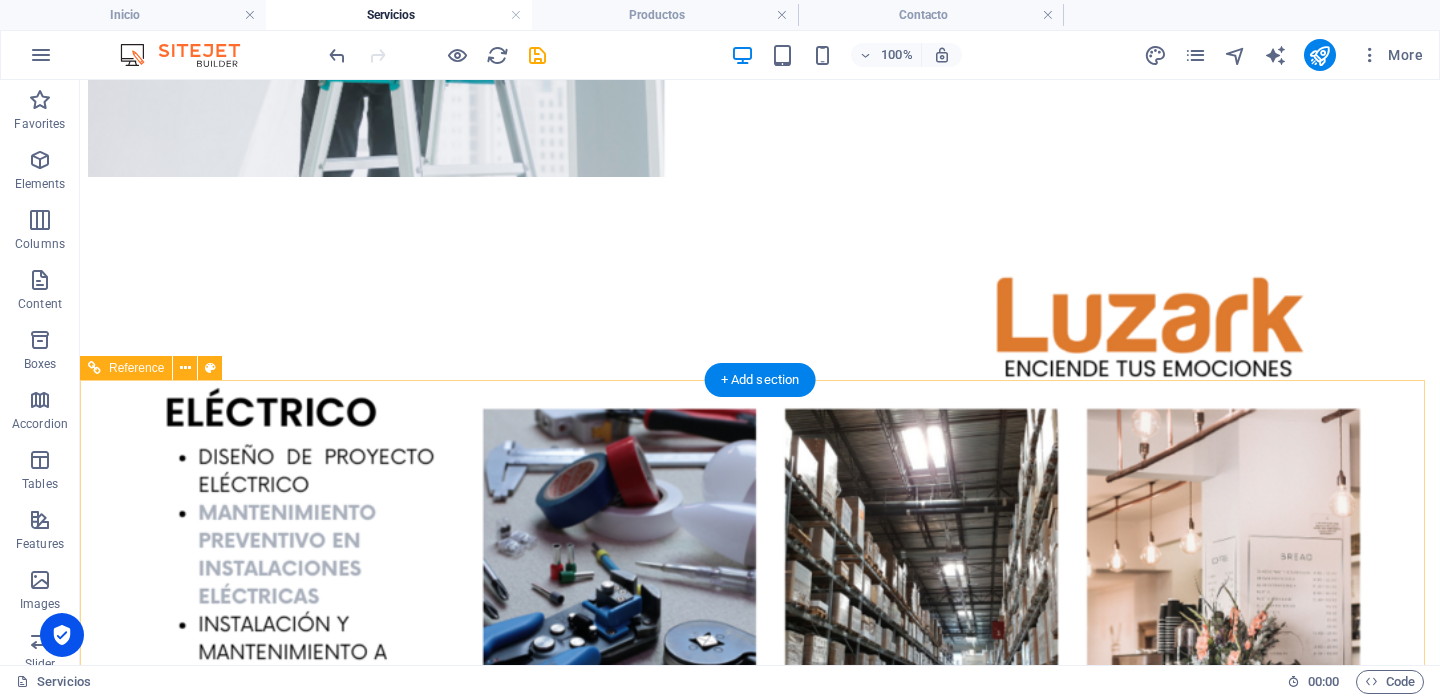 click on "Somos tu mejor opción en sistemas de iluminación residencial, comercial e industrial. Contacto [STREET_ADDRESS][PERSON_NAME][PERSON_NAME] [PHONE_NUMBER]   [EMAIL_ADDRESS][DOMAIN_NAME] [GEOGRAPHIC_DATA]. de México [GEOGRAPHIC_DATA]. de México Querétaro-Bajío [GEOGRAPHIC_DATA]" at bounding box center [760, 6354] 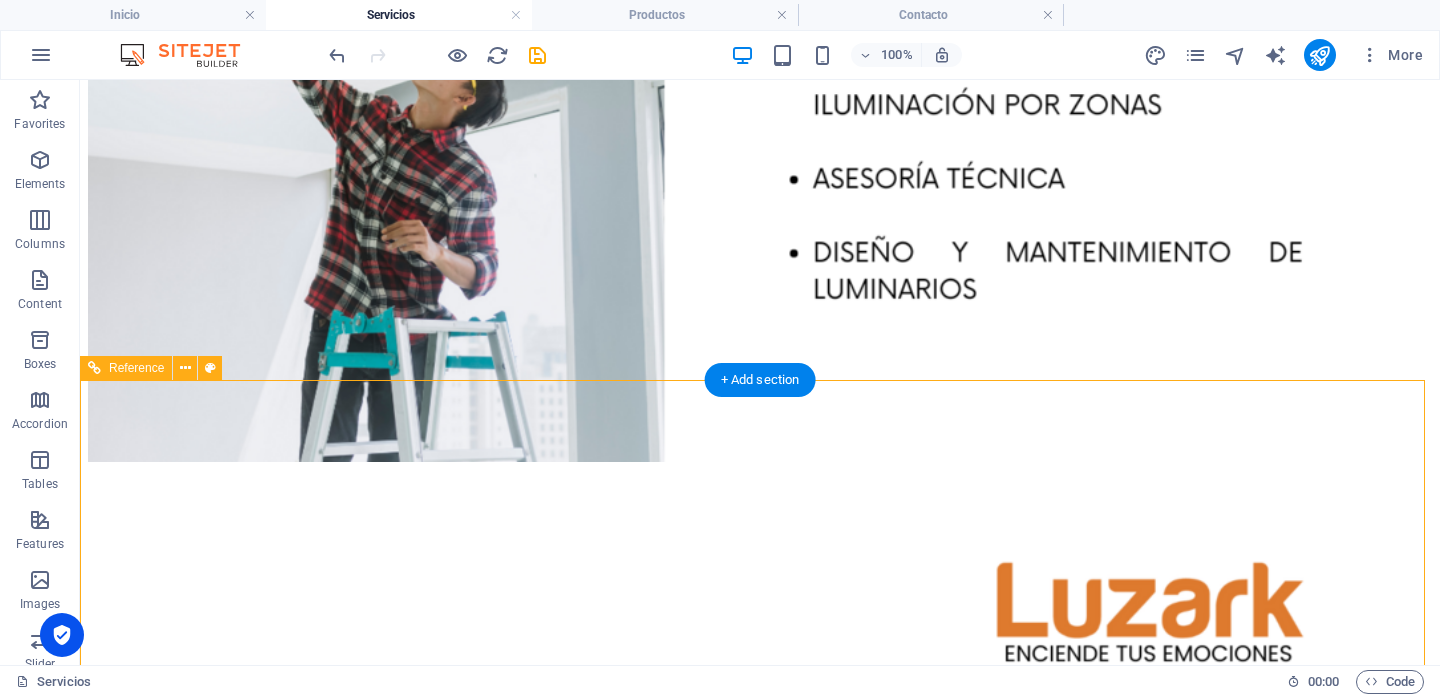 scroll, scrollTop: 3032, scrollLeft: 0, axis: vertical 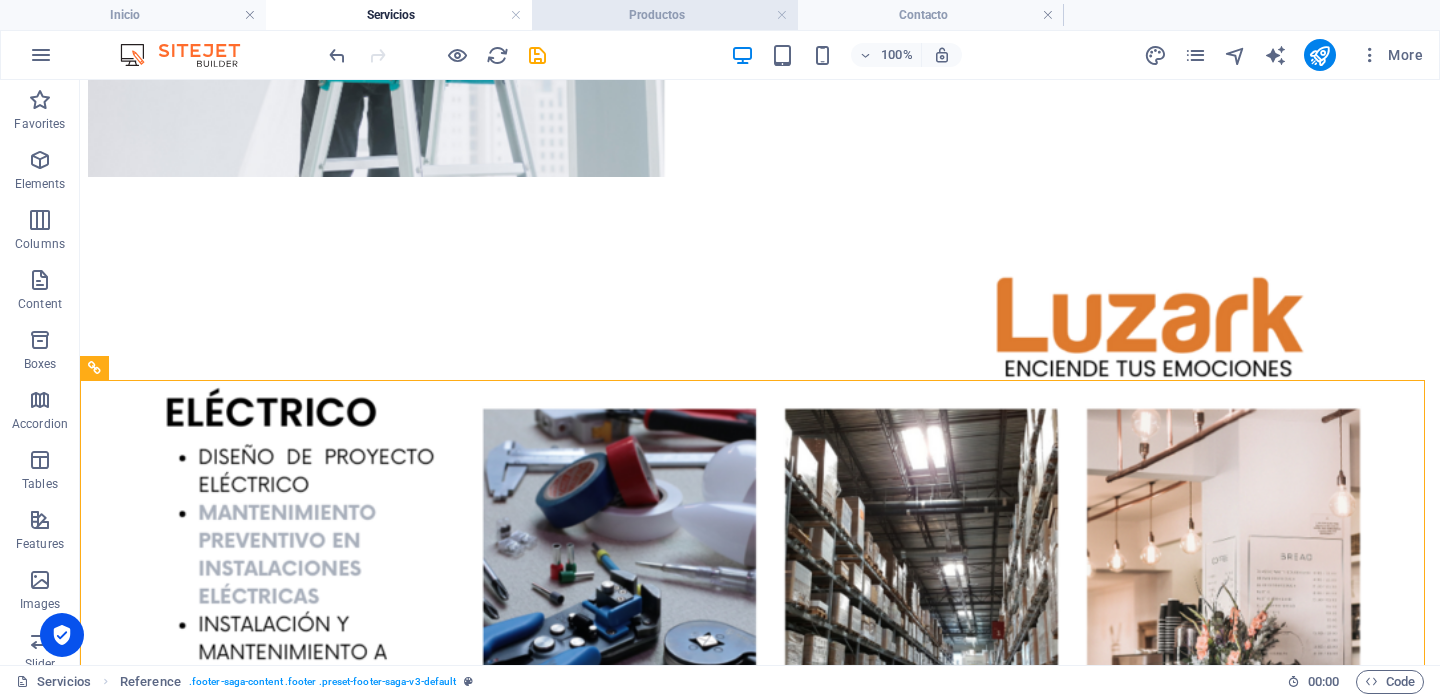click on "Productos" at bounding box center (665, 15) 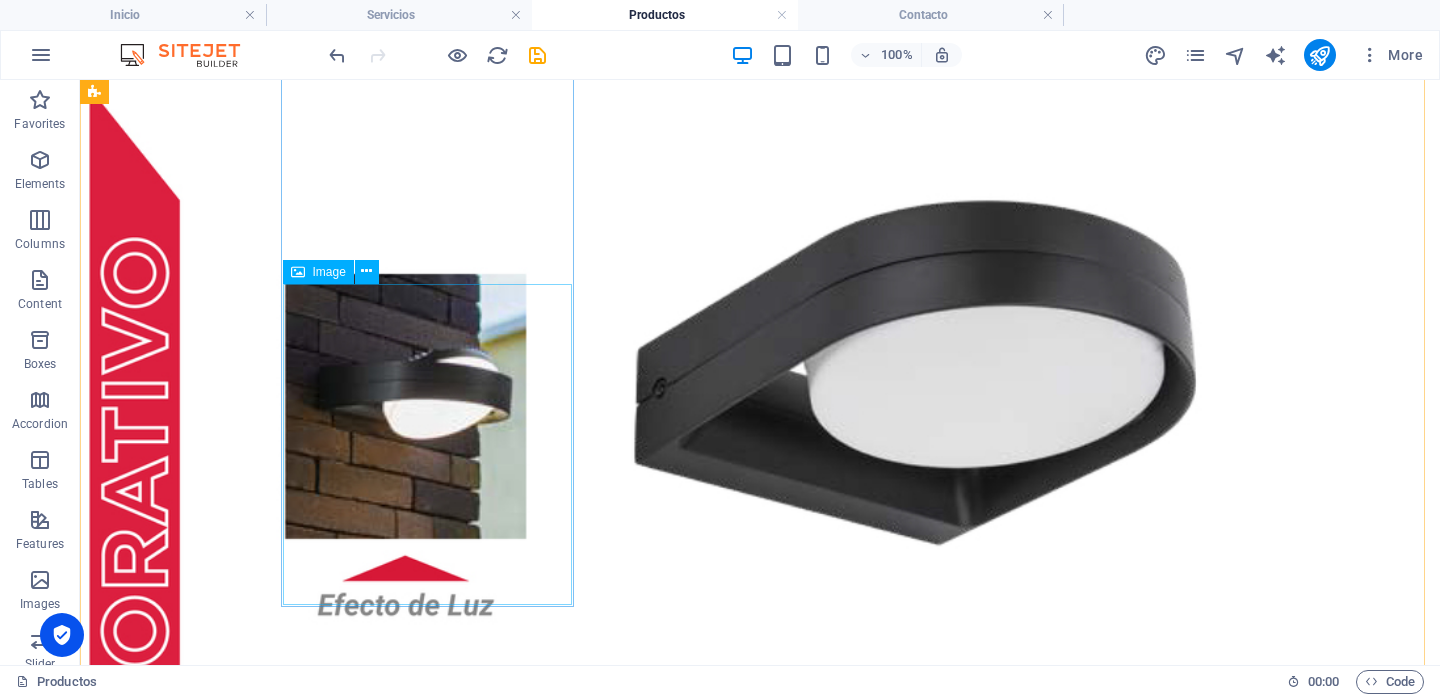 scroll, scrollTop: 15292, scrollLeft: 0, axis: vertical 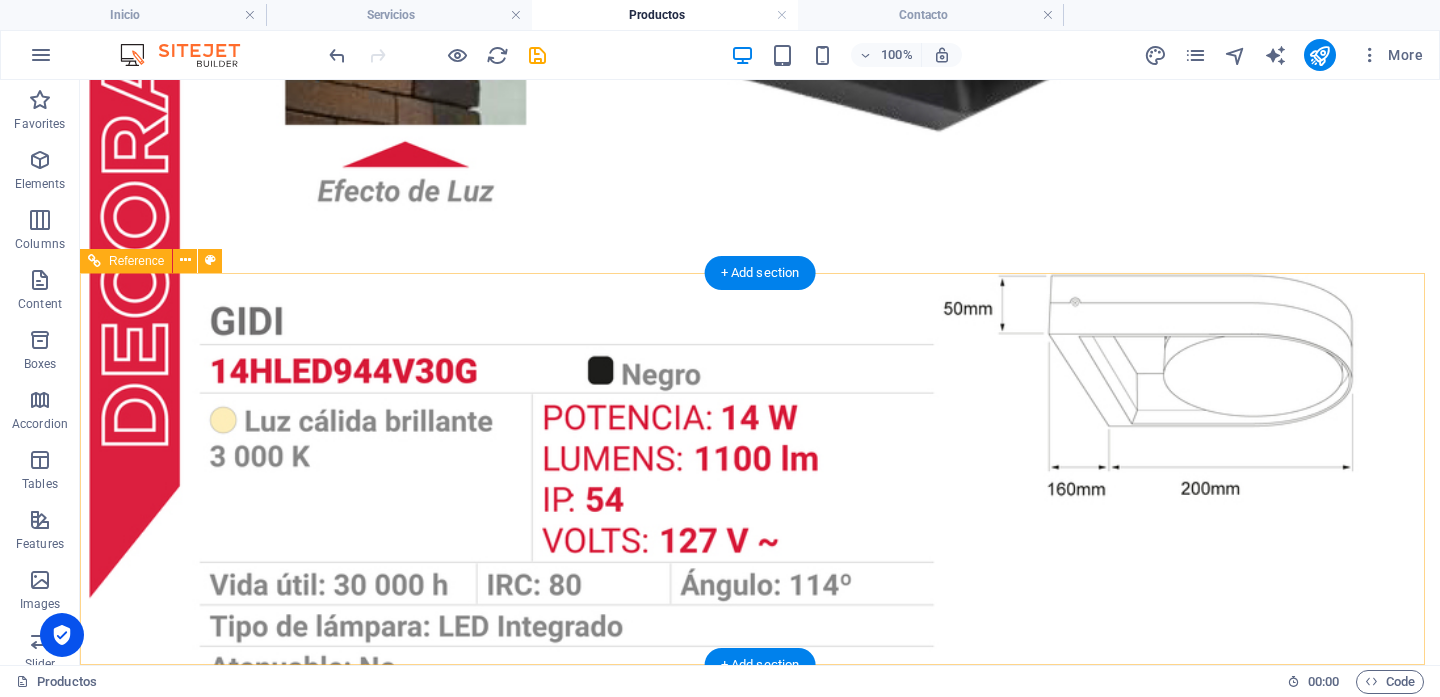 click on "Somos tu mejor opción en sistemas de iluminación residencial, comercial e industrial. Contacto [STREET_ADDRESS][PERSON_NAME][PERSON_NAME] [PHONE_NUMBER]   [EMAIL_ADDRESS][DOMAIN_NAME] [GEOGRAPHIC_DATA]. de México [GEOGRAPHIC_DATA]. de México Querétaro-Bajío [GEOGRAPHIC_DATA]" at bounding box center [760, 160177] 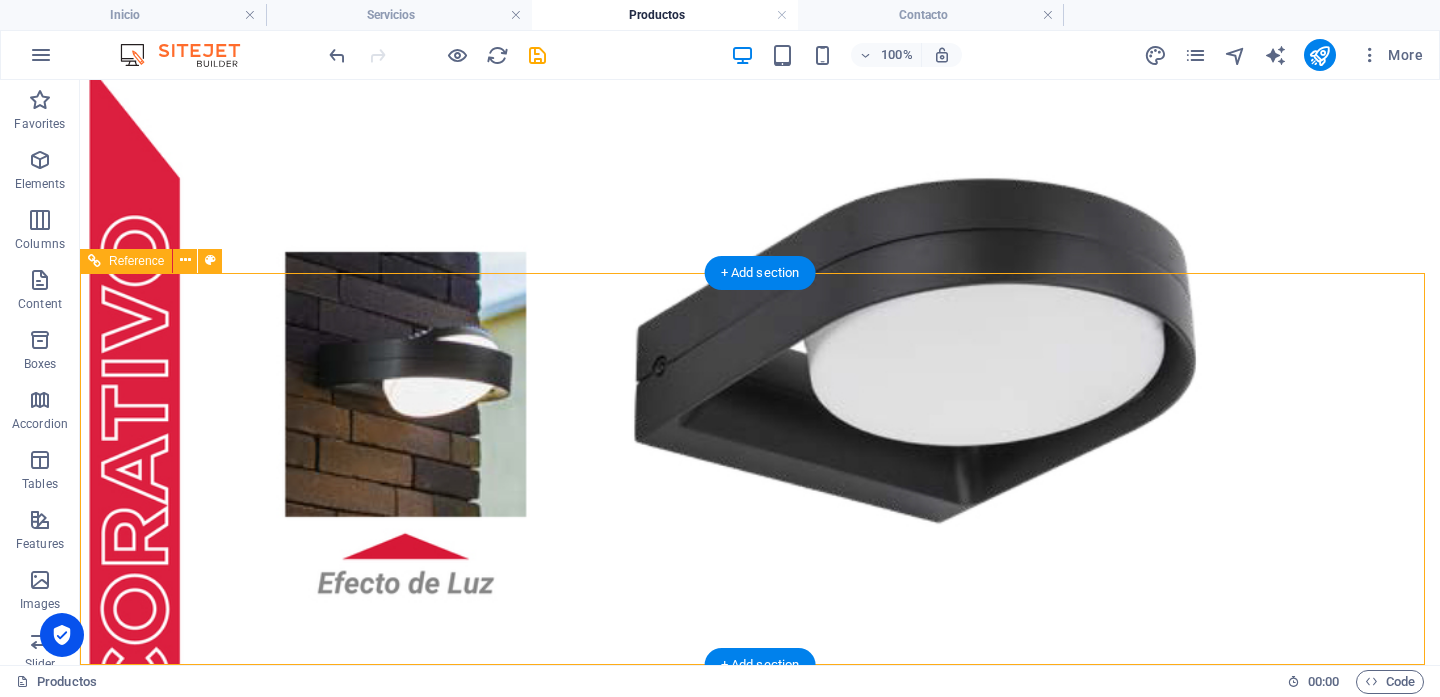 scroll, scrollTop: 15292, scrollLeft: 0, axis: vertical 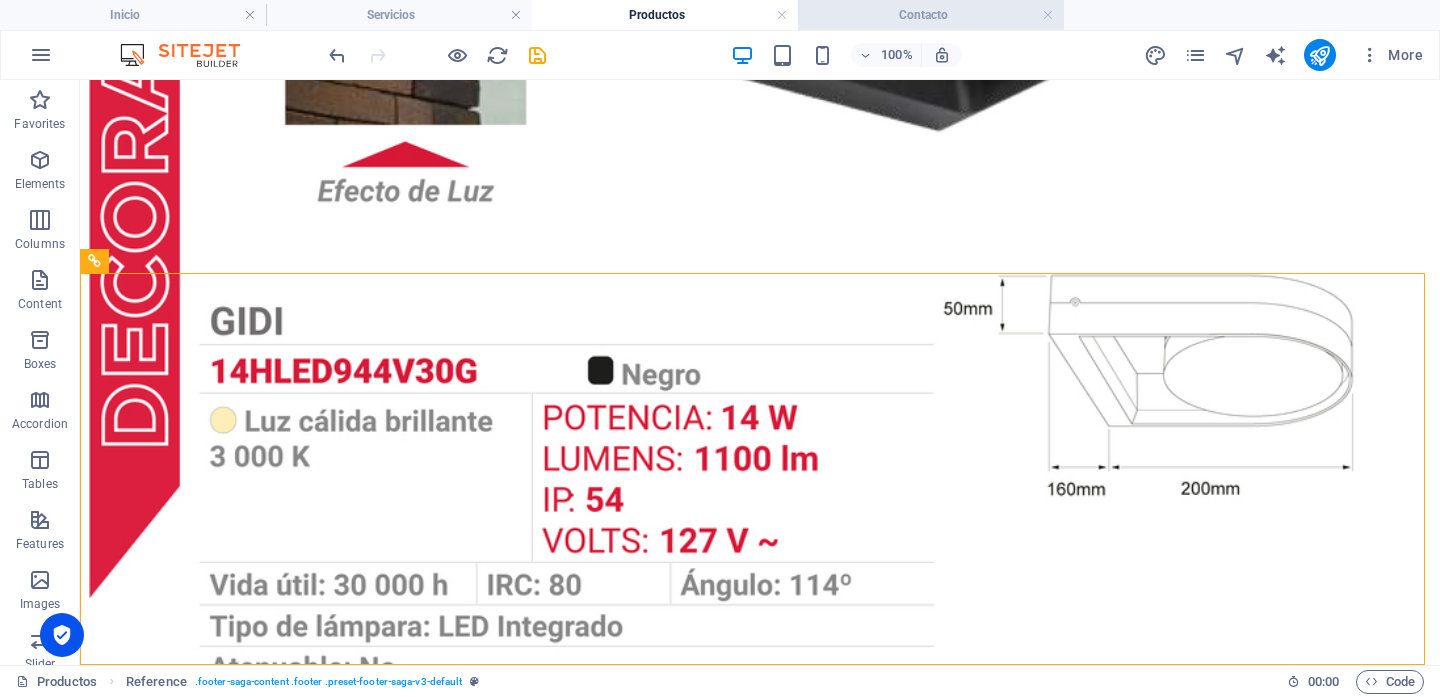 click on "Contacto" at bounding box center (931, 15) 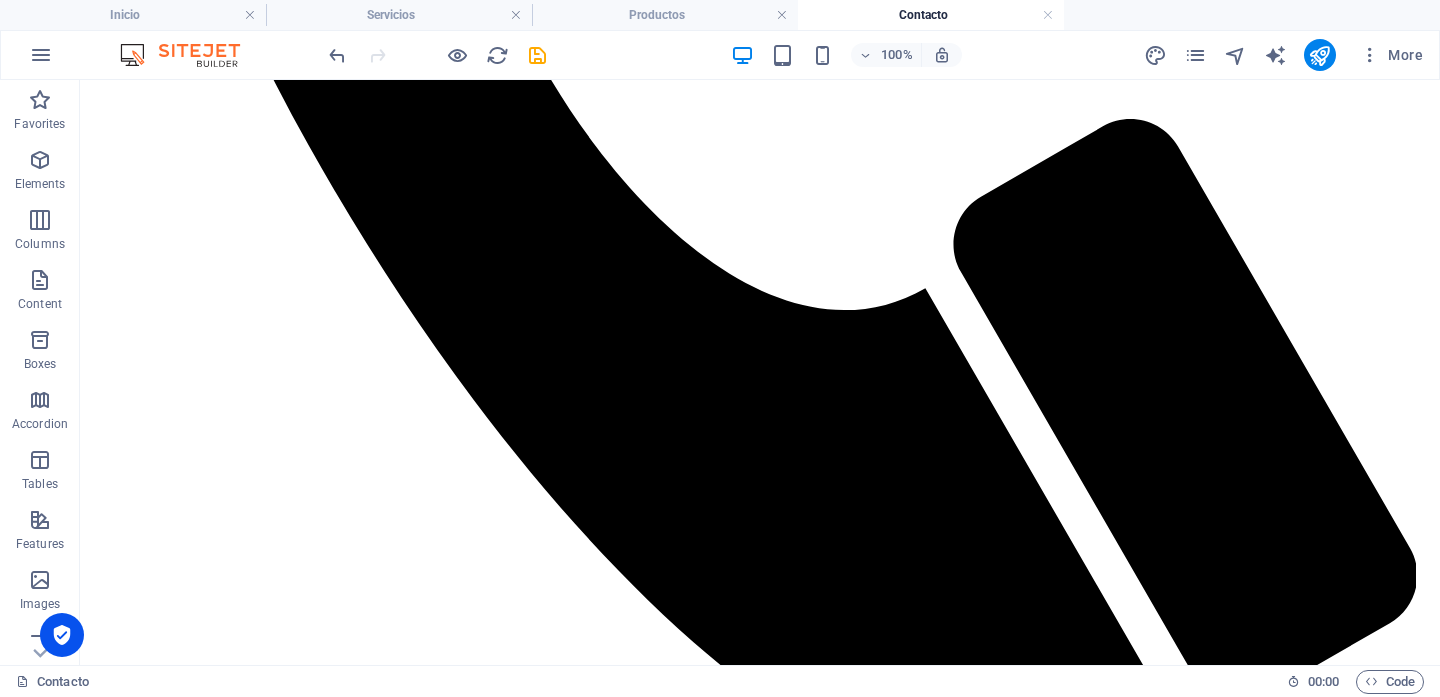 scroll, scrollTop: 1606, scrollLeft: 0, axis: vertical 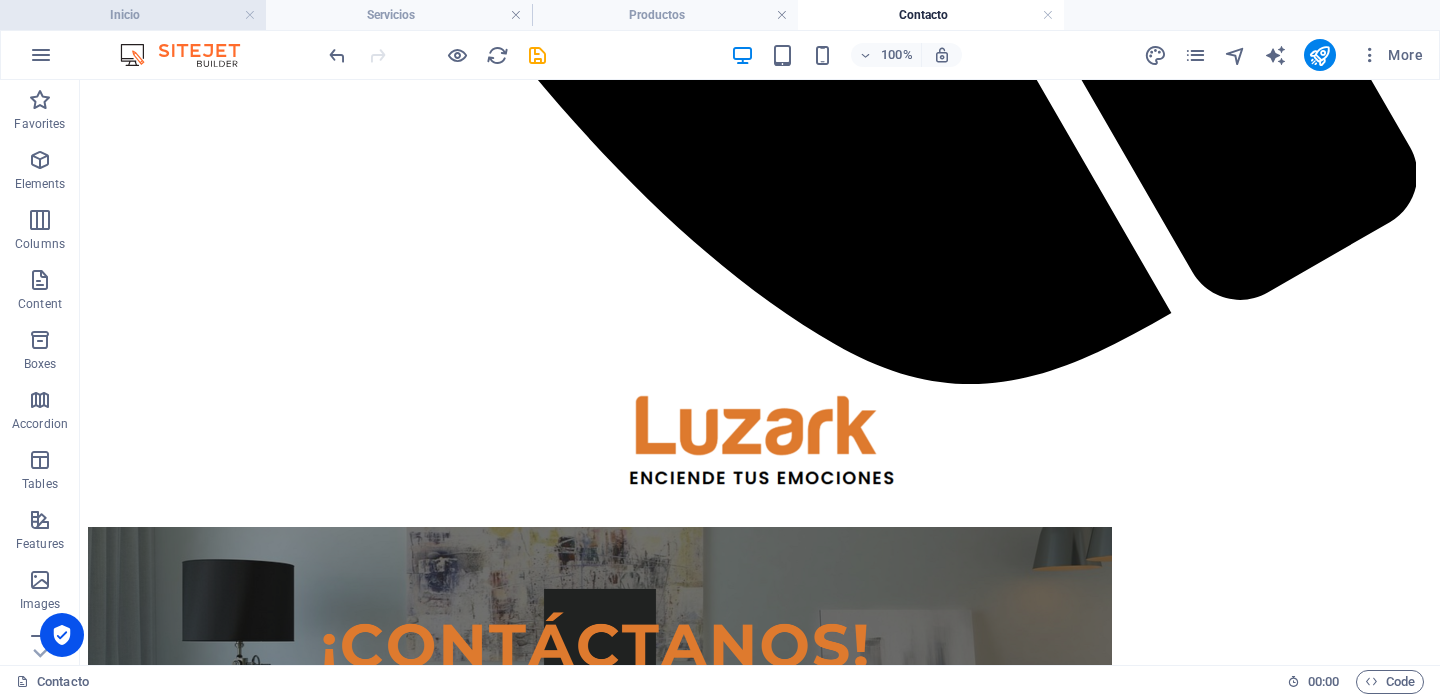 click on "Inicio" at bounding box center (133, 15) 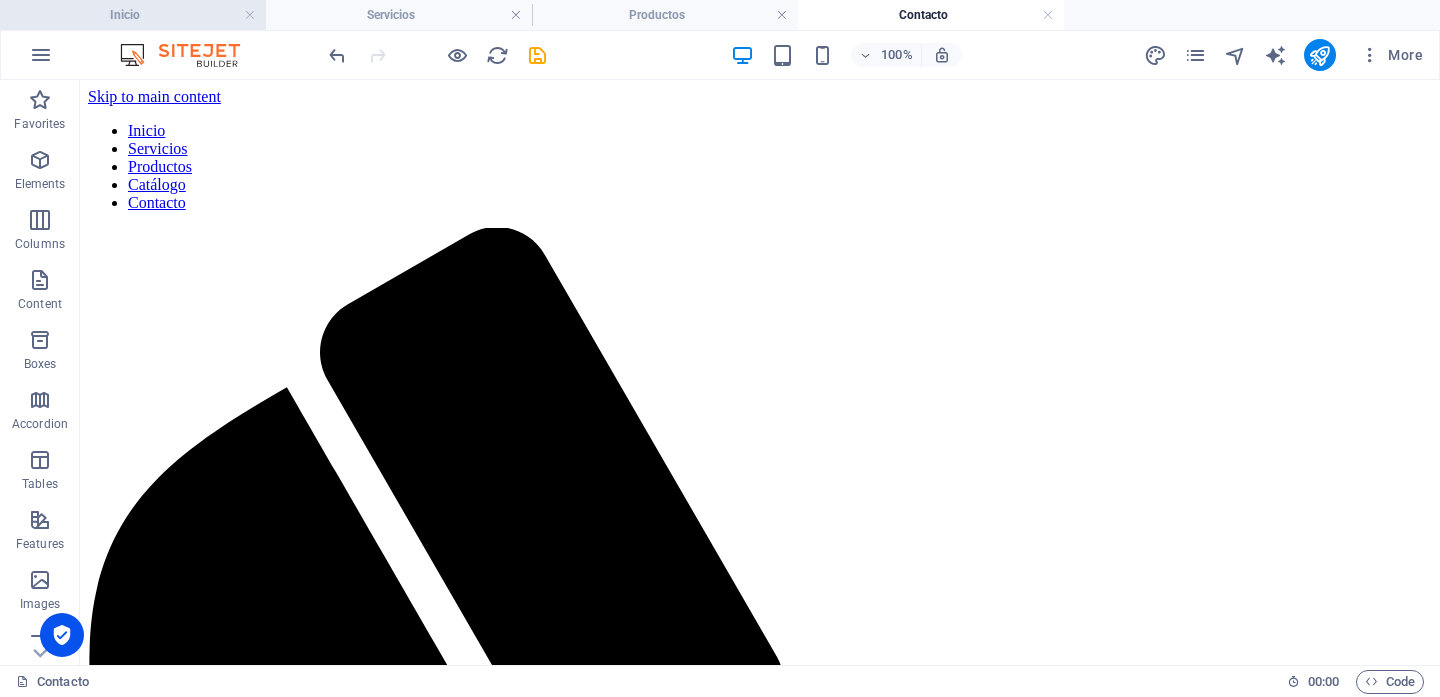 scroll, scrollTop: 5287, scrollLeft: 0, axis: vertical 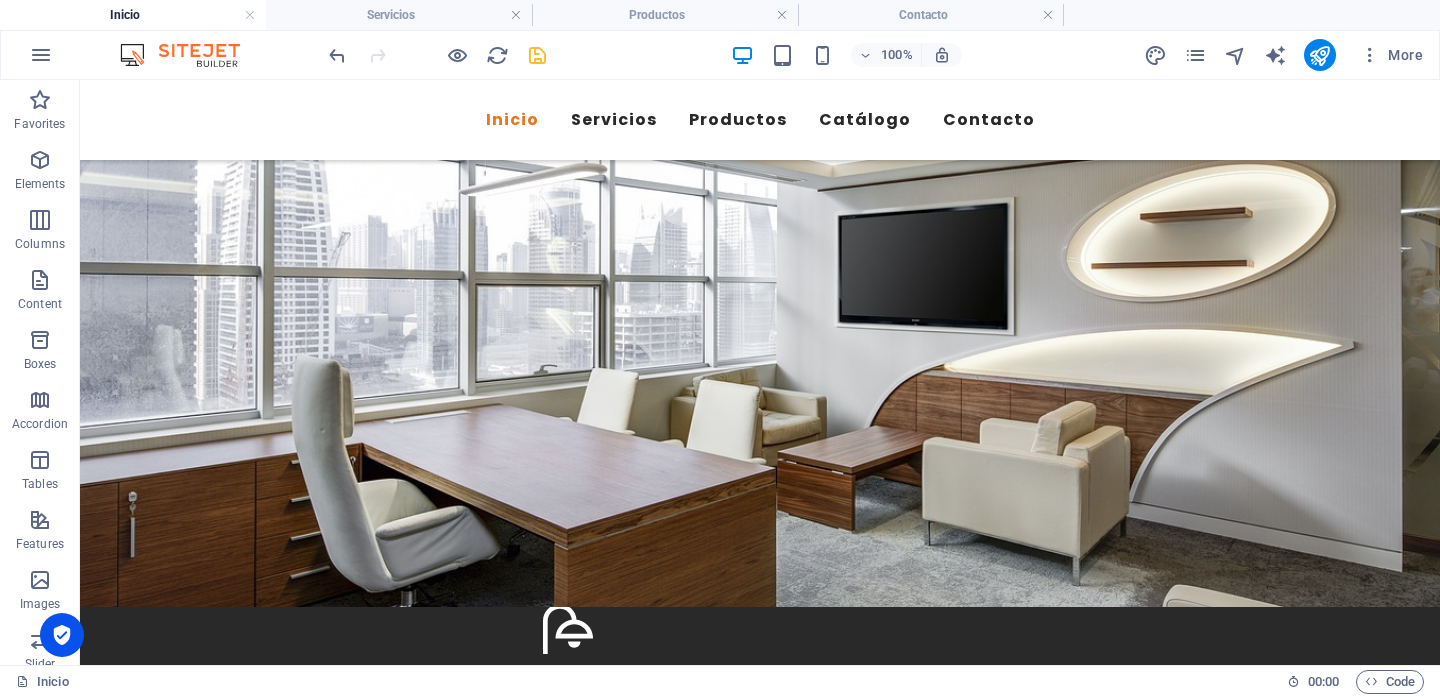 click at bounding box center [537, 55] 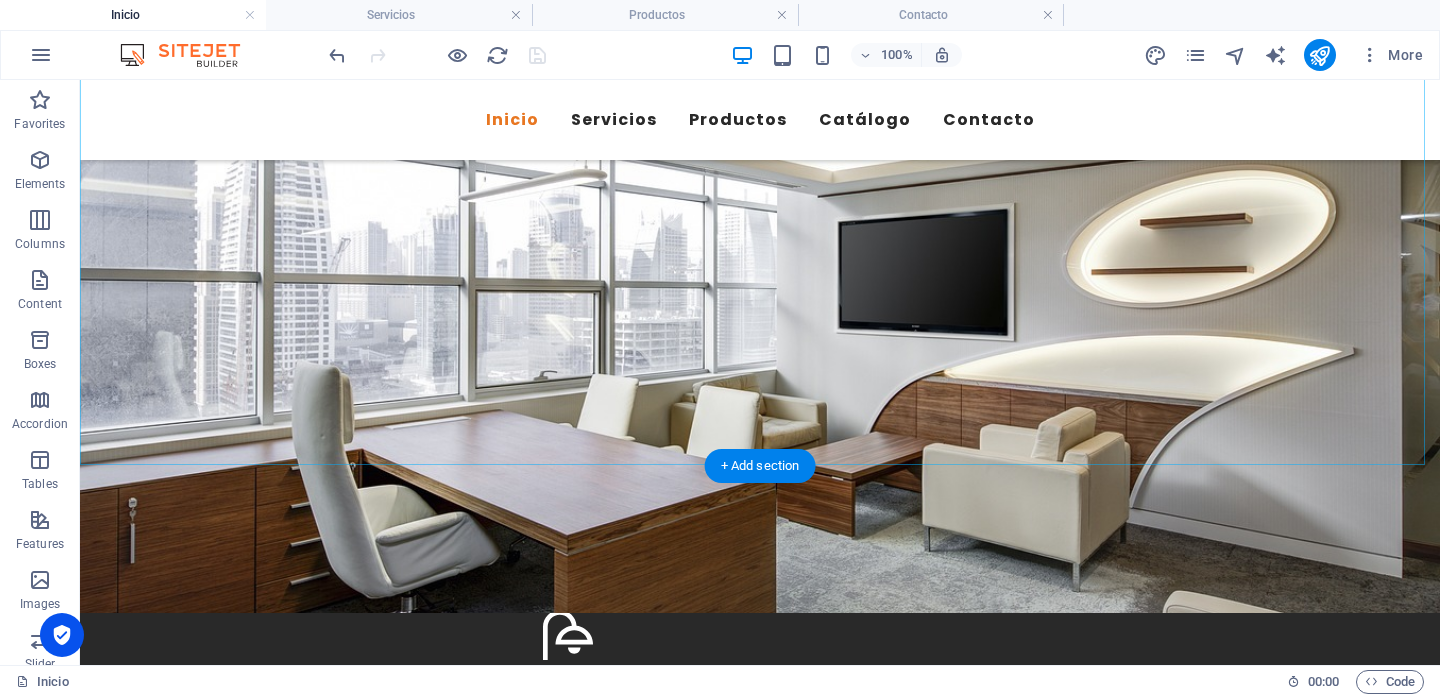 scroll, scrollTop: 5287, scrollLeft: 0, axis: vertical 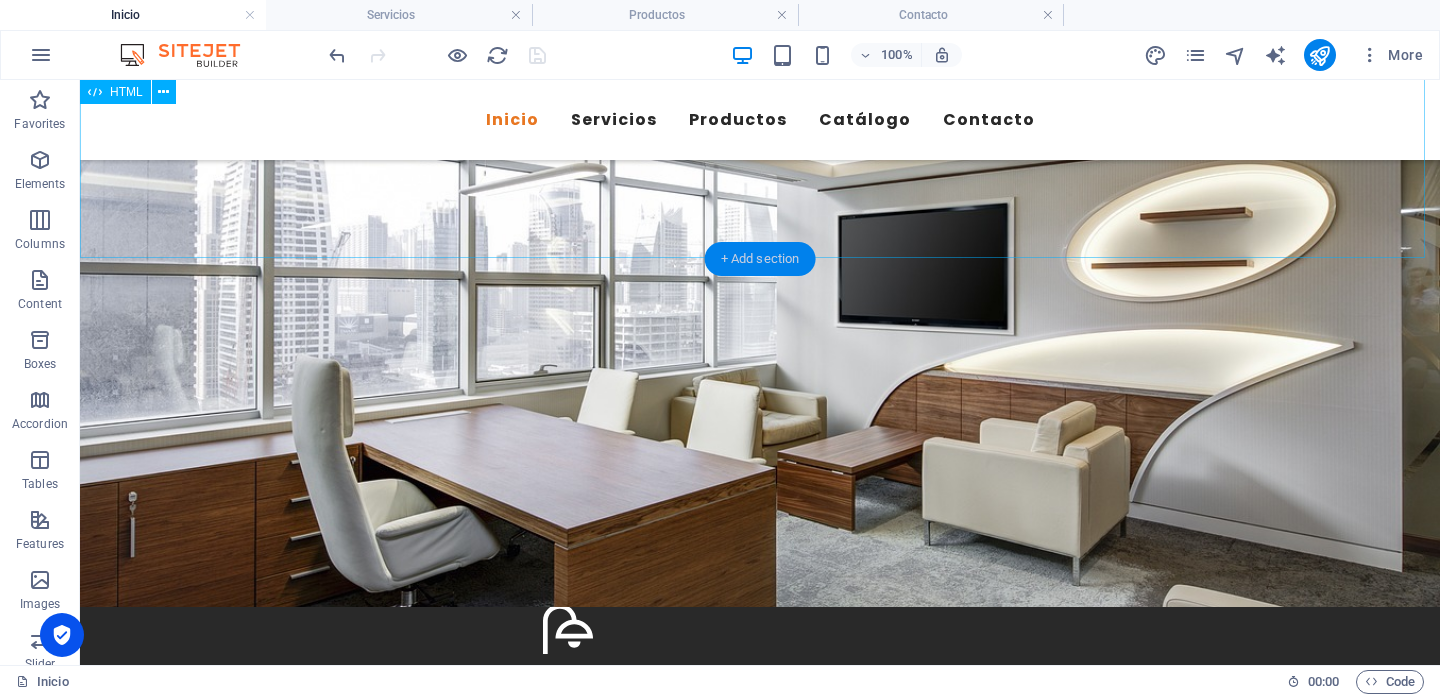 click on "+ Add section" at bounding box center [760, 259] 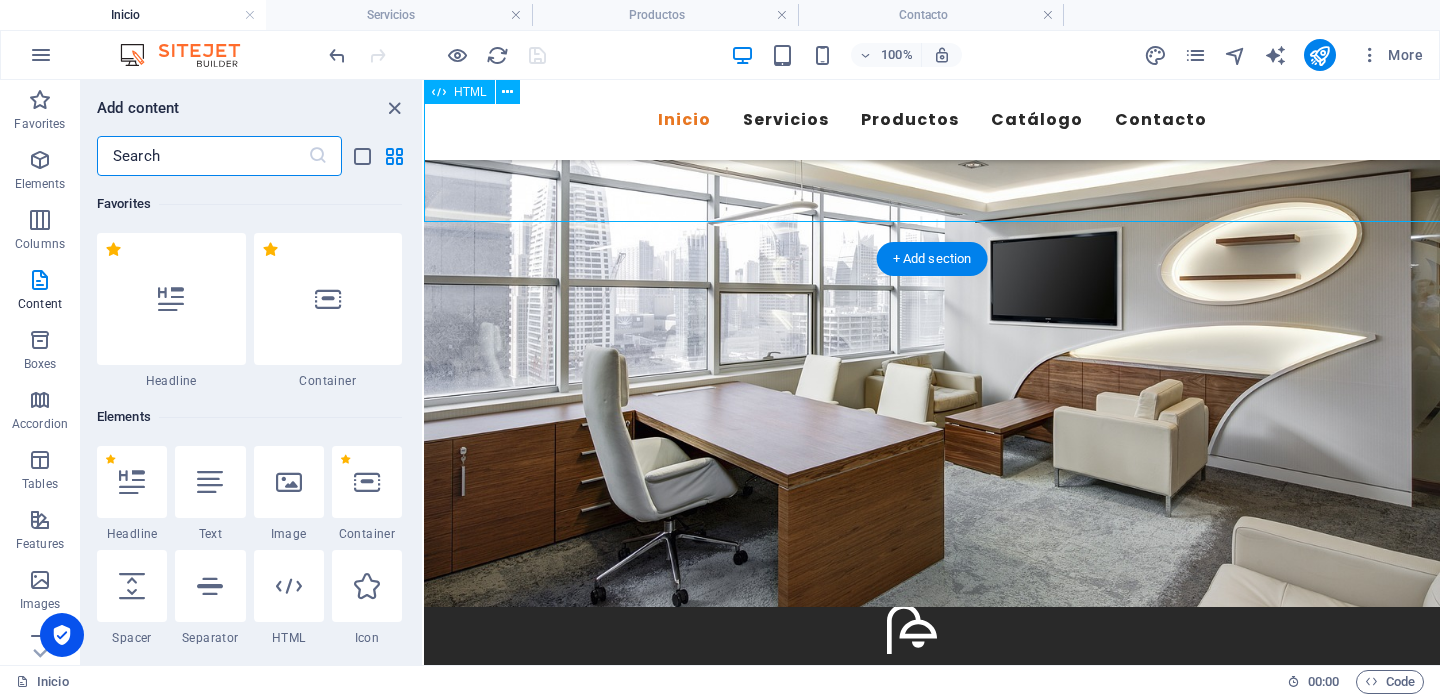 scroll, scrollTop: 5323, scrollLeft: 0, axis: vertical 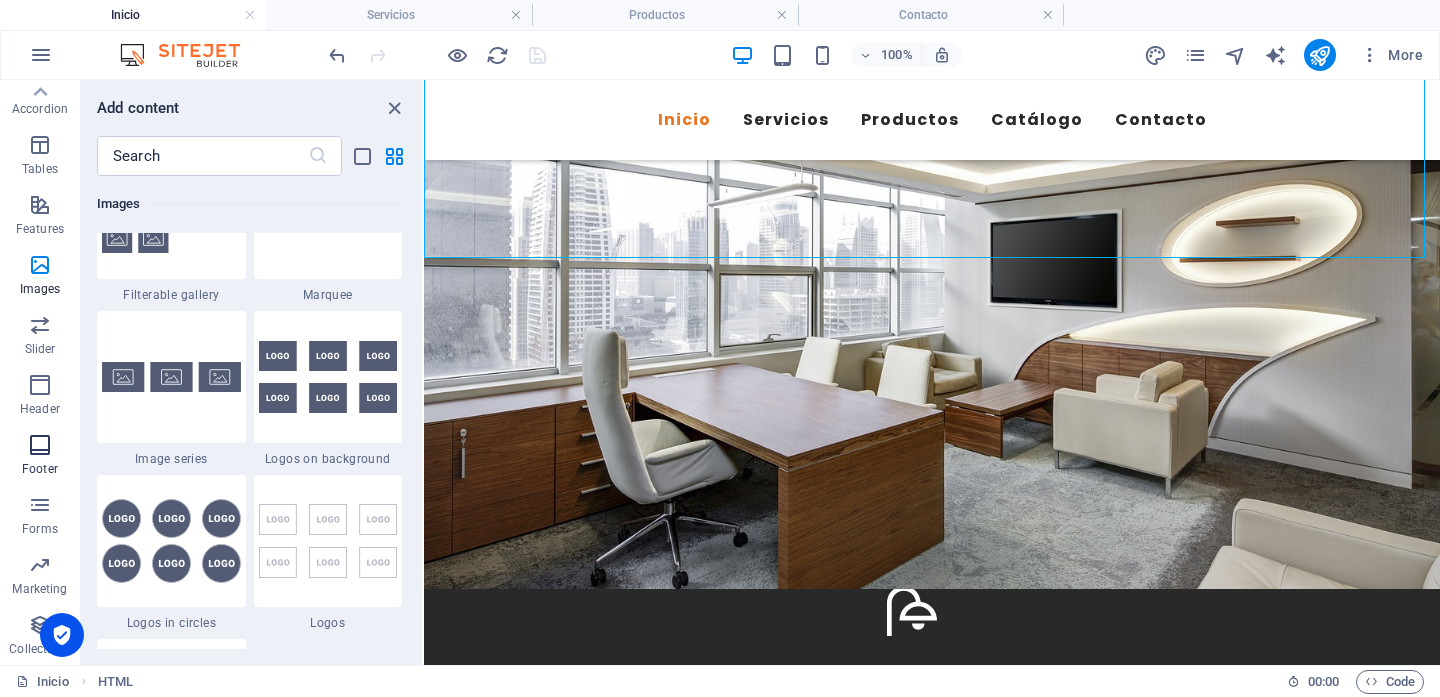 click at bounding box center (40, 445) 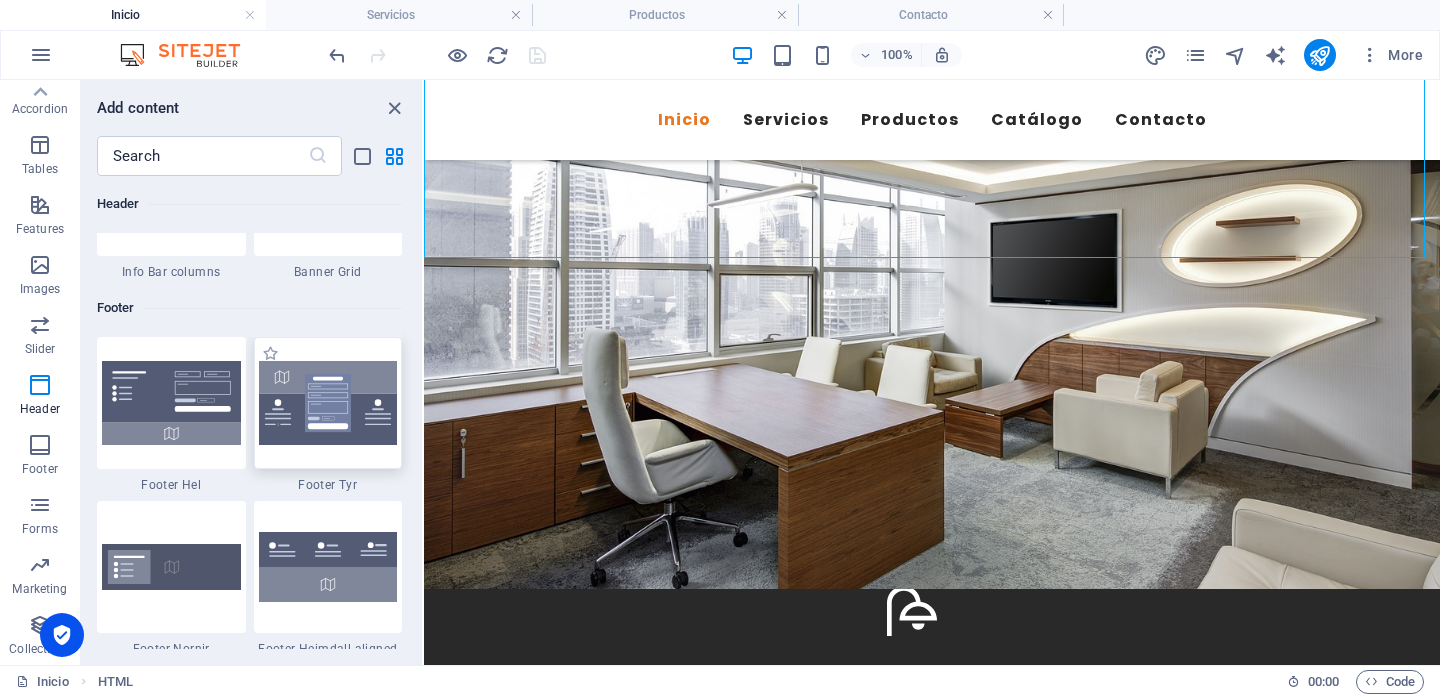 scroll, scrollTop: 12989, scrollLeft: 0, axis: vertical 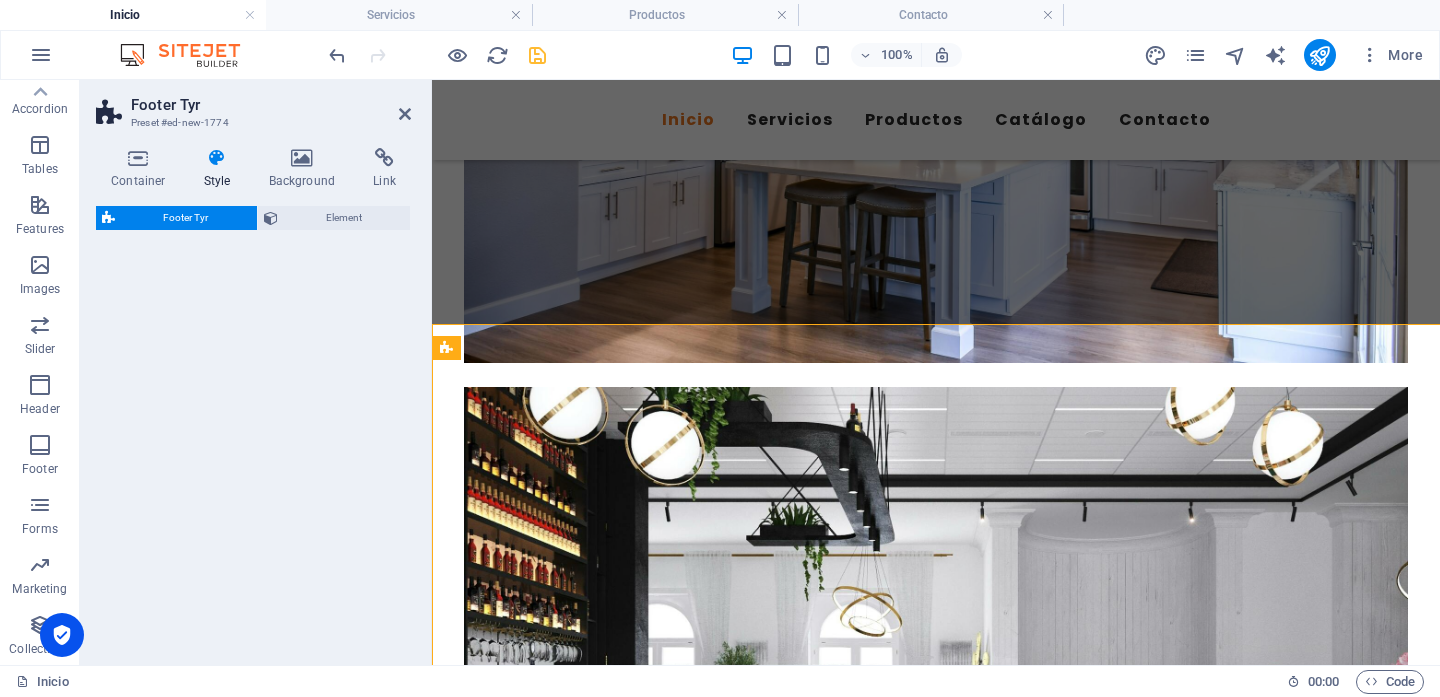 click on "Footer Tyr Element" at bounding box center [253, 427] 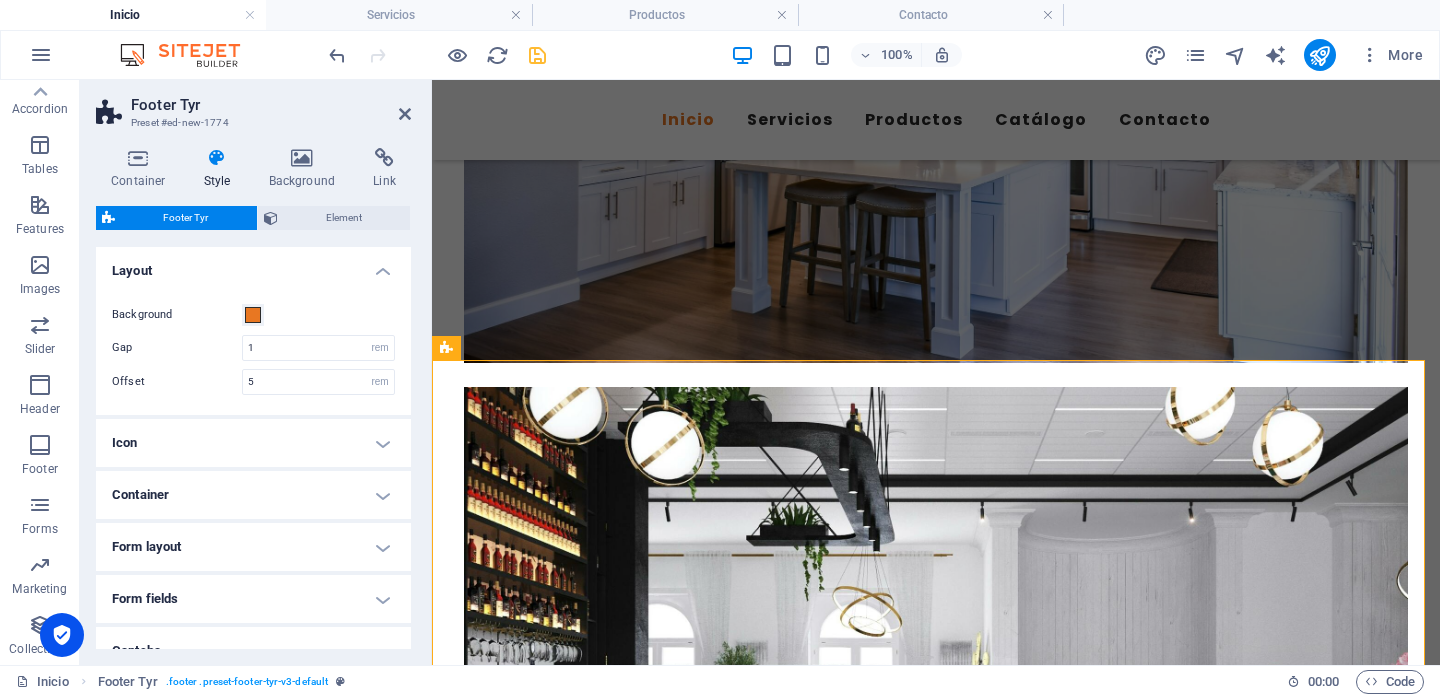 click on "Footer Tyr Preset #ed-new-1774" at bounding box center [253, 106] 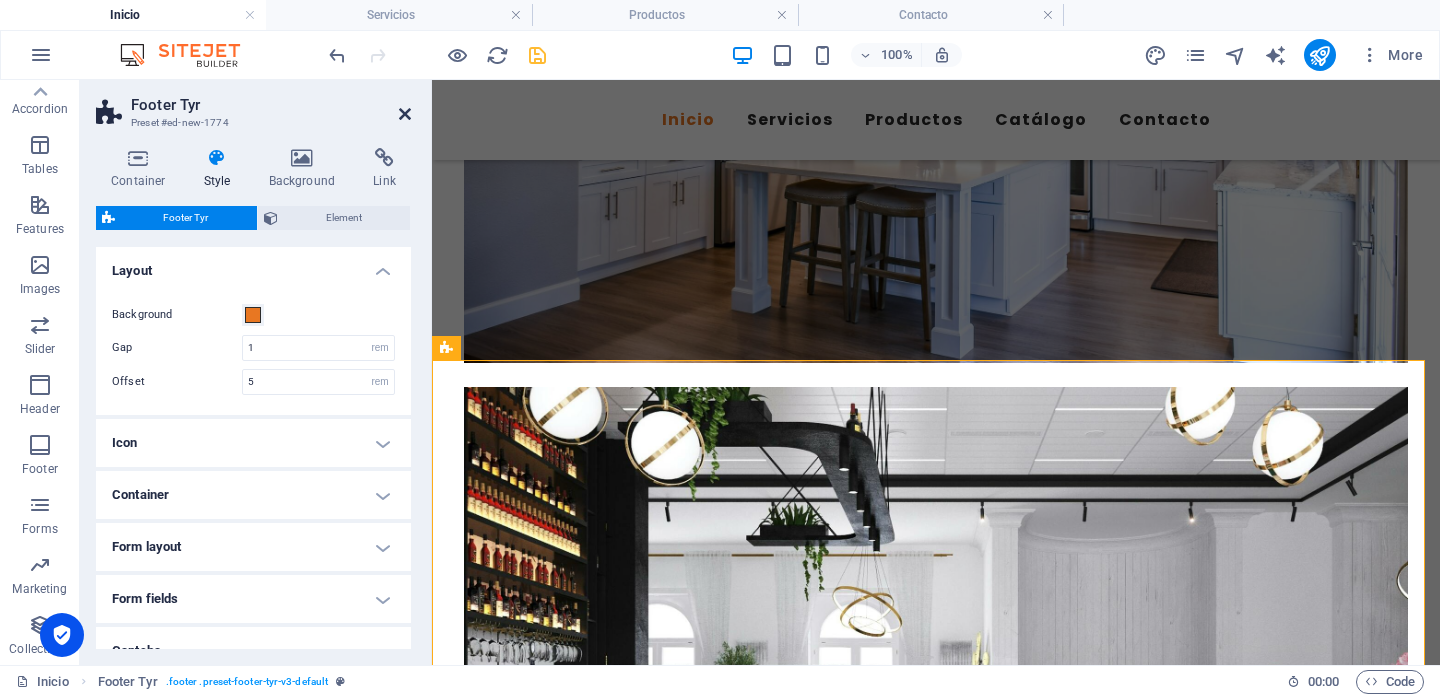 drag, startPoint x: 405, startPoint y: 115, endPoint x: 339, endPoint y: 60, distance: 85.91275 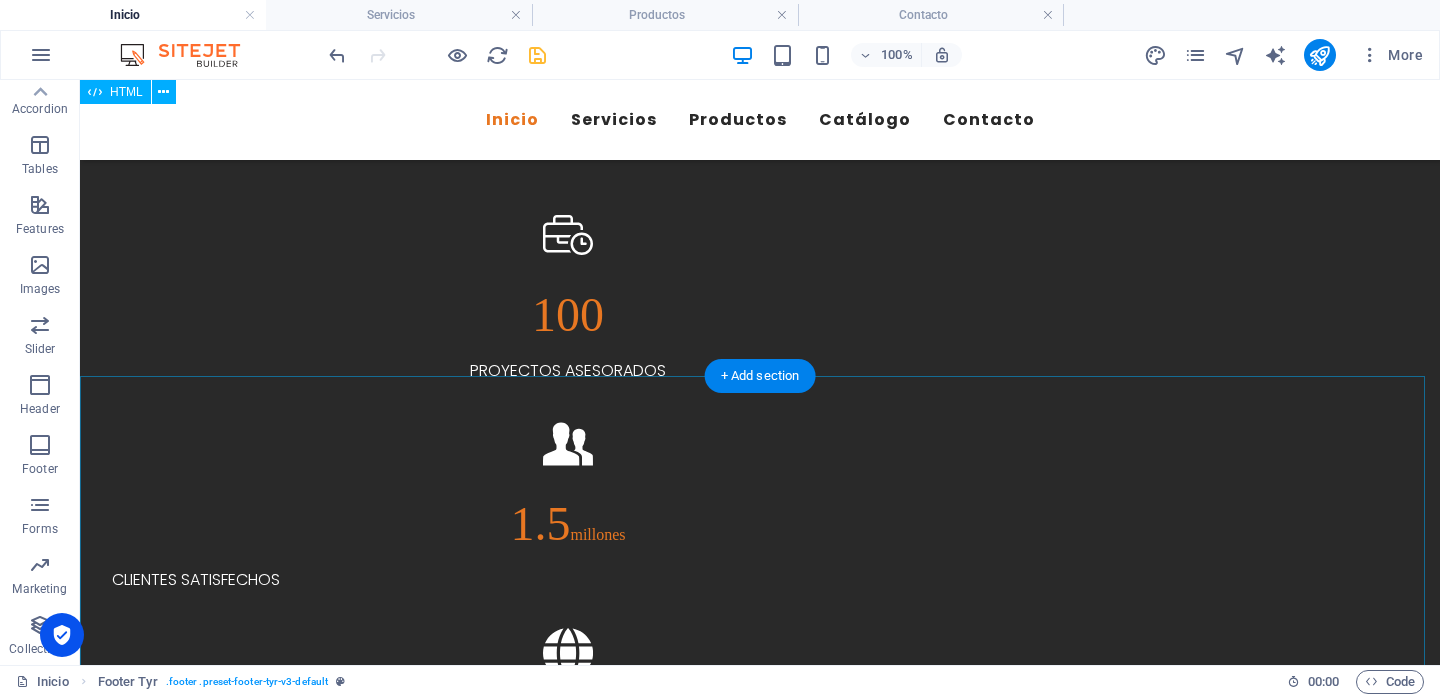scroll, scrollTop: 5724, scrollLeft: 0, axis: vertical 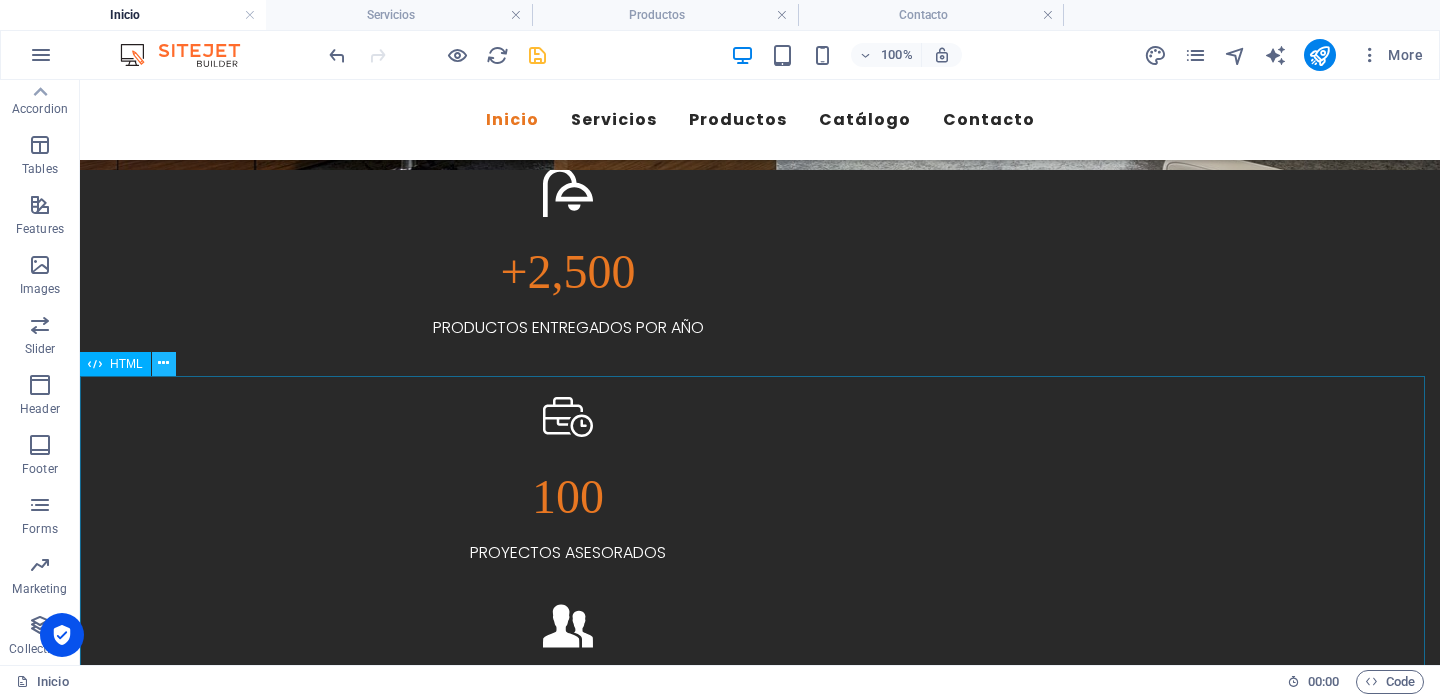 click at bounding box center [163, 363] 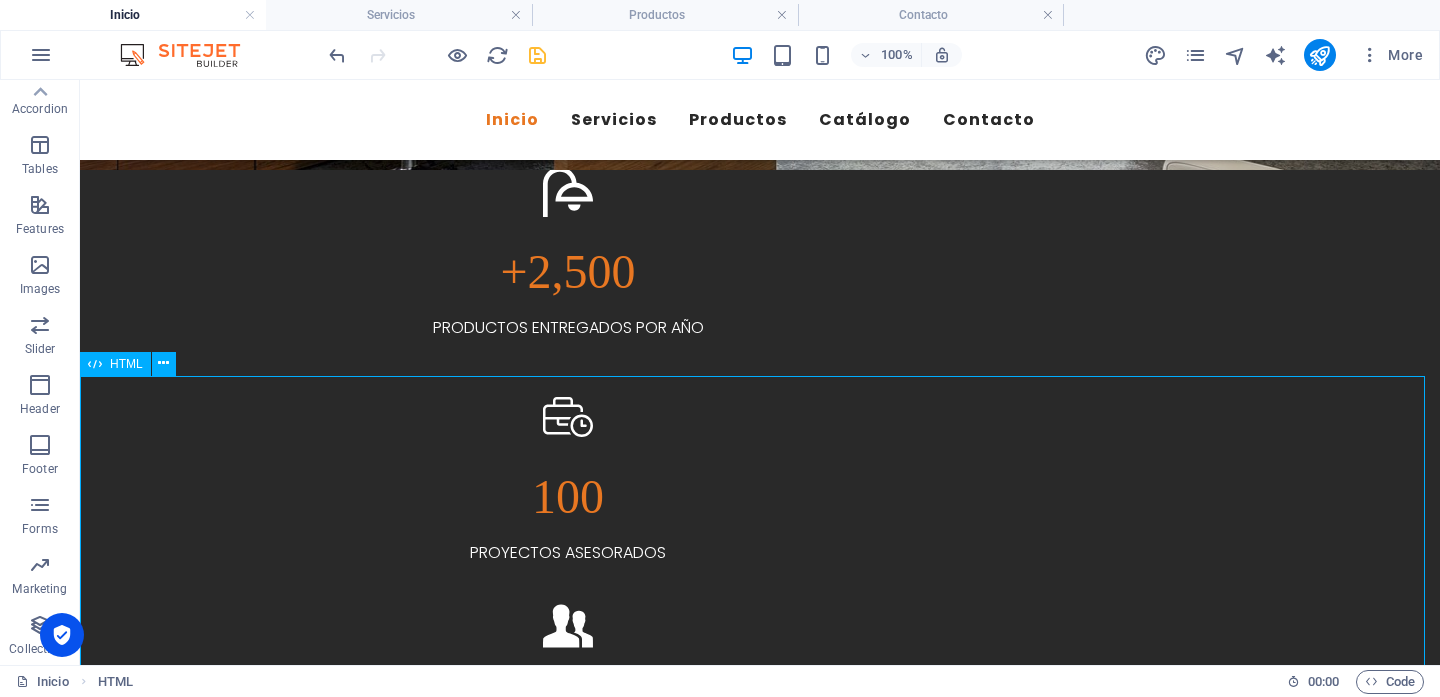 click on "HTML" at bounding box center [115, 364] 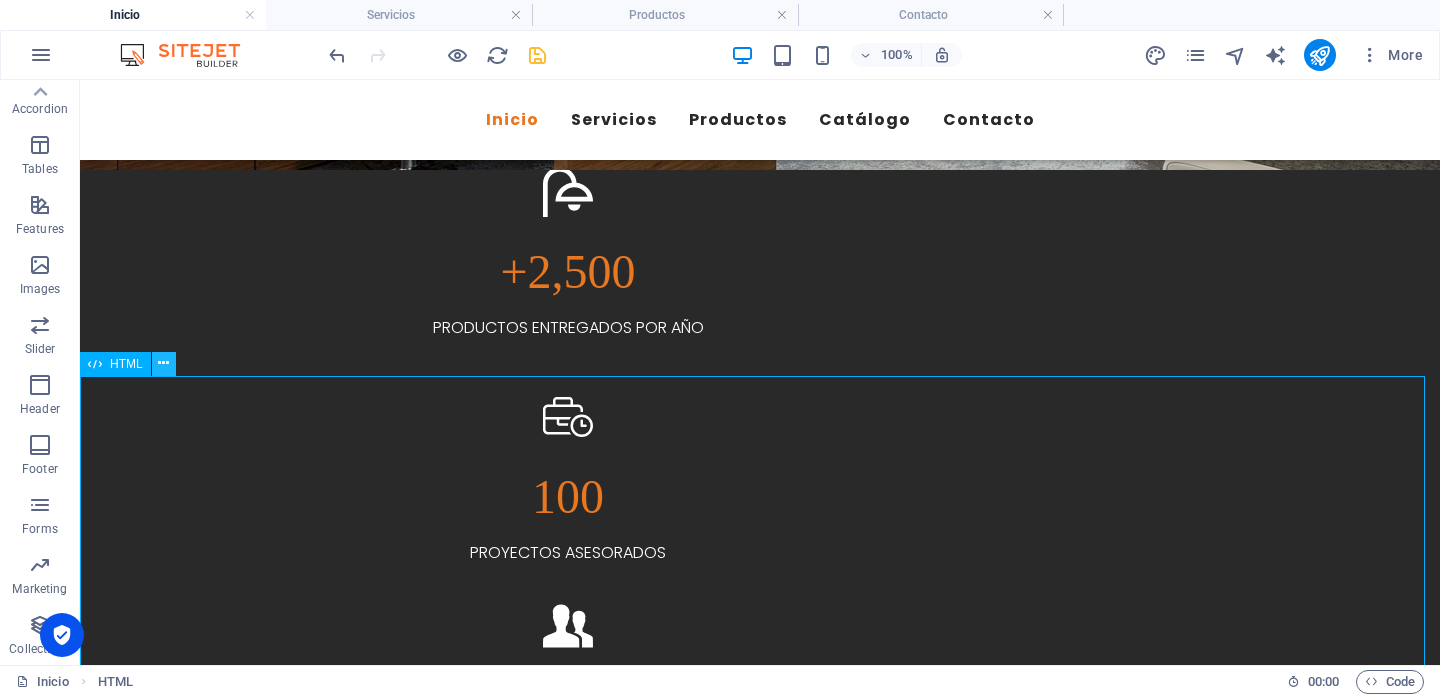 click at bounding box center (164, 364) 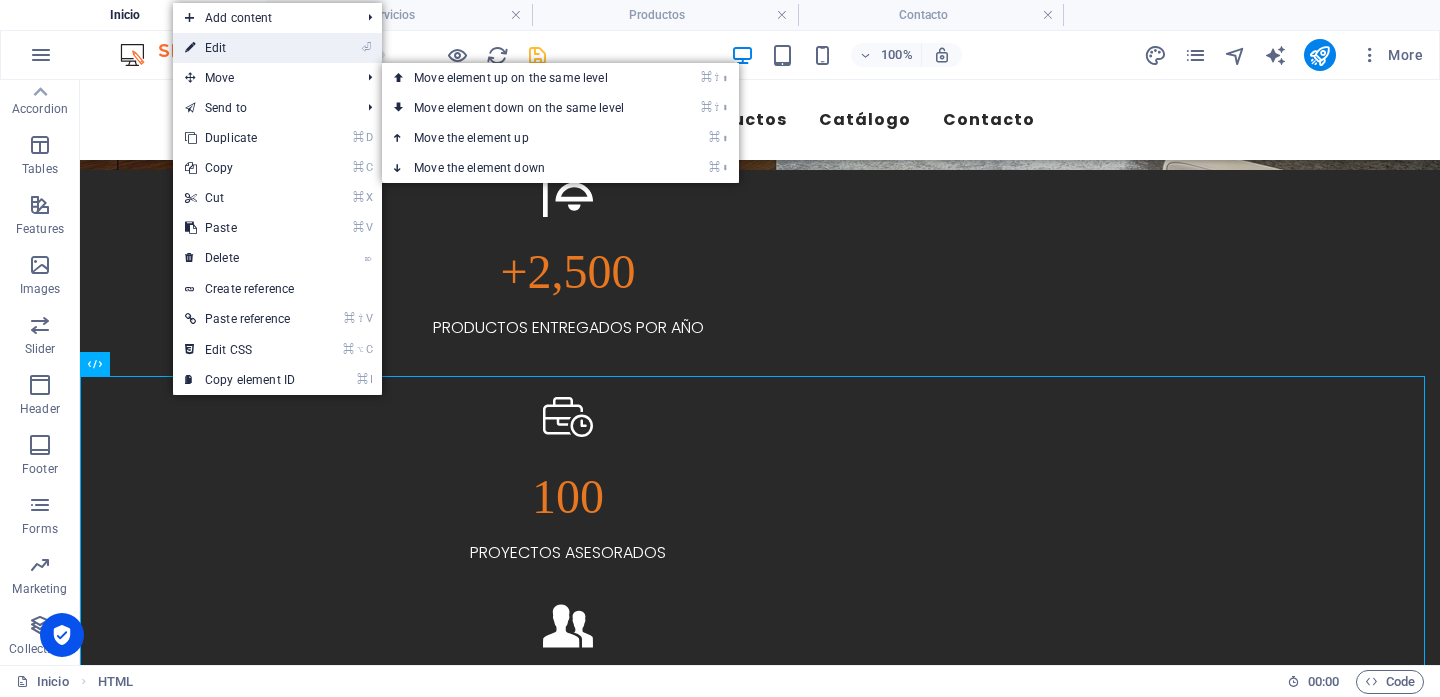click on "⏎  Edit" at bounding box center [240, 48] 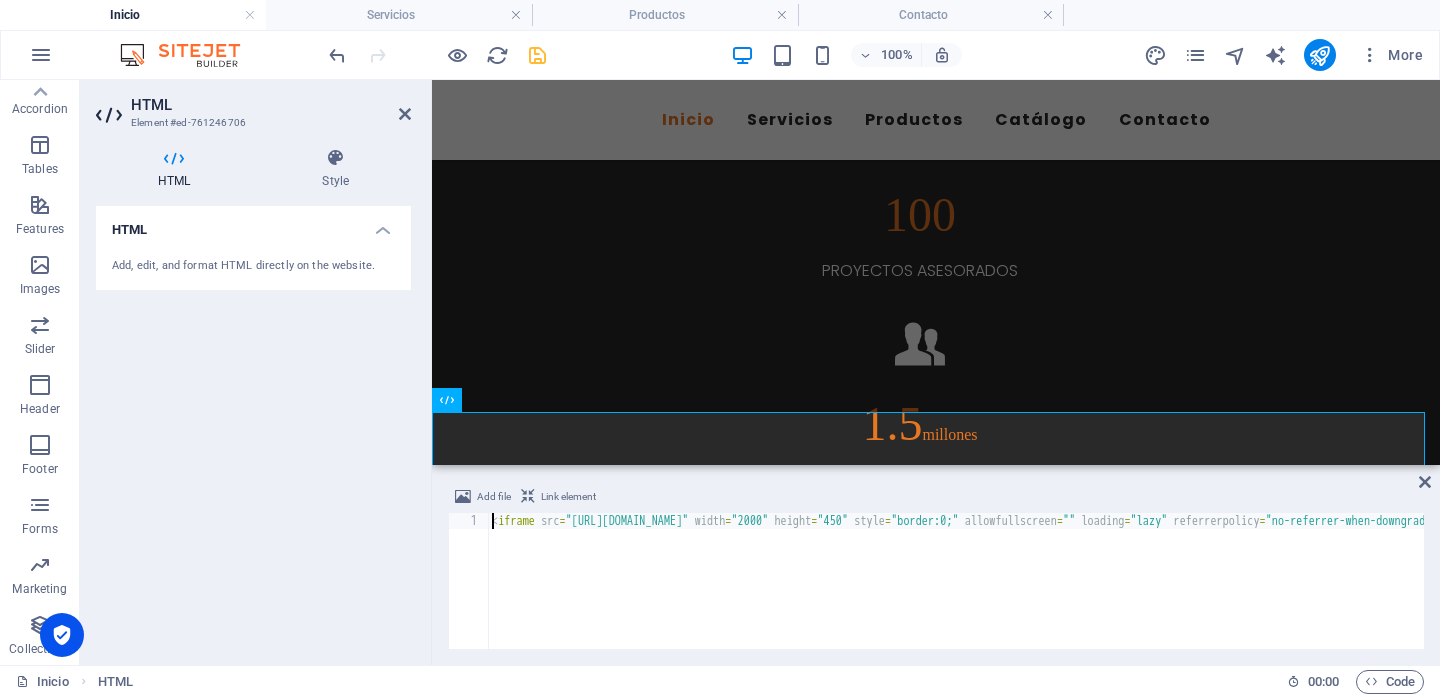 scroll, scrollTop: 5624, scrollLeft: 0, axis: vertical 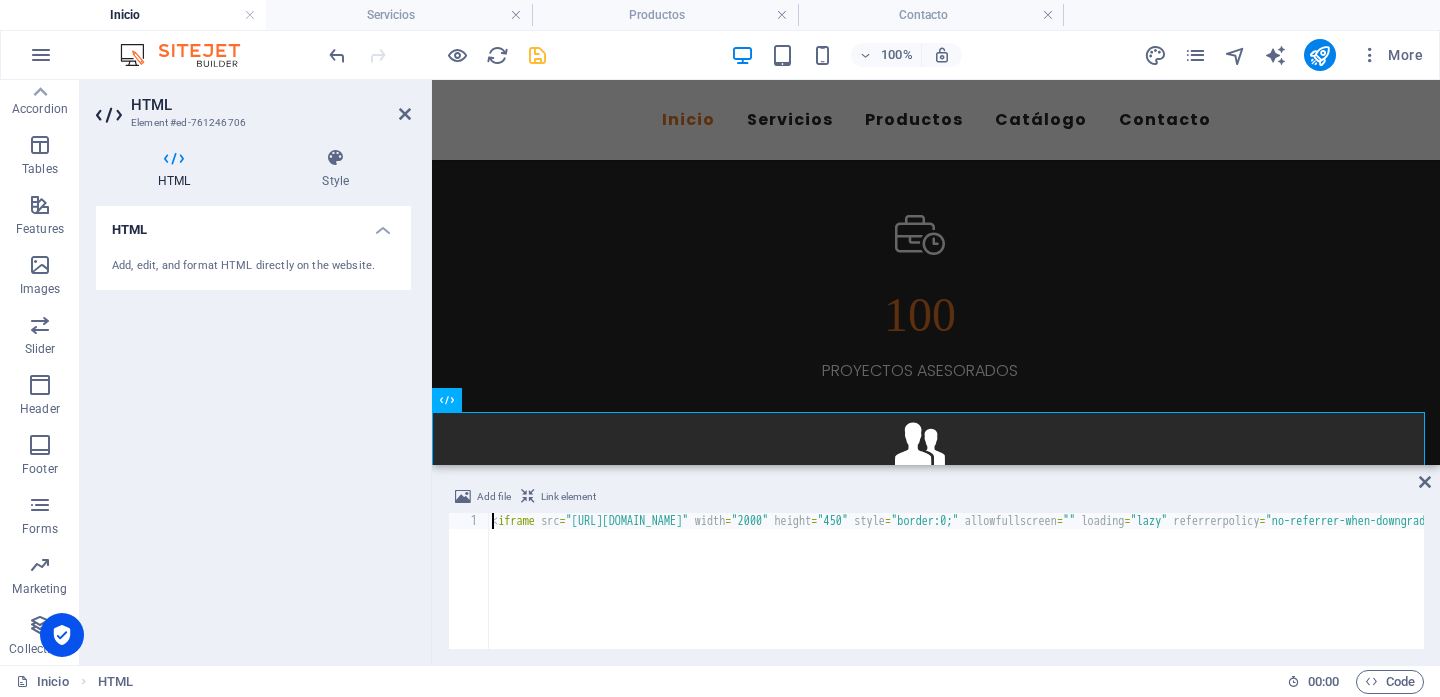 click on "< iframe   src = "[URL][DOMAIN_NAME]"   width = "2000"   height = "450"   style = "border:0;"   allowfullscreen = ""   loading = "lazy"   referrerpolicy = "no-referrer-when-downgrade" > </ iframe >" at bounding box center [1982, 595] 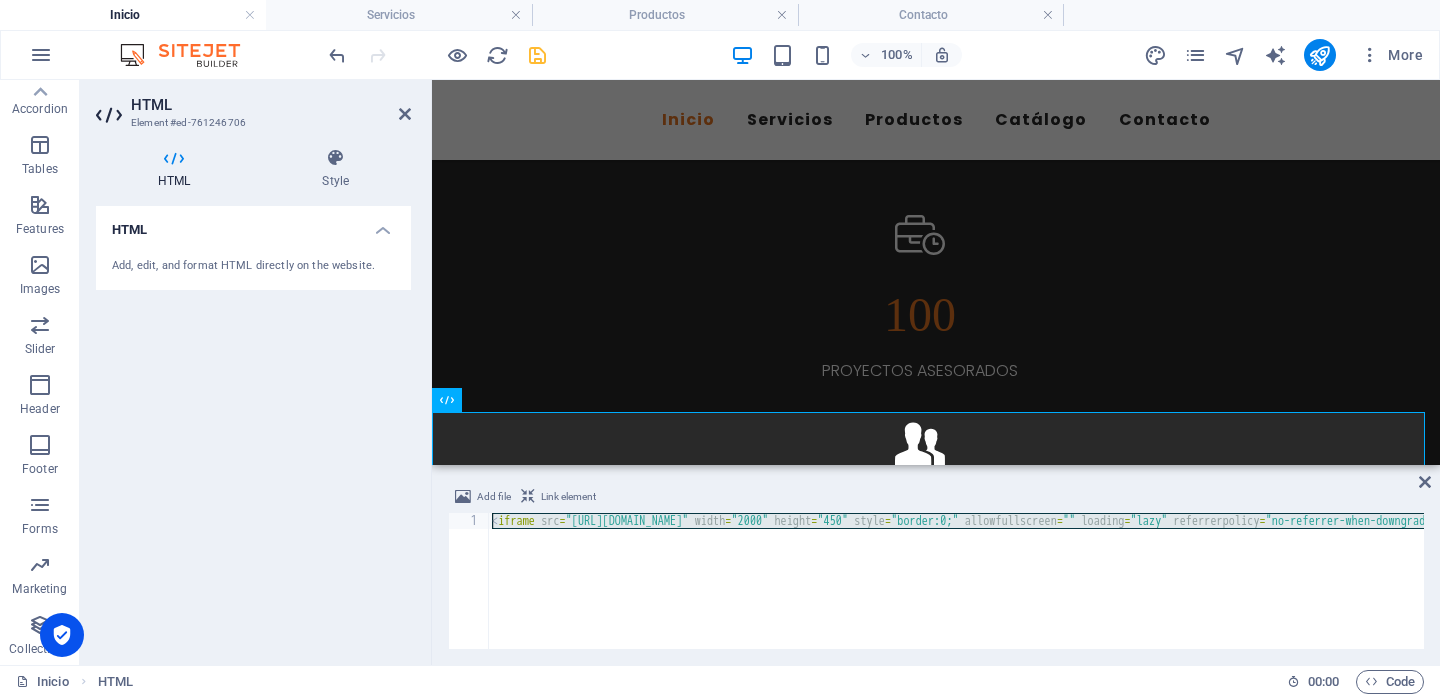 click at bounding box center (936, 4594) 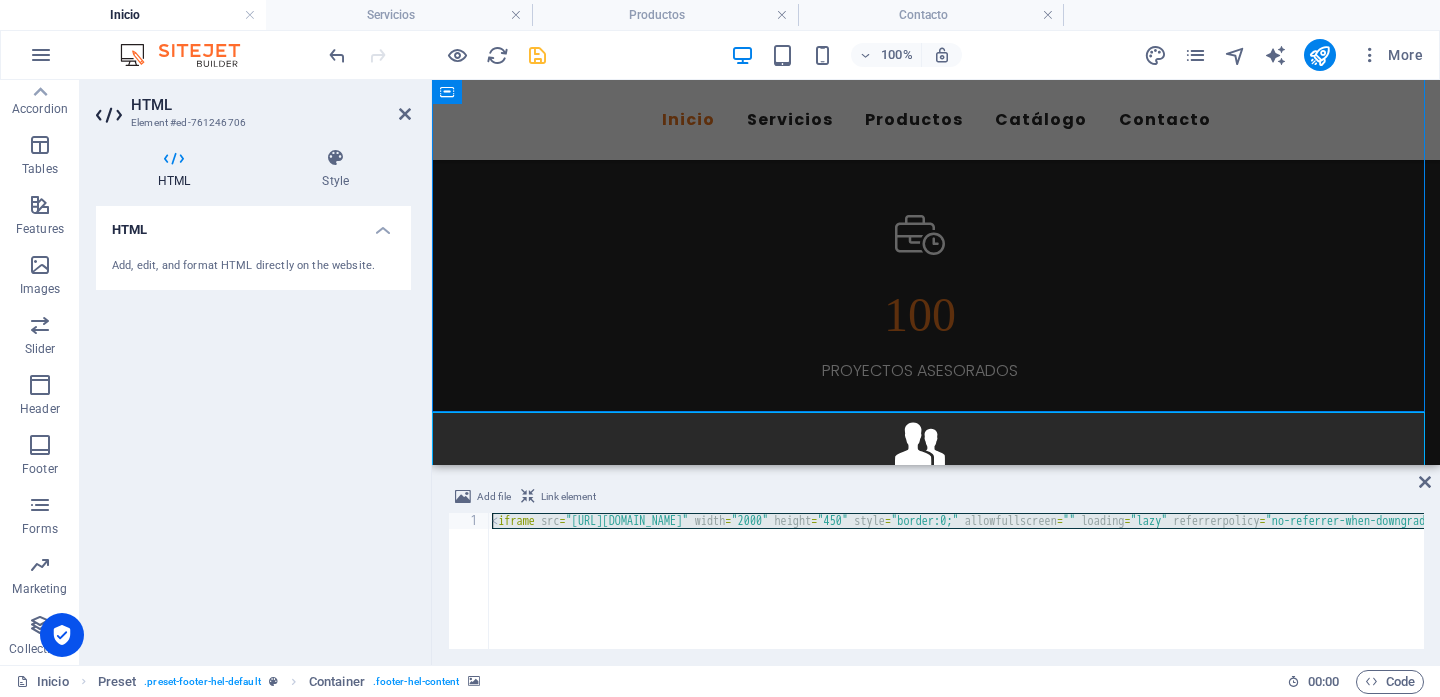 scroll, scrollTop: 5724, scrollLeft: 0, axis: vertical 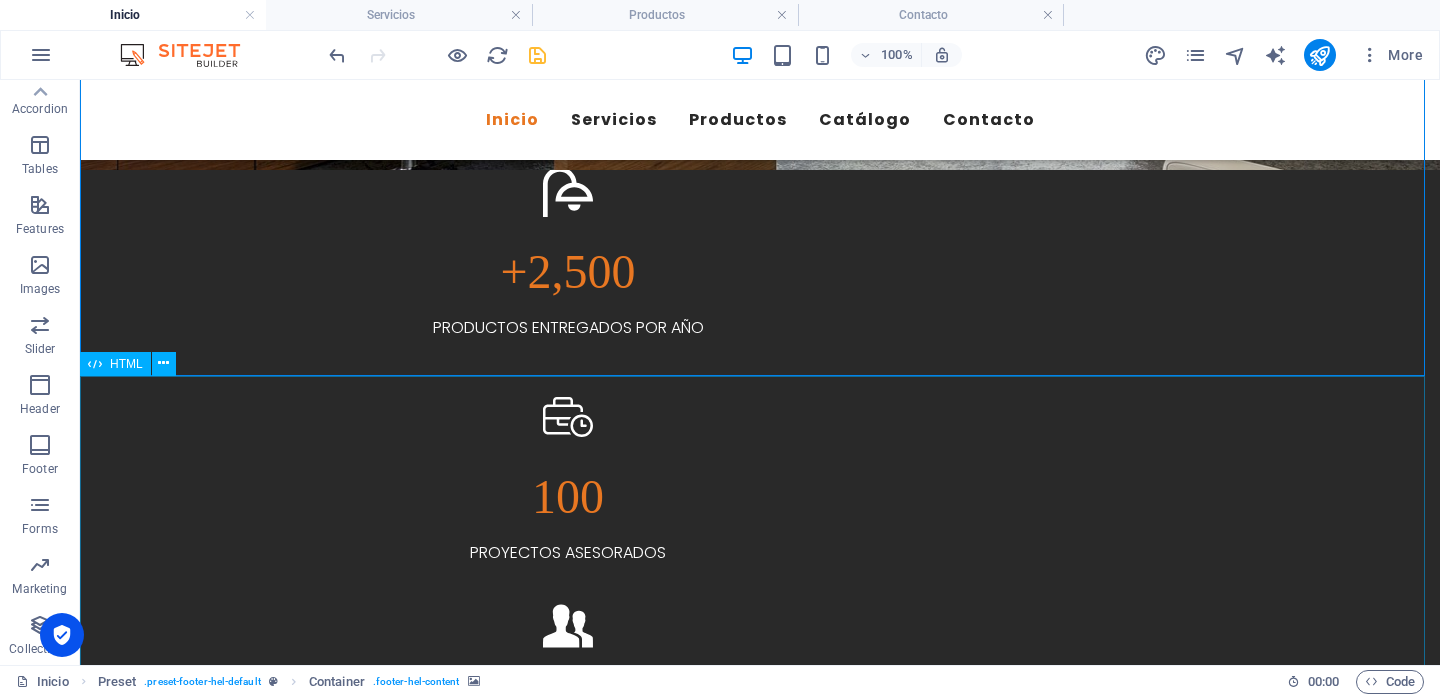 click on "HTML" at bounding box center (115, 364) 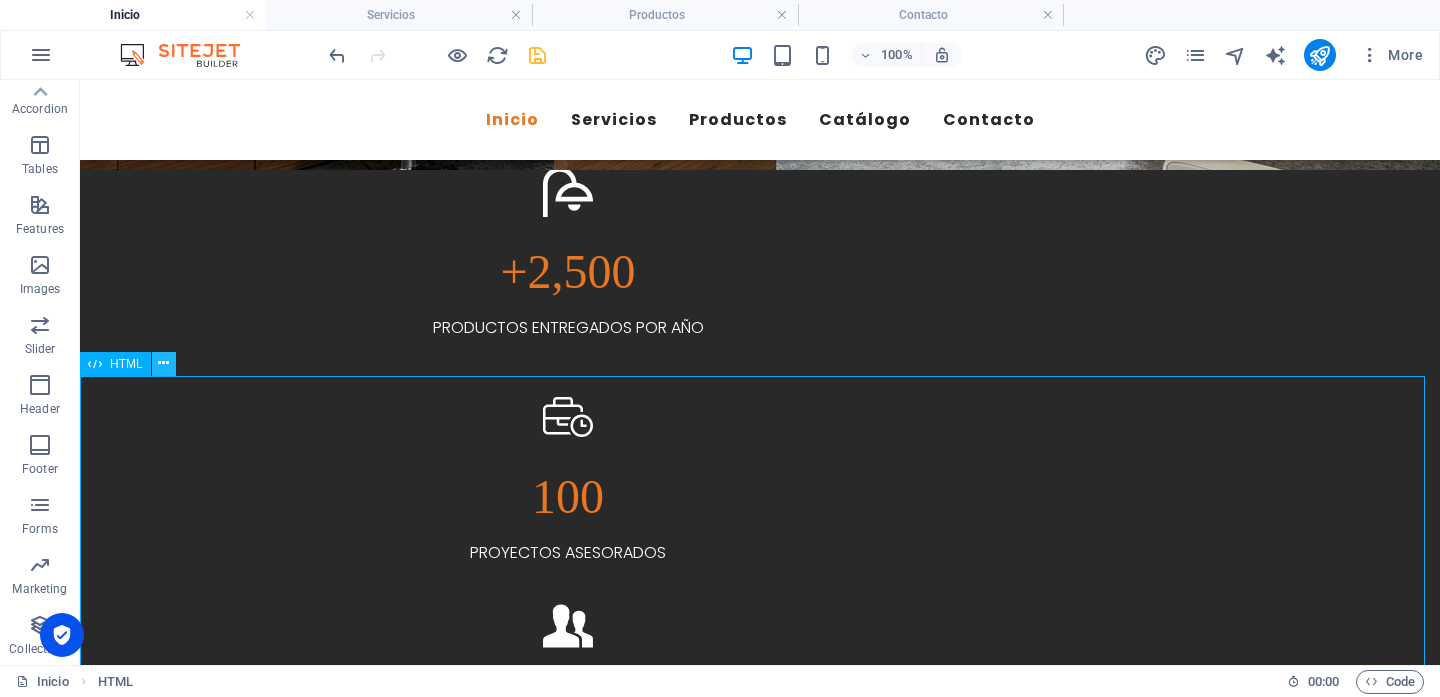 click at bounding box center [164, 364] 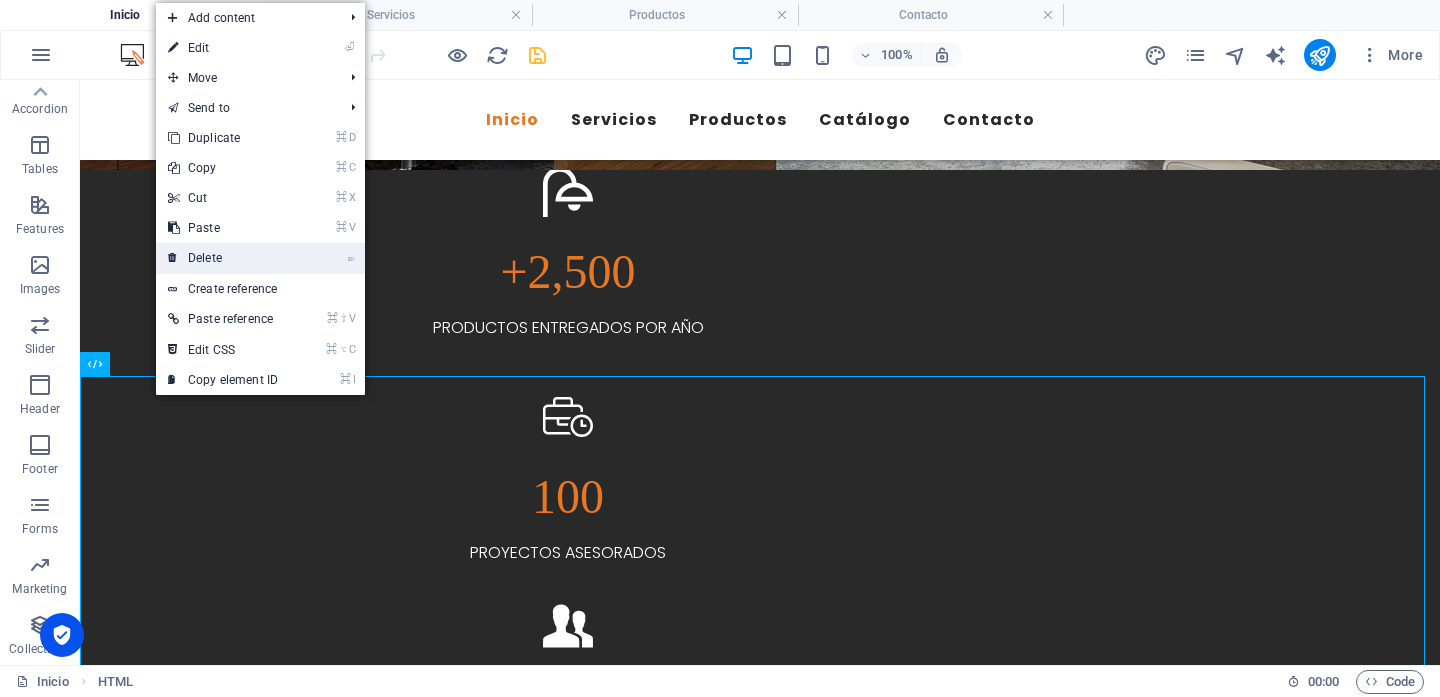 click on "⌦  Delete" at bounding box center [223, 258] 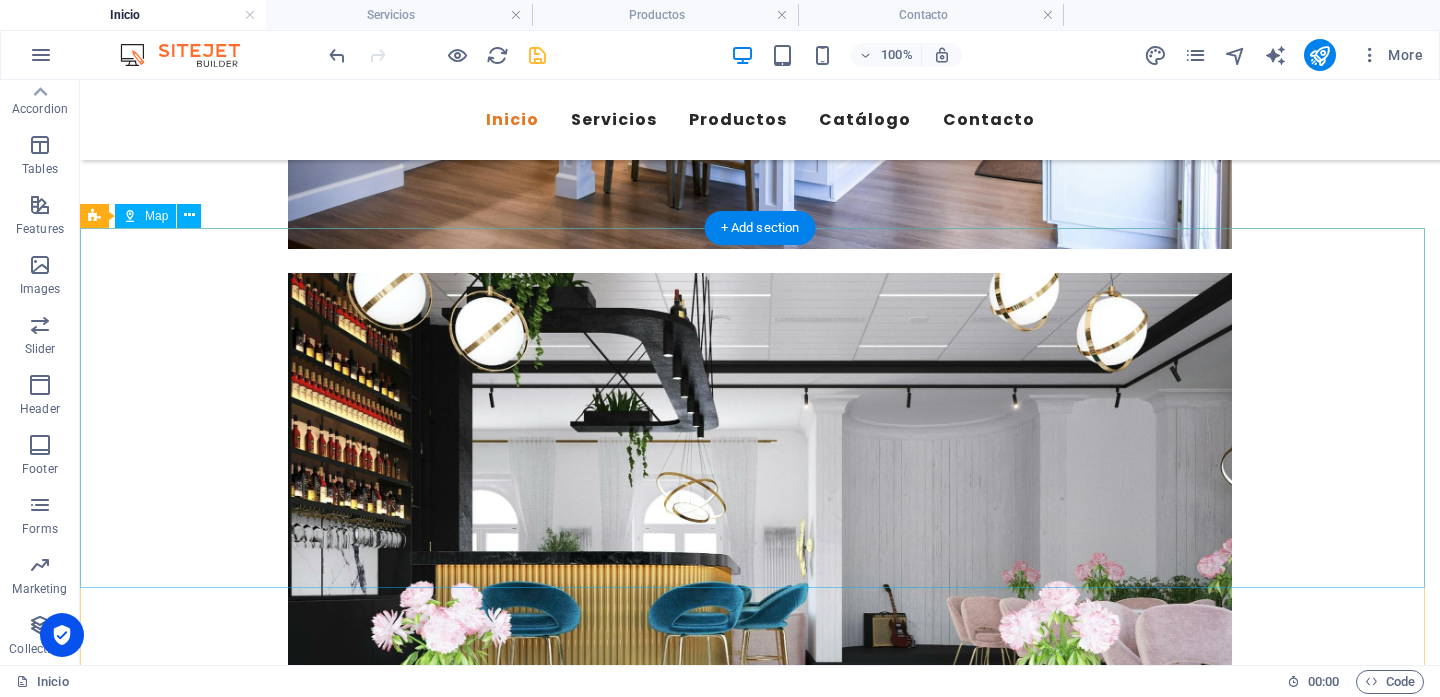 click at bounding box center (760, 4731) 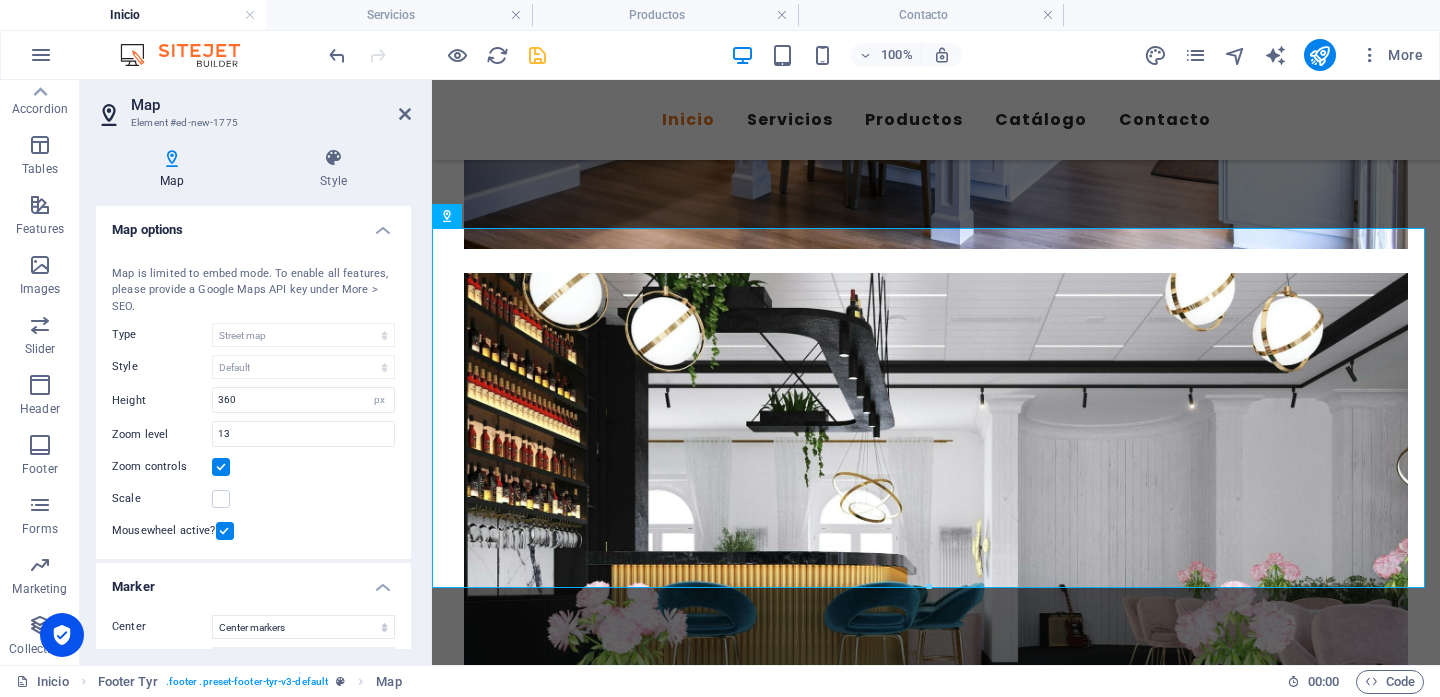 scroll, scrollTop: 4345, scrollLeft: 0, axis: vertical 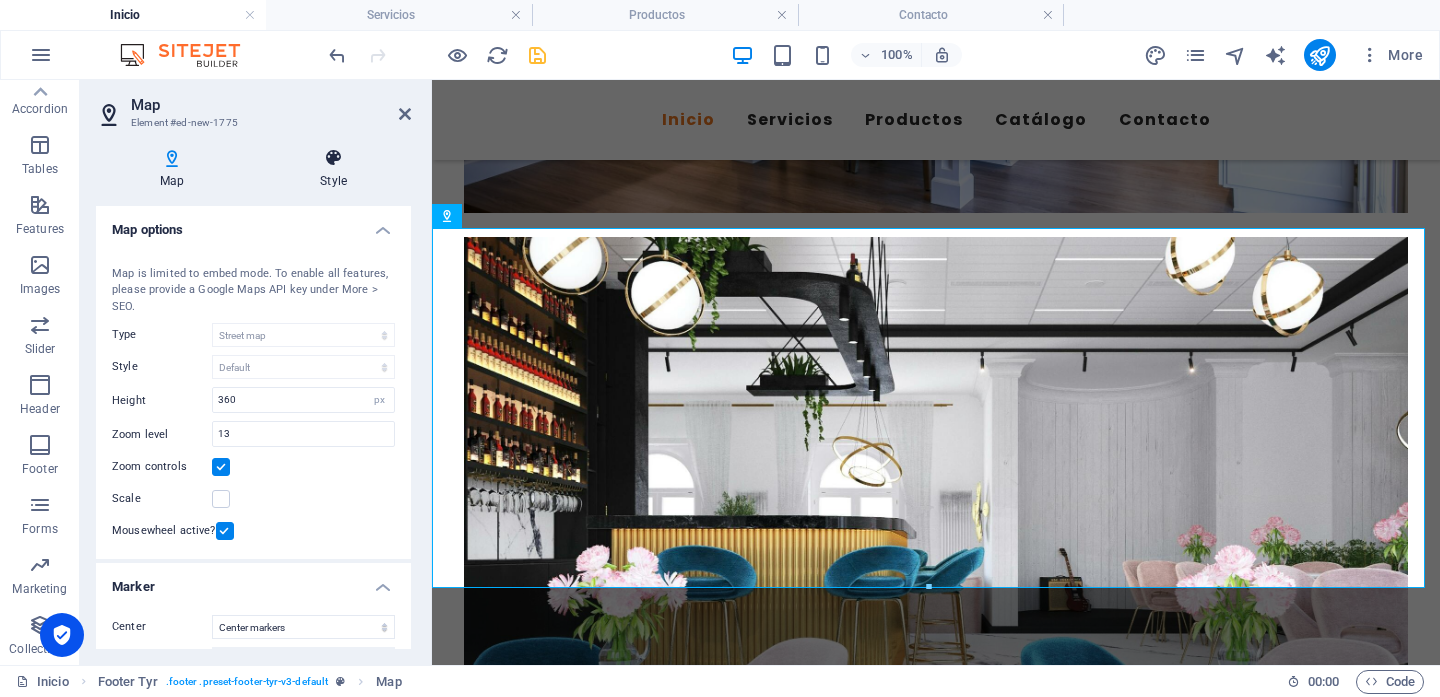 click on "Style" at bounding box center [333, 169] 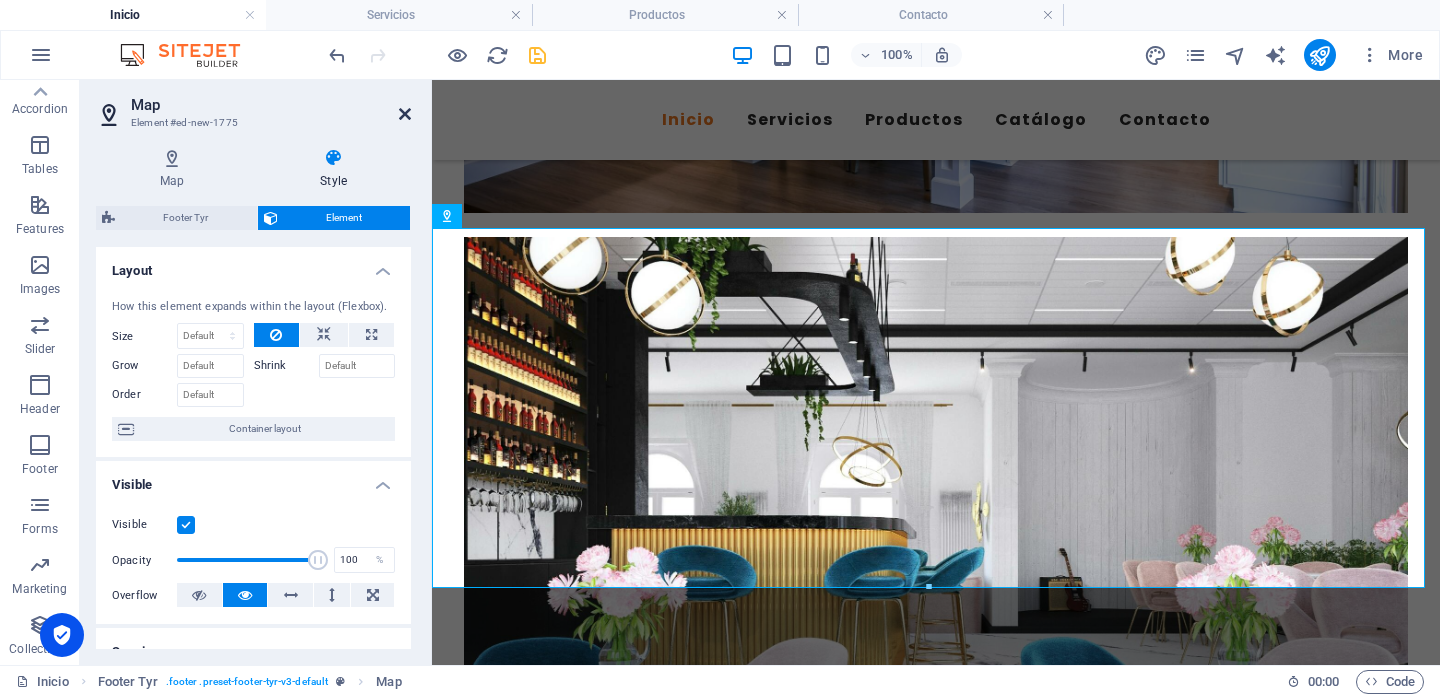 click at bounding box center [405, 114] 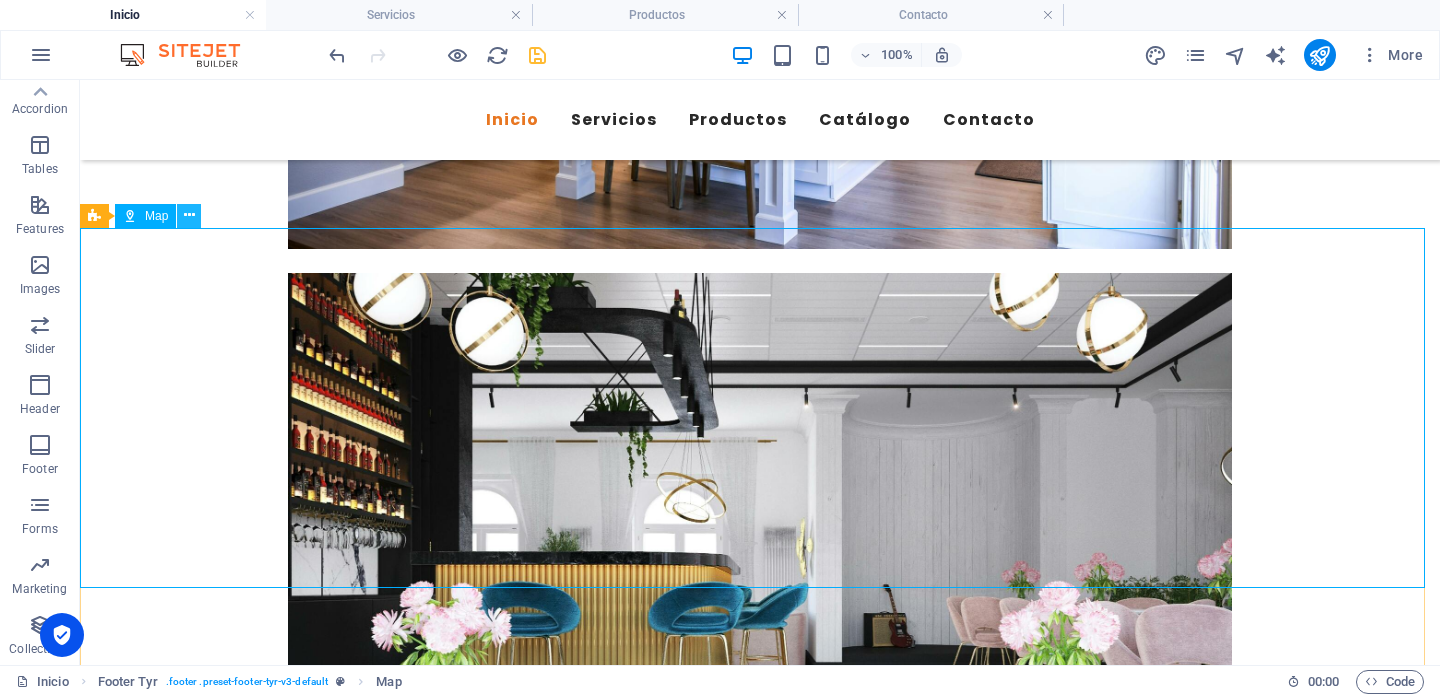 click at bounding box center (189, 215) 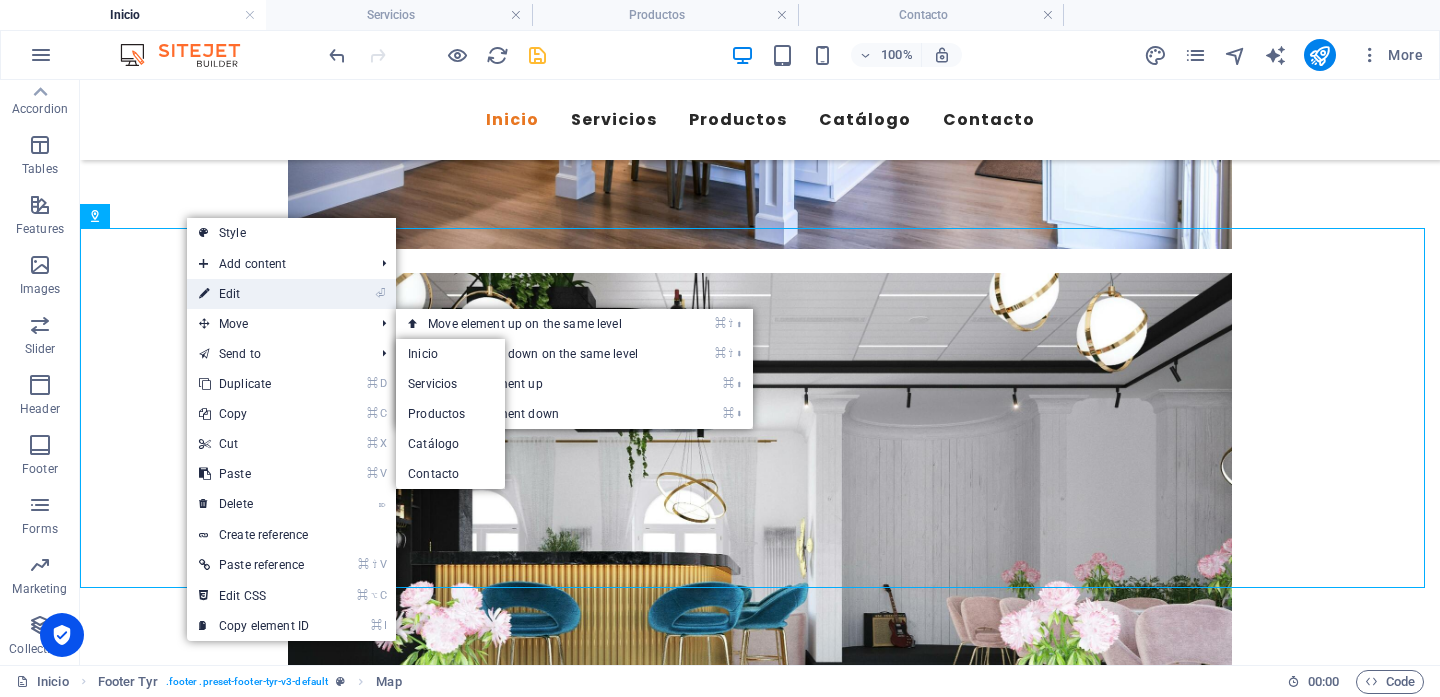click on "⏎  Edit" at bounding box center [254, 294] 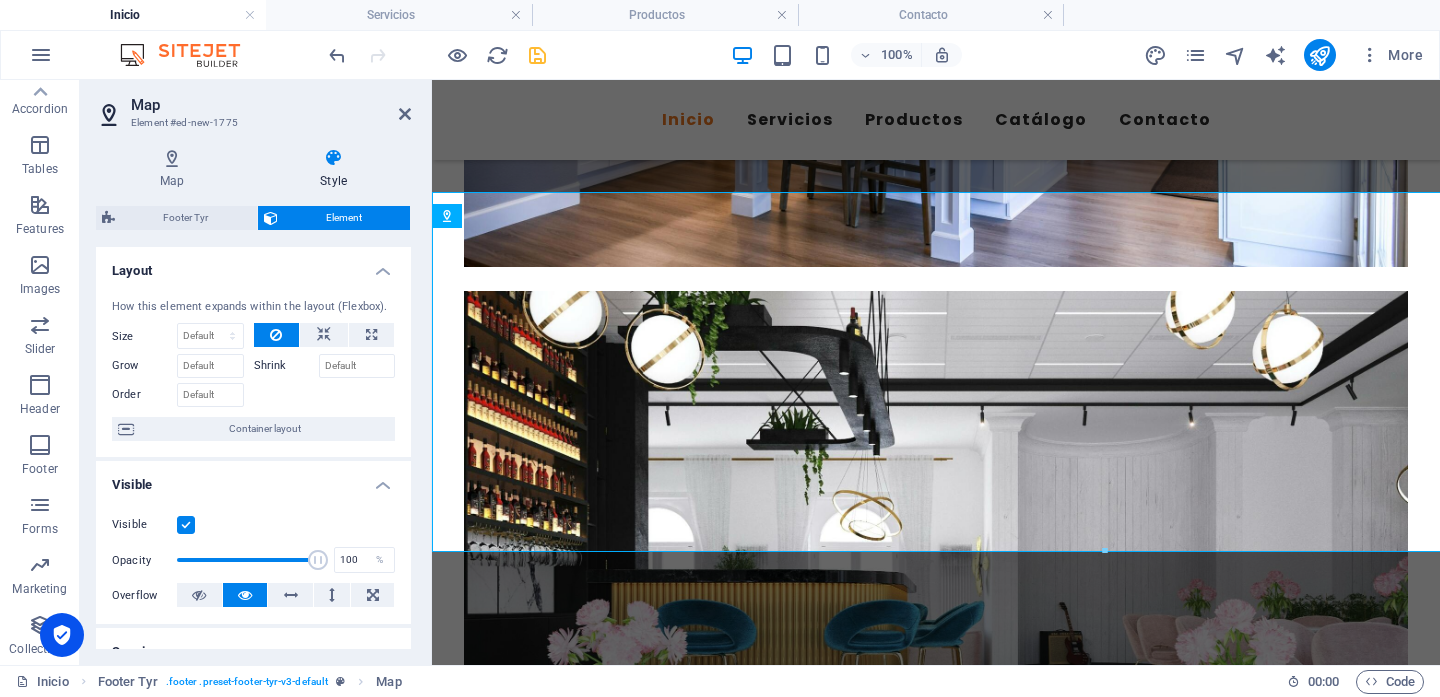 scroll, scrollTop: 4345, scrollLeft: 0, axis: vertical 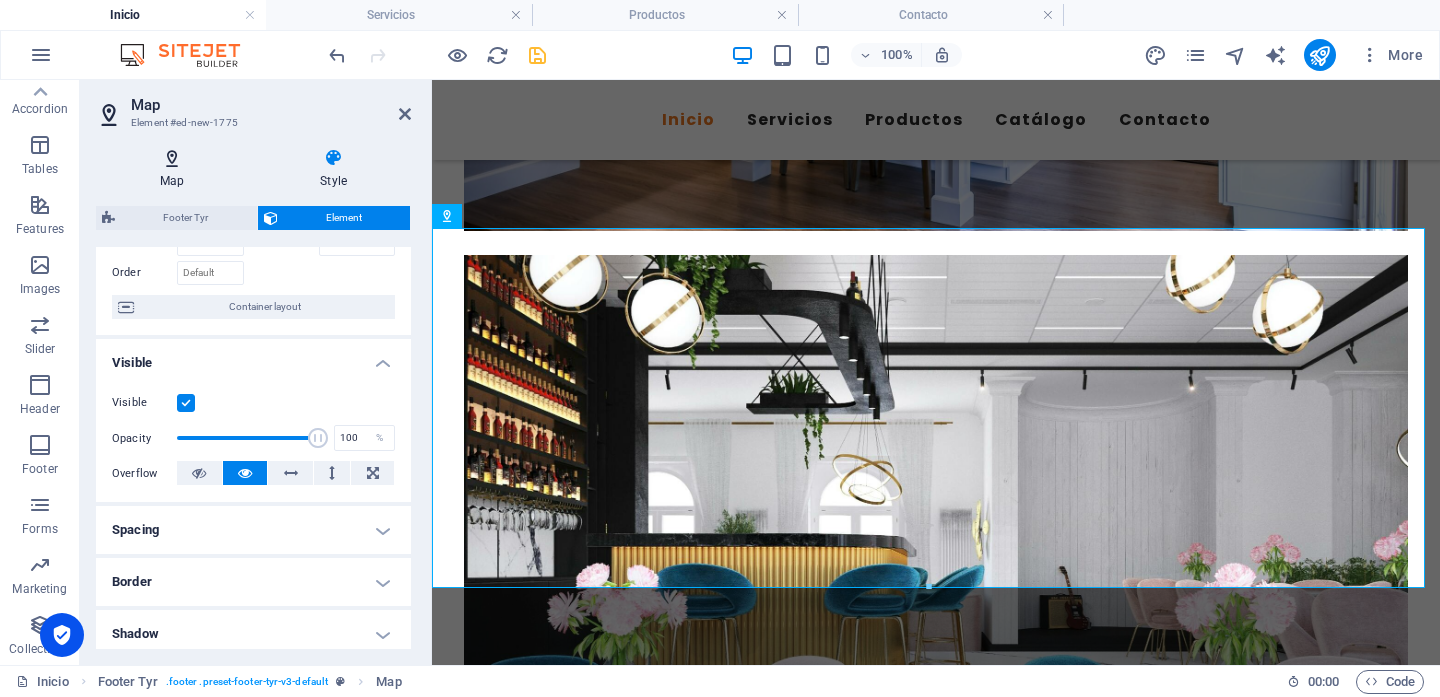 click on "Map" at bounding box center [176, 169] 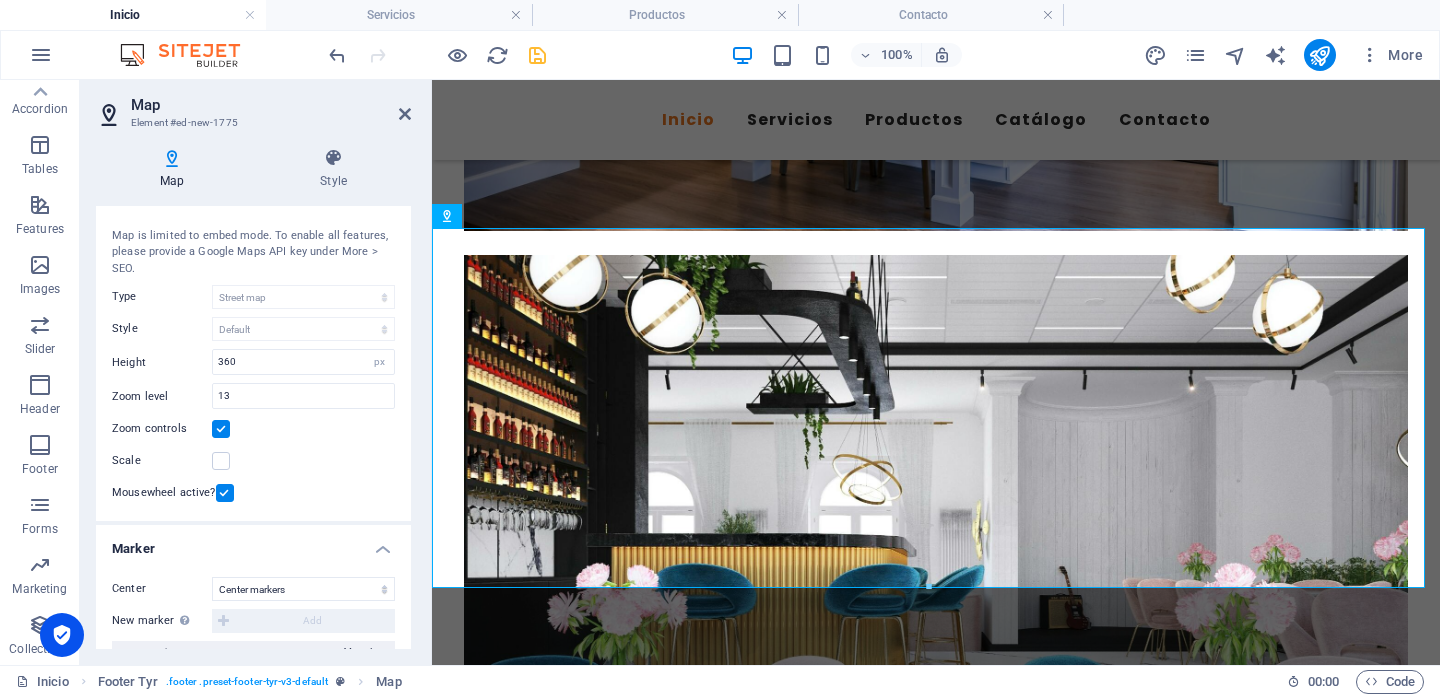 scroll, scrollTop: 62, scrollLeft: 0, axis: vertical 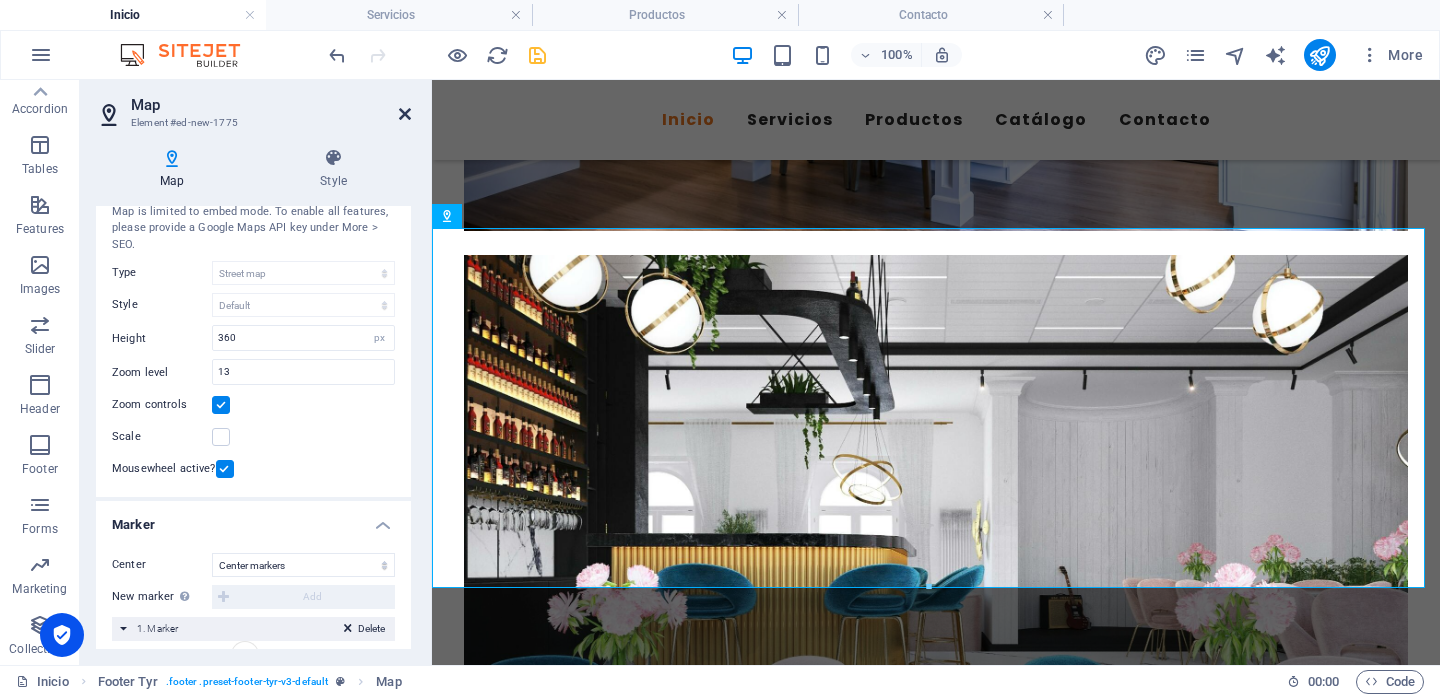 click at bounding box center (405, 114) 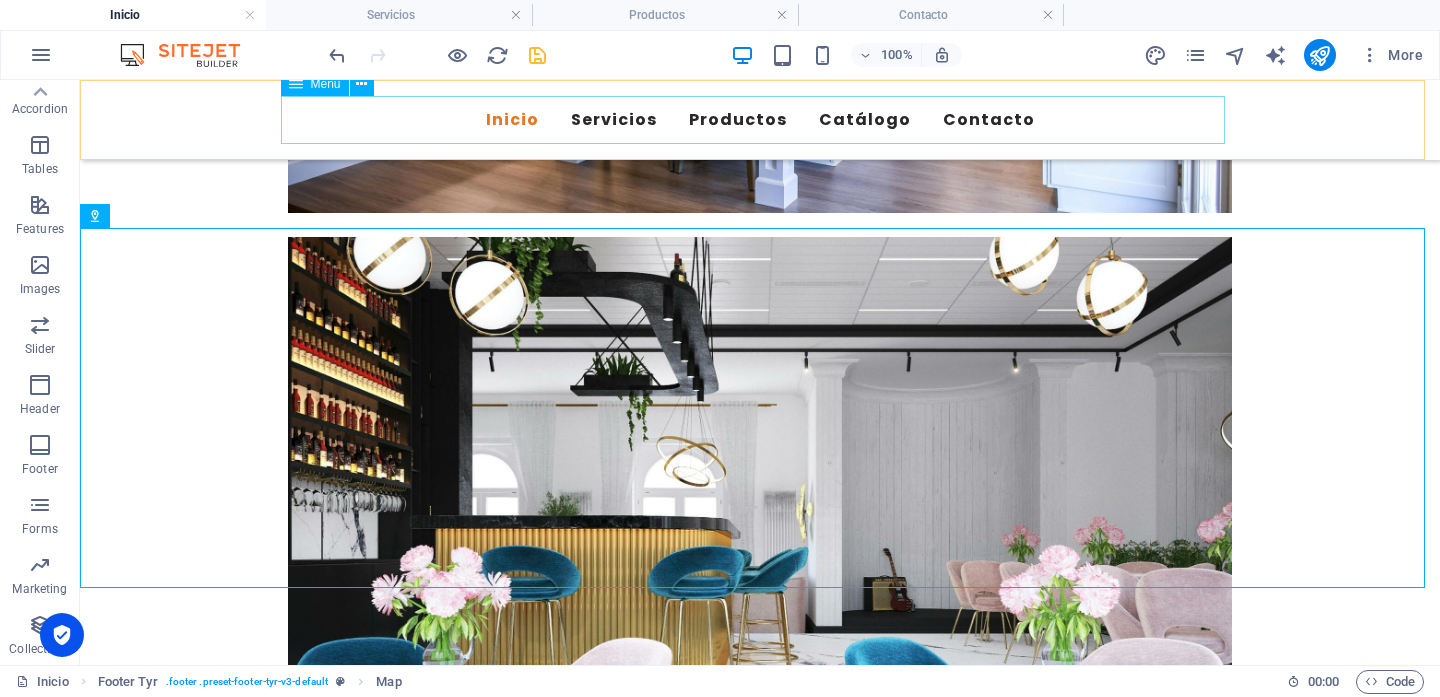 scroll, scrollTop: 4309, scrollLeft: 0, axis: vertical 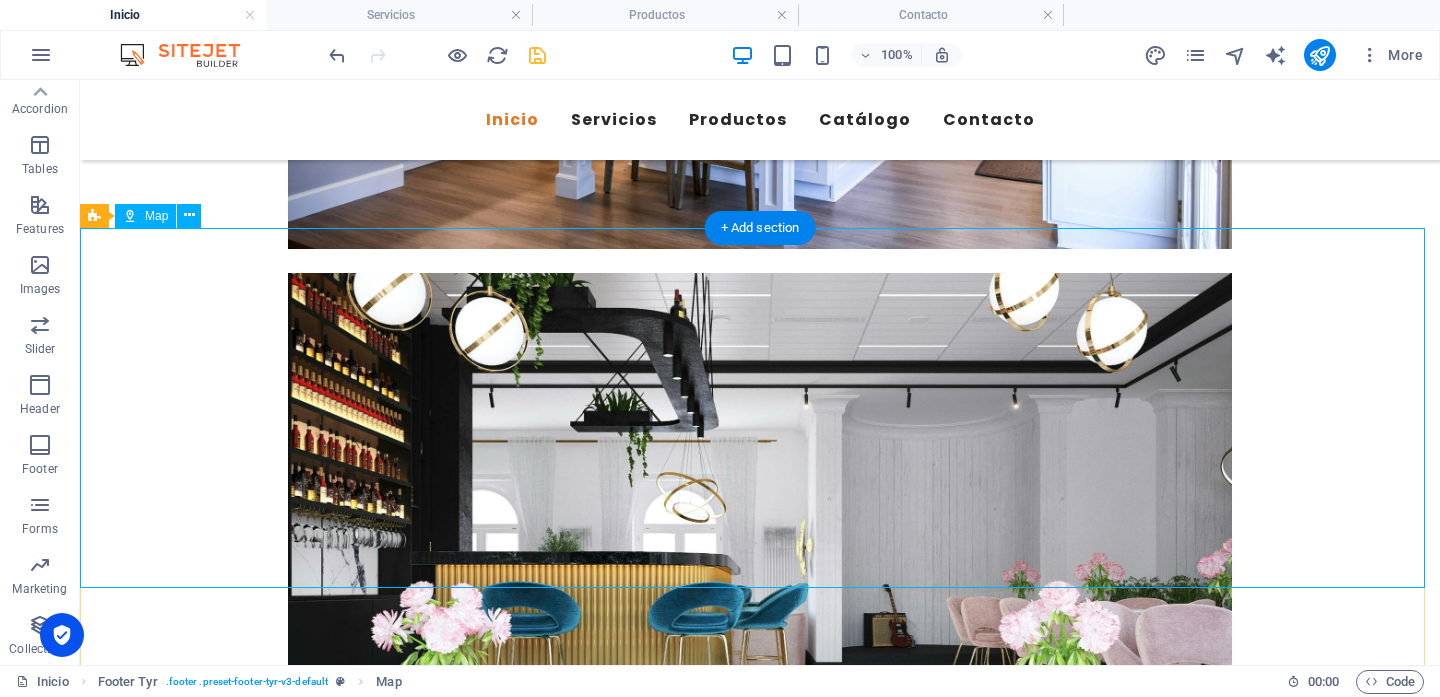 click at bounding box center (760, 4731) 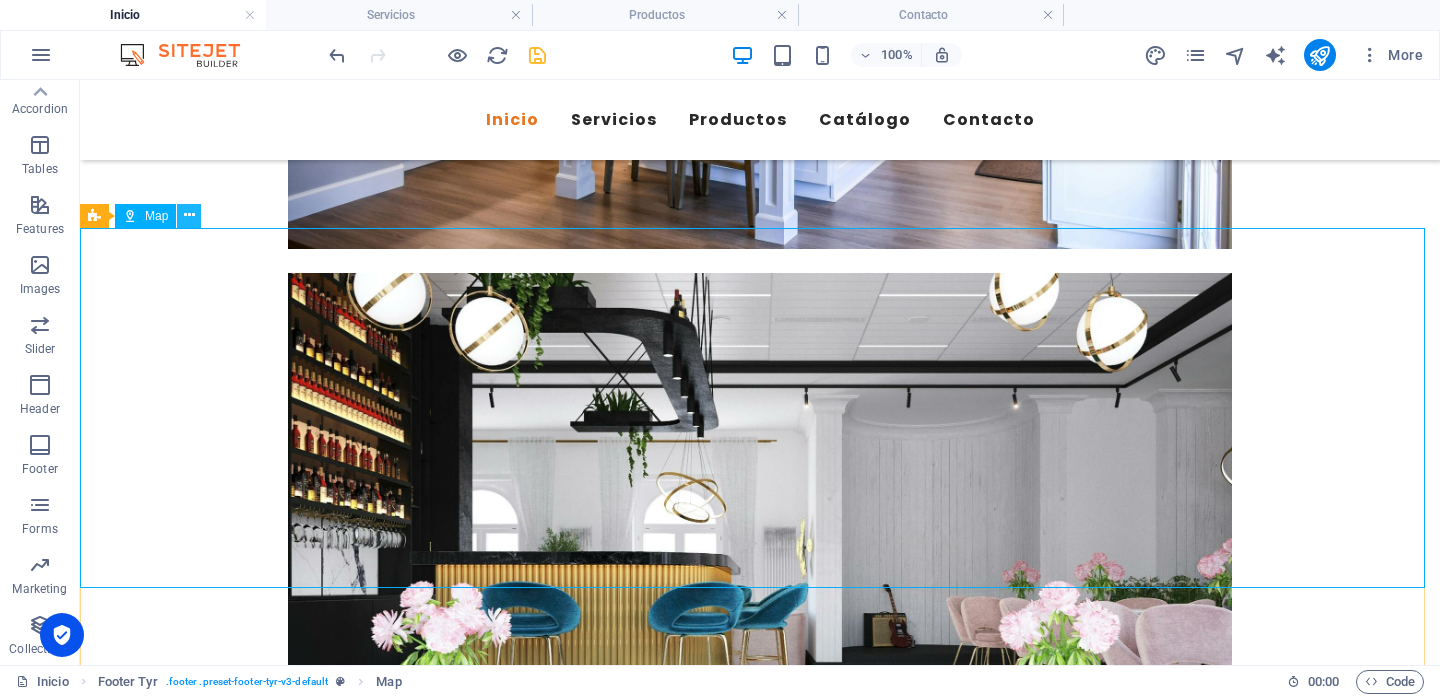 click at bounding box center [189, 216] 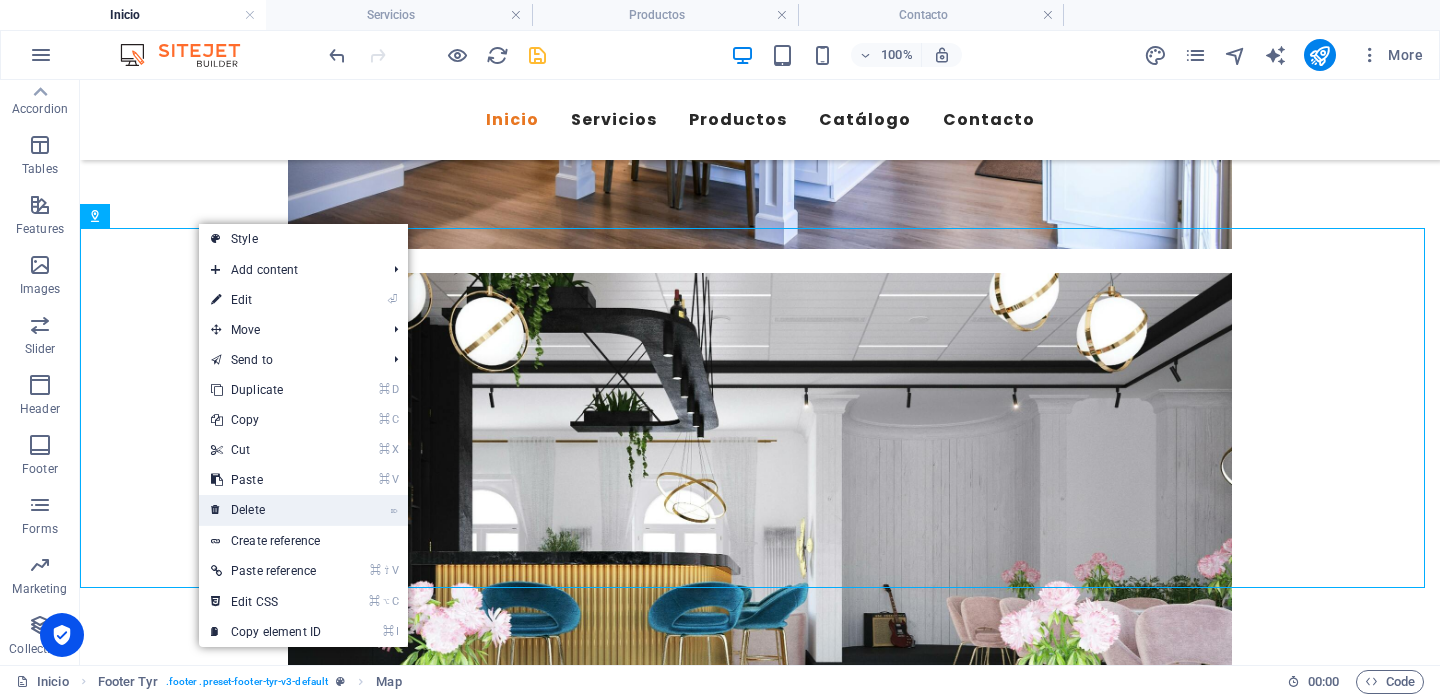 click on "⌦  Delete" at bounding box center [266, 510] 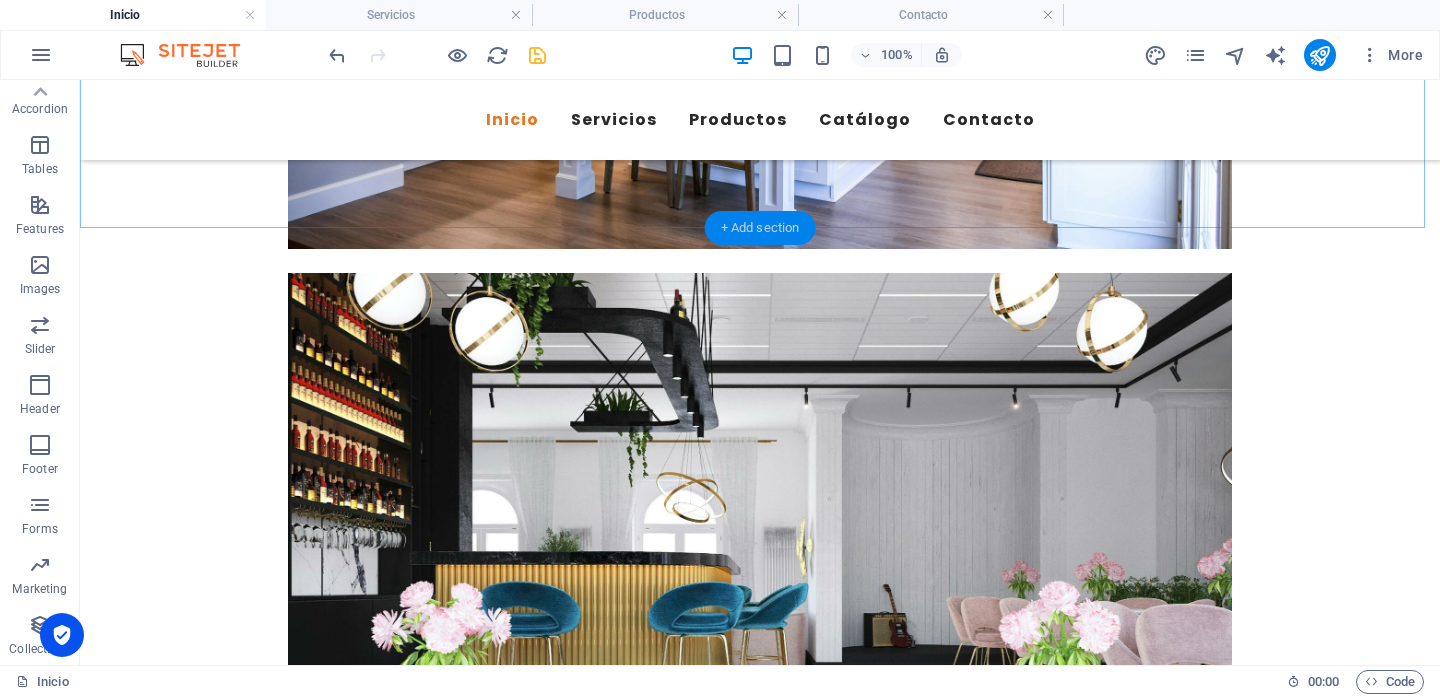 click on "+ Add section" at bounding box center [760, 228] 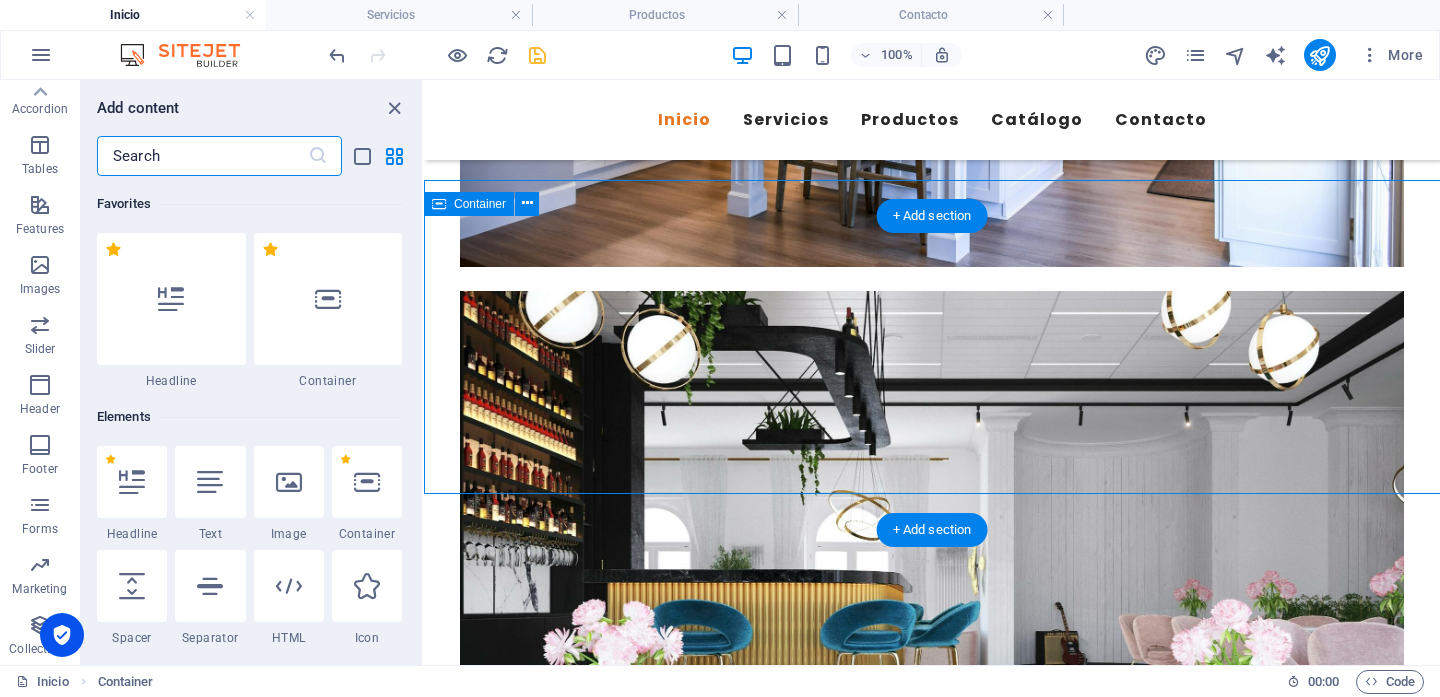 scroll, scrollTop: 4043, scrollLeft: 0, axis: vertical 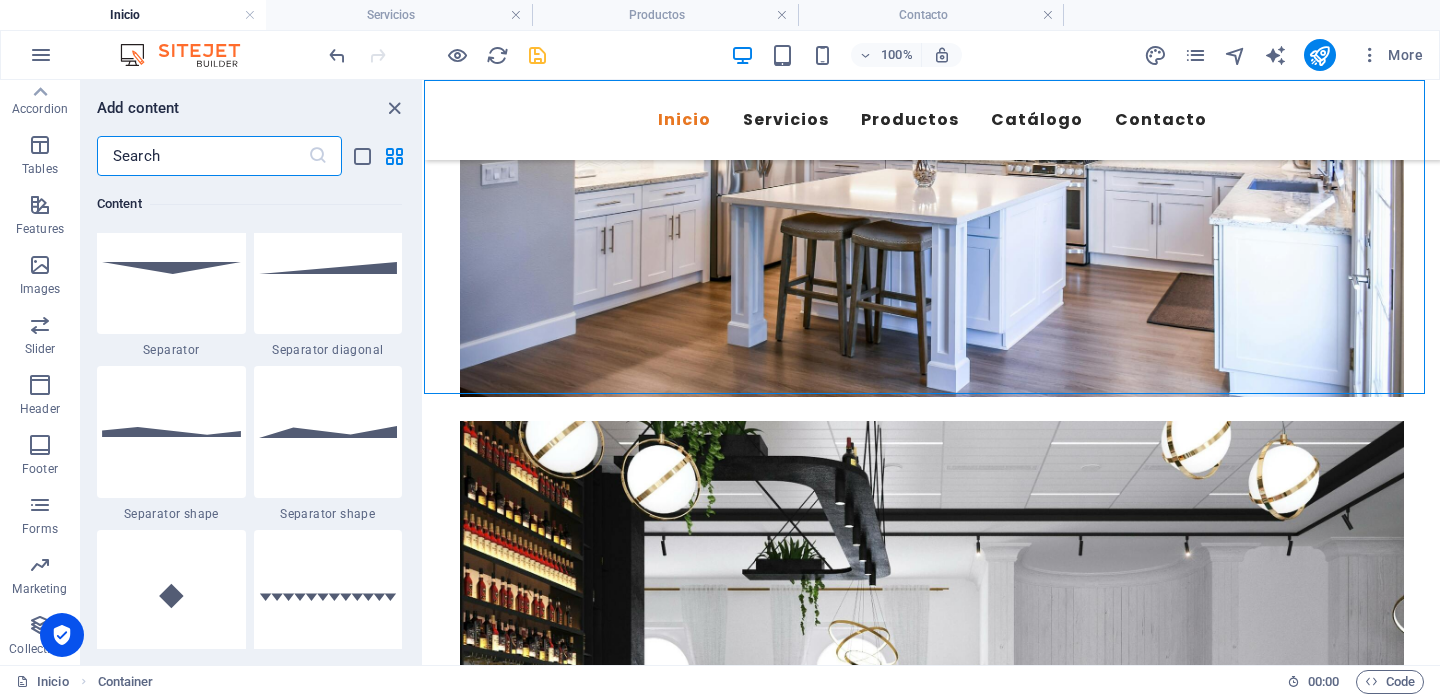 click at bounding box center (202, 156) 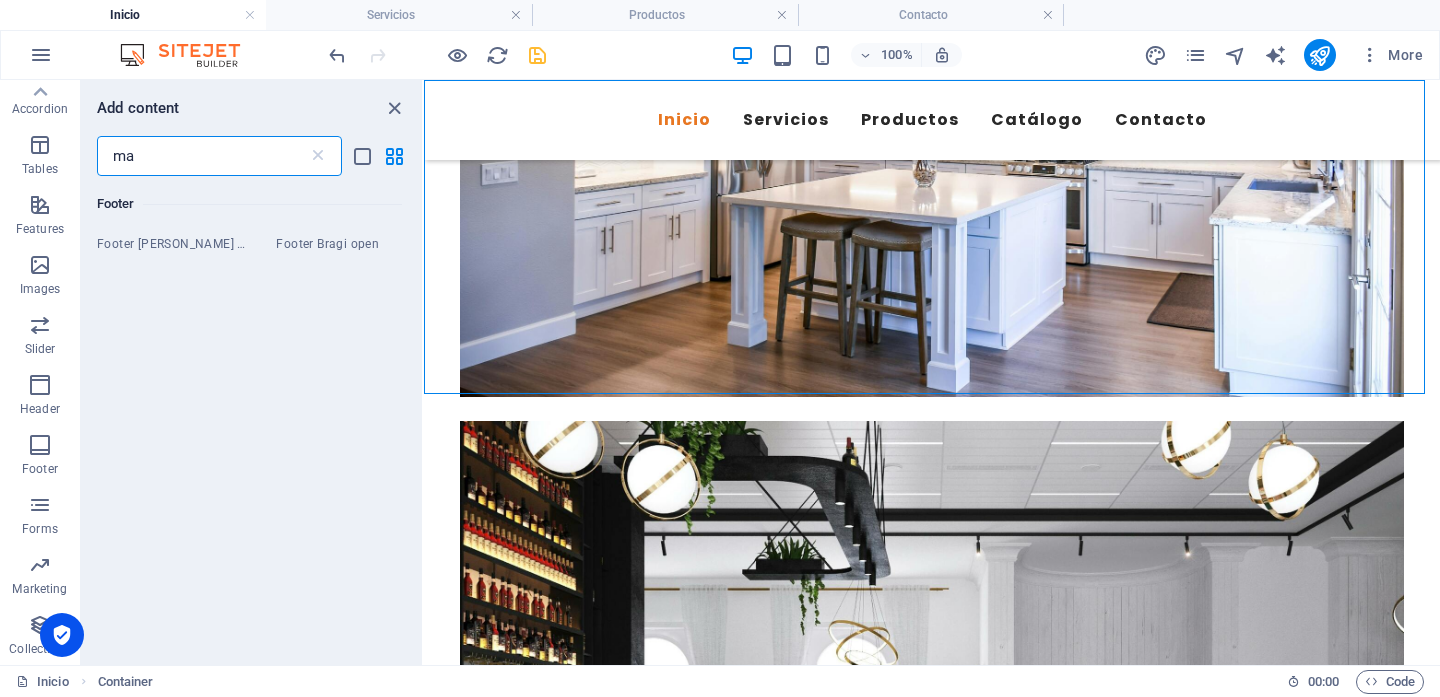 type on "m" 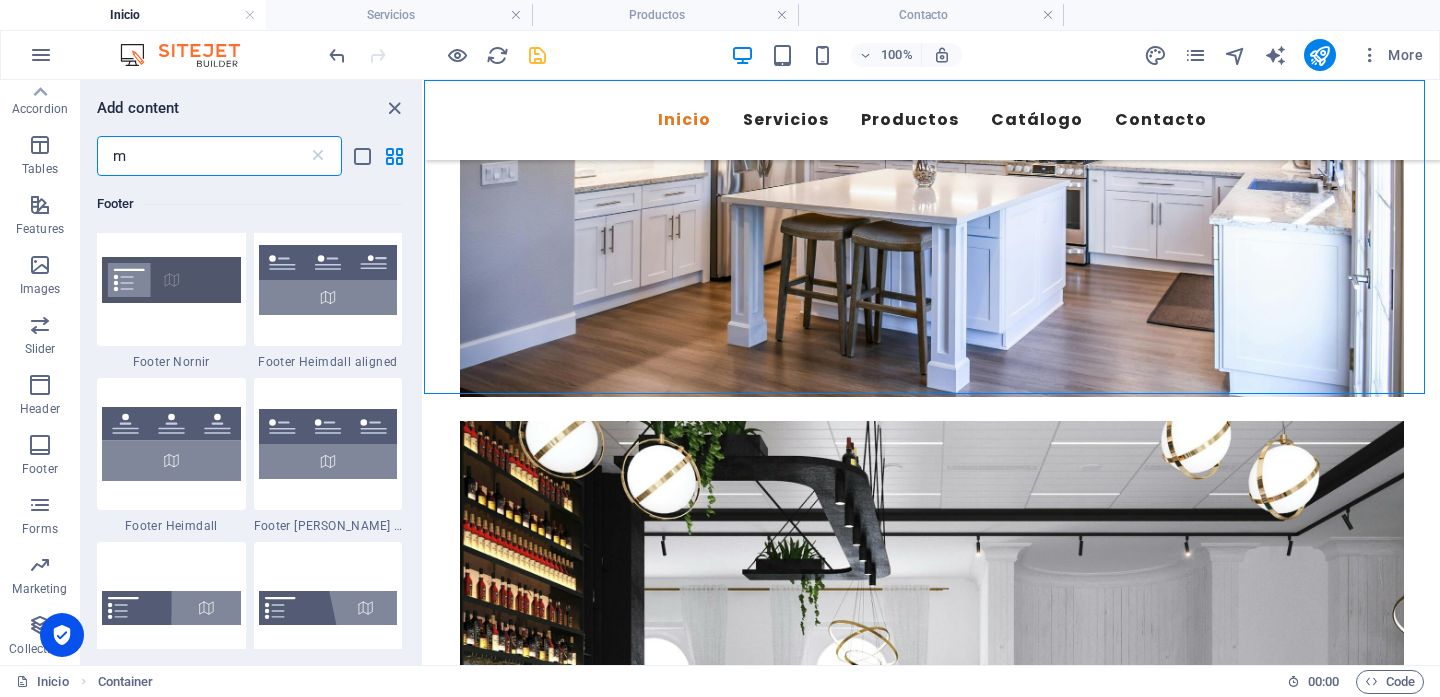 type 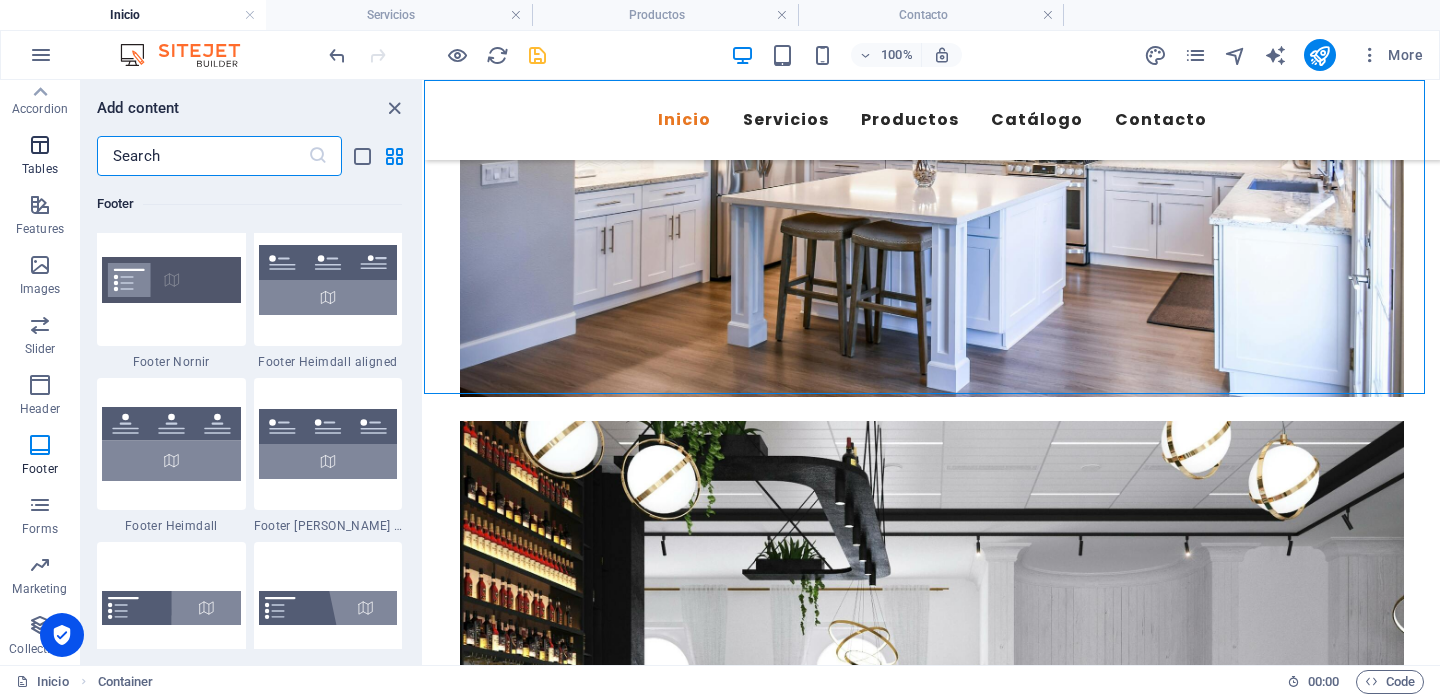 click at bounding box center [40, 145] 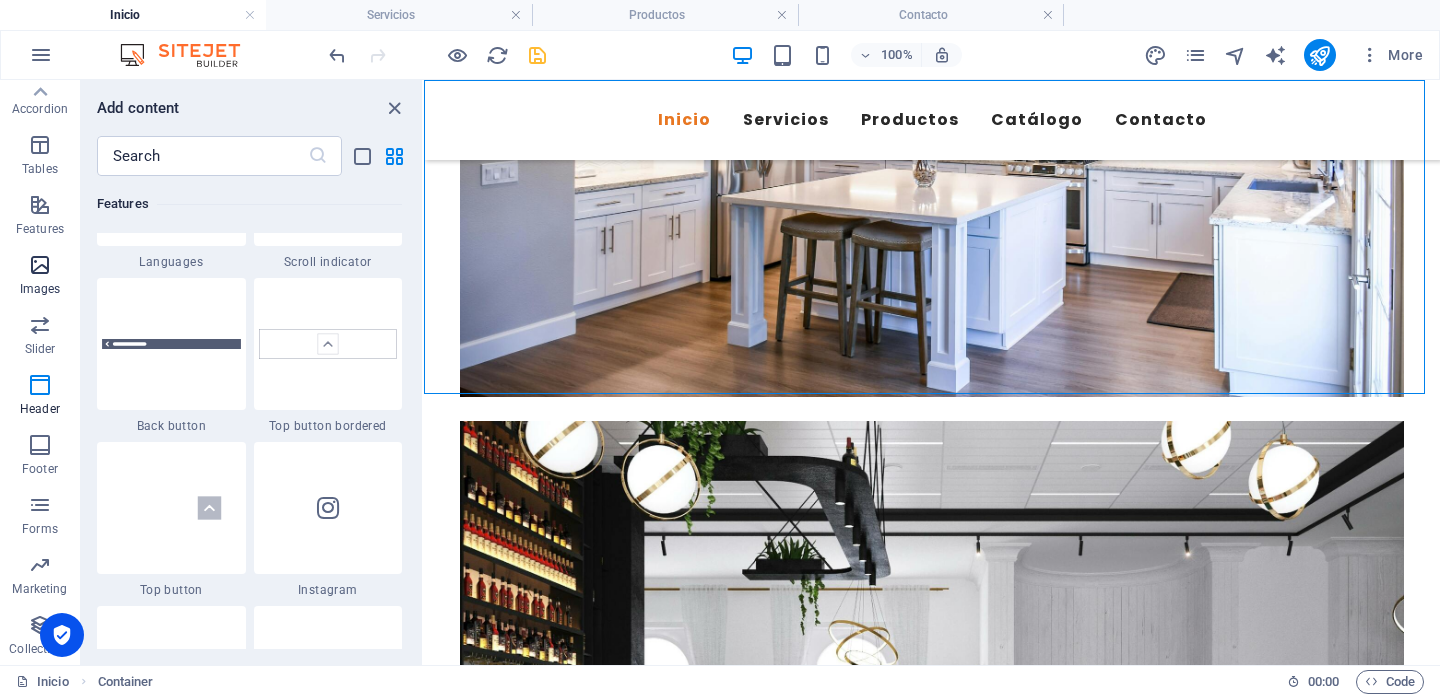 scroll, scrollTop: 8596, scrollLeft: 0, axis: vertical 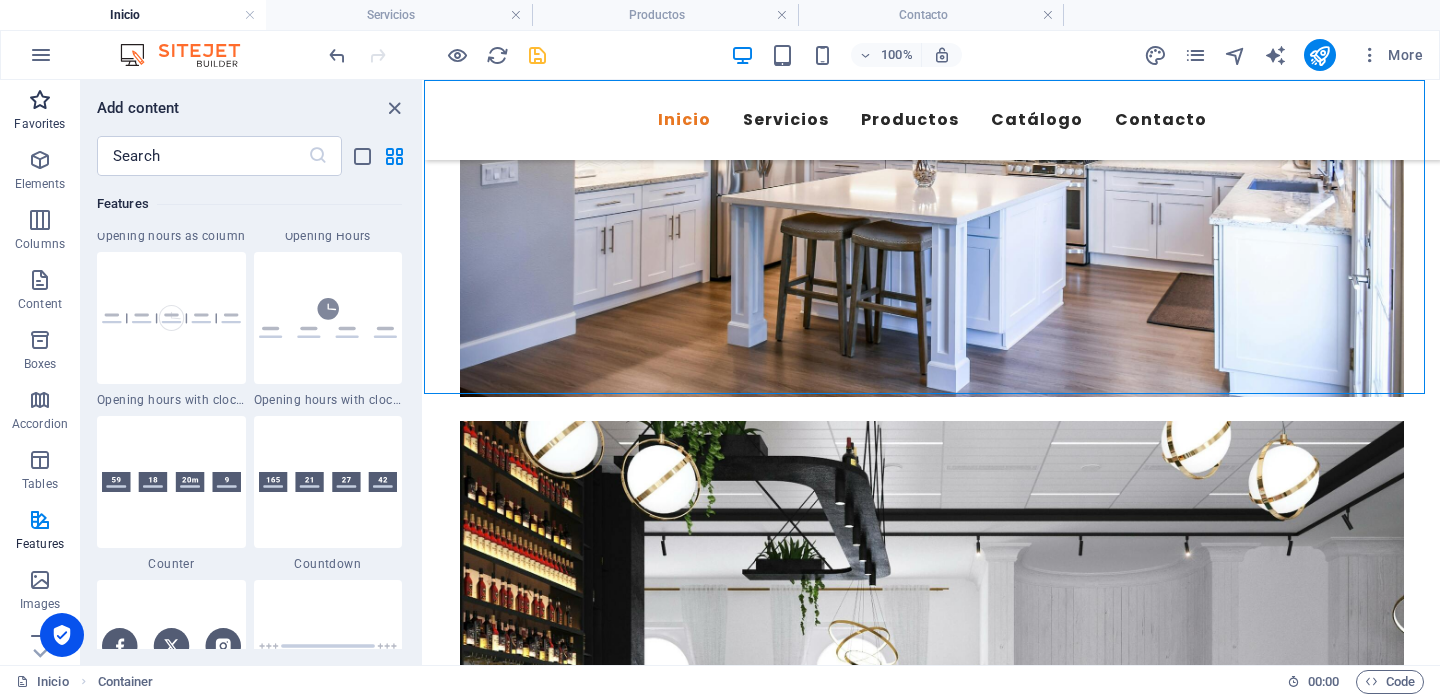 click on "Favorites" at bounding box center [39, 124] 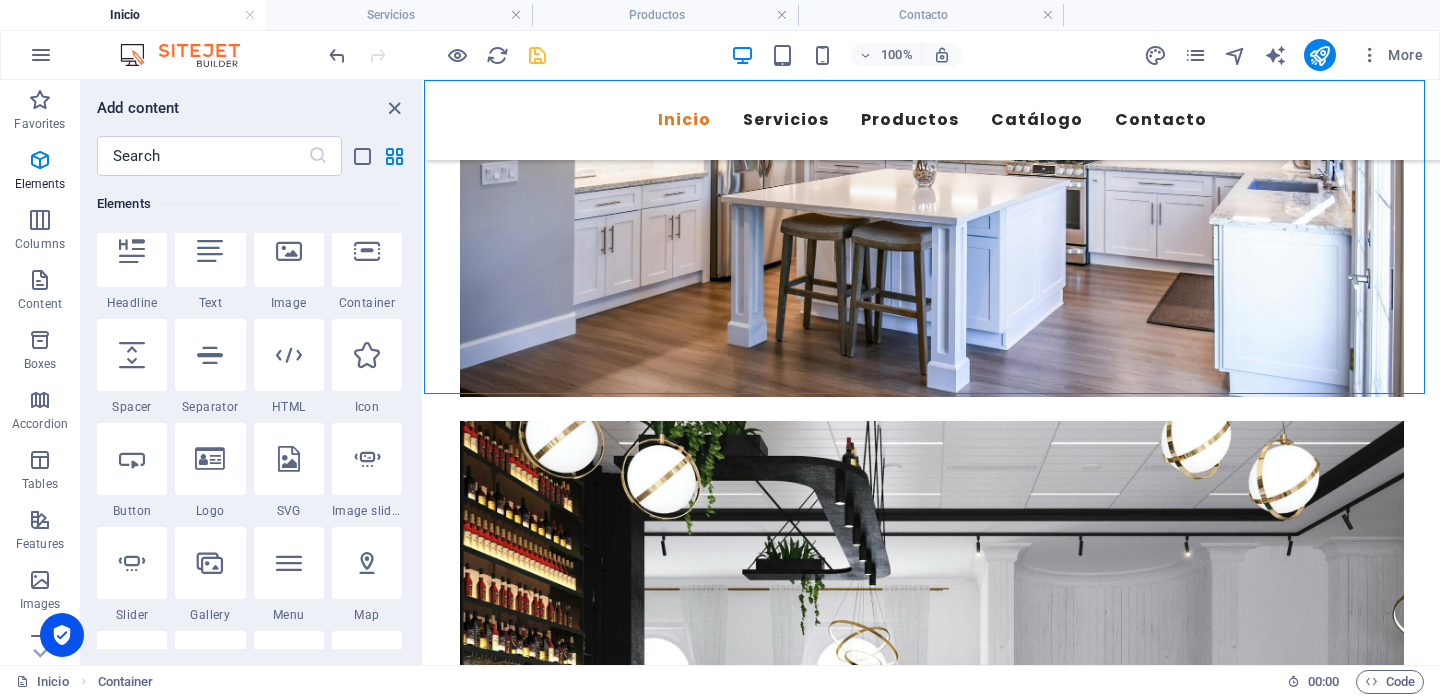 scroll, scrollTop: 326, scrollLeft: 0, axis: vertical 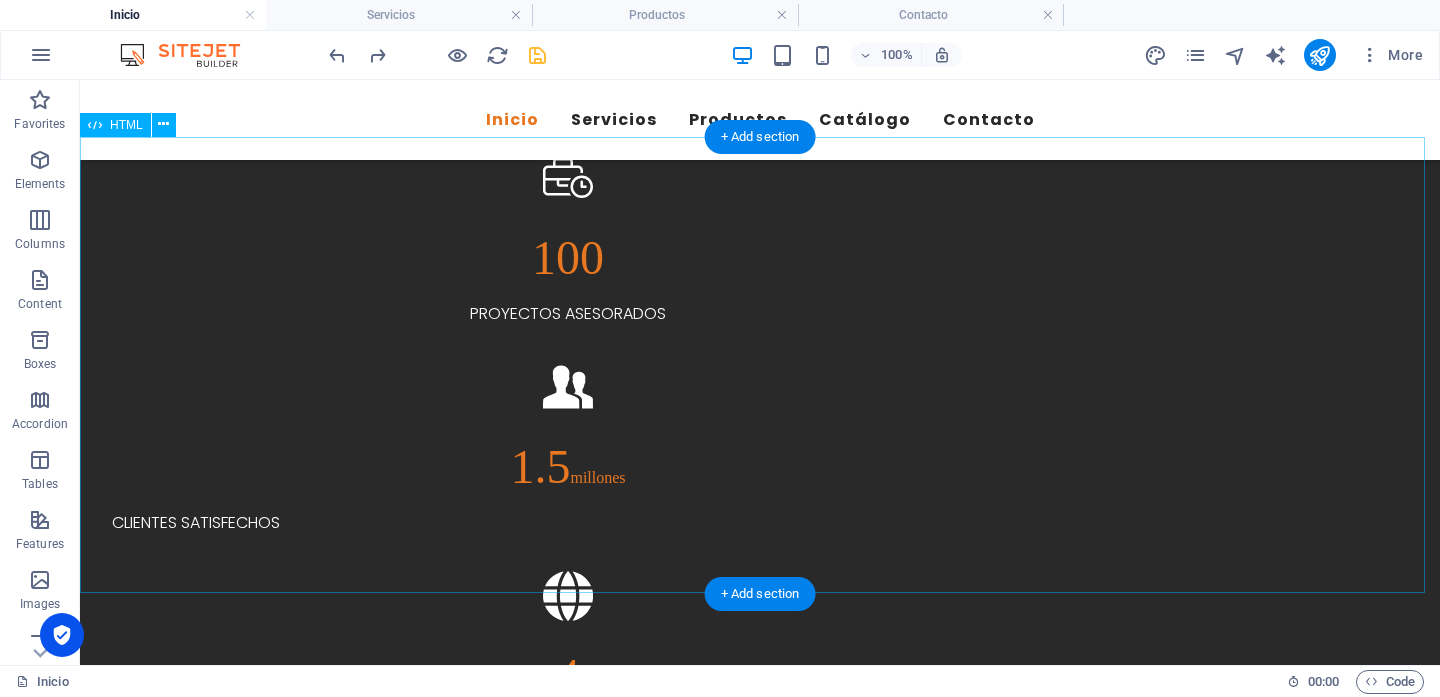 click at bounding box center (760, 6042) 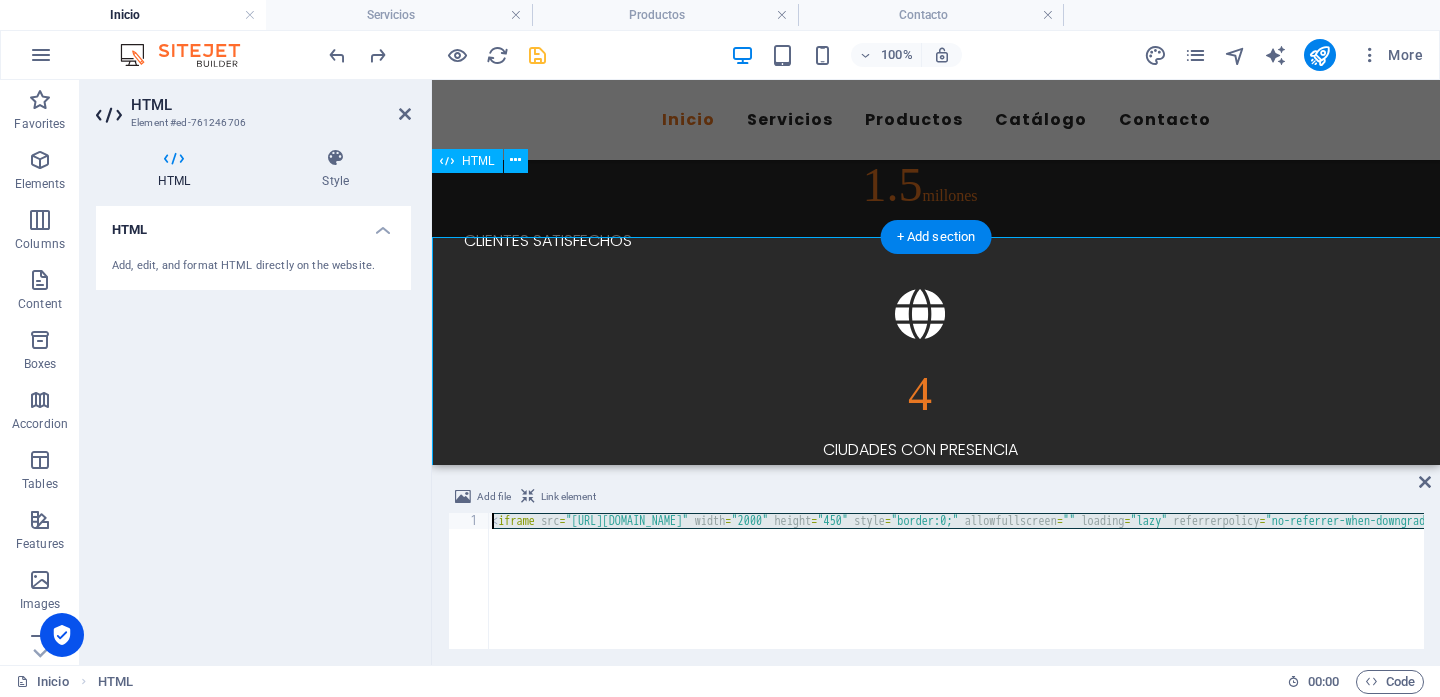 scroll, scrollTop: 5863, scrollLeft: 0, axis: vertical 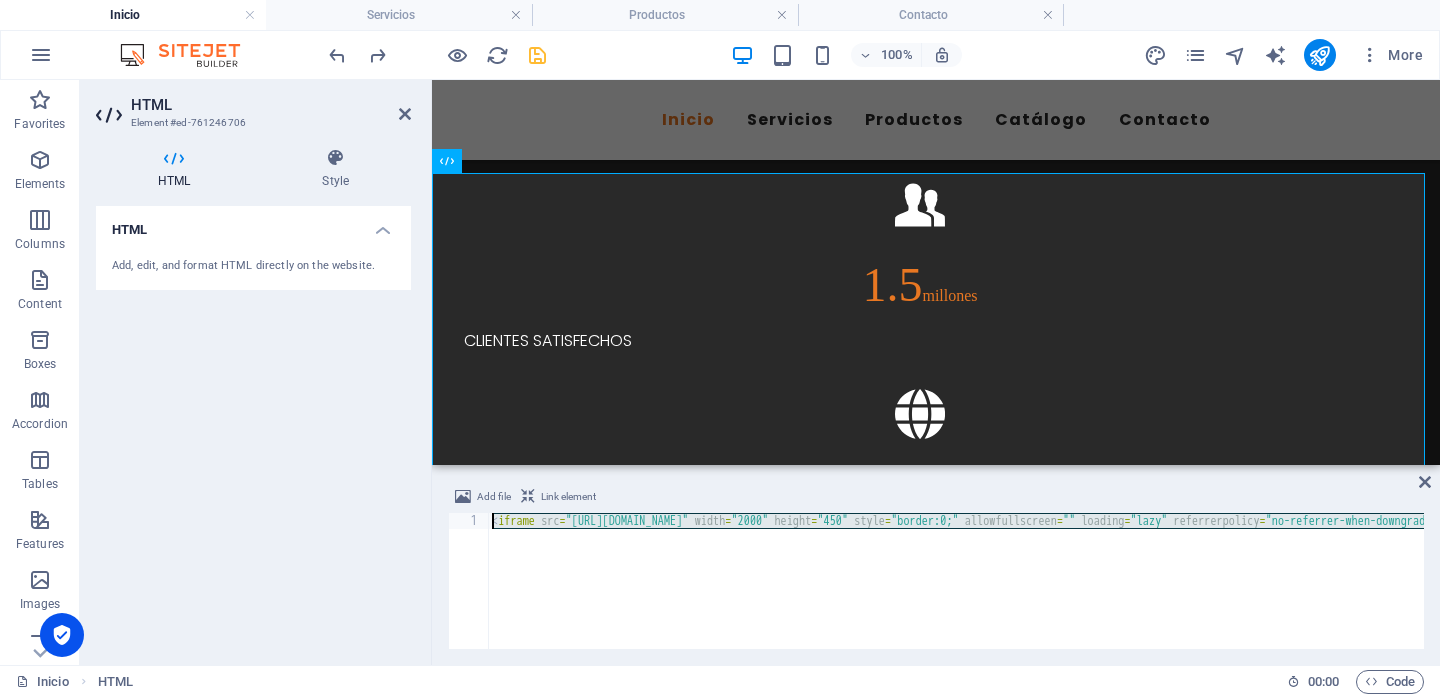 click on "< iframe   src = "[URL][DOMAIN_NAME]"   width = "2000"   height = "450"   style = "border:0;"   allowfullscreen = ""   loading = "lazy"   referrerpolicy = "no-referrer-when-downgrade" > </ iframe >" at bounding box center [1982, 595] 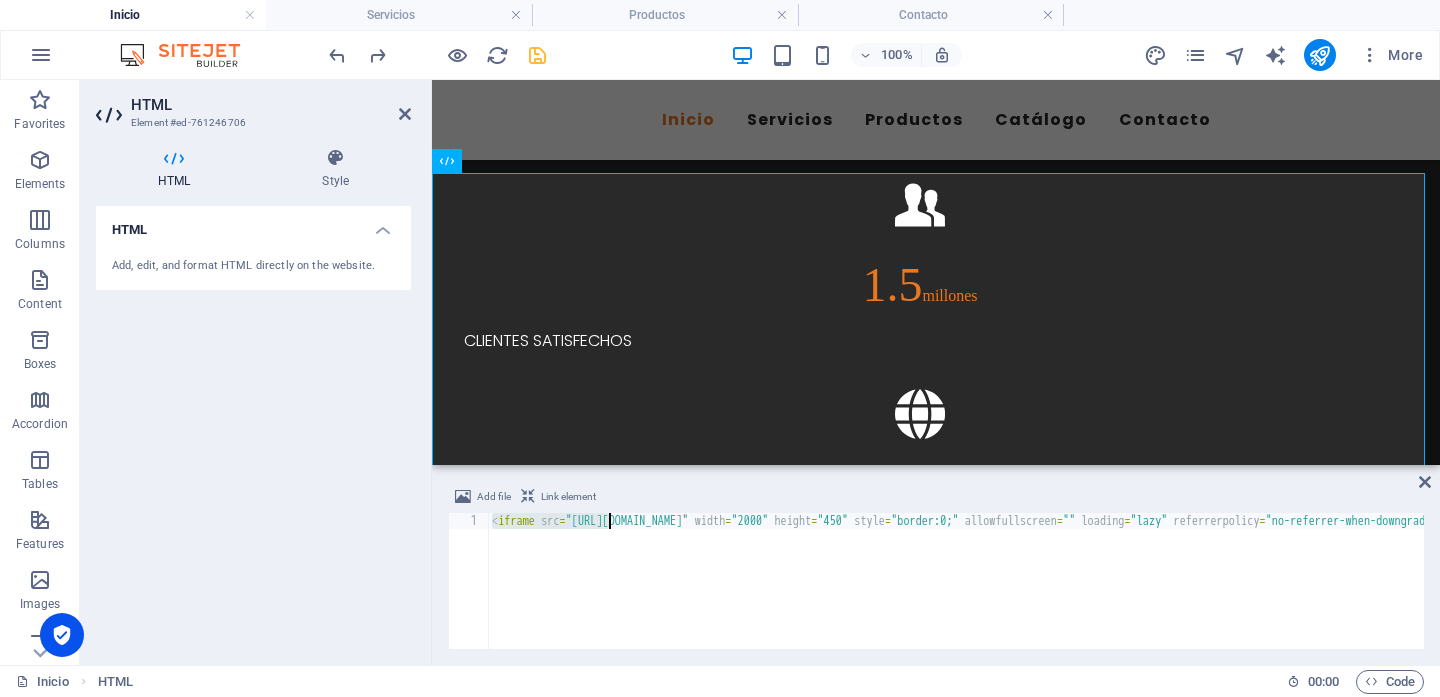 scroll, scrollTop: 0, scrollLeft: 2052, axis: horizontal 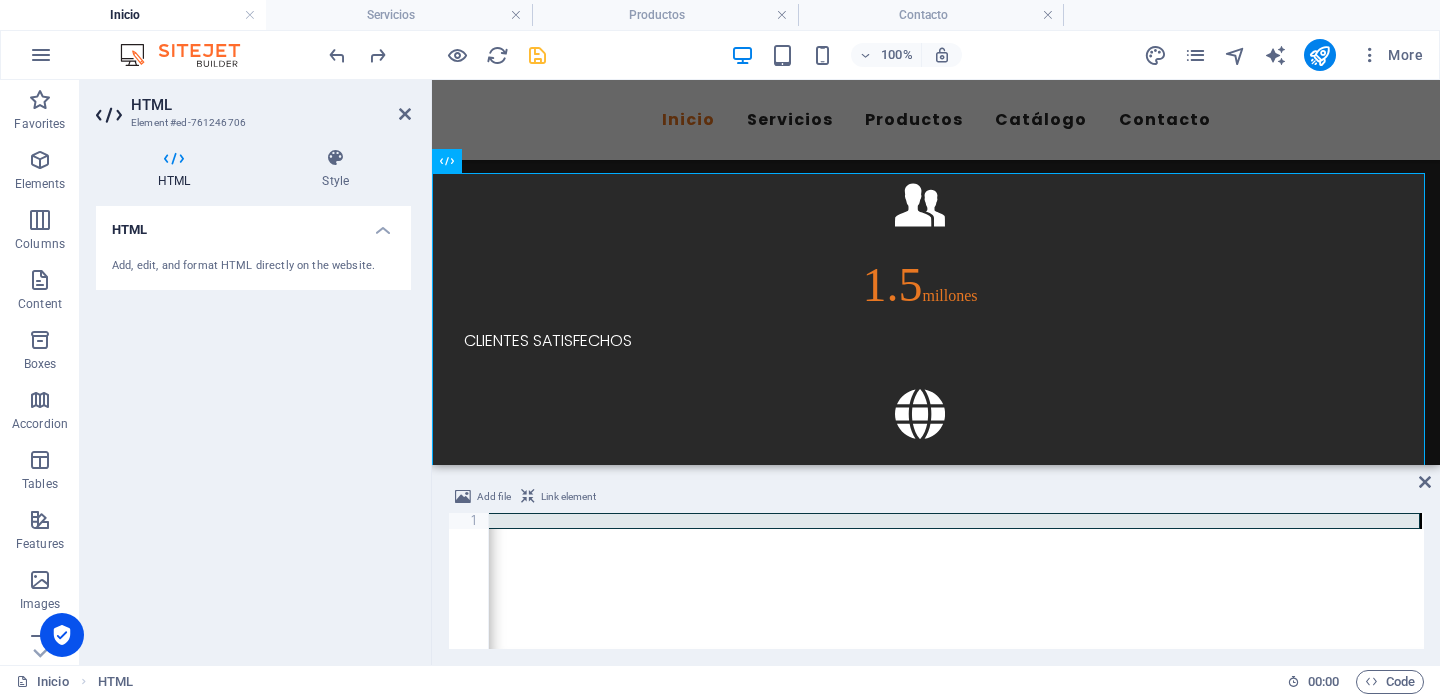 drag, startPoint x: 491, startPoint y: 521, endPoint x: 1512, endPoint y: 645, distance: 1028.5023 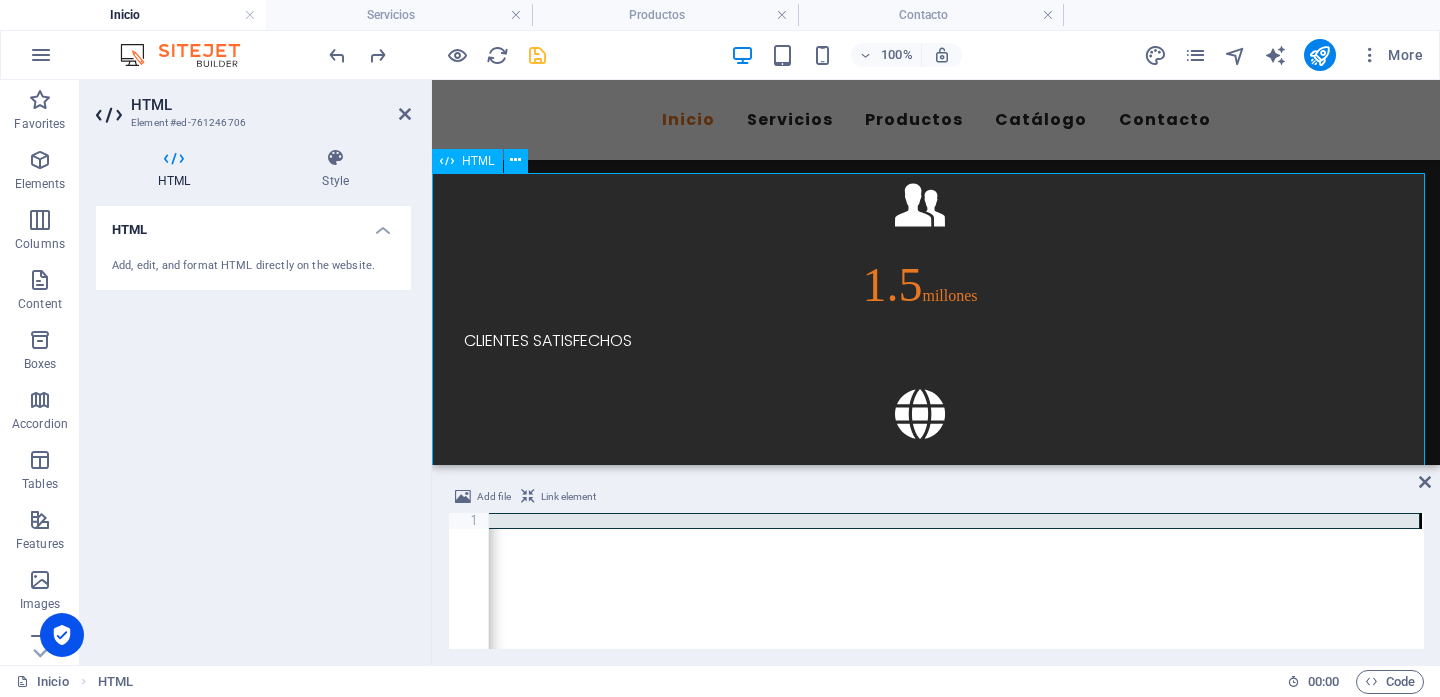 click at bounding box center (936, 4355) 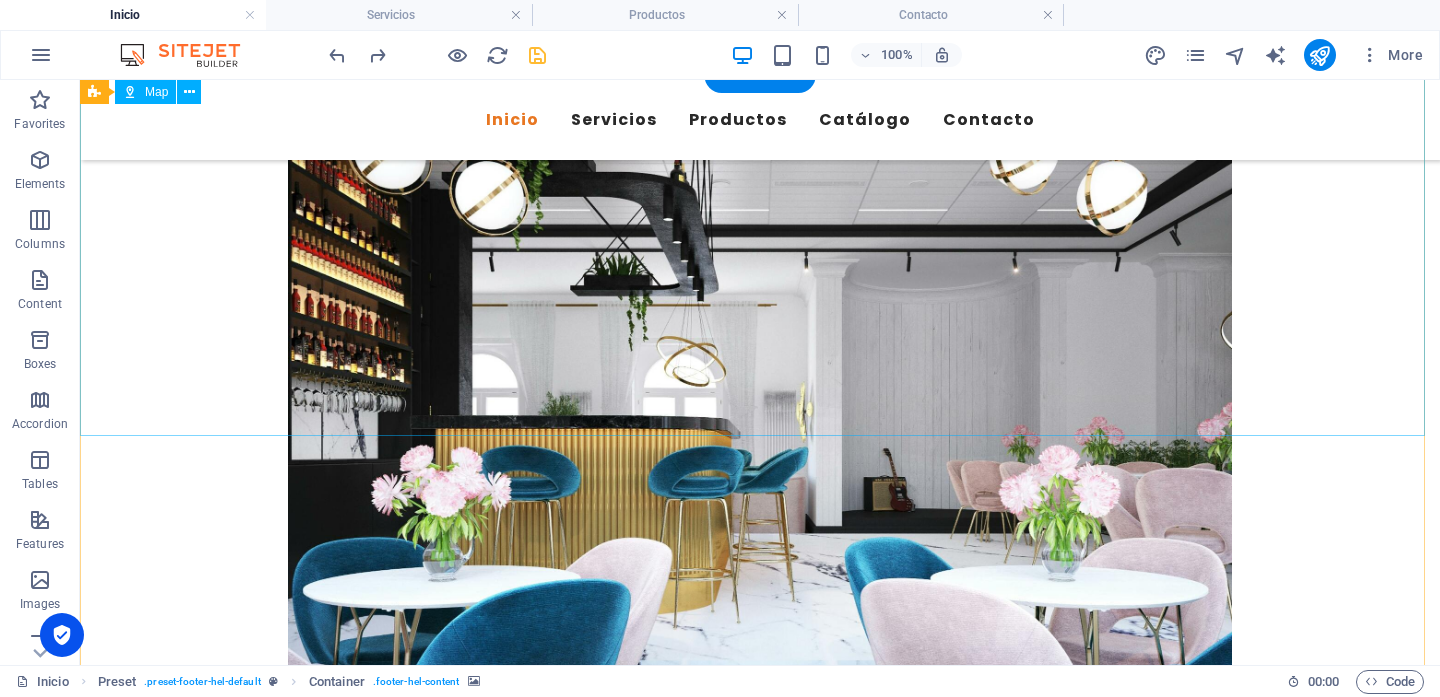 scroll, scrollTop: 4422, scrollLeft: 0, axis: vertical 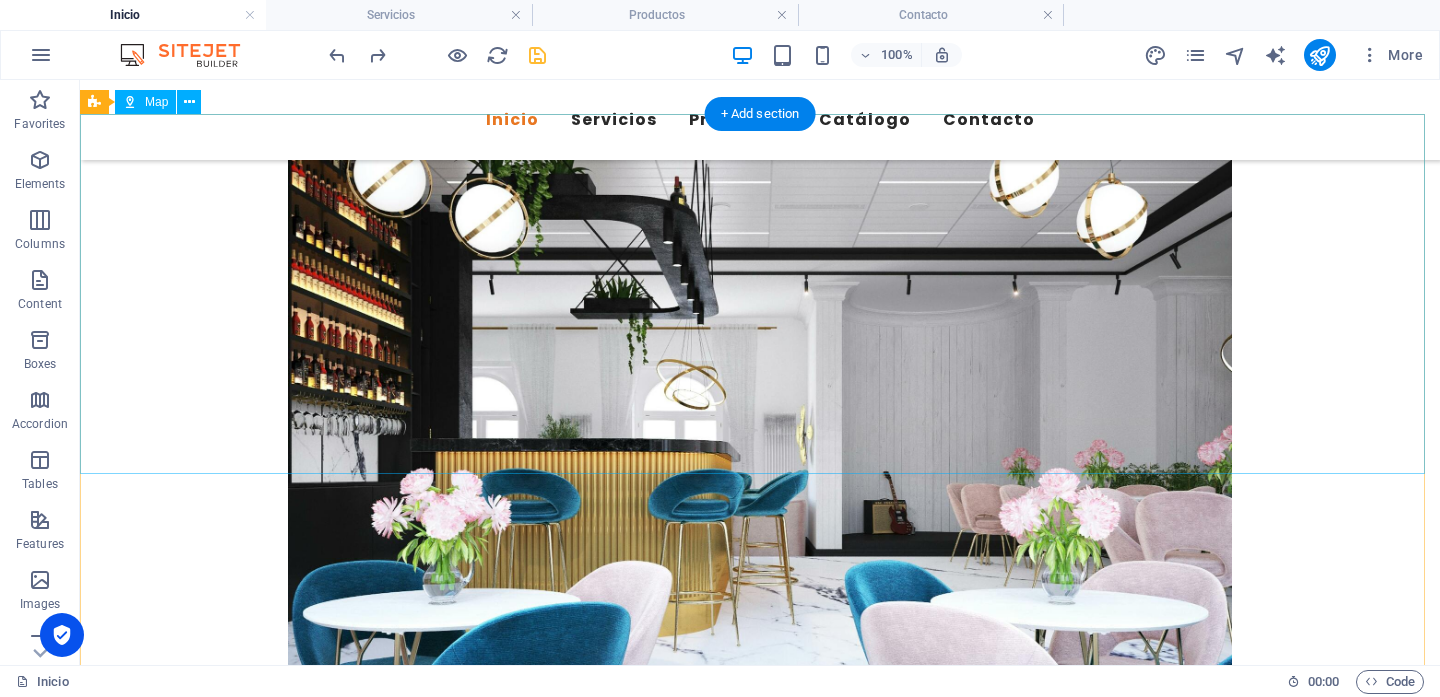click at bounding box center (760, 4618) 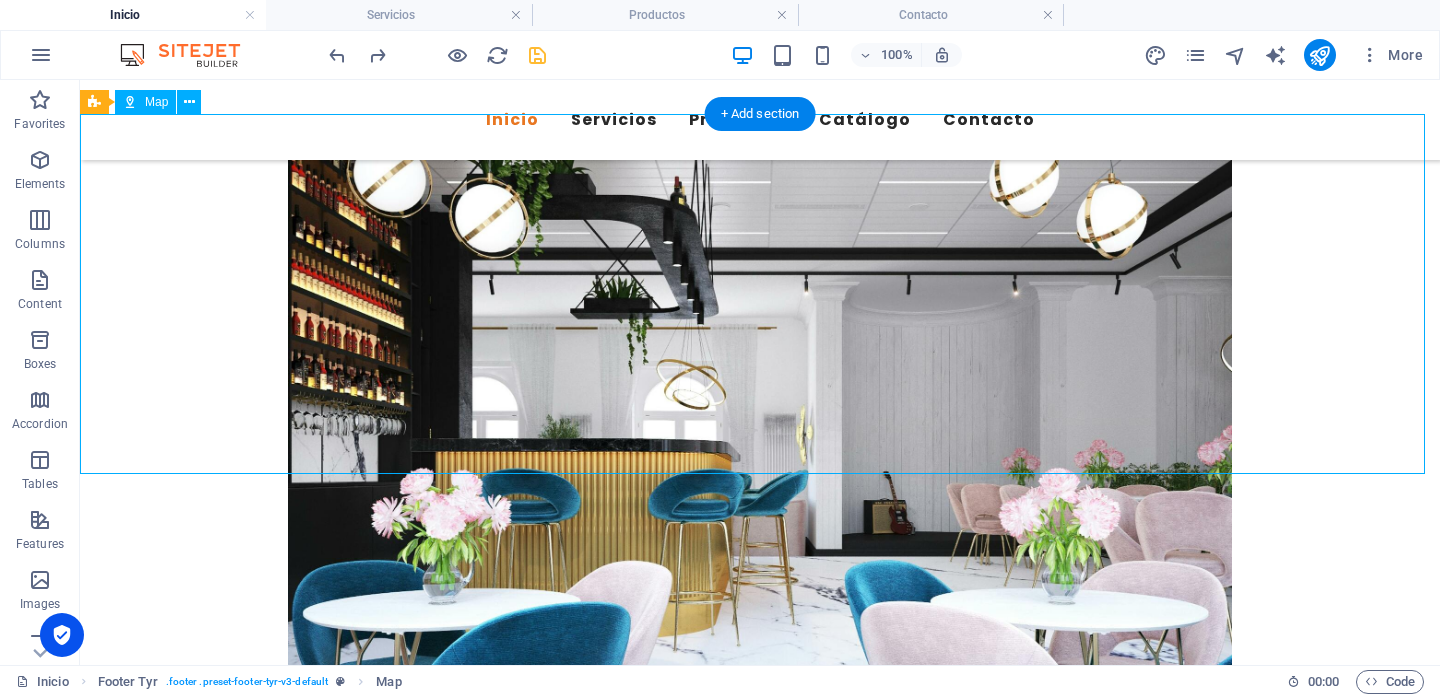 click at bounding box center (760, 4618) 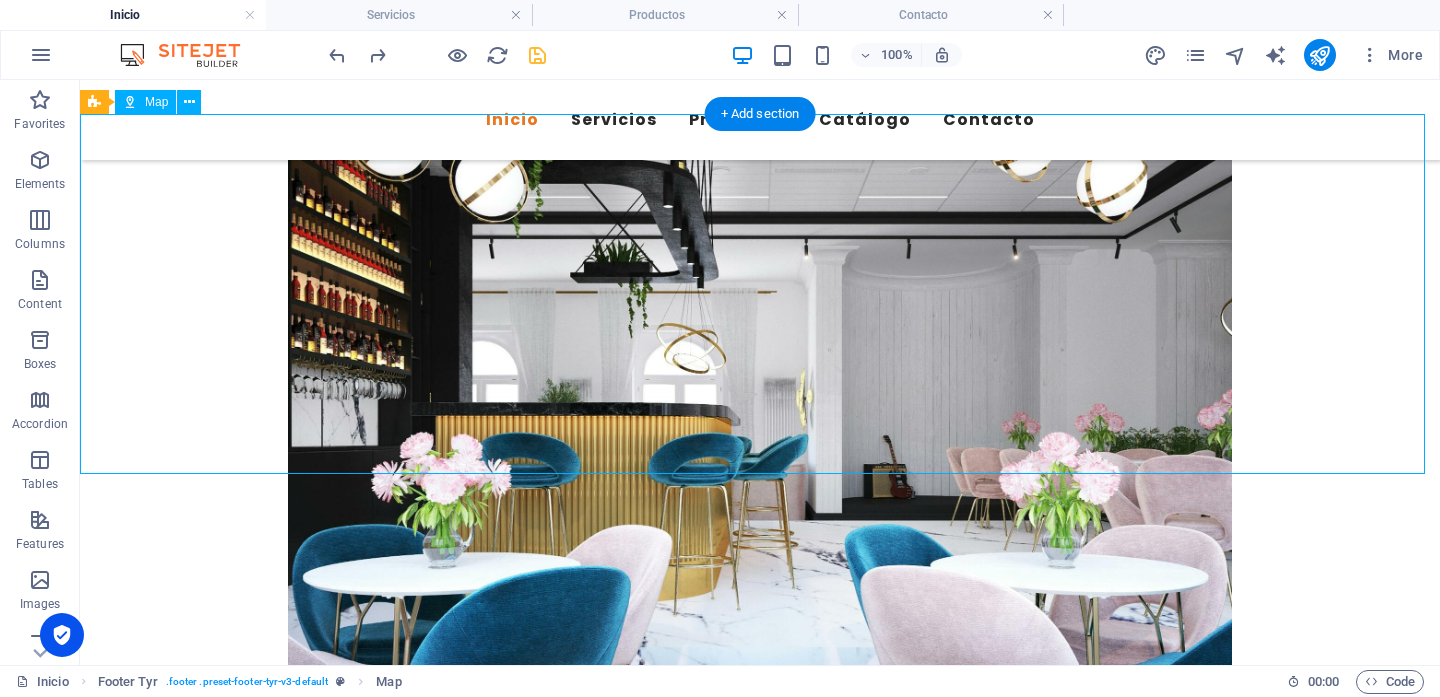 select on "1" 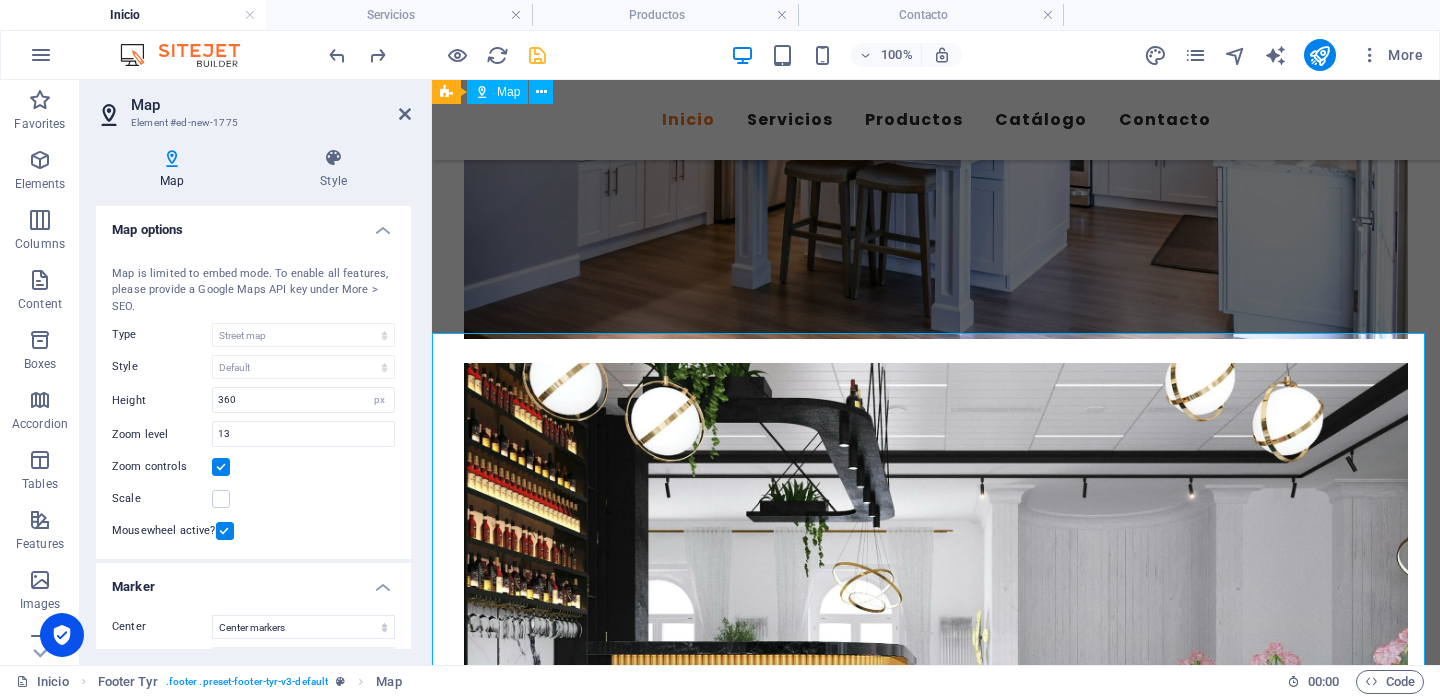 scroll, scrollTop: 4240, scrollLeft: 0, axis: vertical 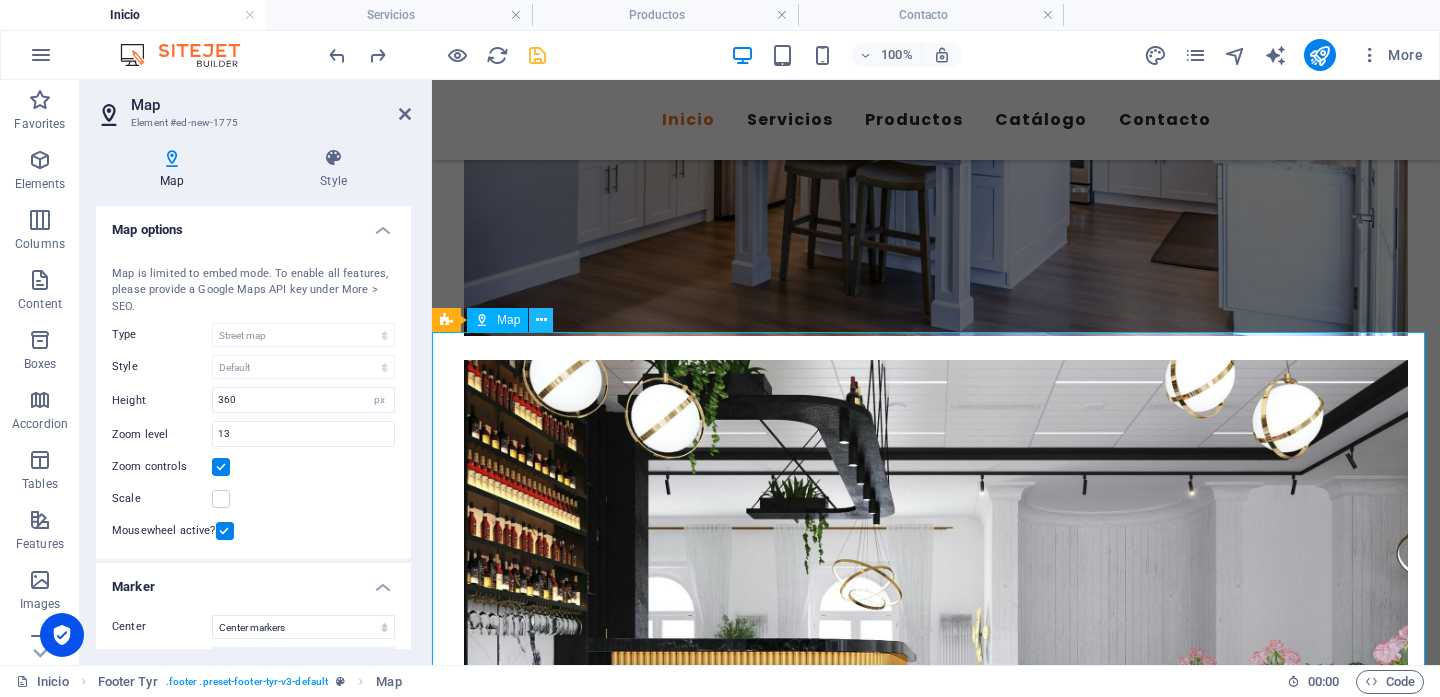 click at bounding box center (541, 320) 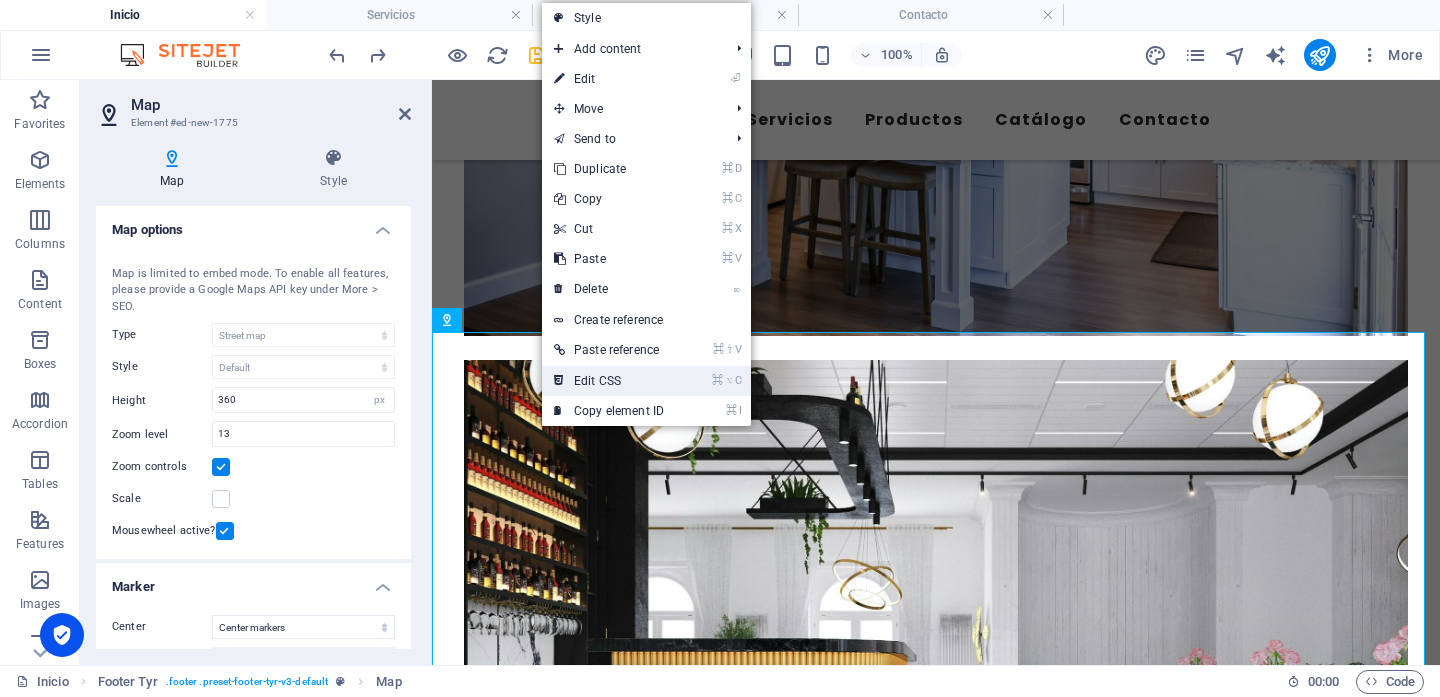 click on "⌘ ⌥ C  Edit CSS" at bounding box center [609, 381] 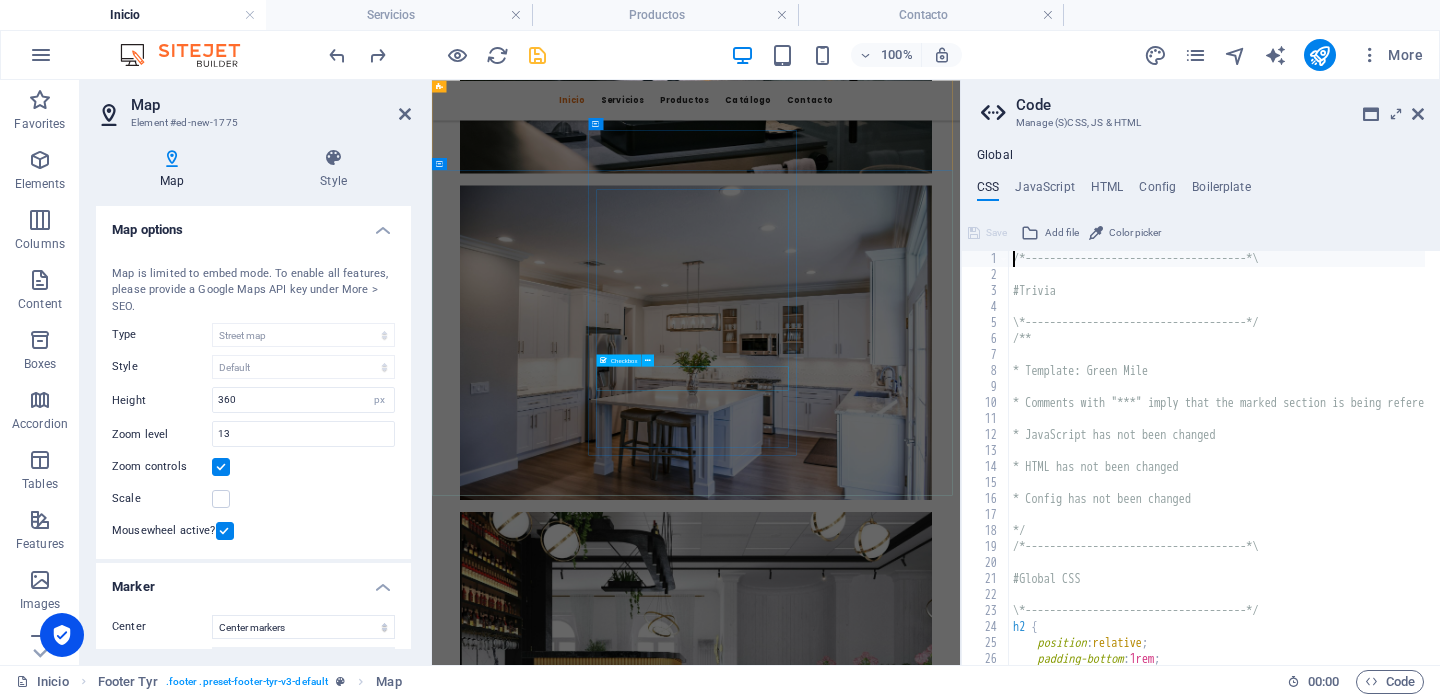 scroll, scrollTop: 4966, scrollLeft: 0, axis: vertical 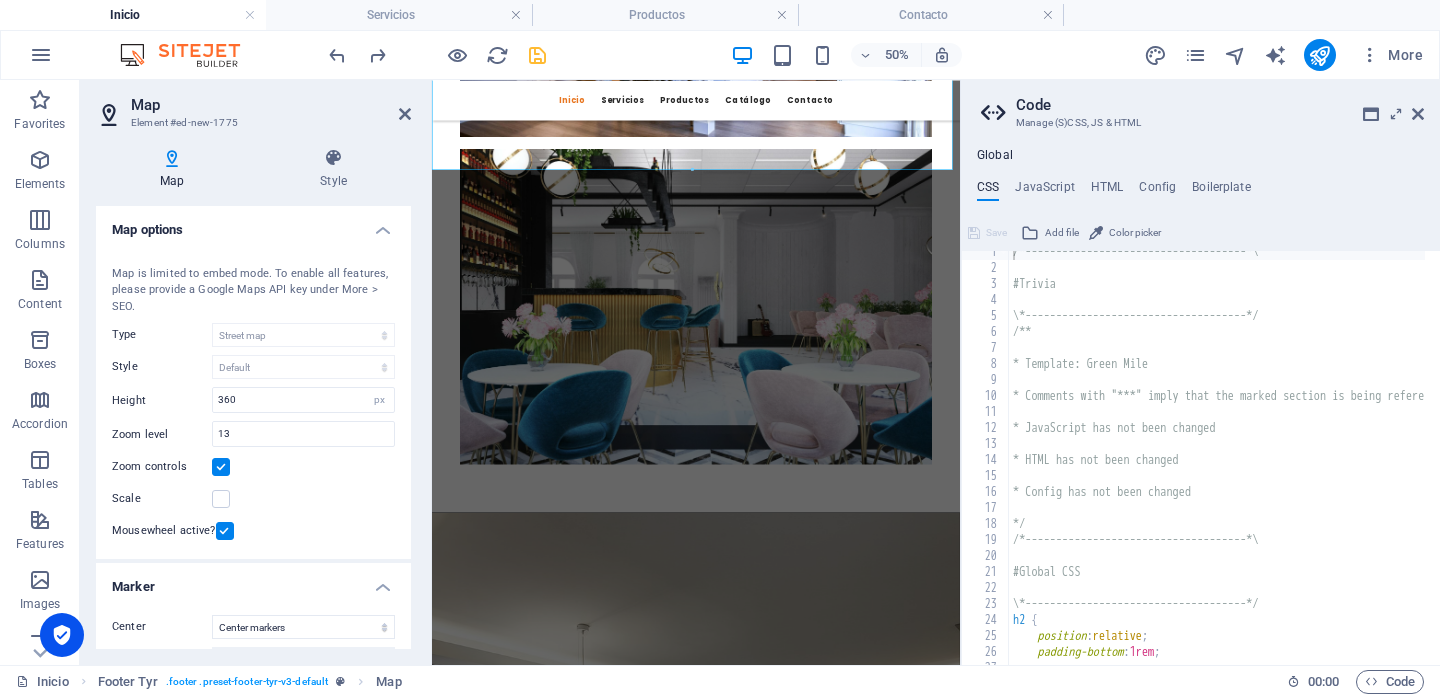 click on "Global CSS JavaScript HTML Config Boilerplate /*------------------------------------*\ 1 2 3 4 5 6 7 8 9 10 11 12 13 14 15 16 17 18 19 20 21 22 23 24 25 26 27 28 /*------------------------------------*\     #Trivia  \*------------------------------------*/ /**   * Template: Green Mile   * Comments with "***" imply that the marked section is being referenced somewhere else   * JavaScript has not been changed   * HTML has not been changed   * Config has not been changed   */ /*------------------------------------*\     #Global CSS \*------------------------------------*/ h2   {      position :  relative ;      padding-bottom :  1rem ;     XXXXXXXXXXXXXXXXXXXXXXXXXXXXXXXXXXXXXXXXXXXXXXXXXXXXXXXXXXXXXXXXXXXXXXXXXXXXXXXXXXXXXXXXXXXXXXXXXXXXXXXXXXXXXXXXXXXXXXXXXXXXXXXXXXXXXXXXXXXXXXXXXXXXXXXXXXXXXXXXXXXXXXXXXXXXXXXXXXXXXXXXXXXXXXXXXXXXXXXXXXXXXXXXXXXXXXXXXXXXXXXXXXXXXXXXXXXXXXXXXXXXXXXXXXXXXXXX Save Add file Color picker     Save Add file     Save Add file" at bounding box center (1200, 406) 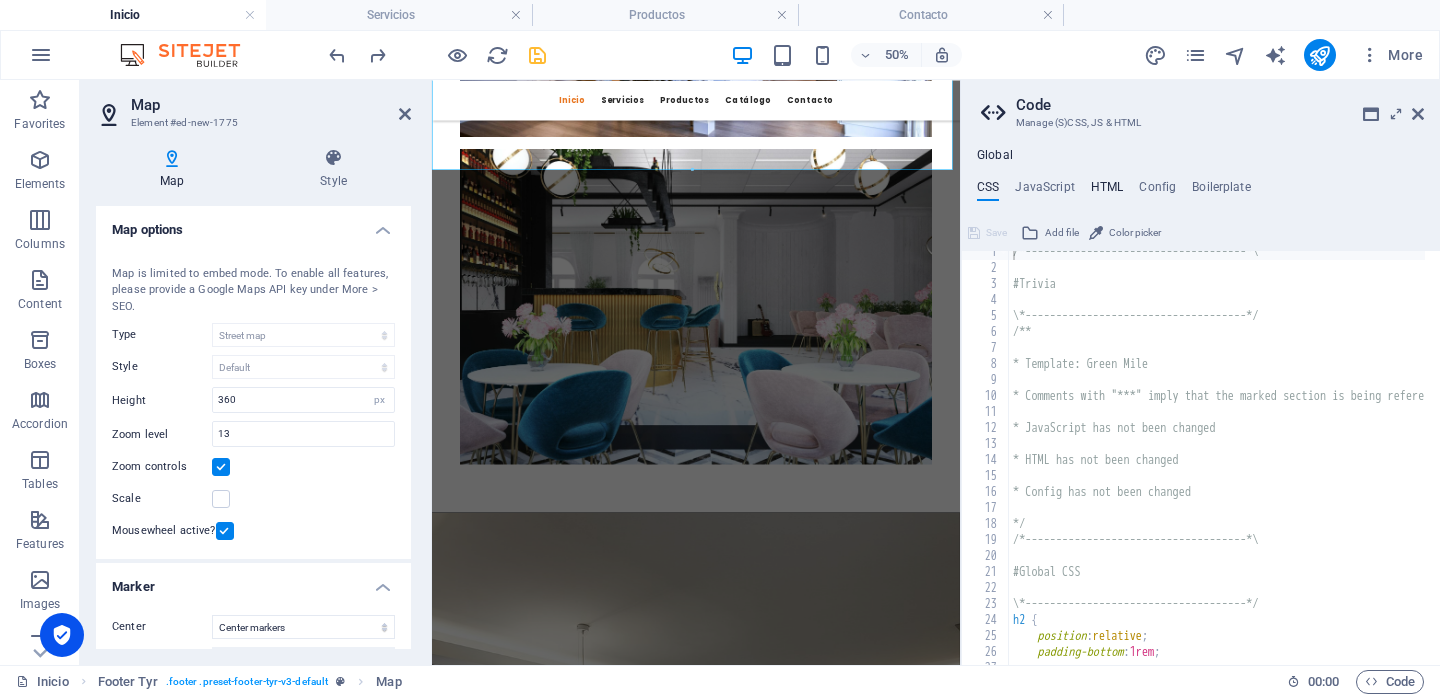 click on "HTML" at bounding box center [1107, 191] 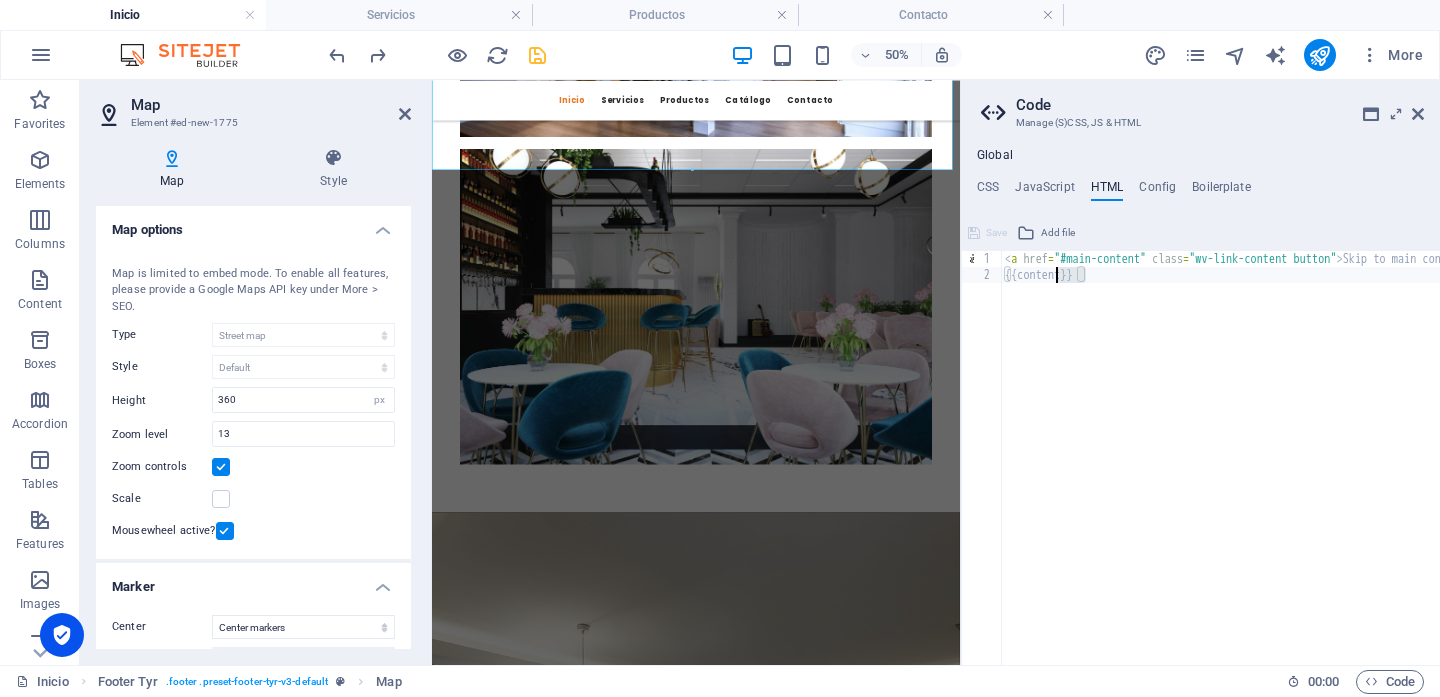drag, startPoint x: 1112, startPoint y: 280, endPoint x: 974, endPoint y: 243, distance: 142.87407 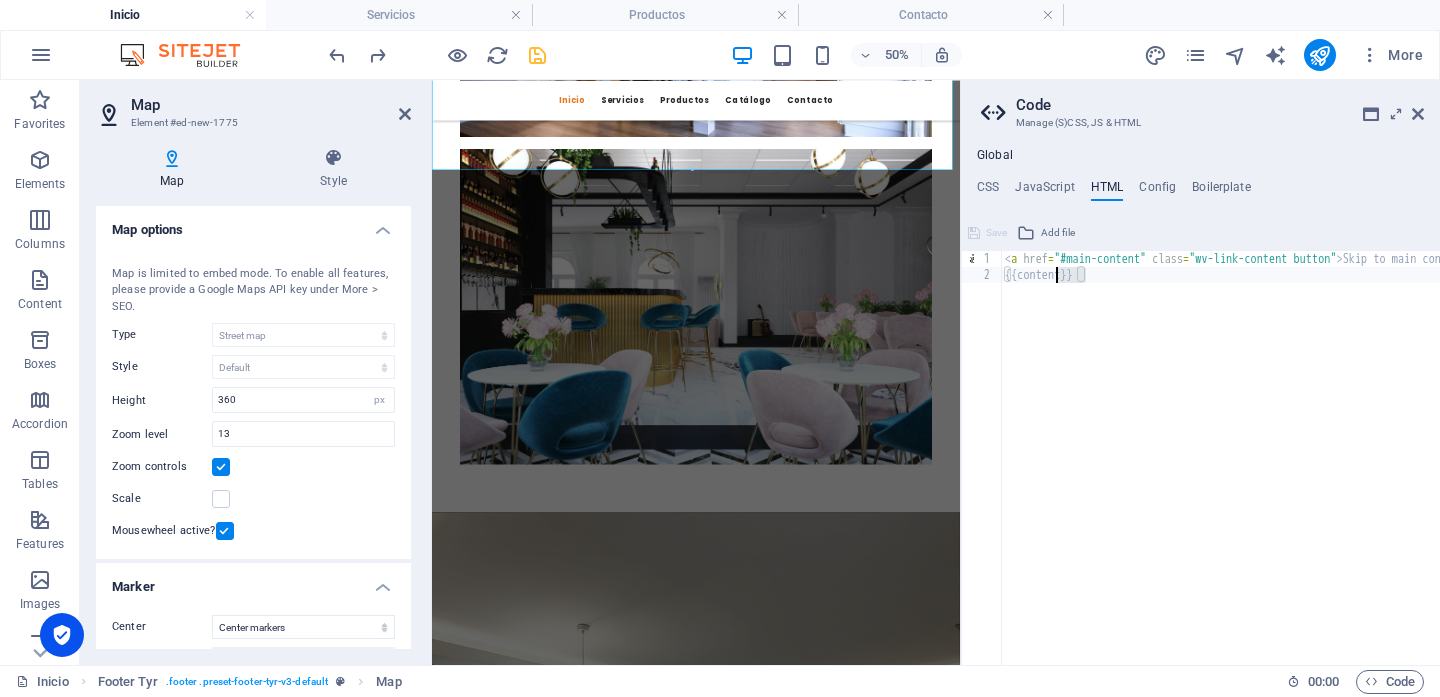 click on "<a href="#main-content" class="wv-link-content button">Skip to main content</a> 1 2 < a   href = "#main-content"   class = "wv-link-content button" > Skip to main content </ a > {{content}}     הההההההההההההההההההההההההההההההההההההההההההההההההההההההההההההההההההההההההההההההההההההההההההההההההההההההההההההההההההההההההההההההההההההההההההההההההההההההההההההההההההההההההההההההההההההההההההההההההההההההההההההההההההההההההההההההההההההההההההההההההההההההההההההההה XXXXXXXXXXXXXXXXXXXXXXXXXXXXXXXXXXXXXXXXXXXXXXXXXXXXXXXXXXXXXXXXXXXXXXXXXXXXXXXXXXXXXXXXXXXXXXXXXXXXXXXXXXXXXXXXXXXXXXXXXXXXXXXXXXXXXXXXXXXXXXXXXXXXXXXXXXXXXXXXXXXXXXXXXXXXXXXXXXXXXXXXXXXXXXXXXXXXXXXXXXXXXXXXXXXXXXXXXXXXXXXXXXXXXXXXXXXXXXXXXXXXXXXXXXXXXXXX Save Add file" at bounding box center (1200, 441) 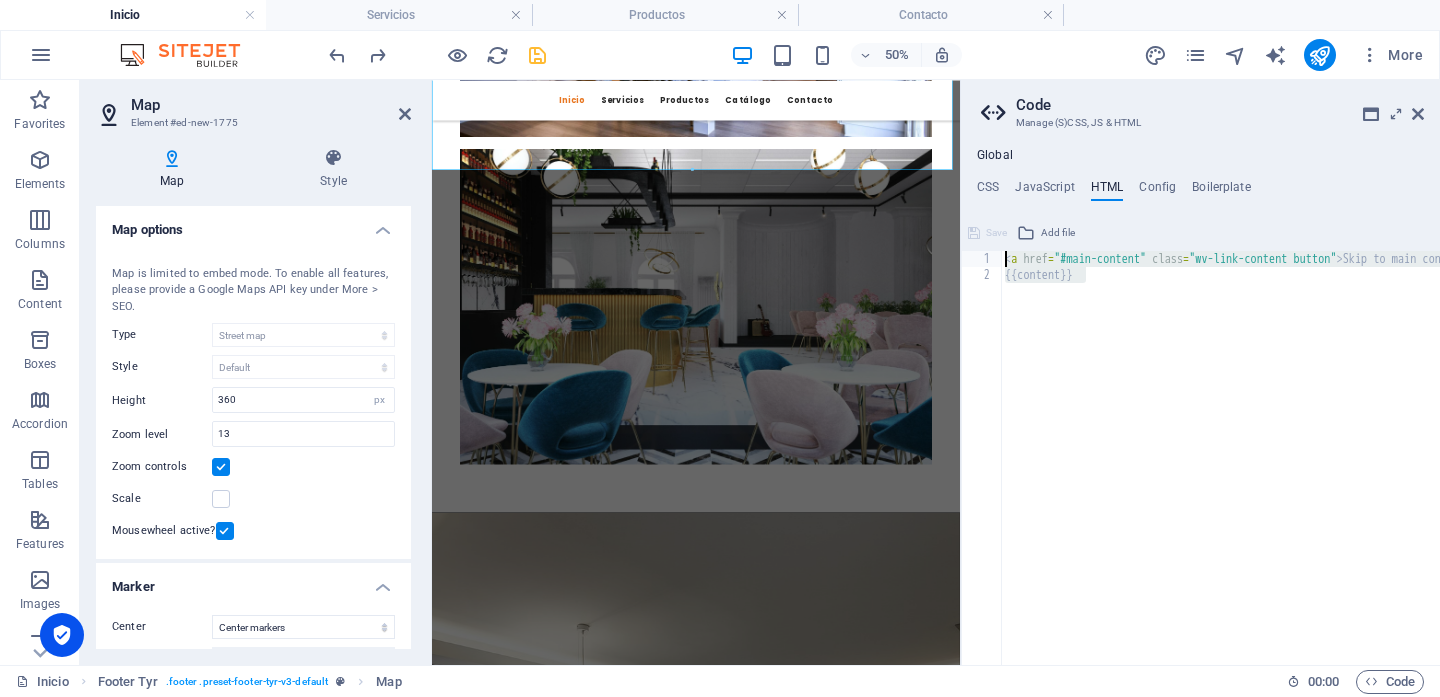 type on "<a href="#main-content" class="wv-link-content button">Skip to main content</a>" 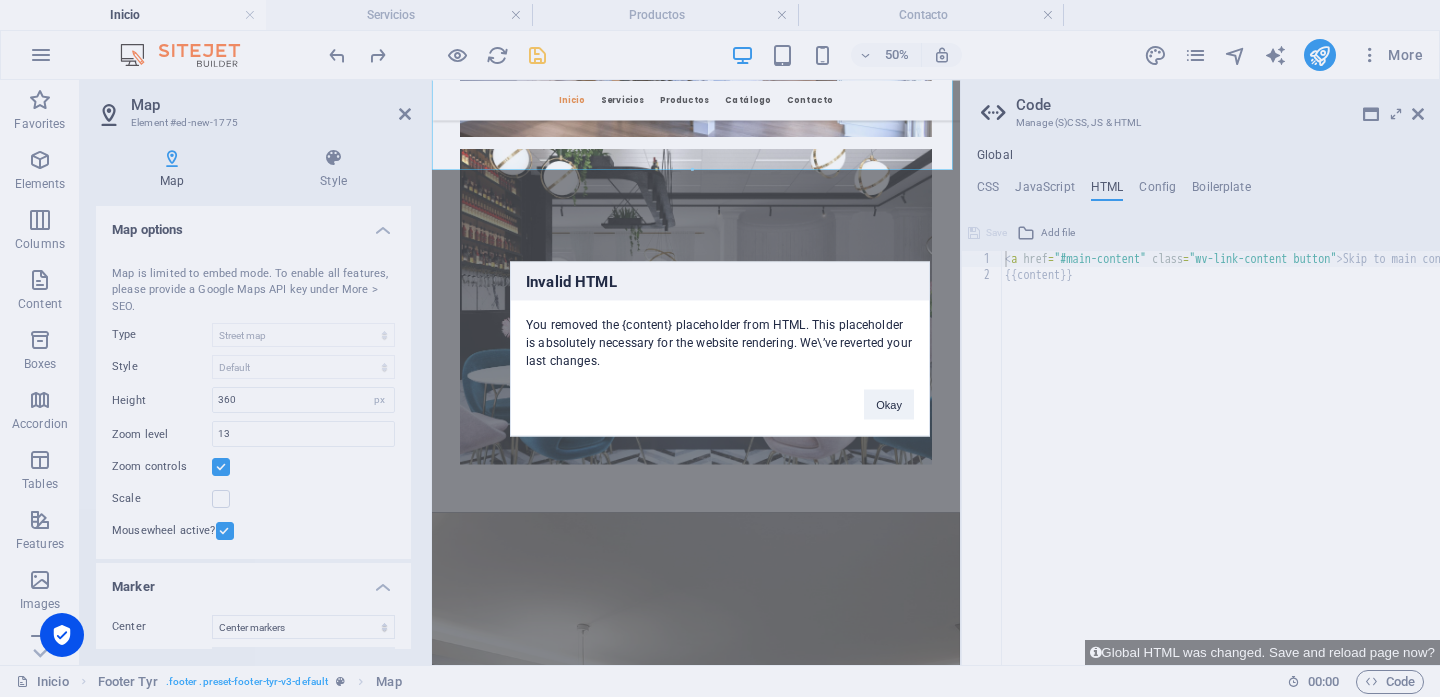 type 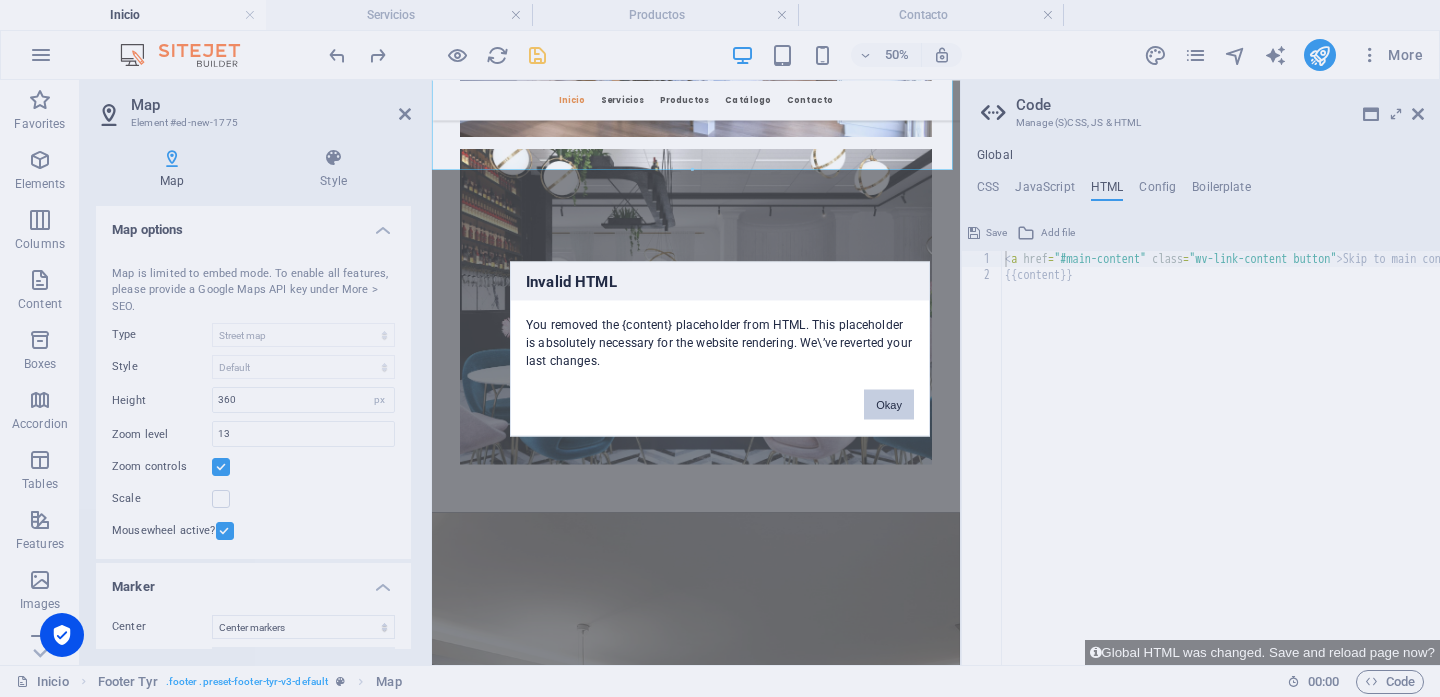click on "Okay" at bounding box center (889, 404) 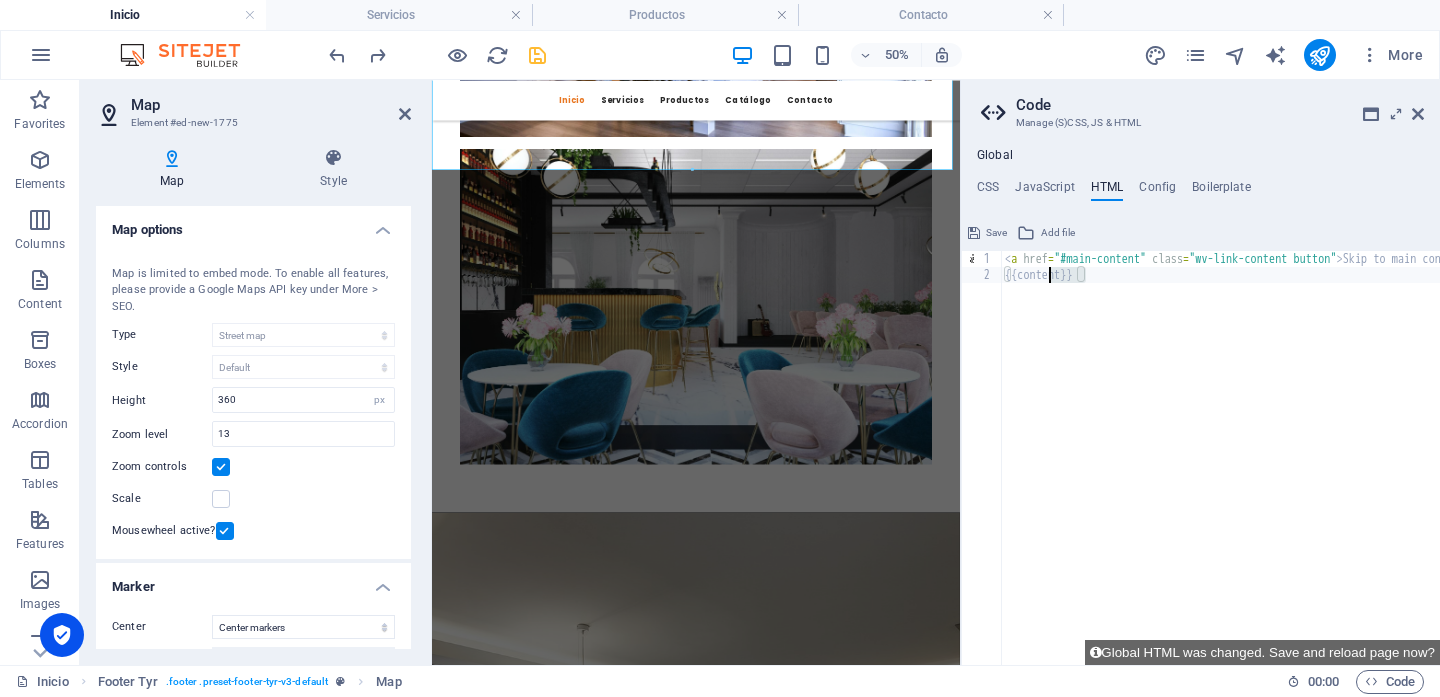 drag, startPoint x: 1102, startPoint y: 281, endPoint x: 1035, endPoint y: 275, distance: 67.26812 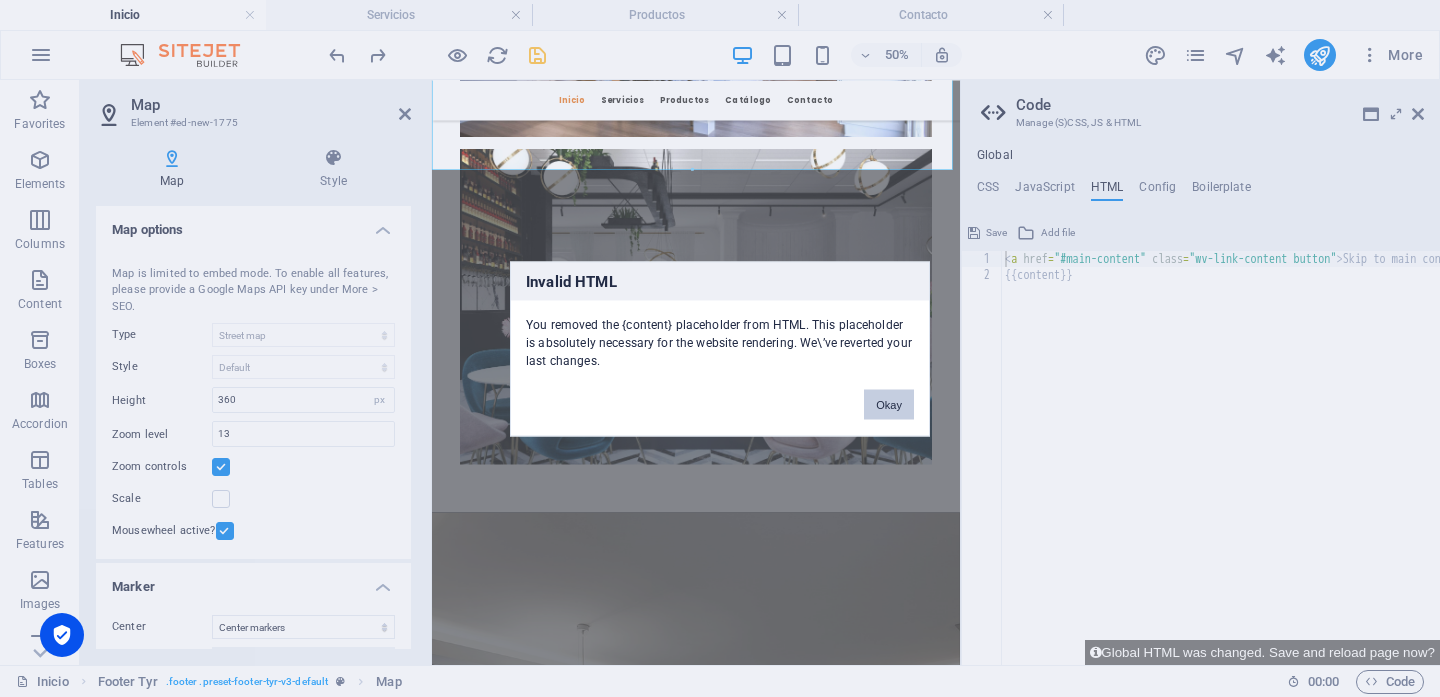 click on "Okay" at bounding box center (889, 404) 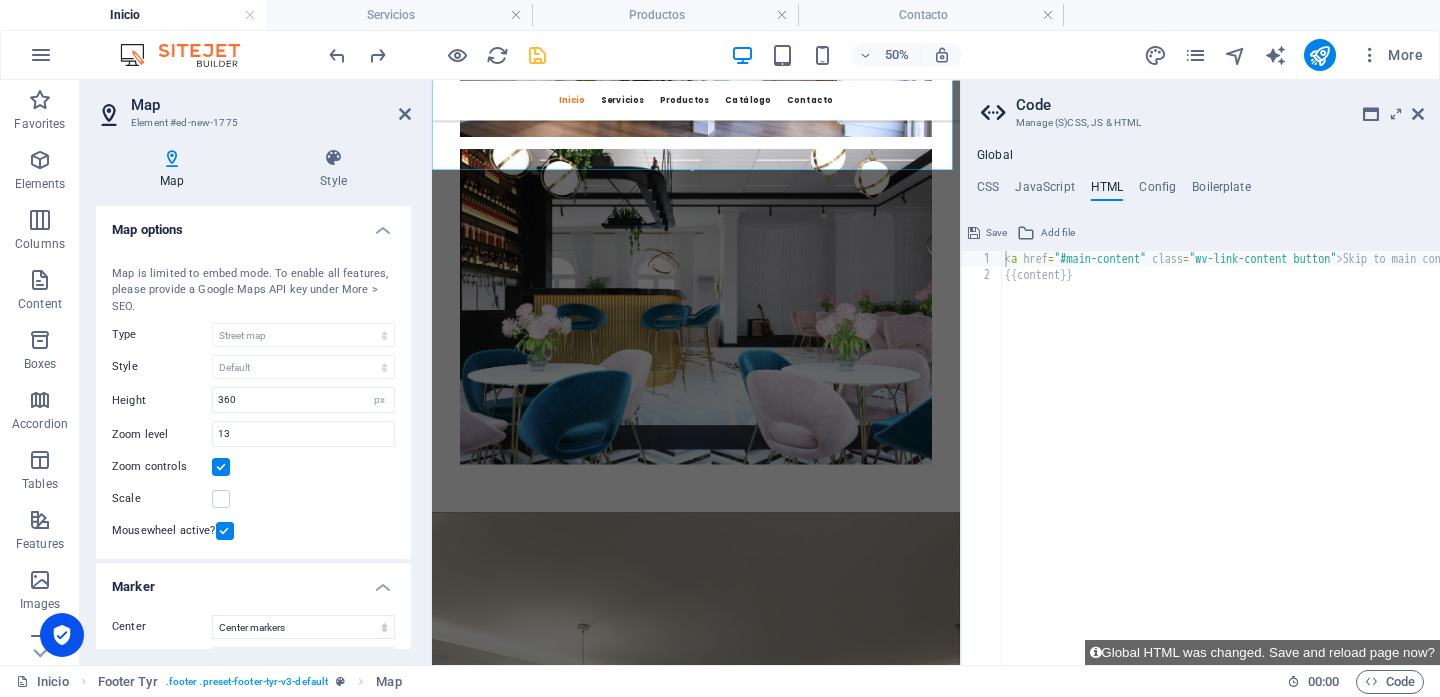 click on "< a   href = "#main-content"   class = "wv-link-content button" > Skip to main content </ a > {{content}}" at bounding box center (1295, 466) 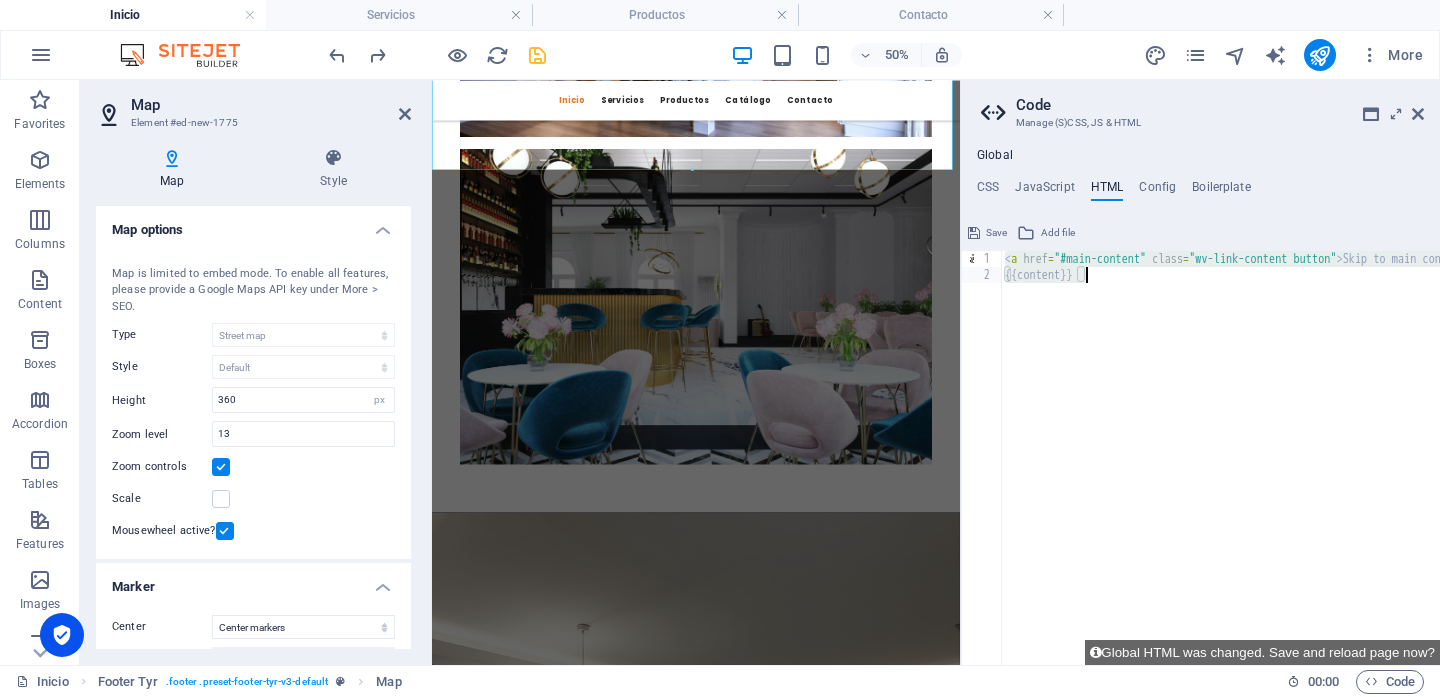 drag, startPoint x: 1003, startPoint y: 260, endPoint x: 1621, endPoint y: 325, distance: 621.4089 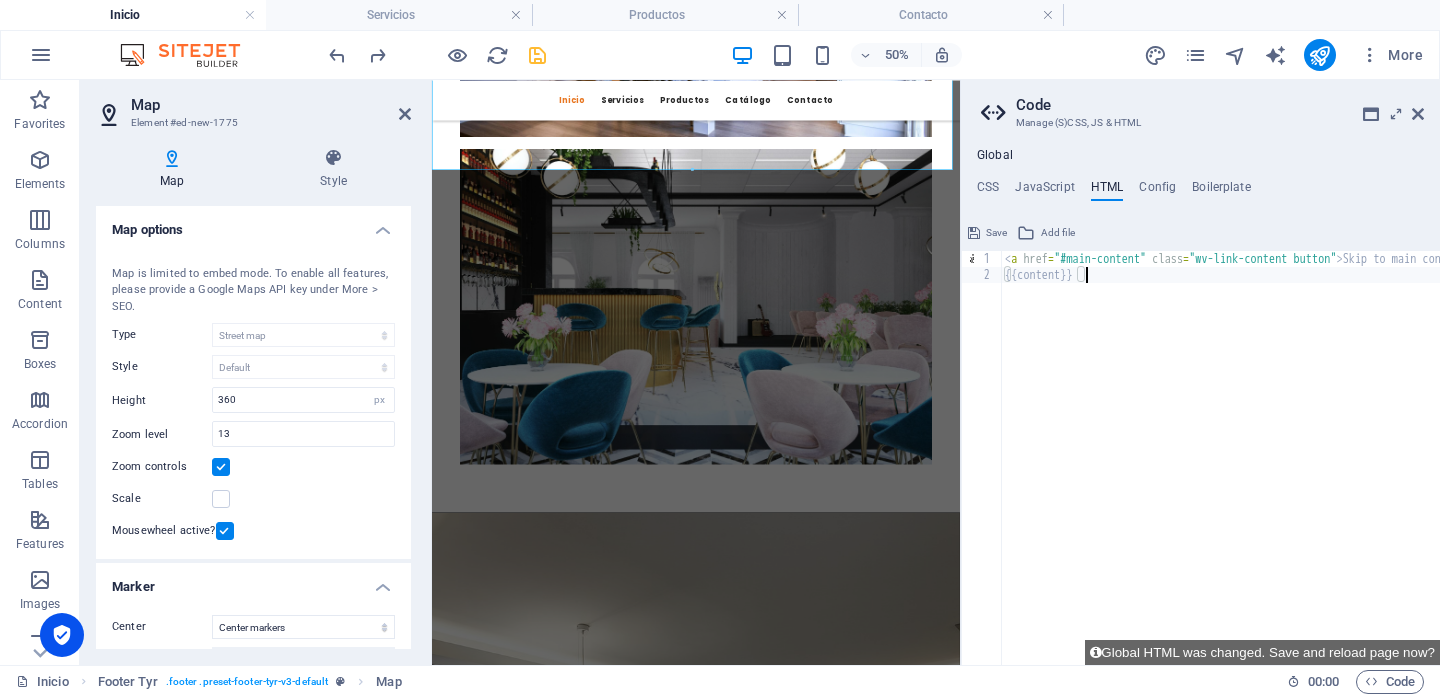 paste 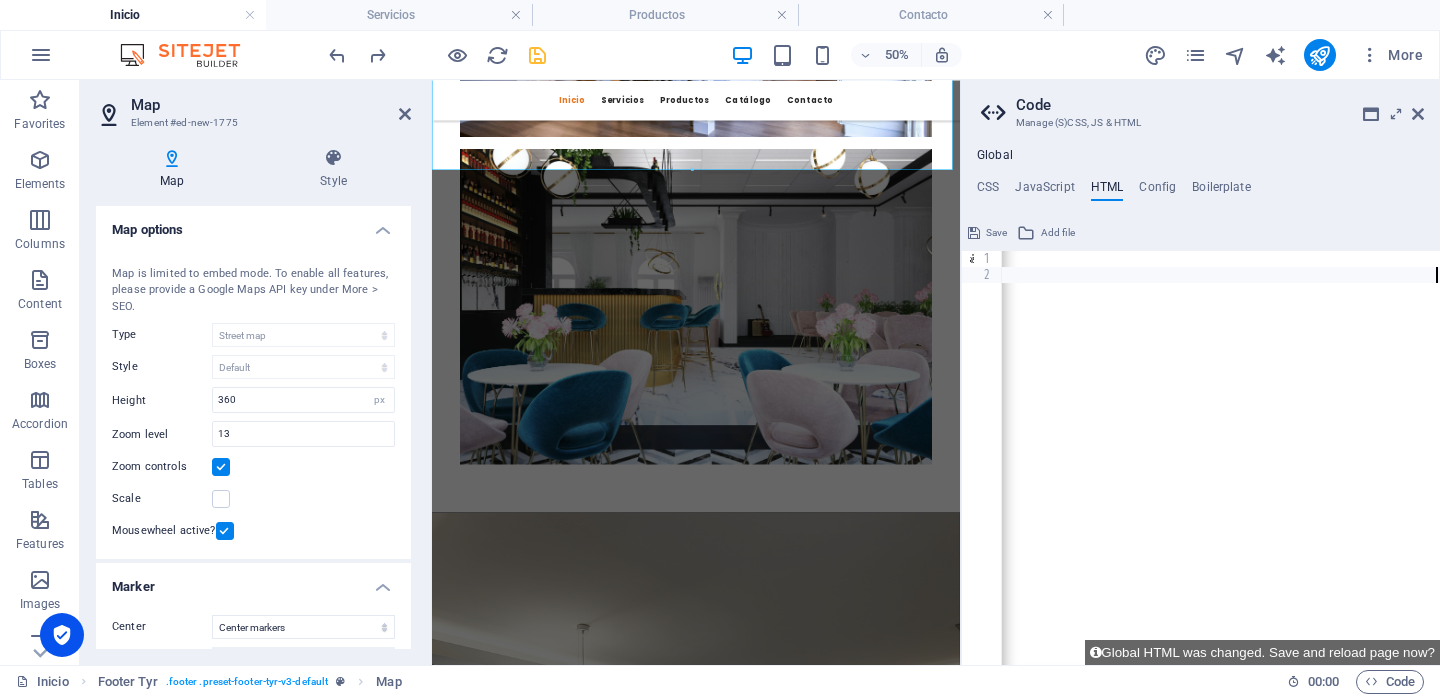 scroll, scrollTop: 0, scrollLeft: 0, axis: both 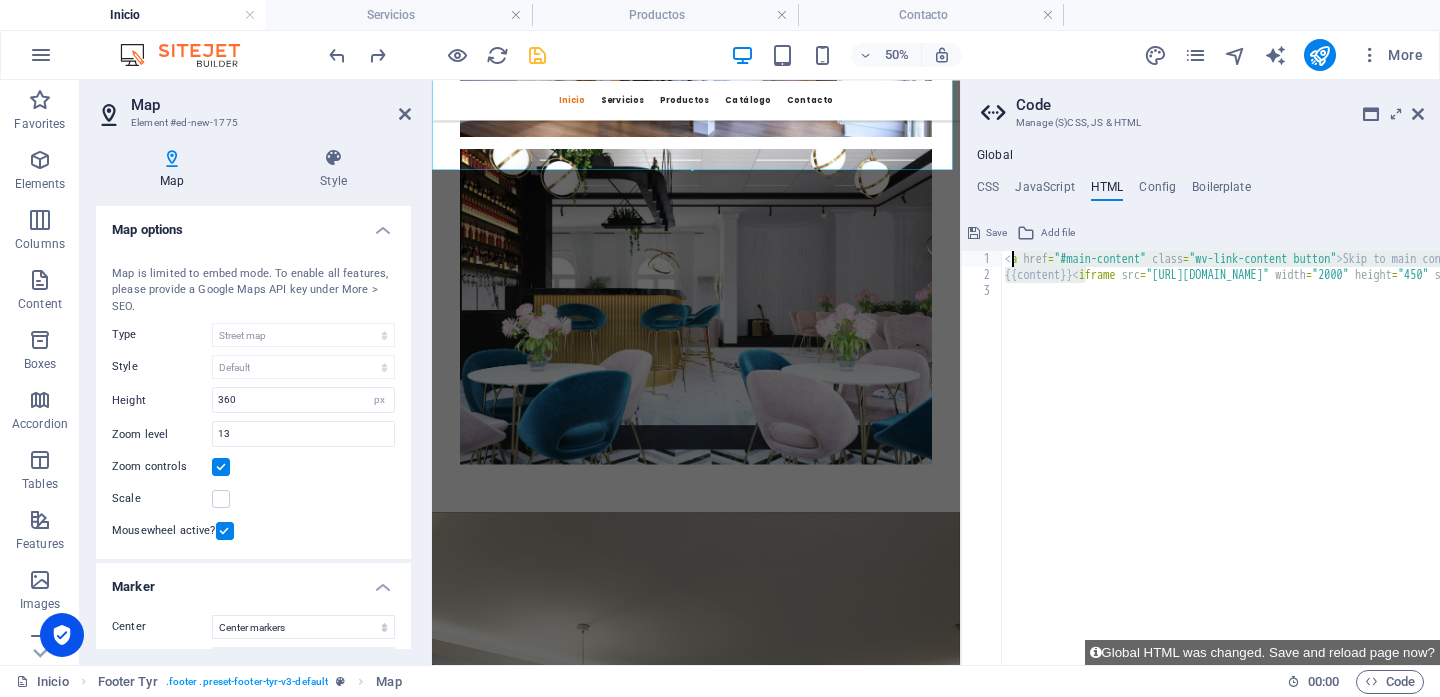 drag, startPoint x: 1084, startPoint y: 274, endPoint x: 1003, endPoint y: 258, distance: 82.565125 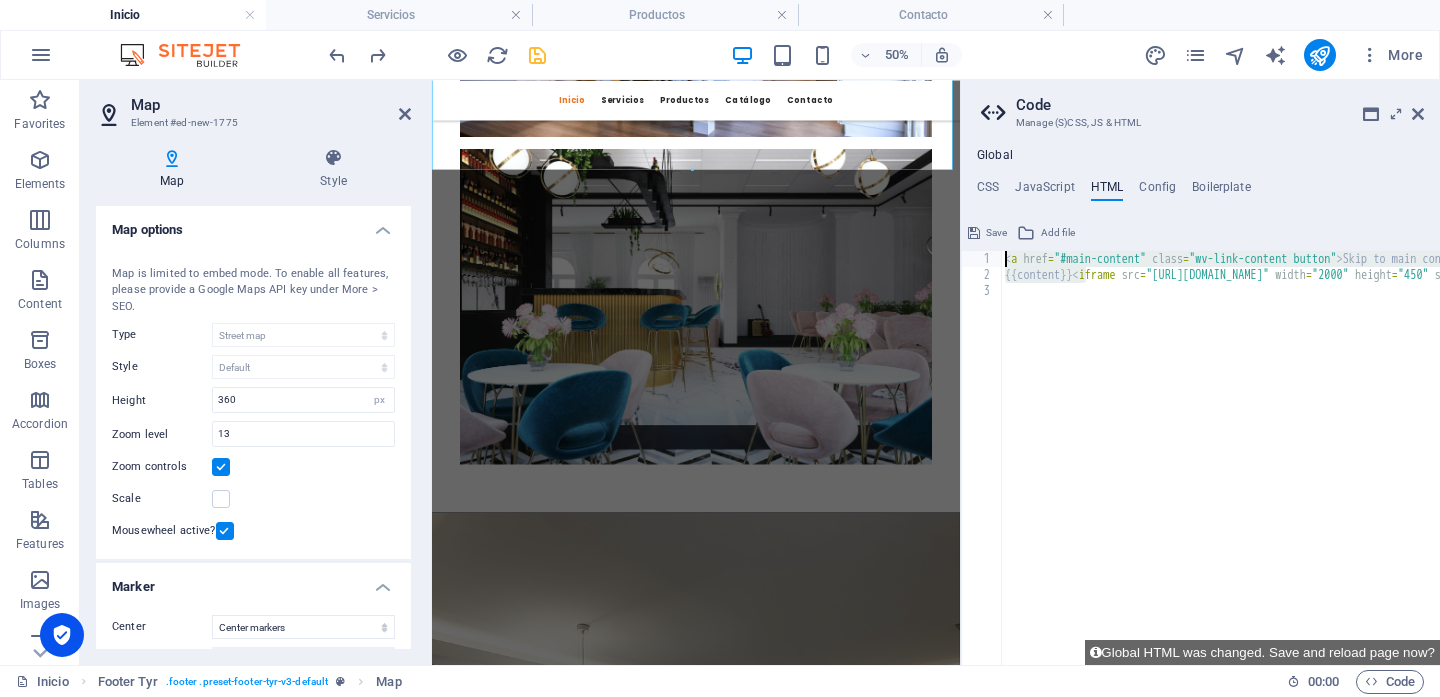 type on "<a href="#main-content" class="wv-link-content button">Skip to main content</a>" 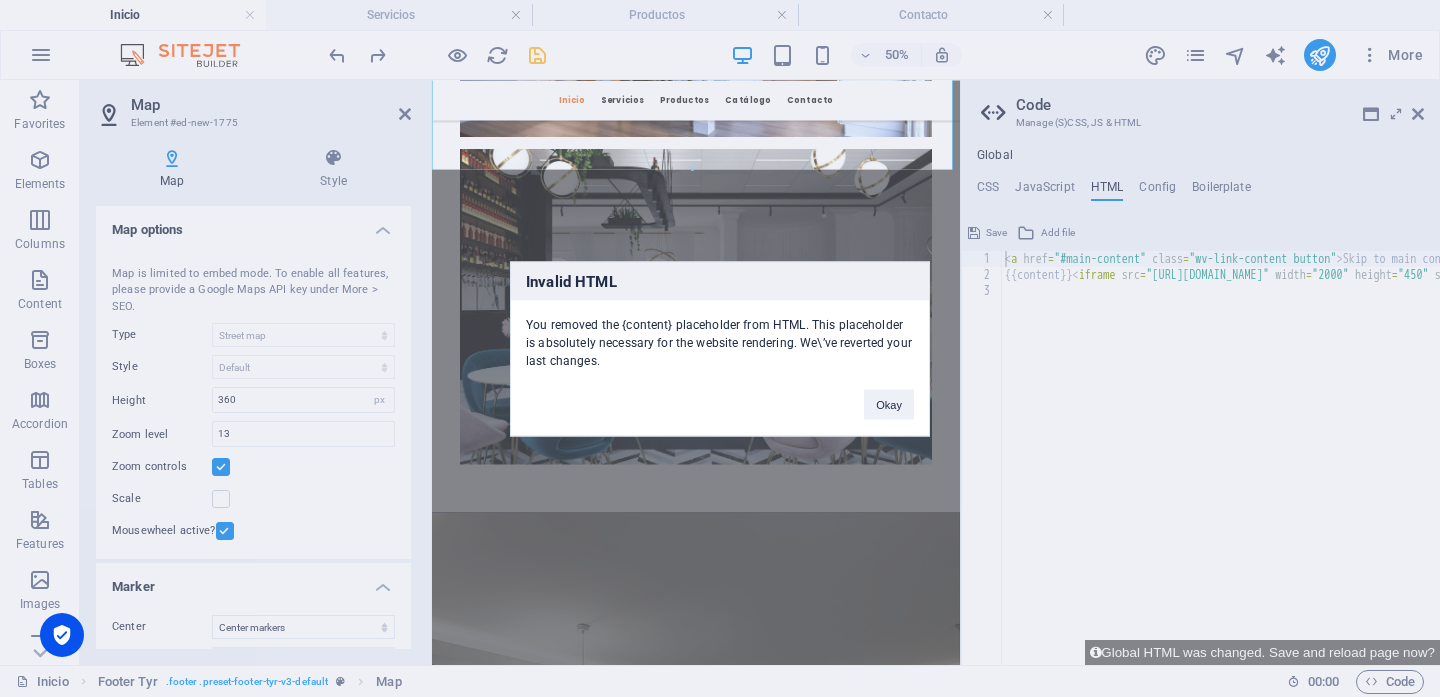 click on "Okay" at bounding box center (889, 394) 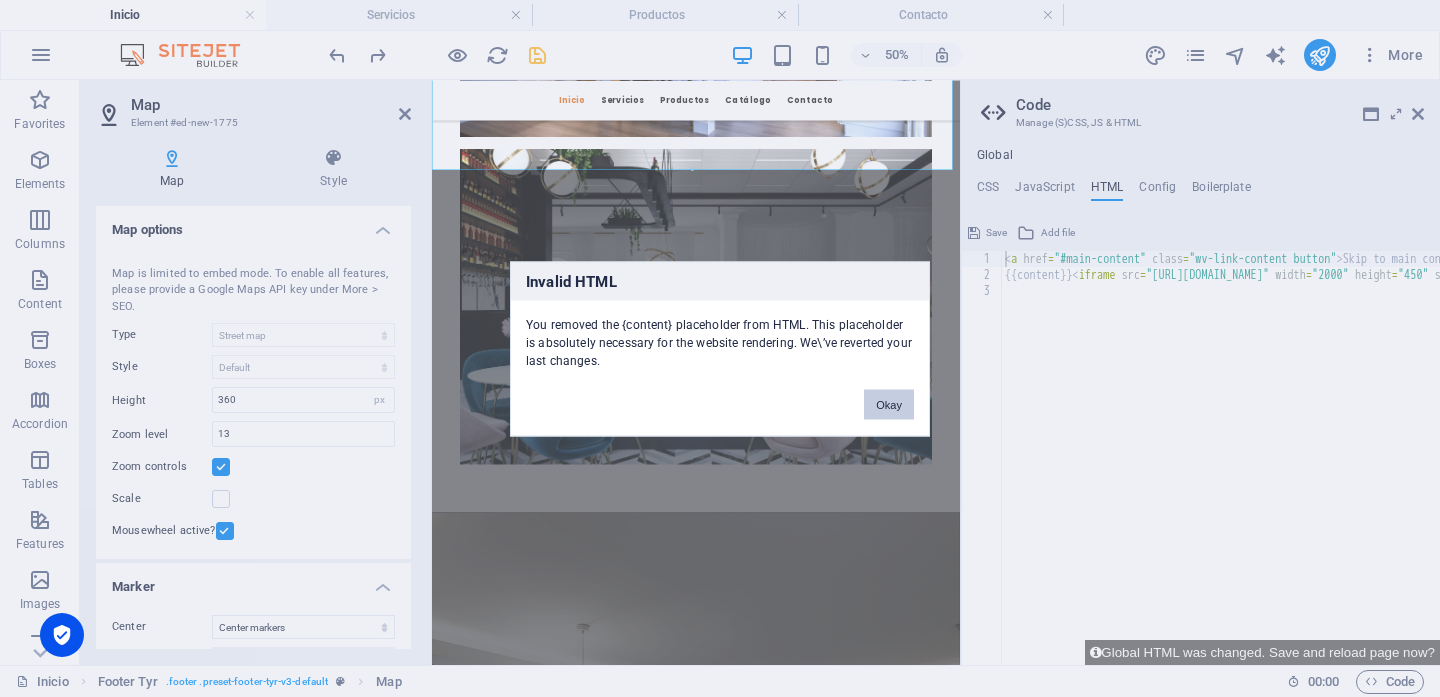click on "Okay" at bounding box center [889, 404] 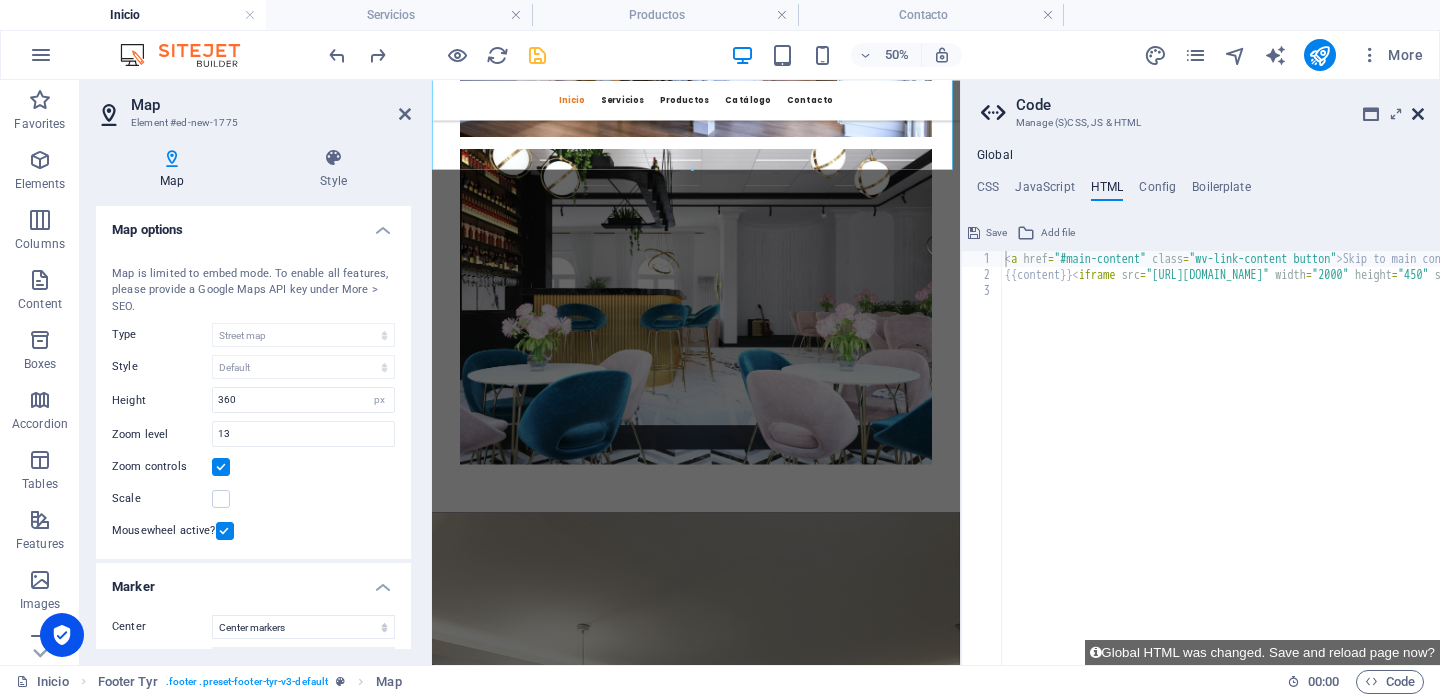 click at bounding box center [1418, 114] 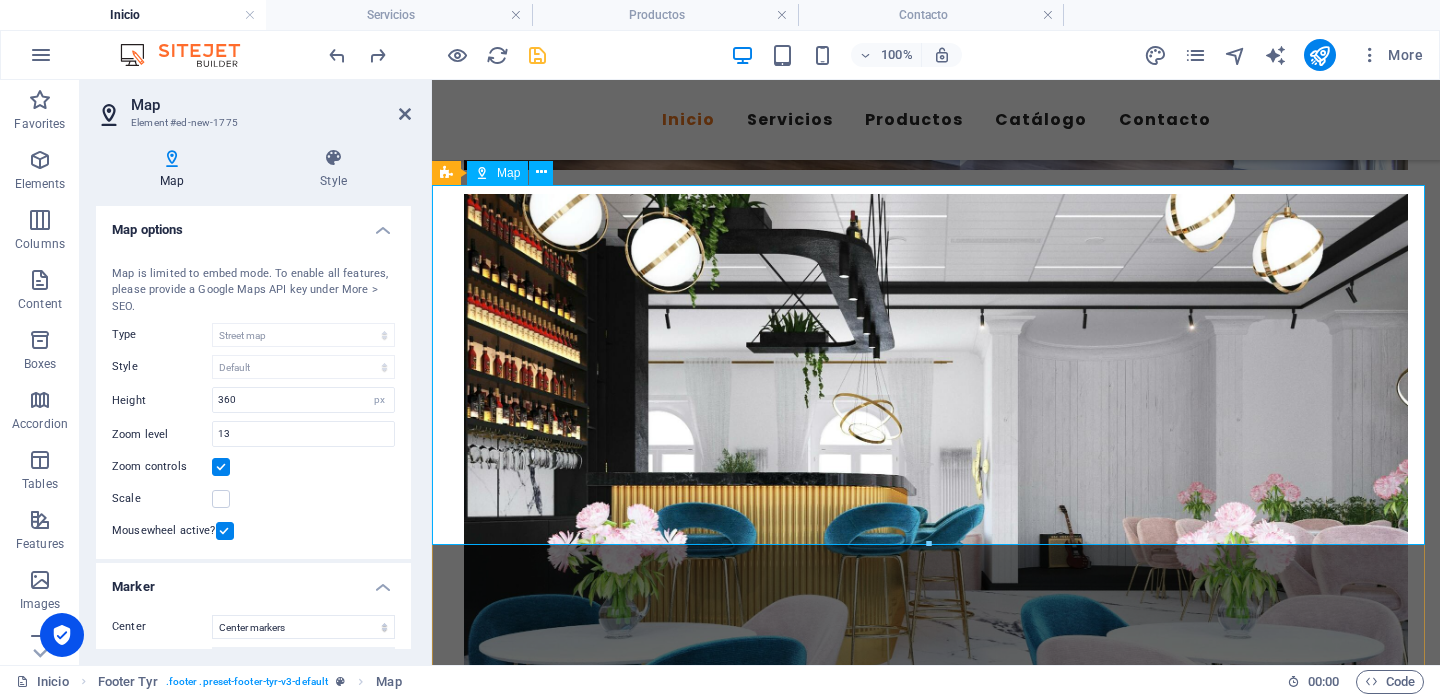 scroll, scrollTop: 4388, scrollLeft: 0, axis: vertical 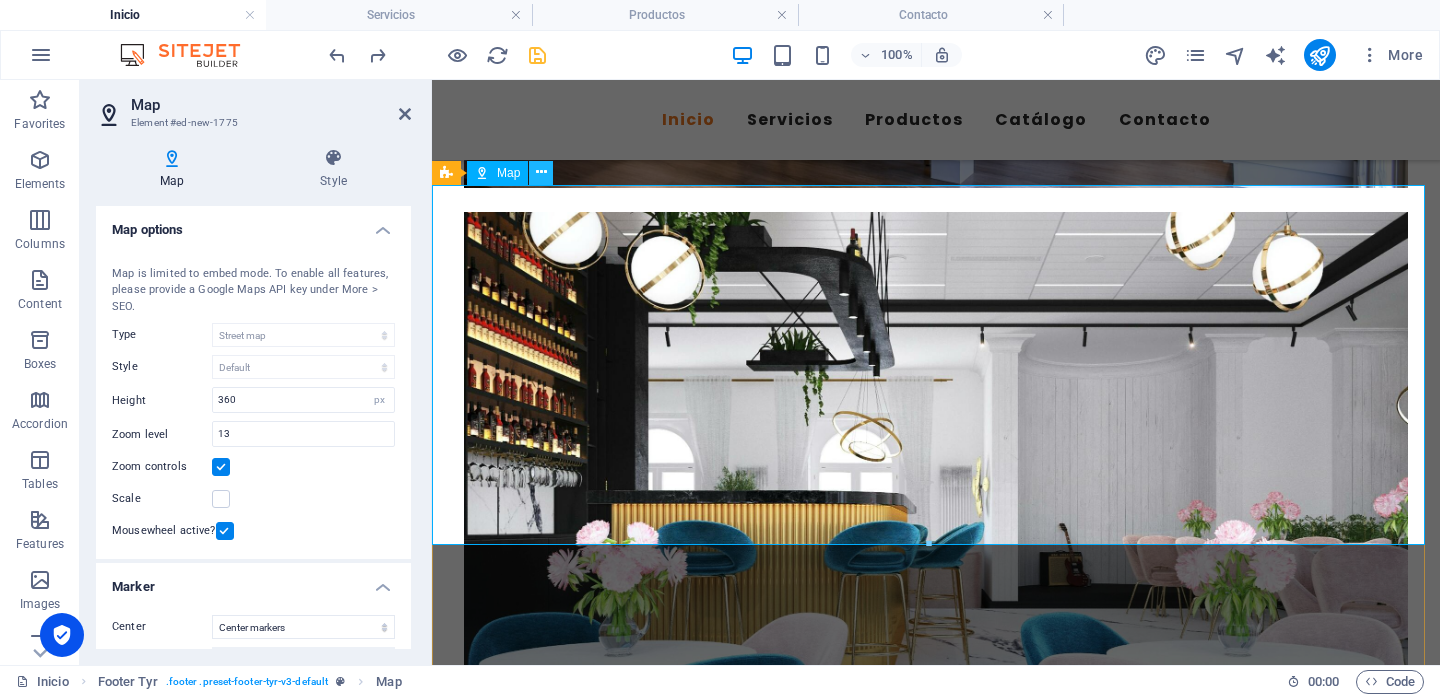 click at bounding box center [541, 172] 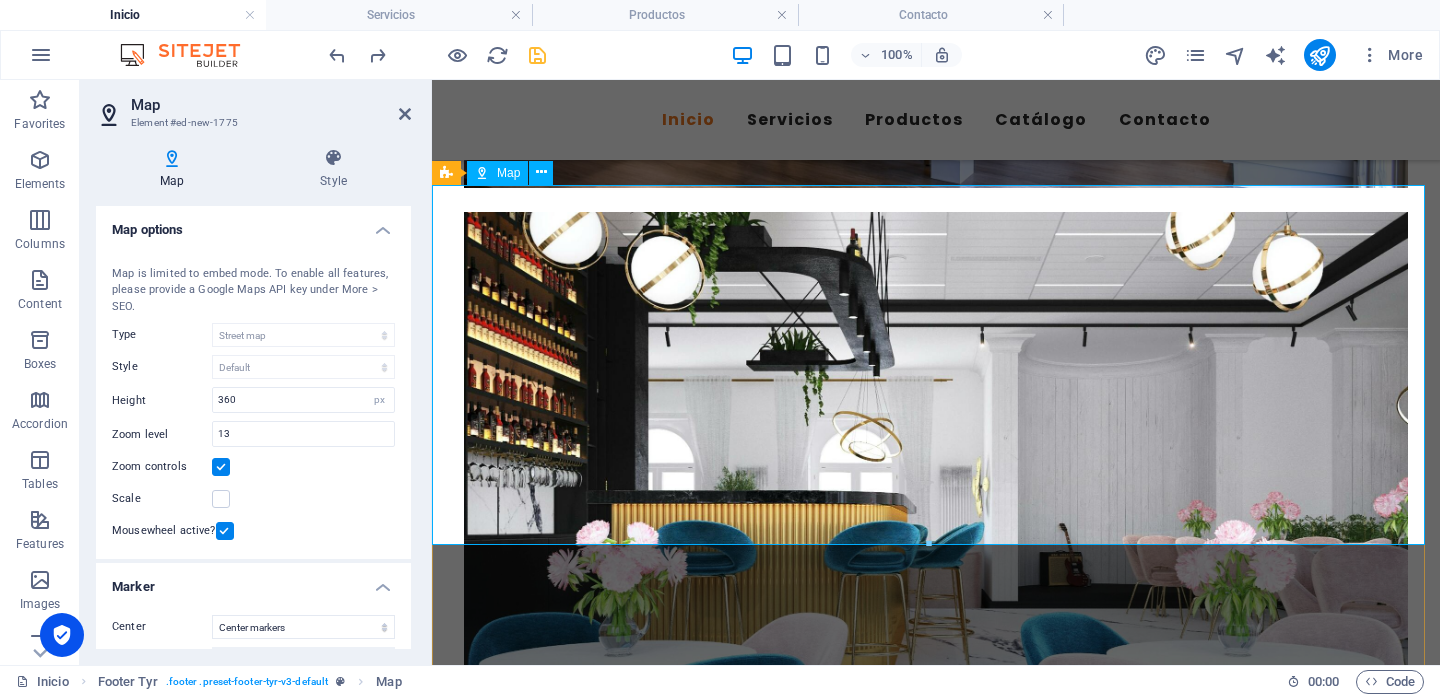 click on "Map" at bounding box center (497, 173) 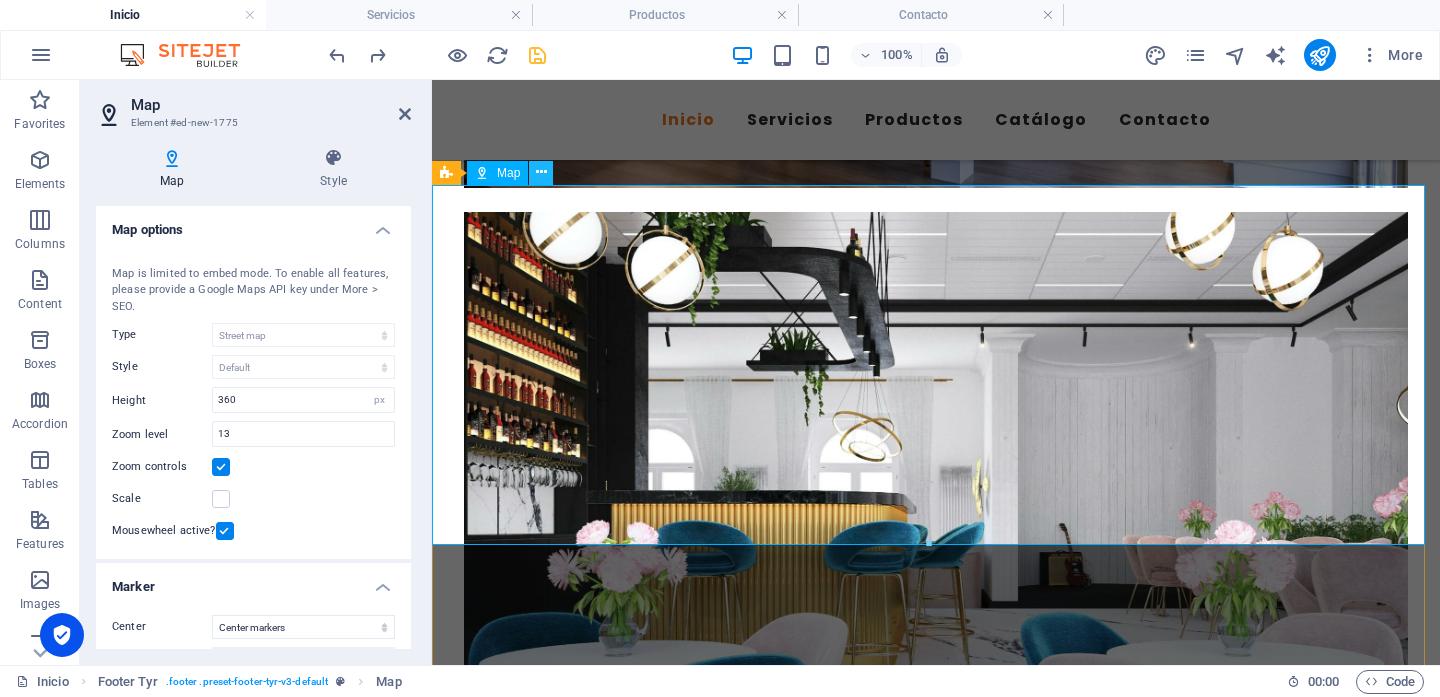 click at bounding box center (541, 172) 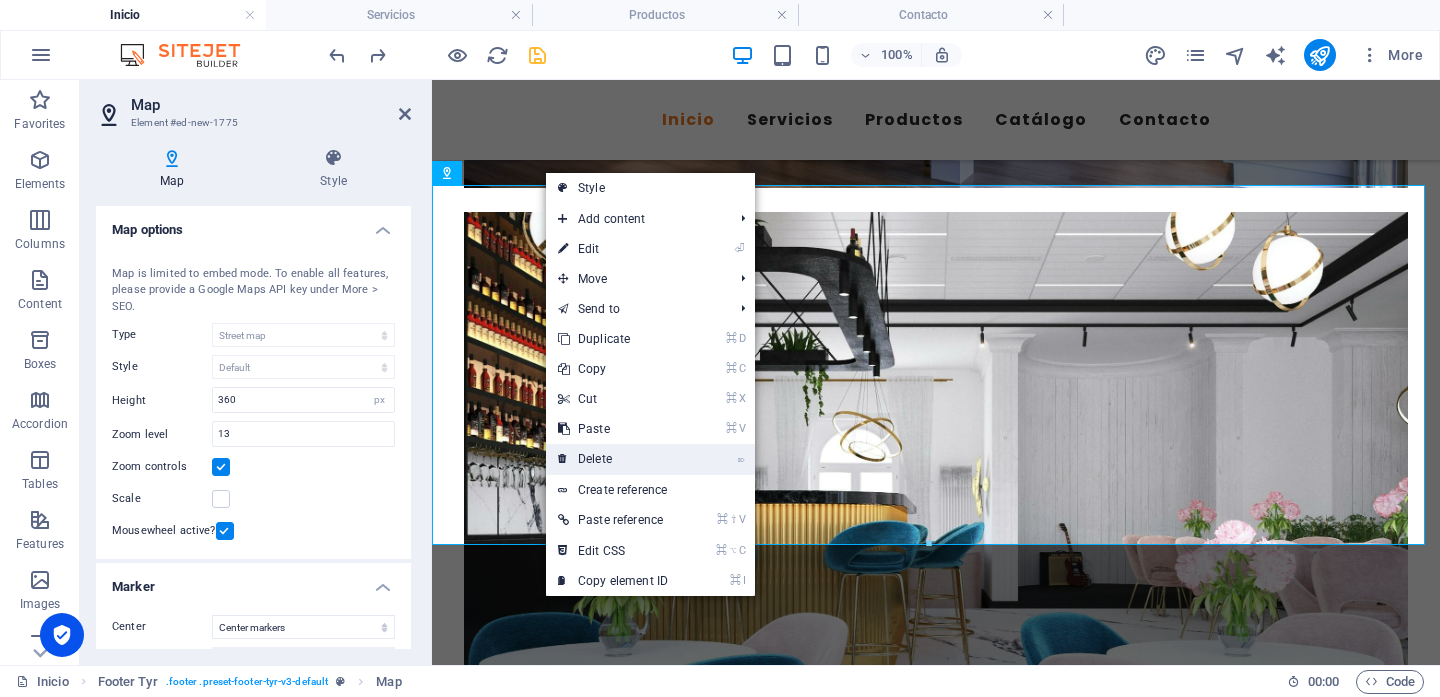 click on "⌦  Delete" at bounding box center (613, 459) 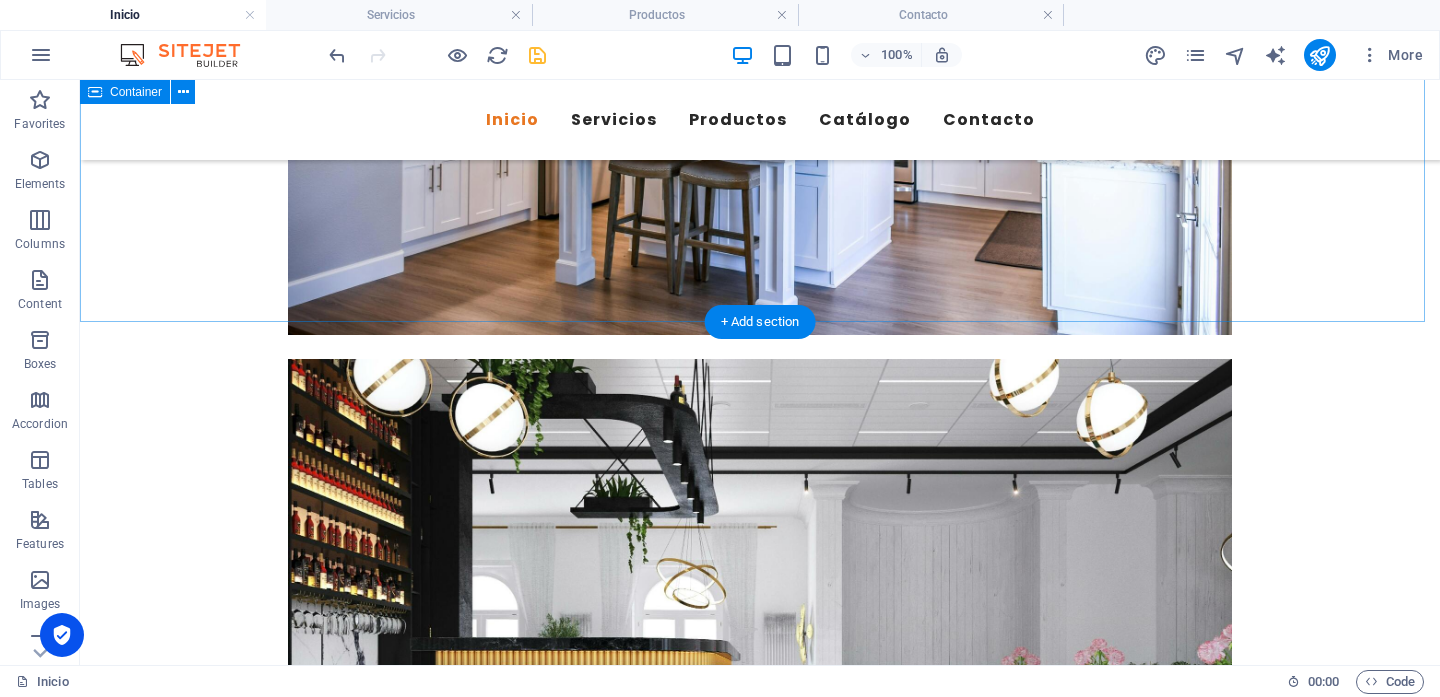scroll, scrollTop: 4167, scrollLeft: 0, axis: vertical 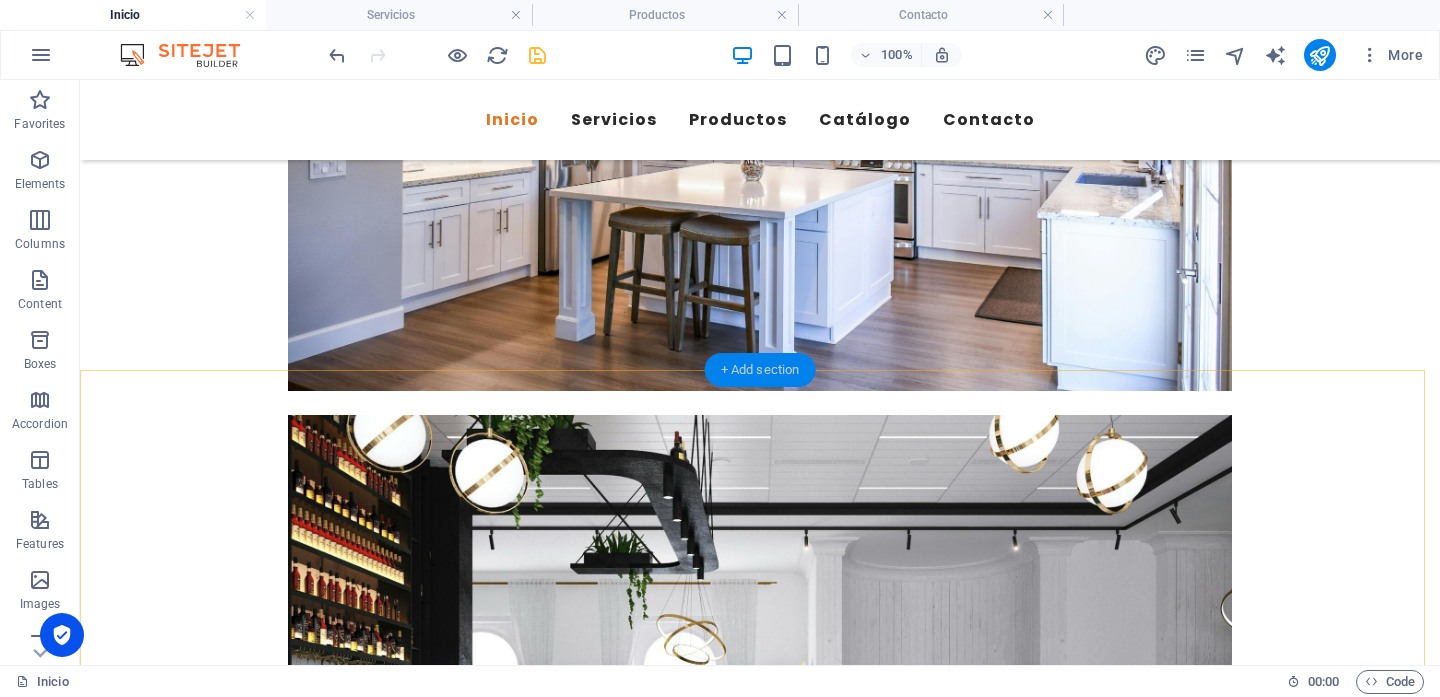 click on "+ Add section" at bounding box center [760, 370] 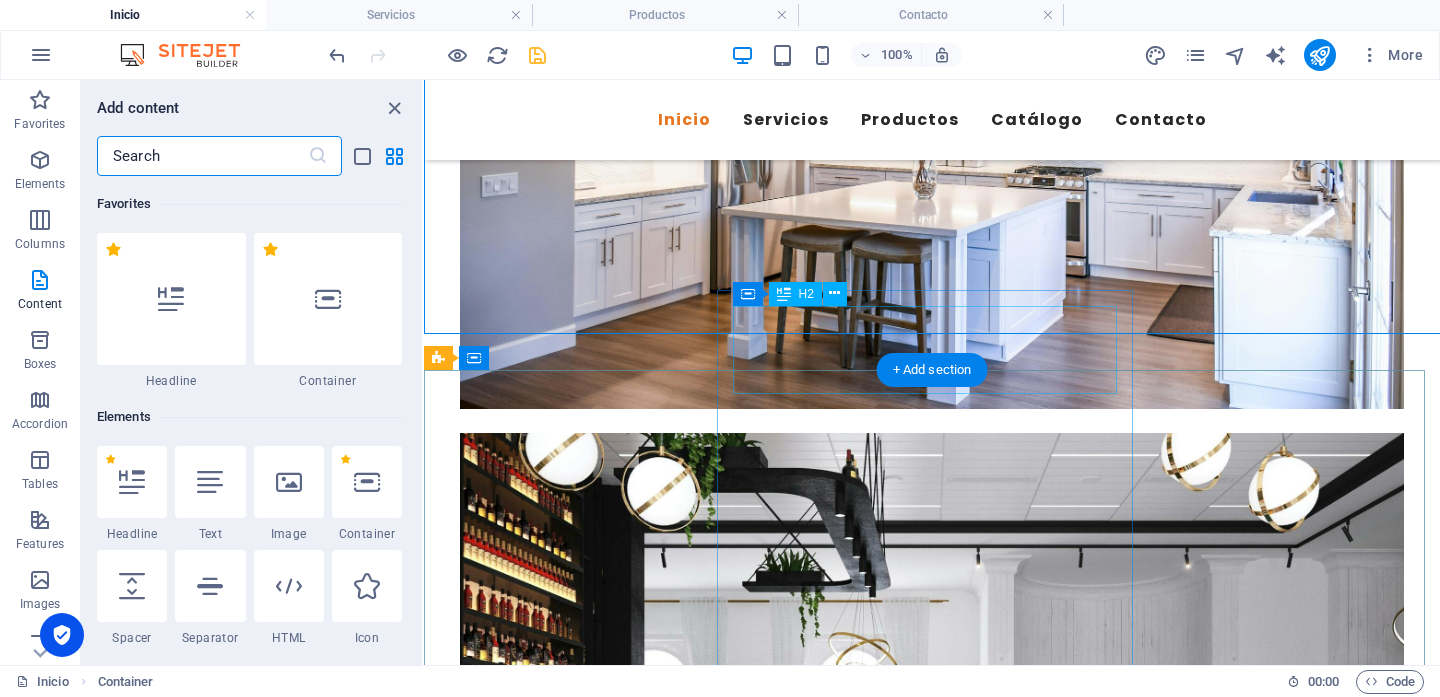 scroll, scrollTop: 4203, scrollLeft: 0, axis: vertical 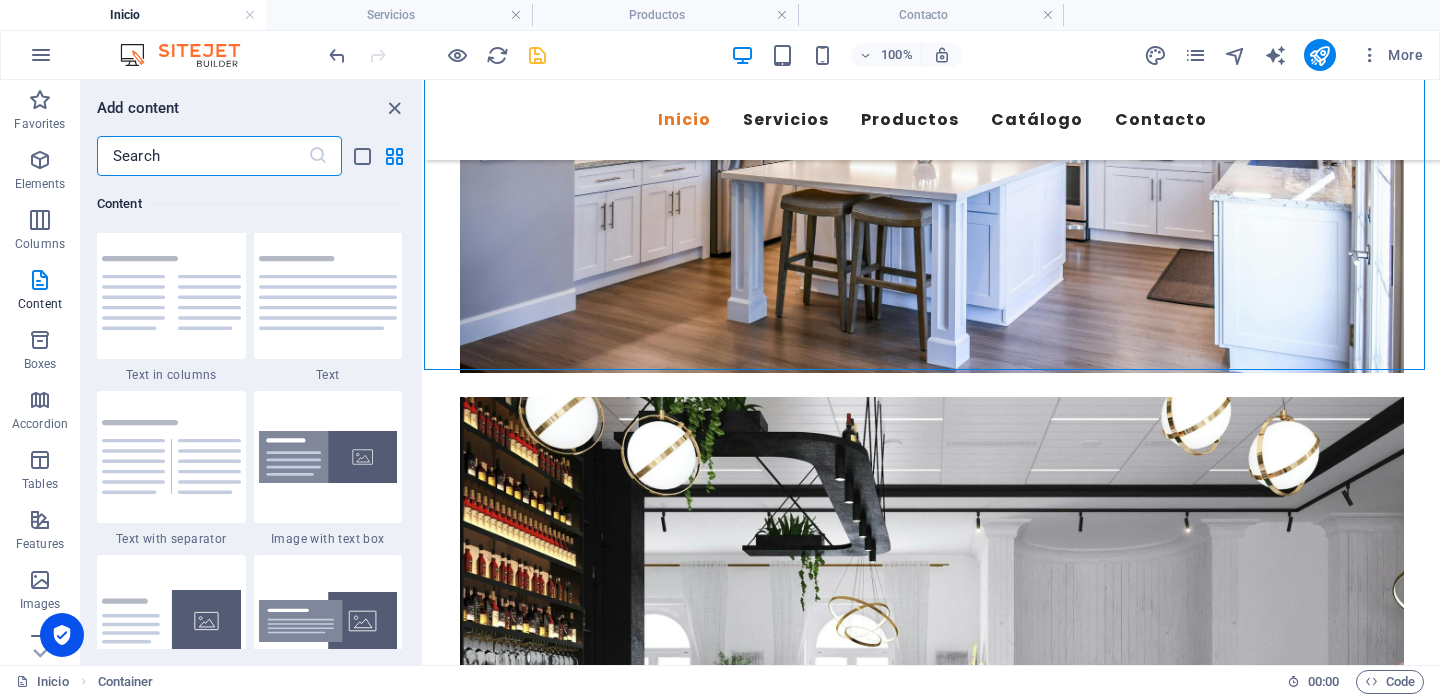 click at bounding box center (202, 156) 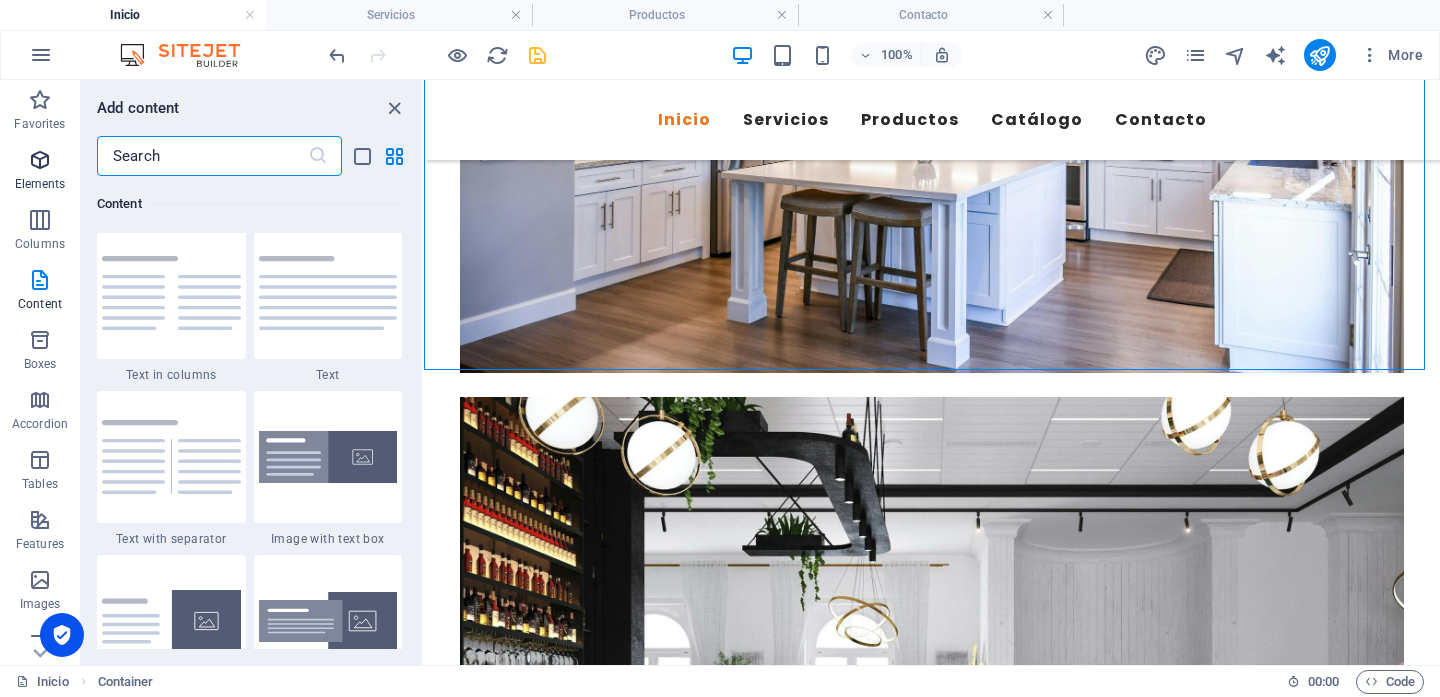 click at bounding box center [40, 160] 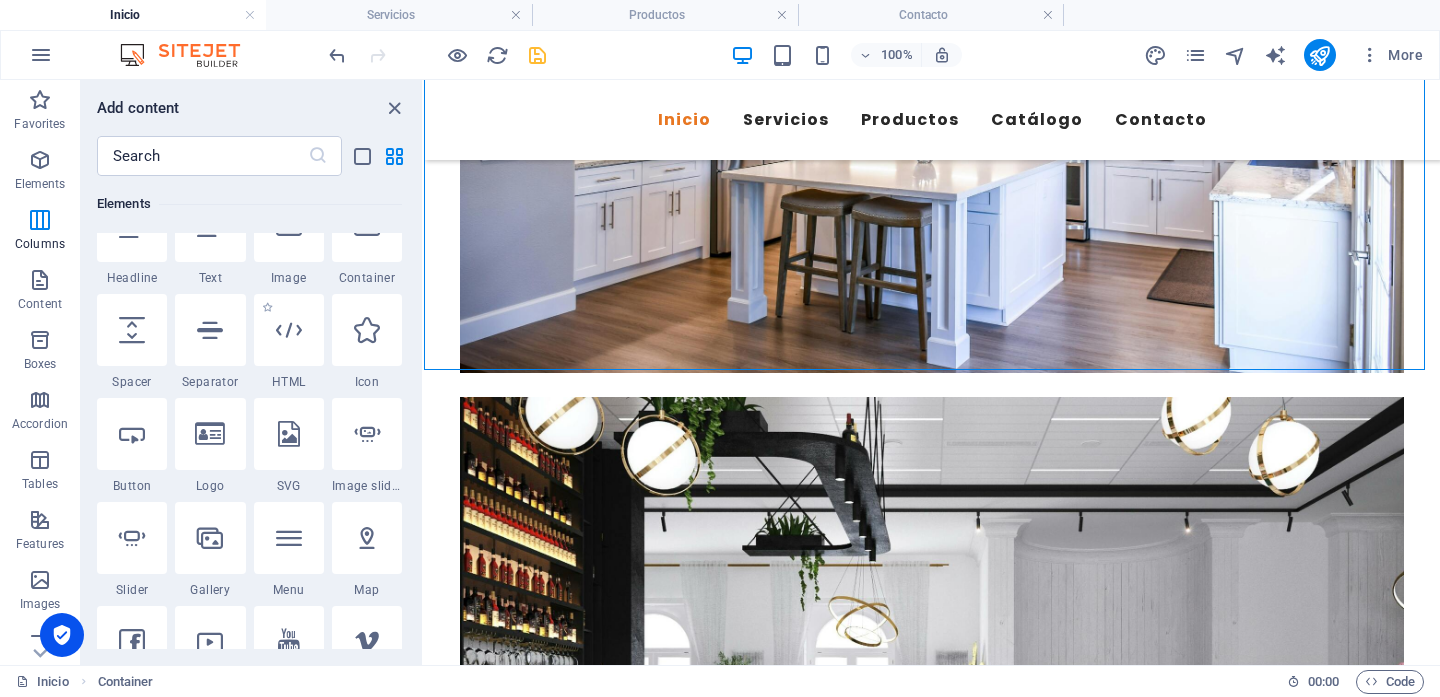 scroll, scrollTop: 213, scrollLeft: 0, axis: vertical 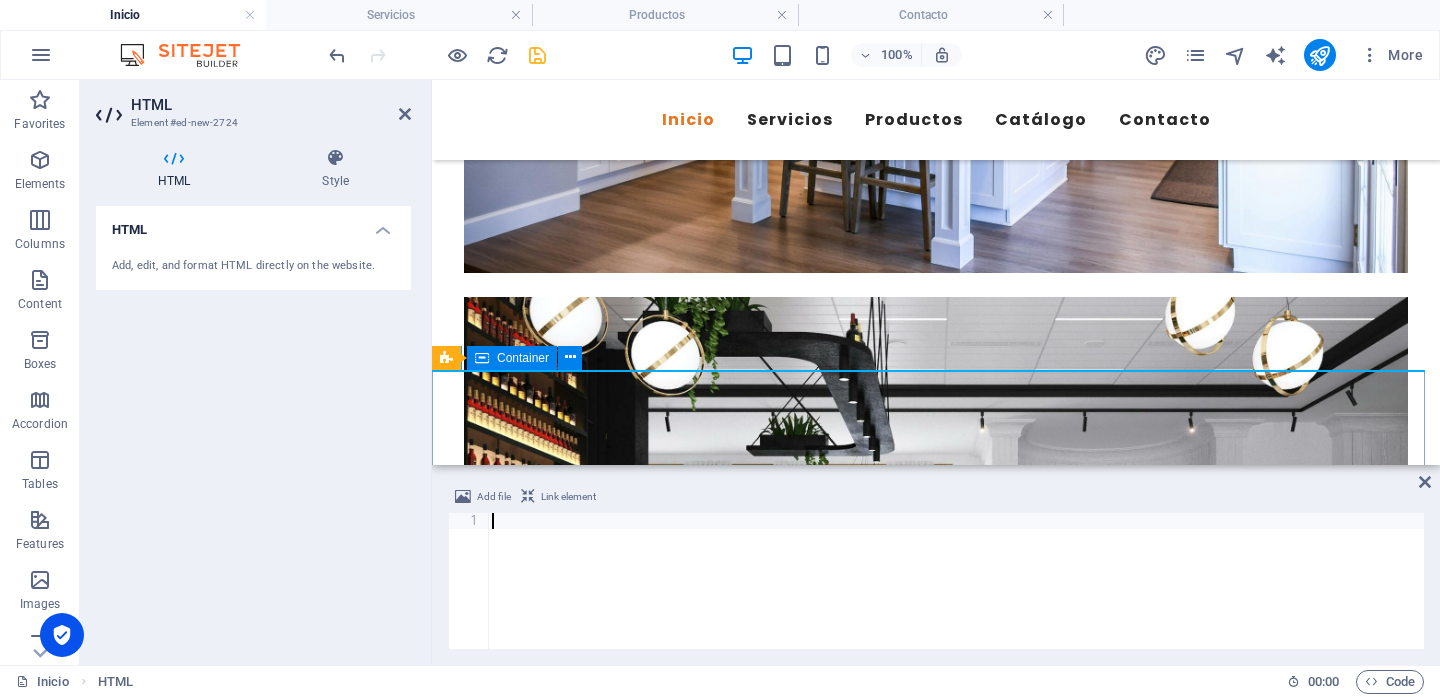 type 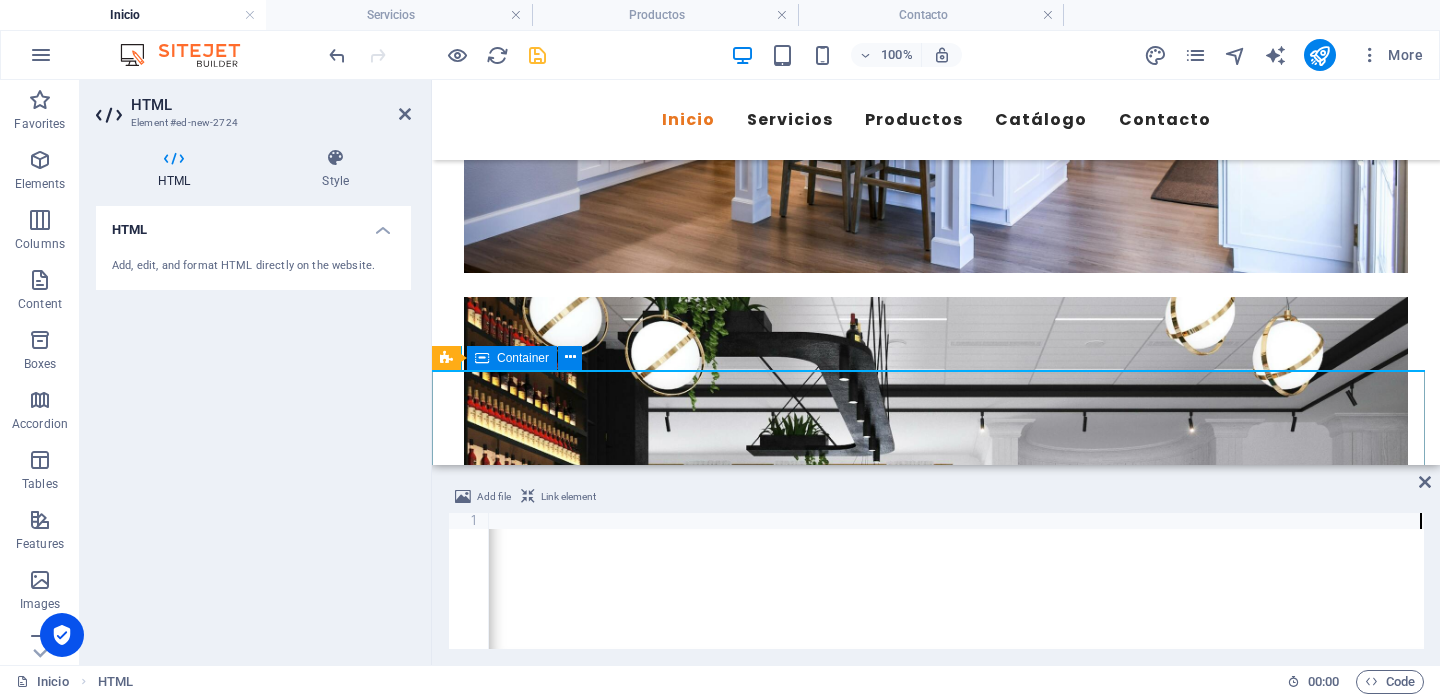 scroll, scrollTop: 0, scrollLeft: 2052, axis: horizontal 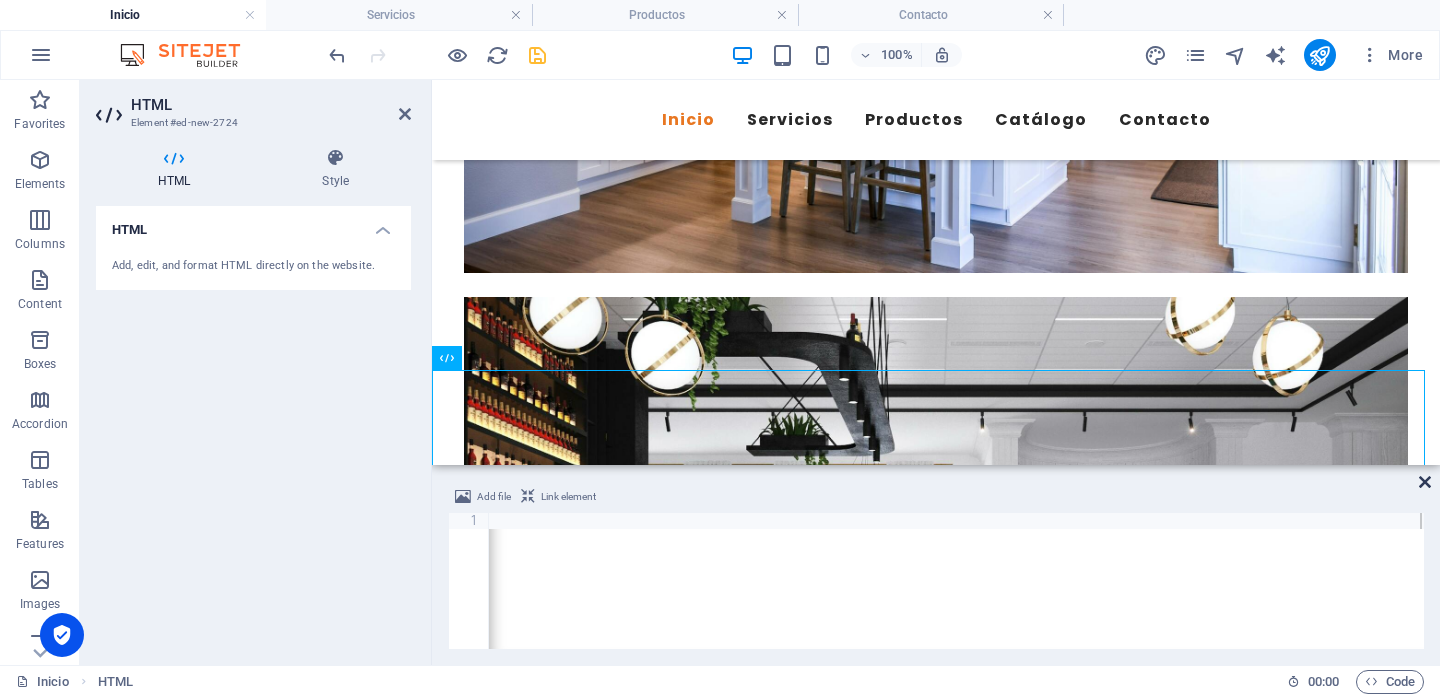 click at bounding box center (1425, 482) 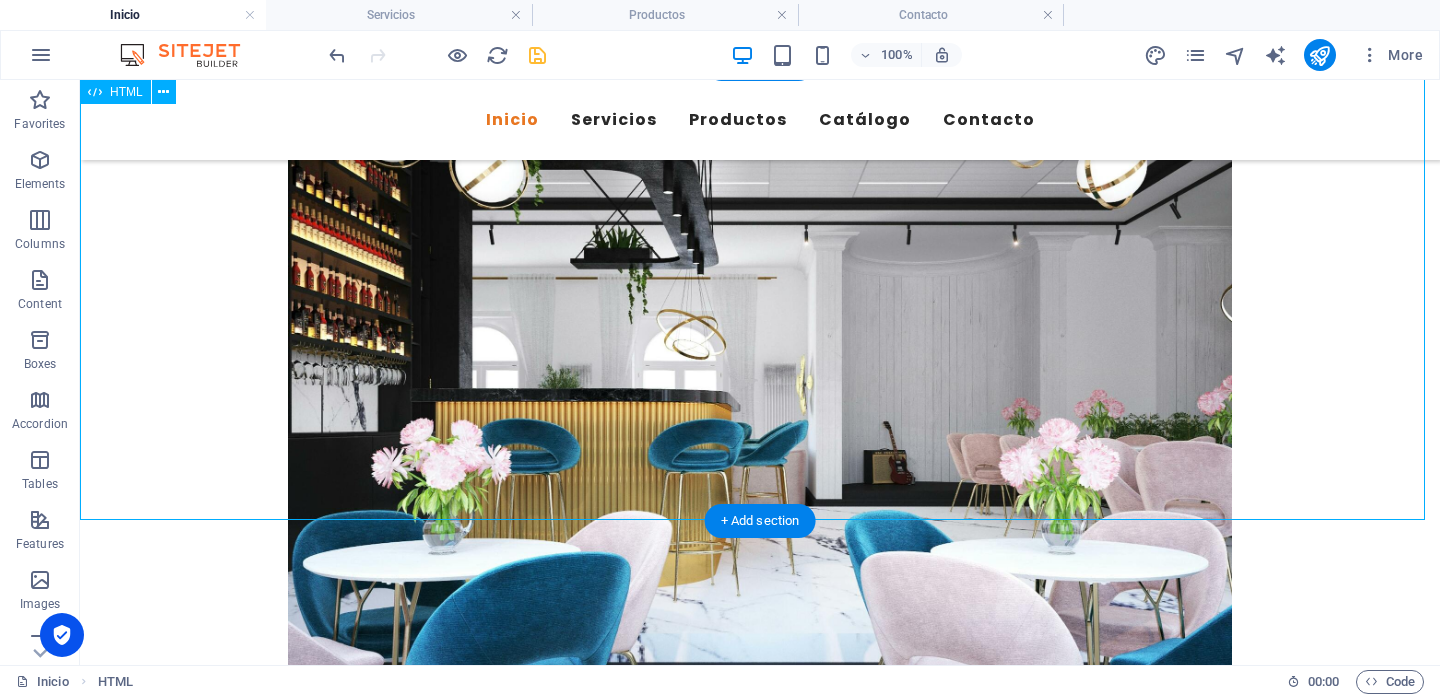 scroll, scrollTop: 4480, scrollLeft: 0, axis: vertical 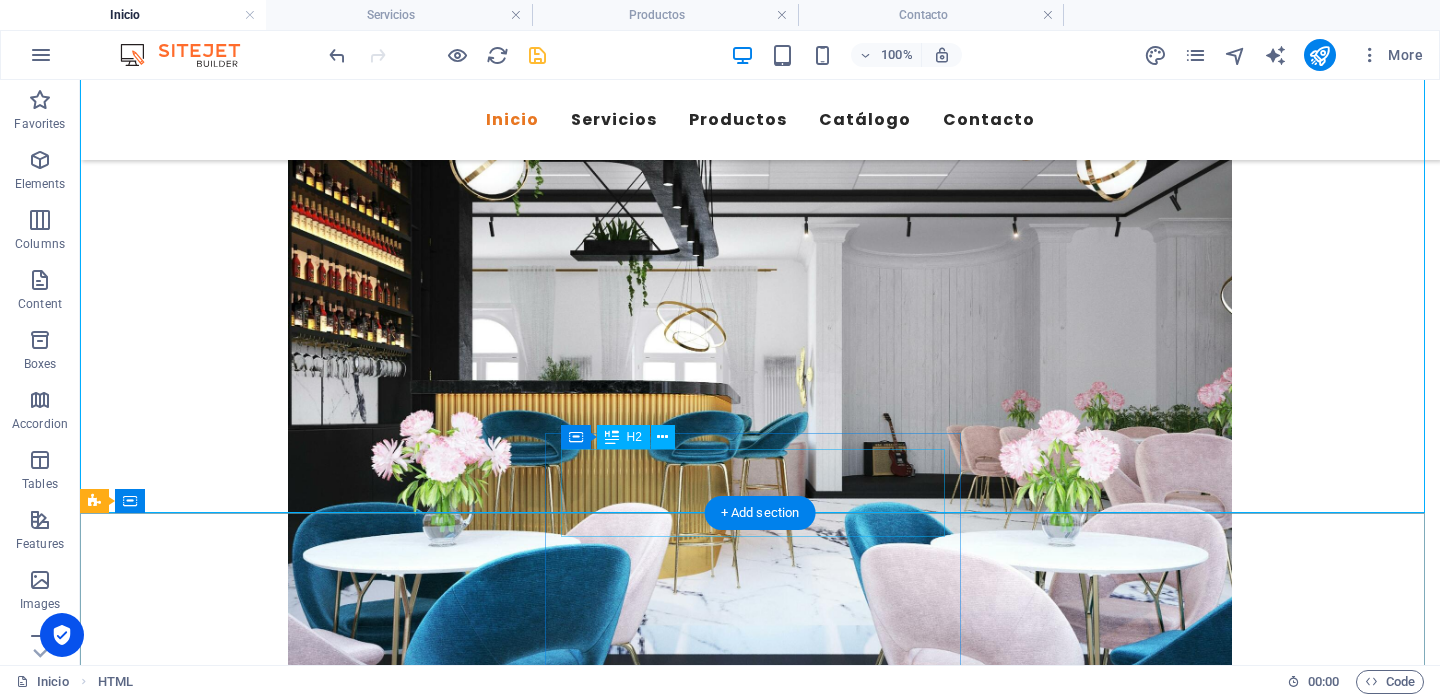 click on "Get in touch" at bounding box center (568, 5001) 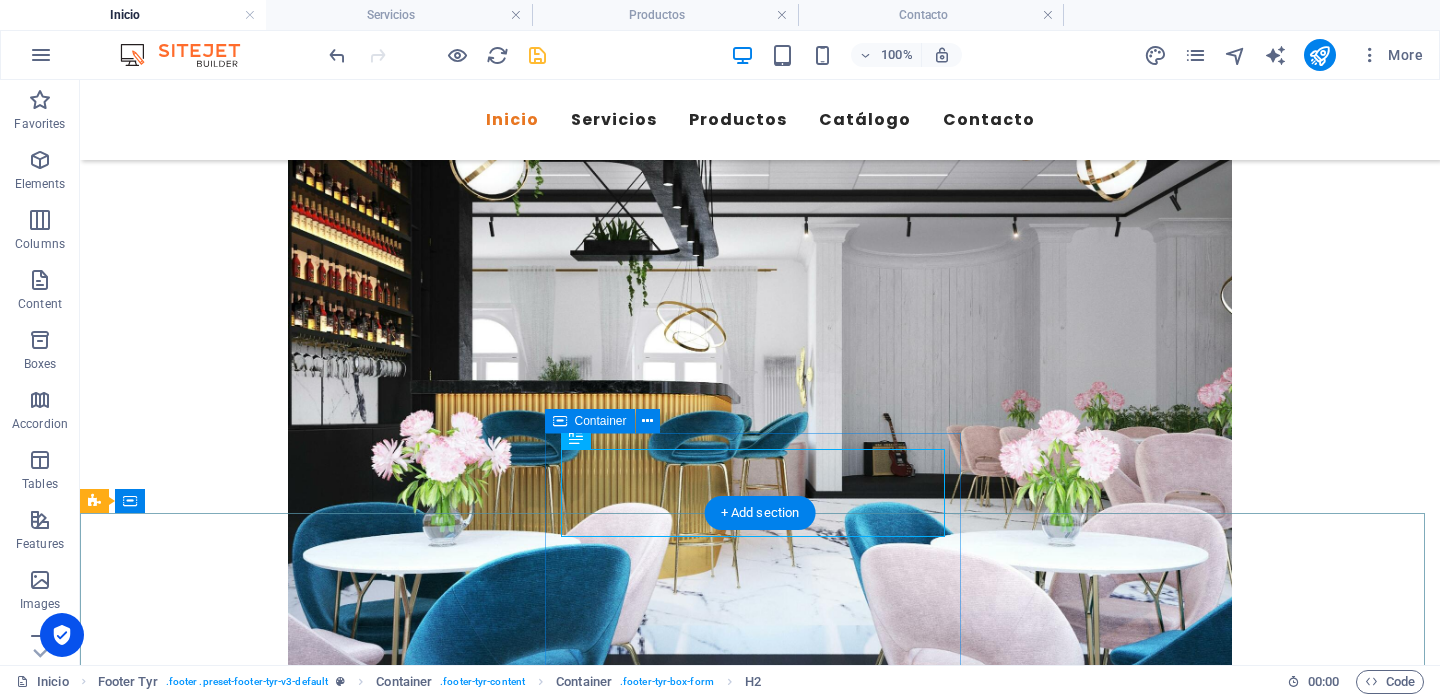 click on "Get in touch   I have read and understand the privacy policy. Unreadable? Regenerate Submit" at bounding box center (568, 5263) 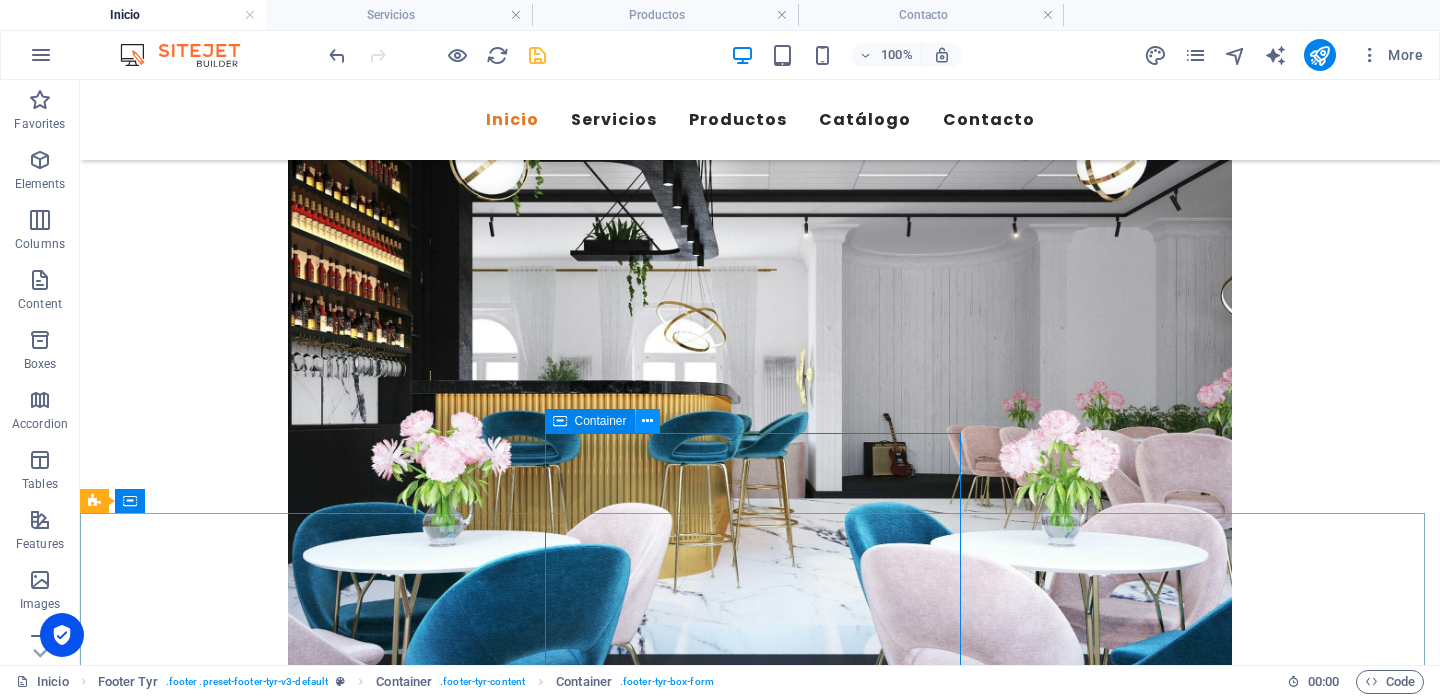 click at bounding box center [647, 421] 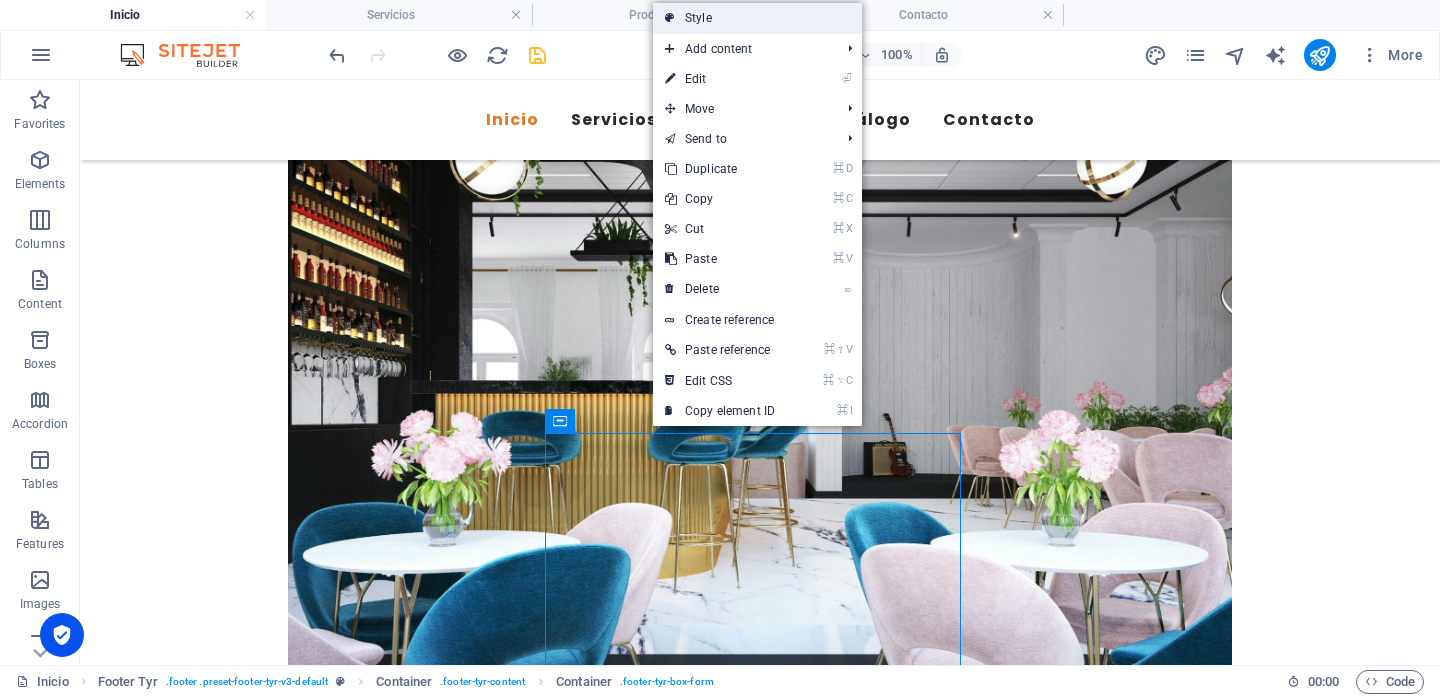 click on "Style" at bounding box center [757, 18] 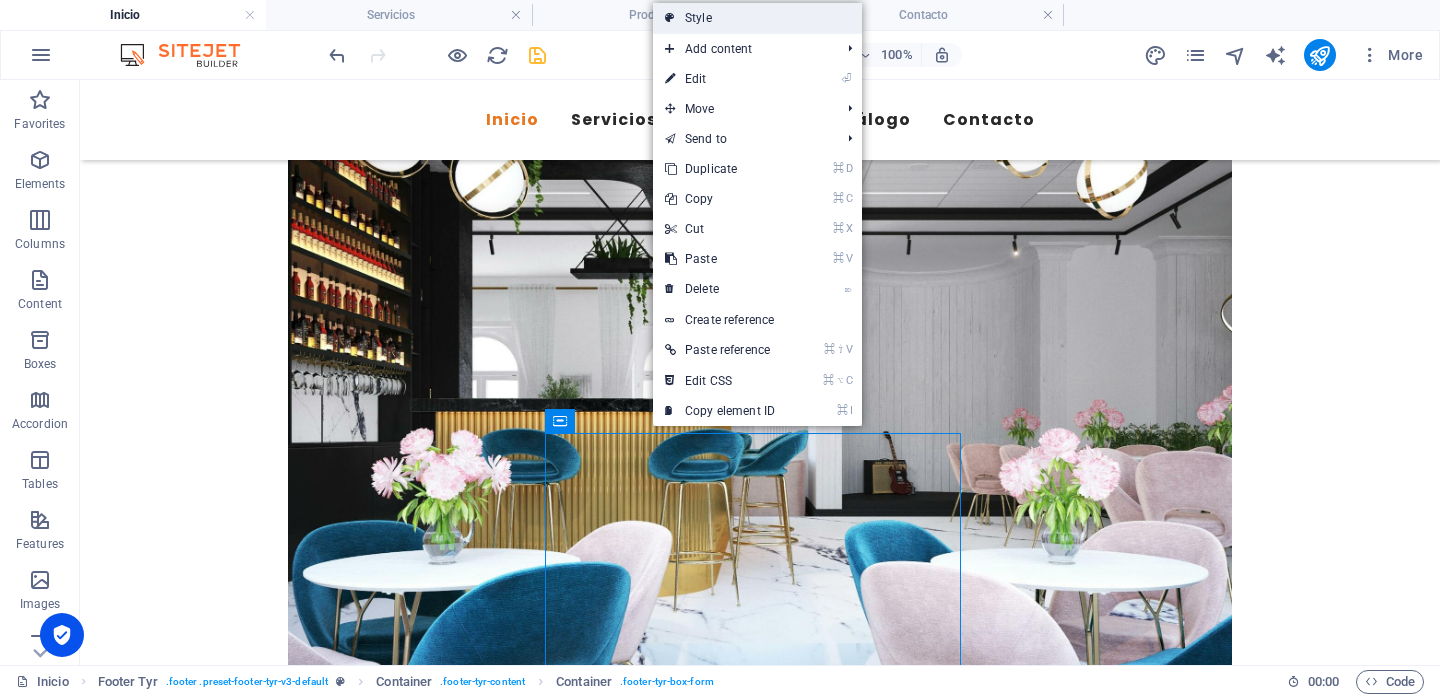 select on "rem" 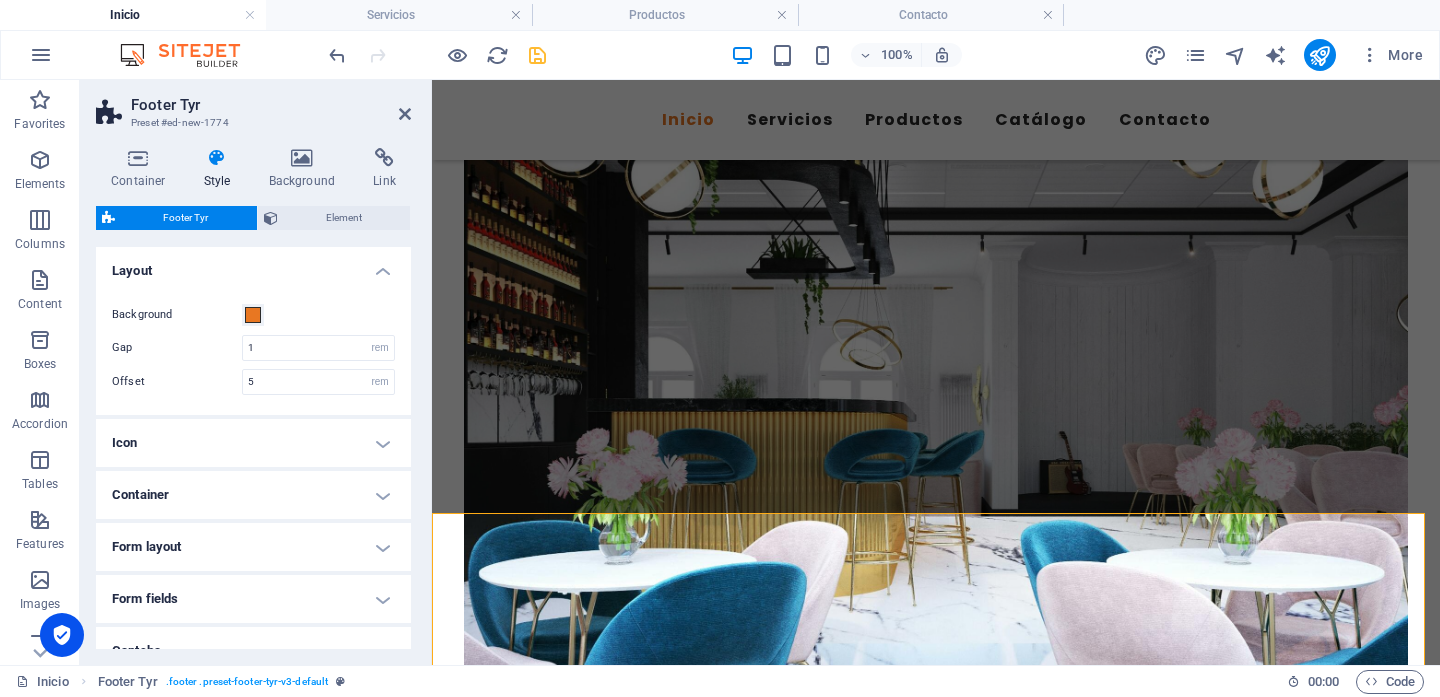 scroll, scrollTop: 4516, scrollLeft: 0, axis: vertical 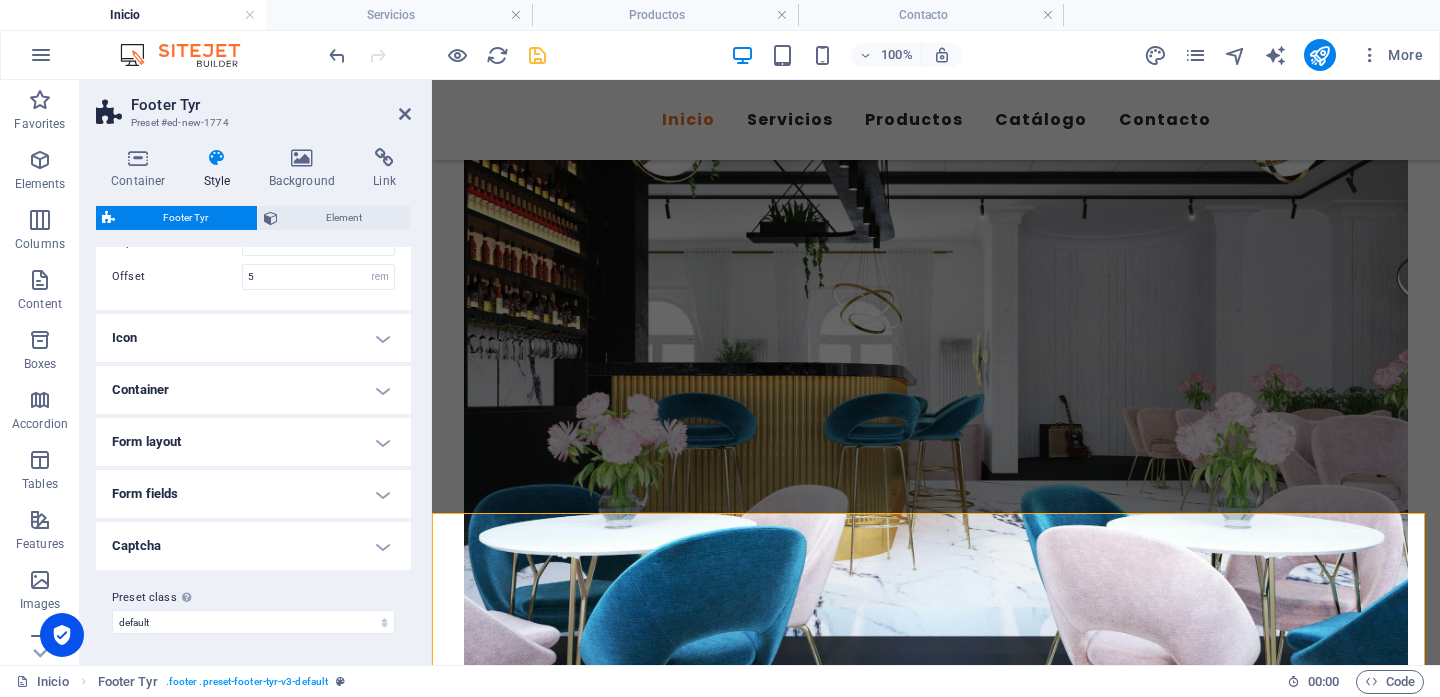 click on "Captcha" at bounding box center (253, 546) 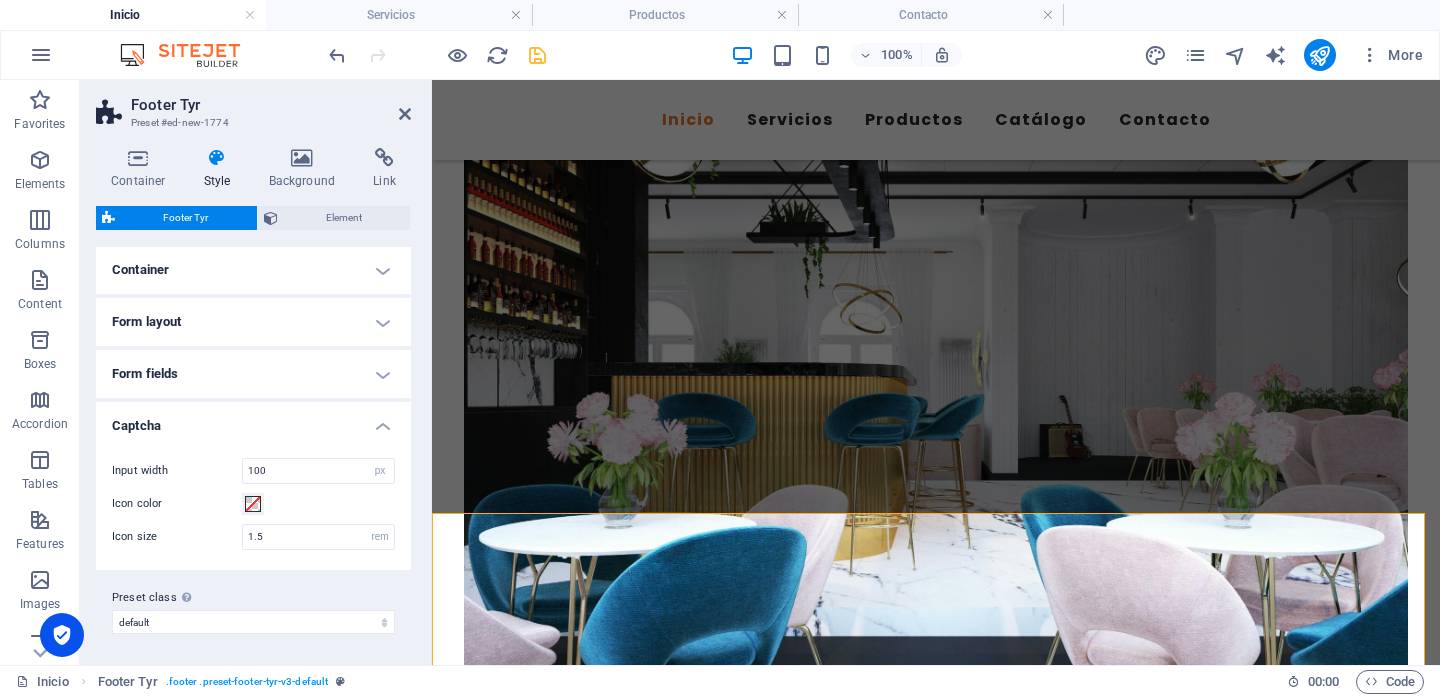 click on "Captcha" at bounding box center (253, 420) 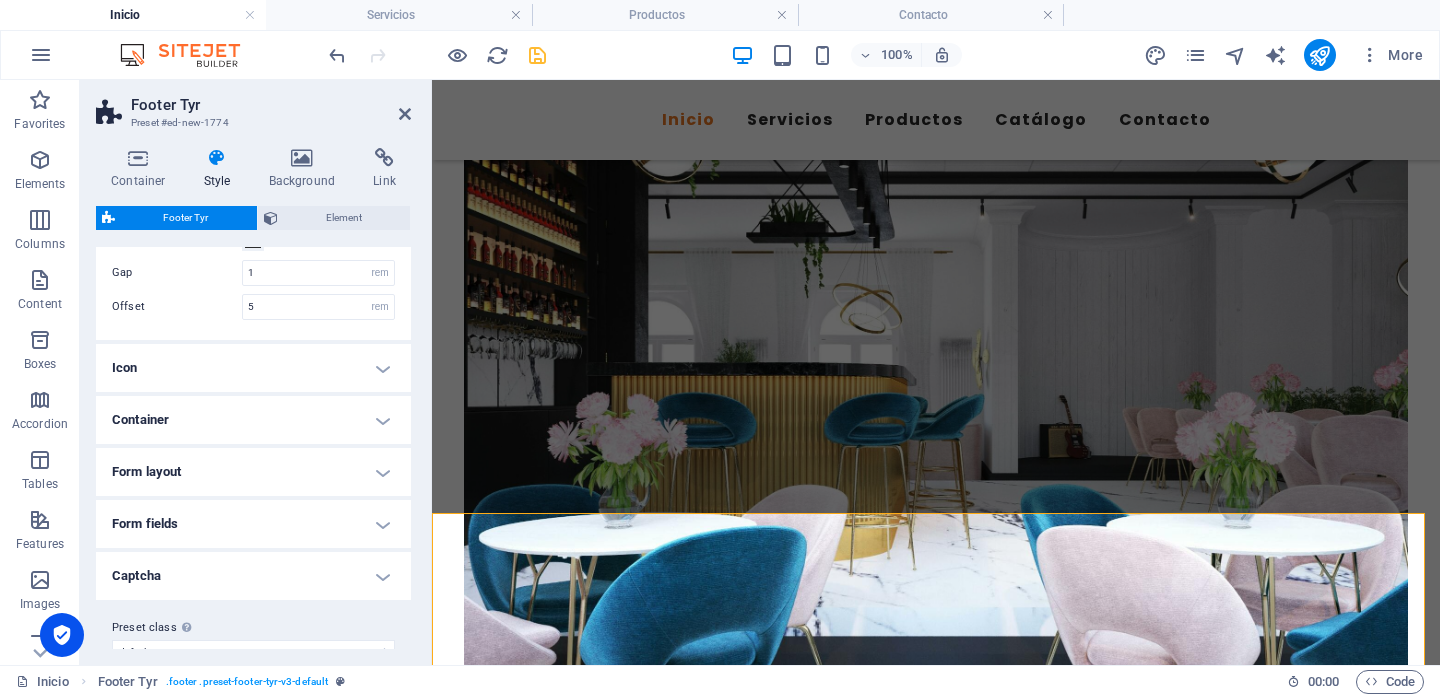 scroll, scrollTop: 79, scrollLeft: 0, axis: vertical 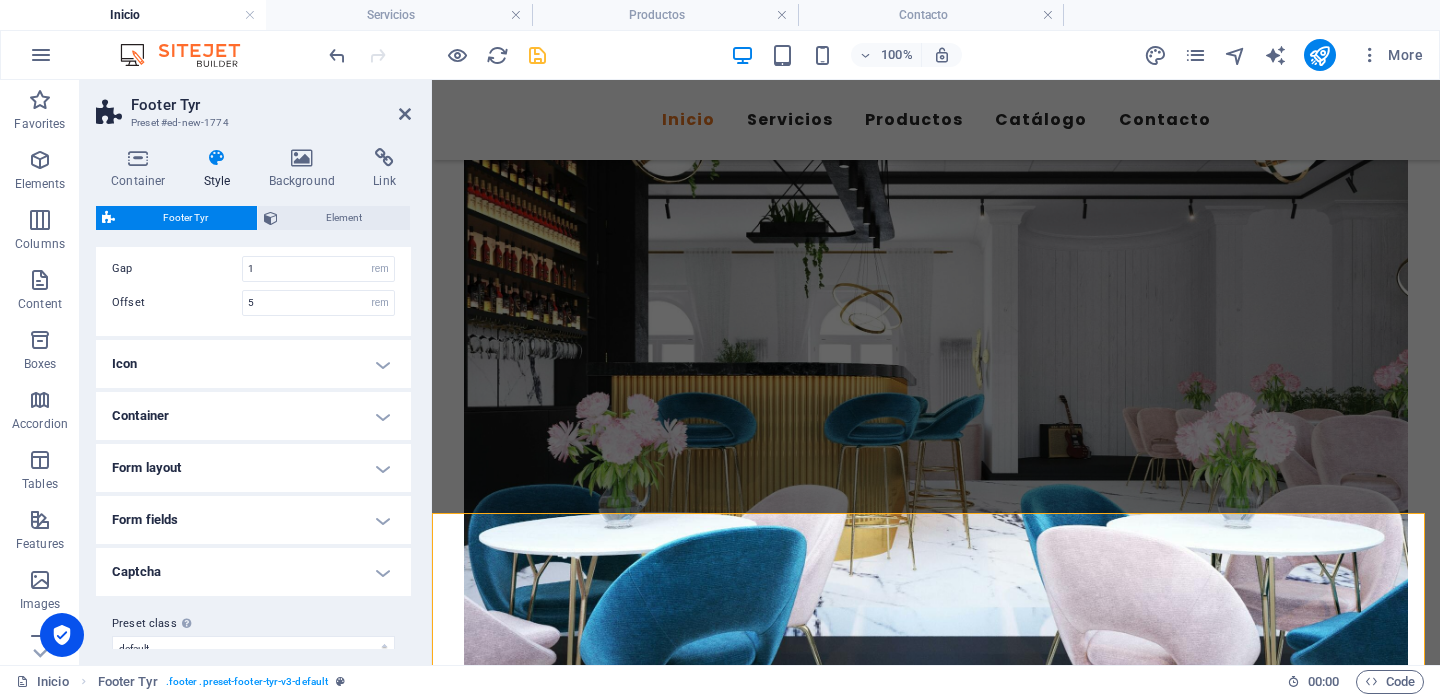 click on "Footer Tyr Element" at bounding box center [253, 218] 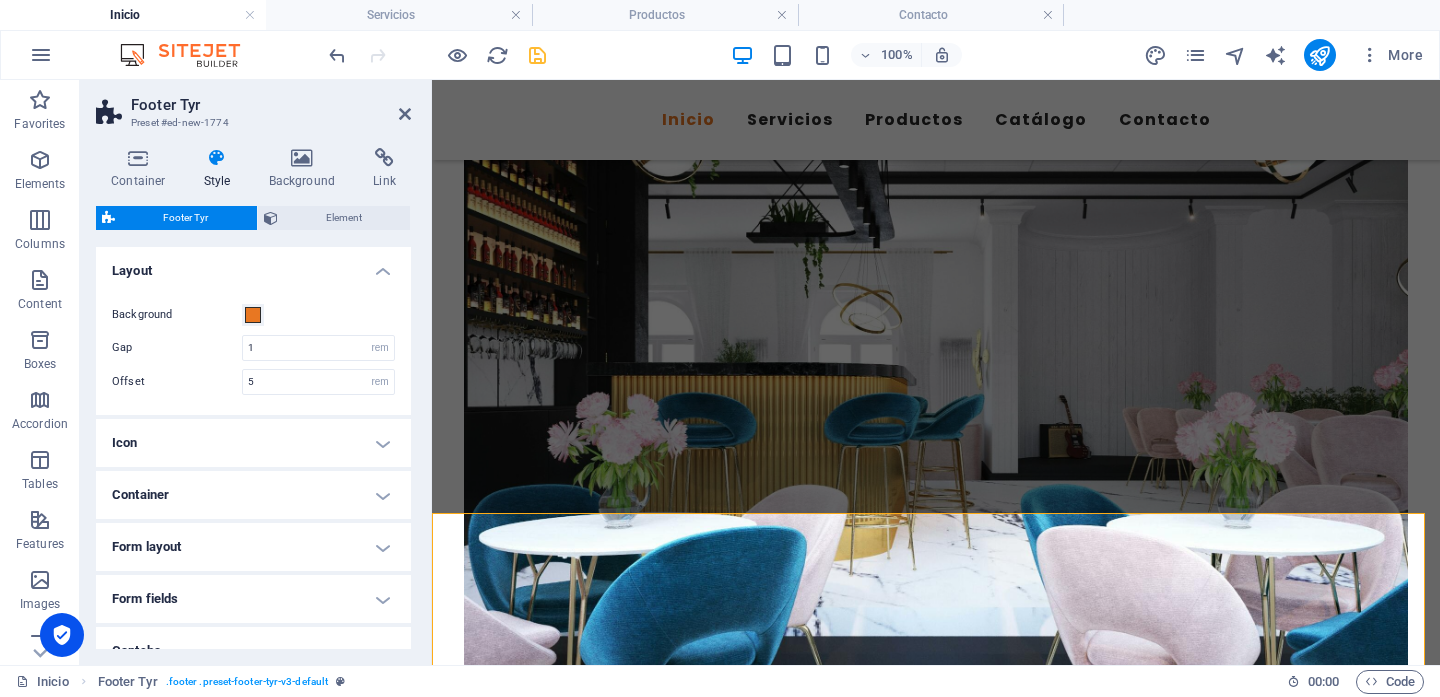 click on "Container Style Background Link Size Height Default px rem % vh vw Min. height None px rem % vh vw Width Default px rem % em vh vw Min. width None px rem % vh vw Content width Default Custom width Width Default px rem % em vh vw Min. width None px rem % vh vw Default padding Custom spacing Default content width and padding can be changed under Design. Edit design Layout (Flexbox) Alignment Determines the flex direction. Default Main axis Determine how elements should behave along the main axis inside this container (justify content). Default Side axis Control the vertical direction of the element inside of the container (align items). Default Wrap Default On Off Fill Controls the distances and direction of elements on the y-axis across several lines (align content). Default Accessibility ARIA helps assistive technologies (like screen readers) to understand the role, state, and behavior of web elements Role The ARIA role defines the purpose of an element.  None Alert Article Banner Comment Fan" at bounding box center (253, 398) 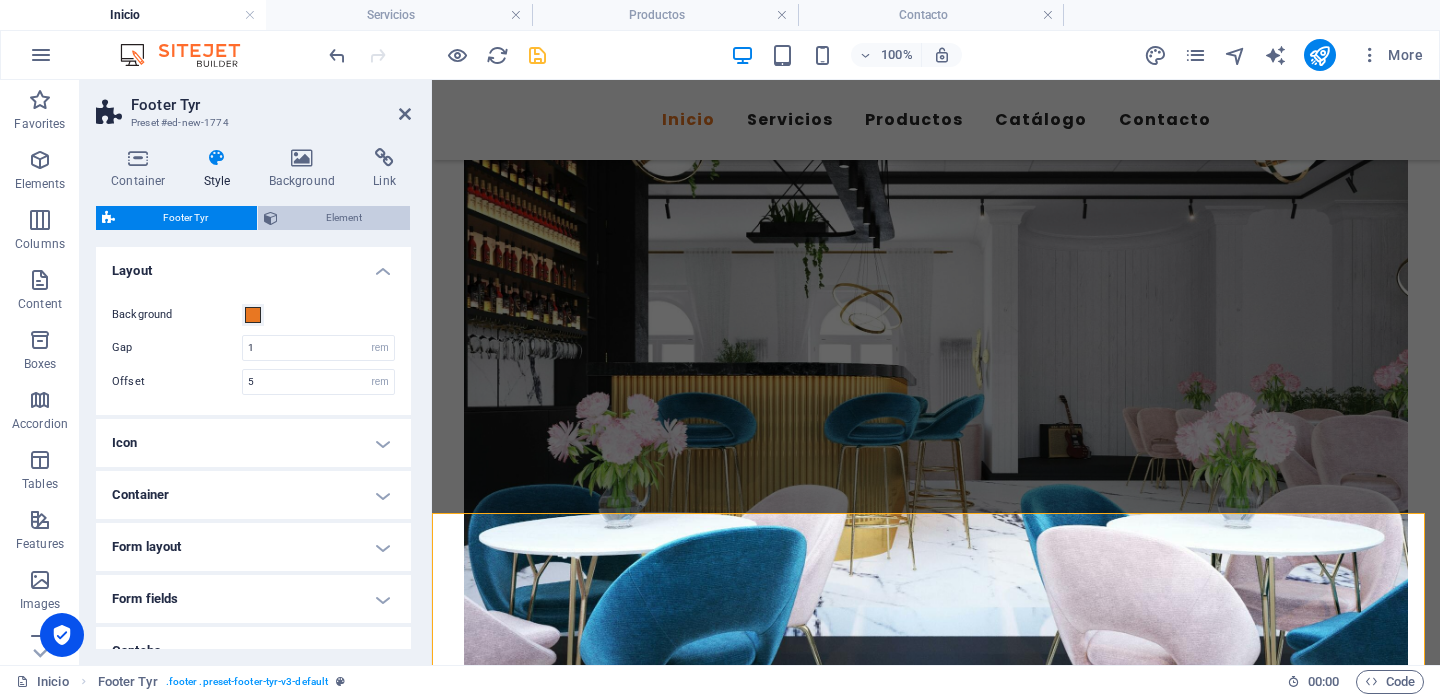 click on "Element" at bounding box center (344, 218) 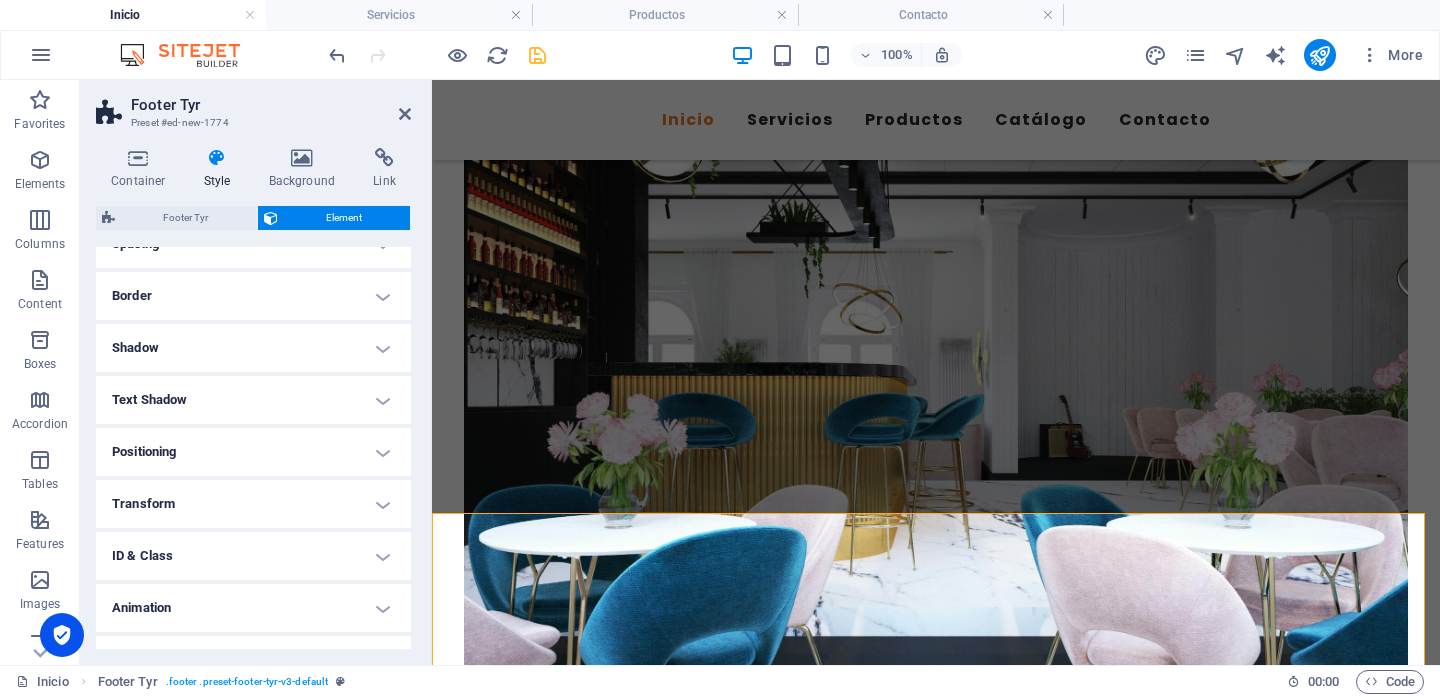 scroll, scrollTop: 232, scrollLeft: 0, axis: vertical 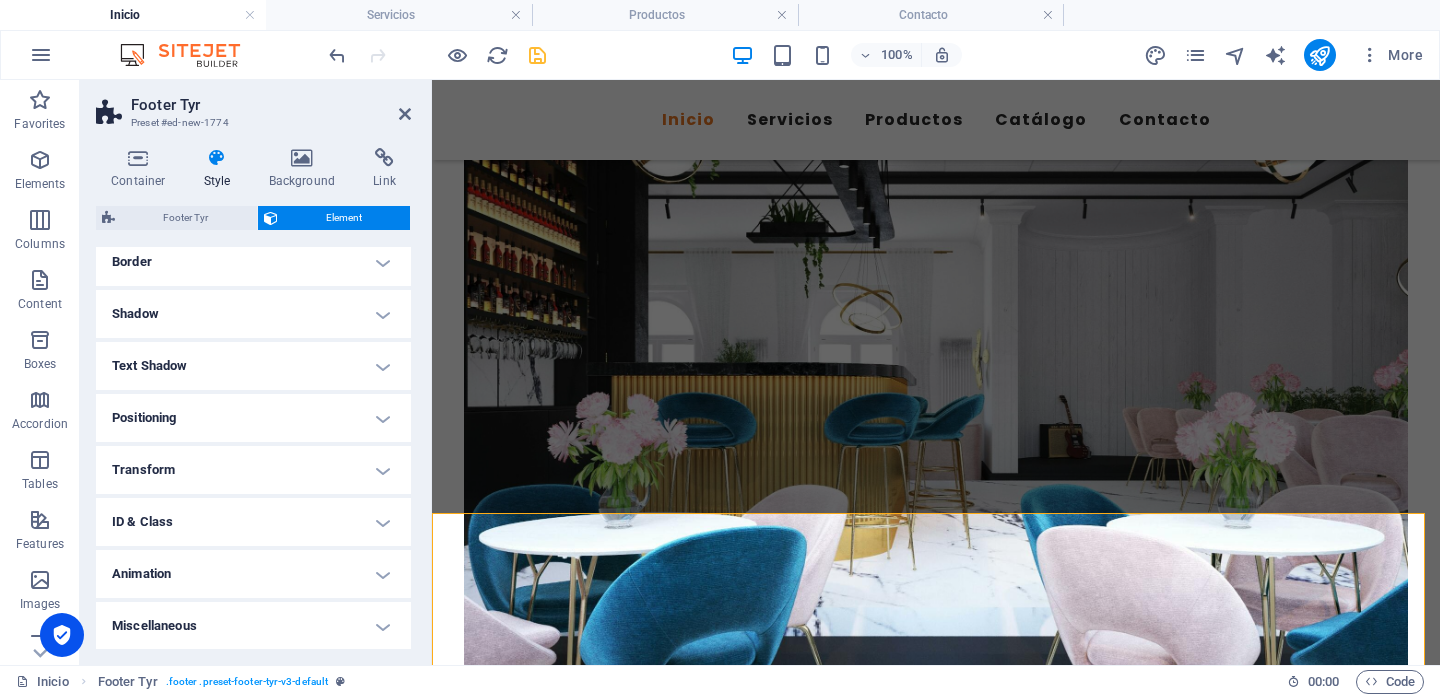 click on "Positioning" at bounding box center (253, 418) 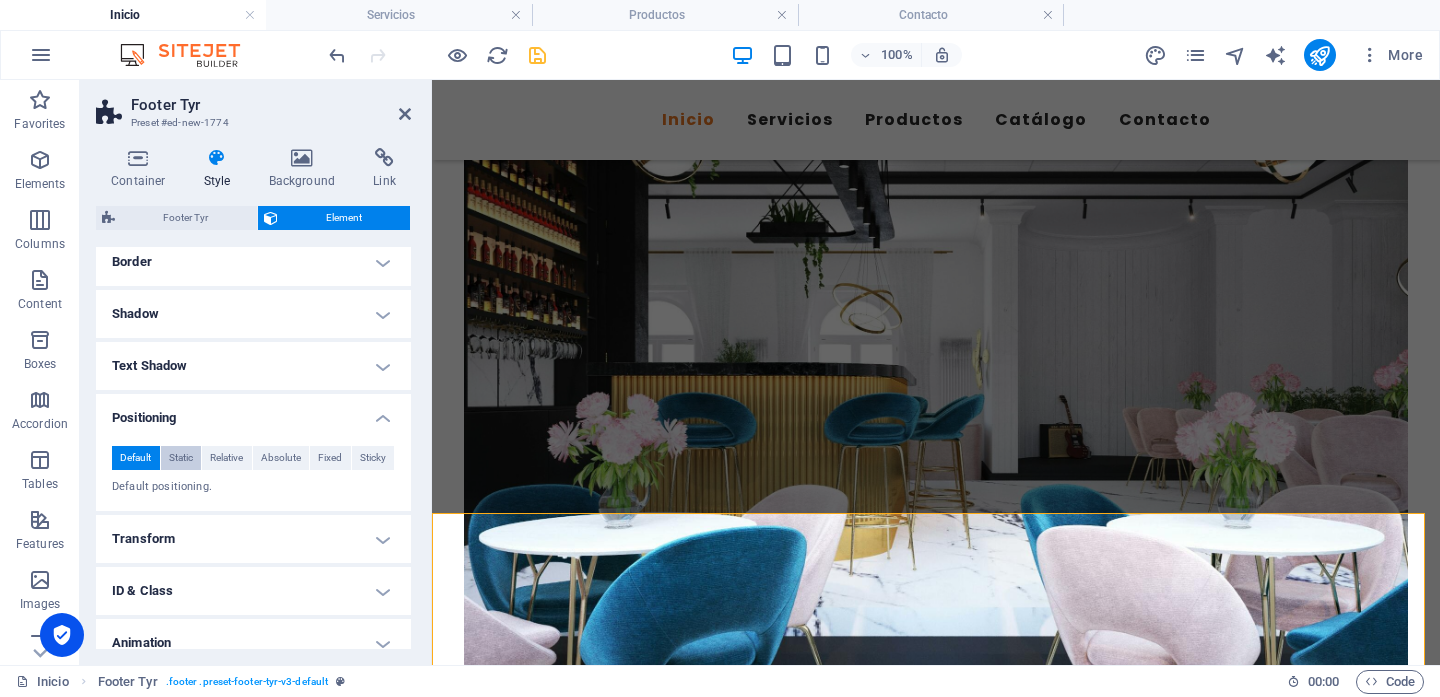 click on "Static" at bounding box center [181, 458] 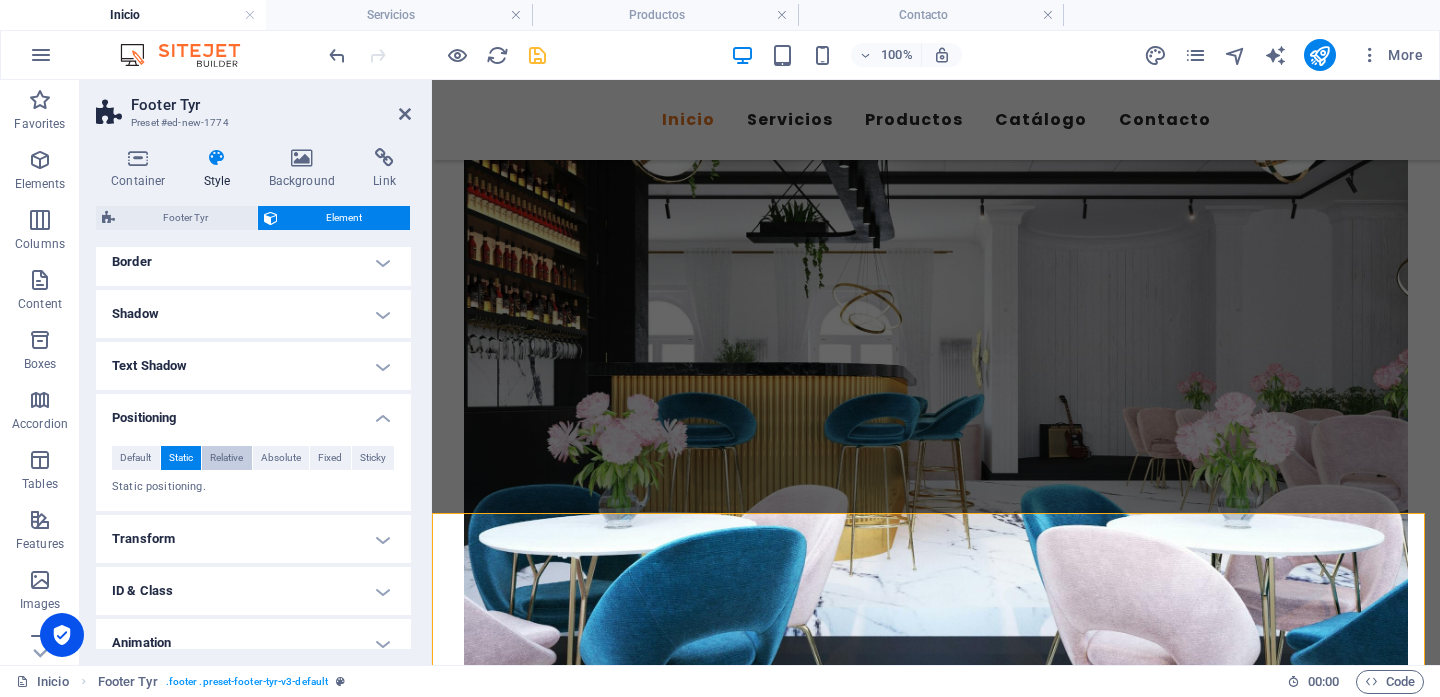 click on "Relative" at bounding box center [226, 458] 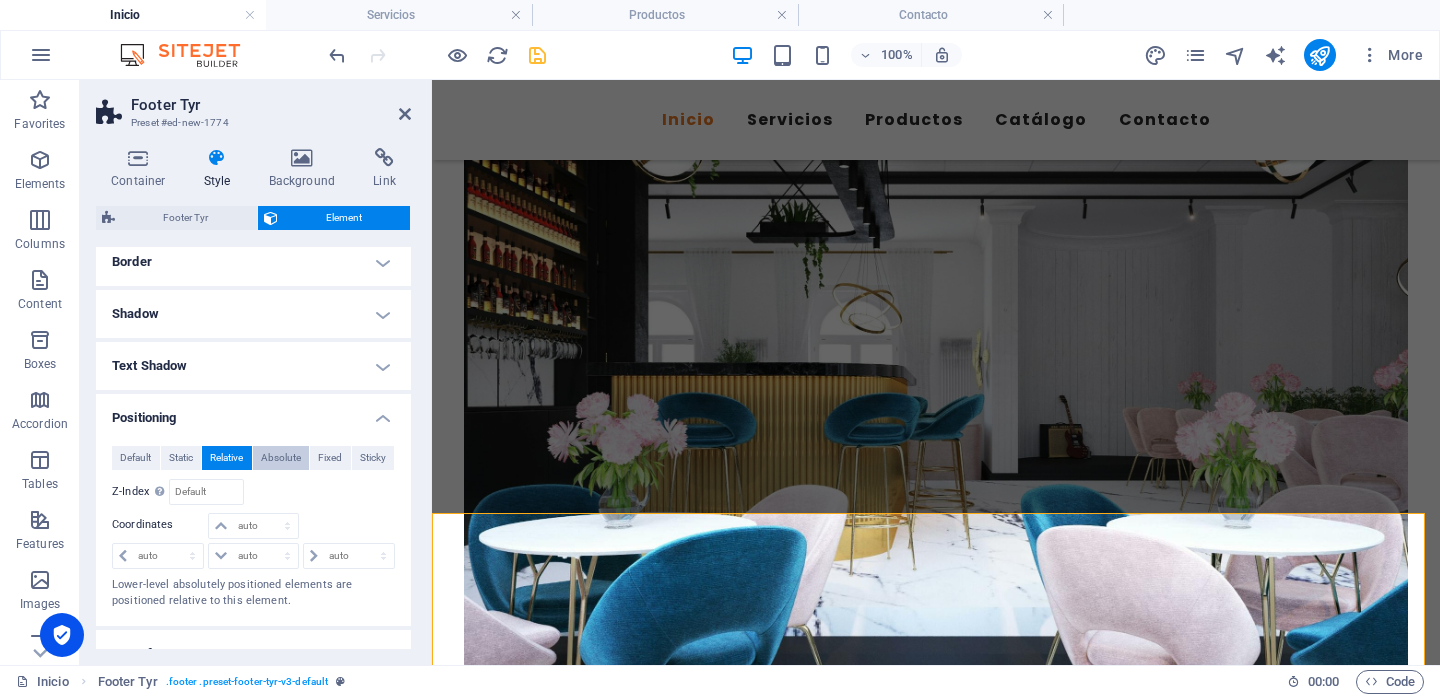 click on "Absolute" at bounding box center (281, 458) 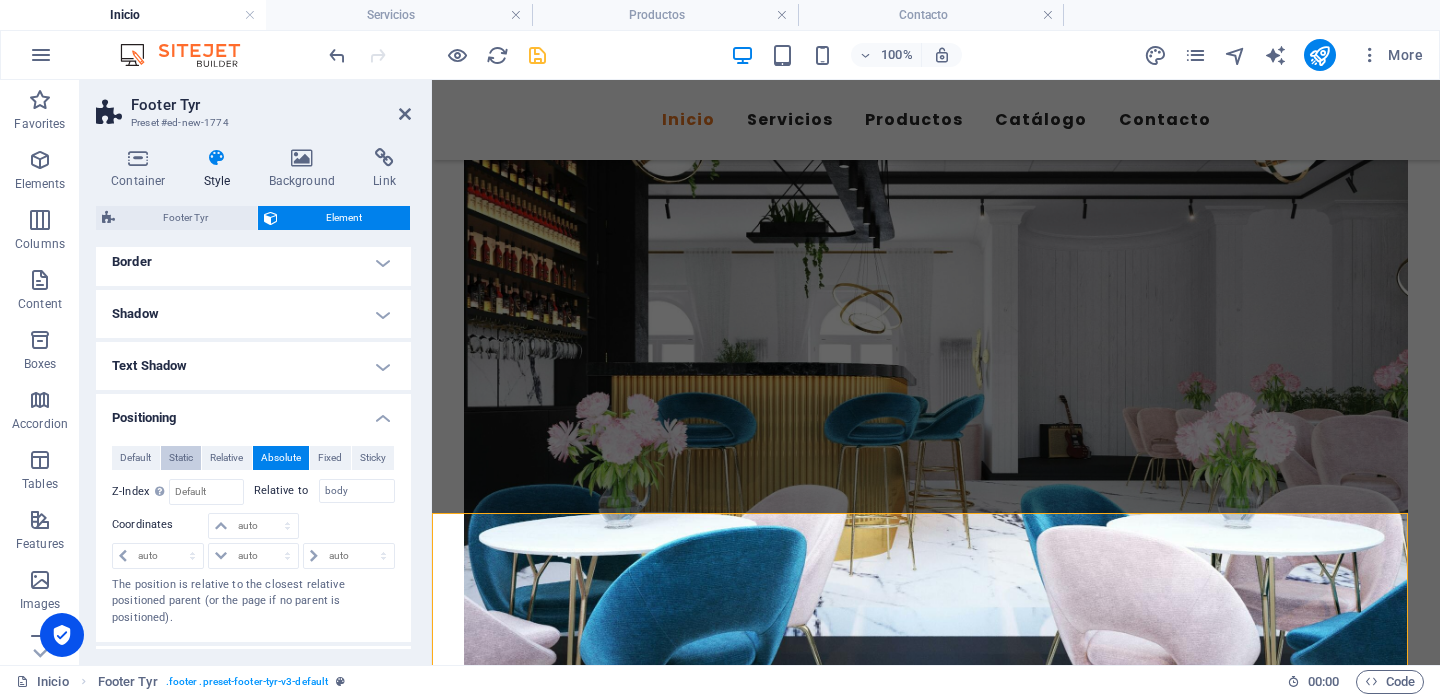 click on "Static" at bounding box center (181, 458) 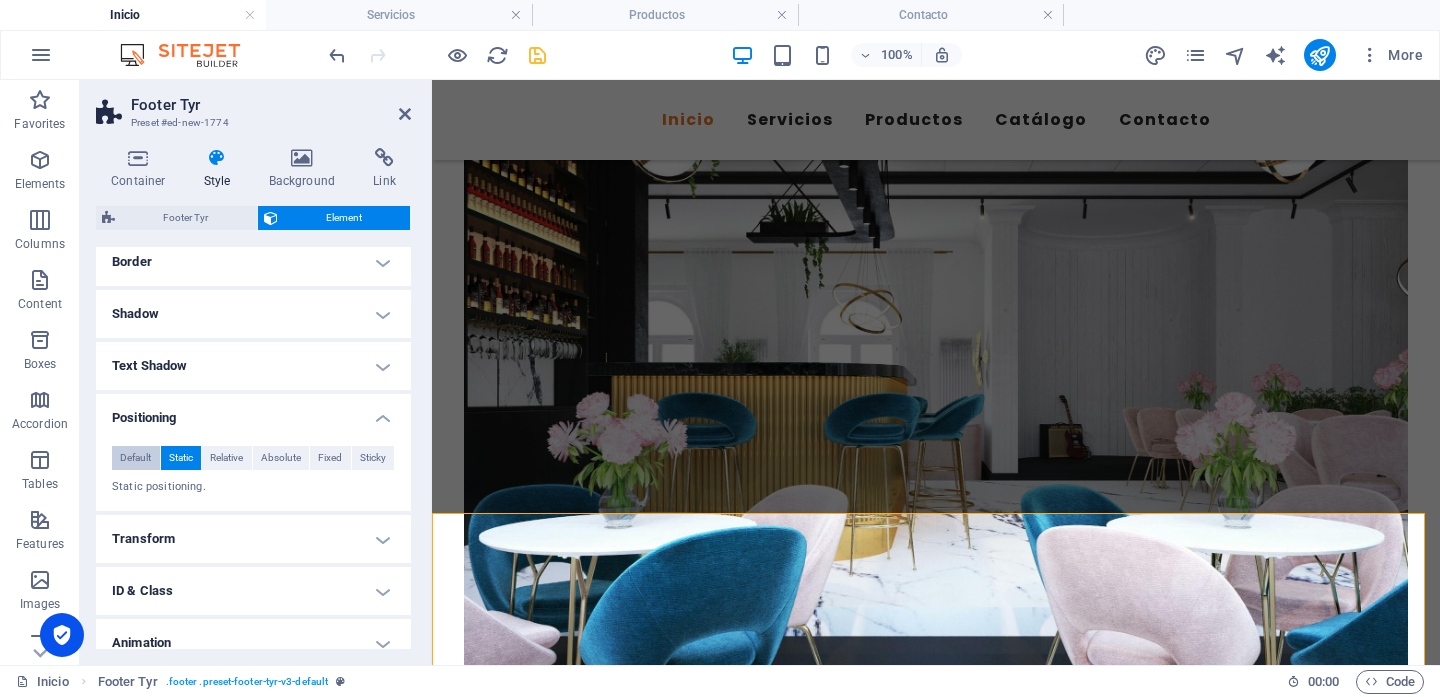 click on "Default" at bounding box center (135, 458) 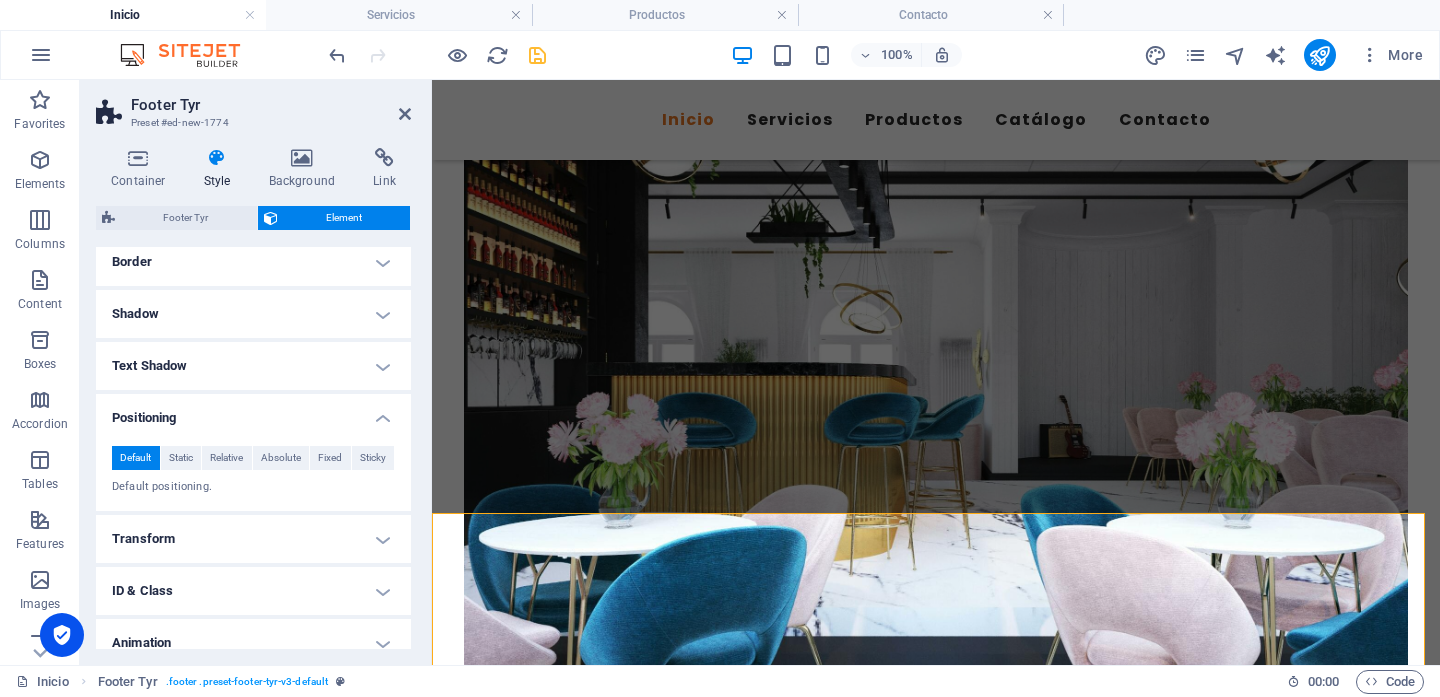 scroll, scrollTop: 302, scrollLeft: 0, axis: vertical 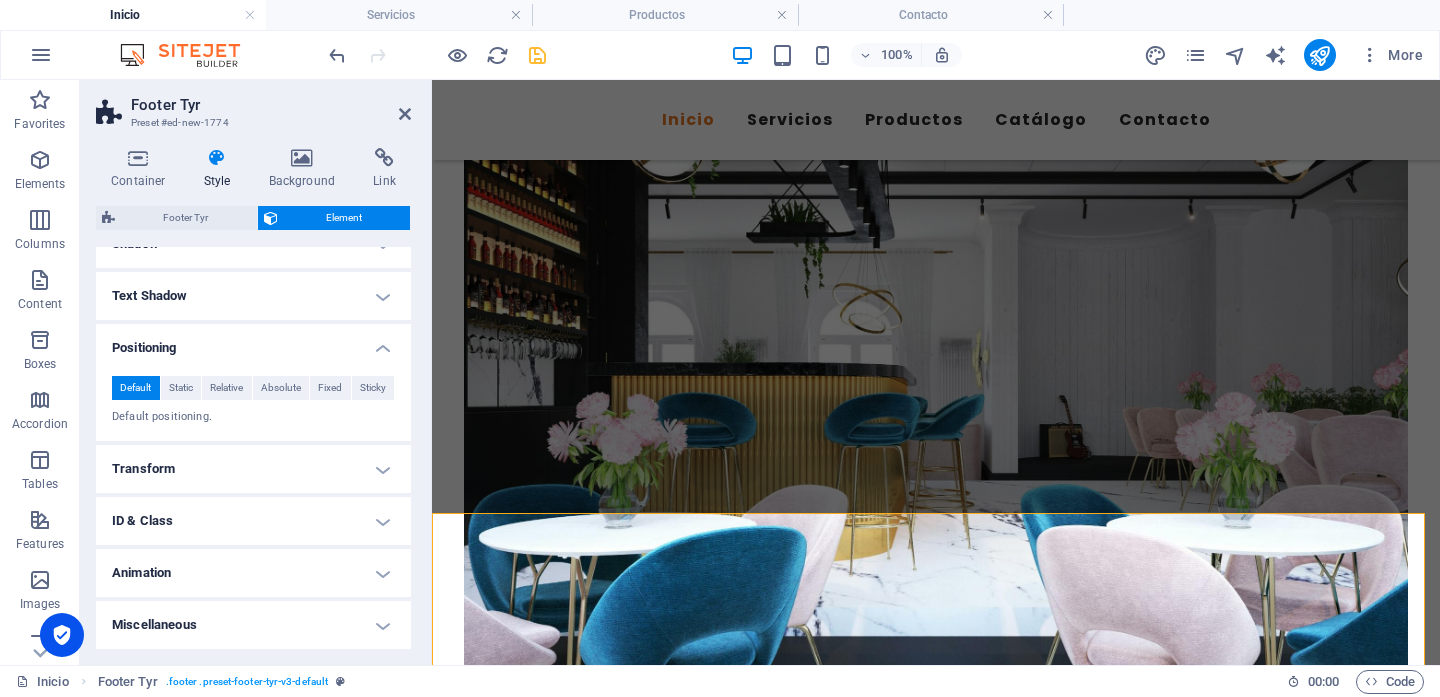 click on "Transform" at bounding box center [253, 469] 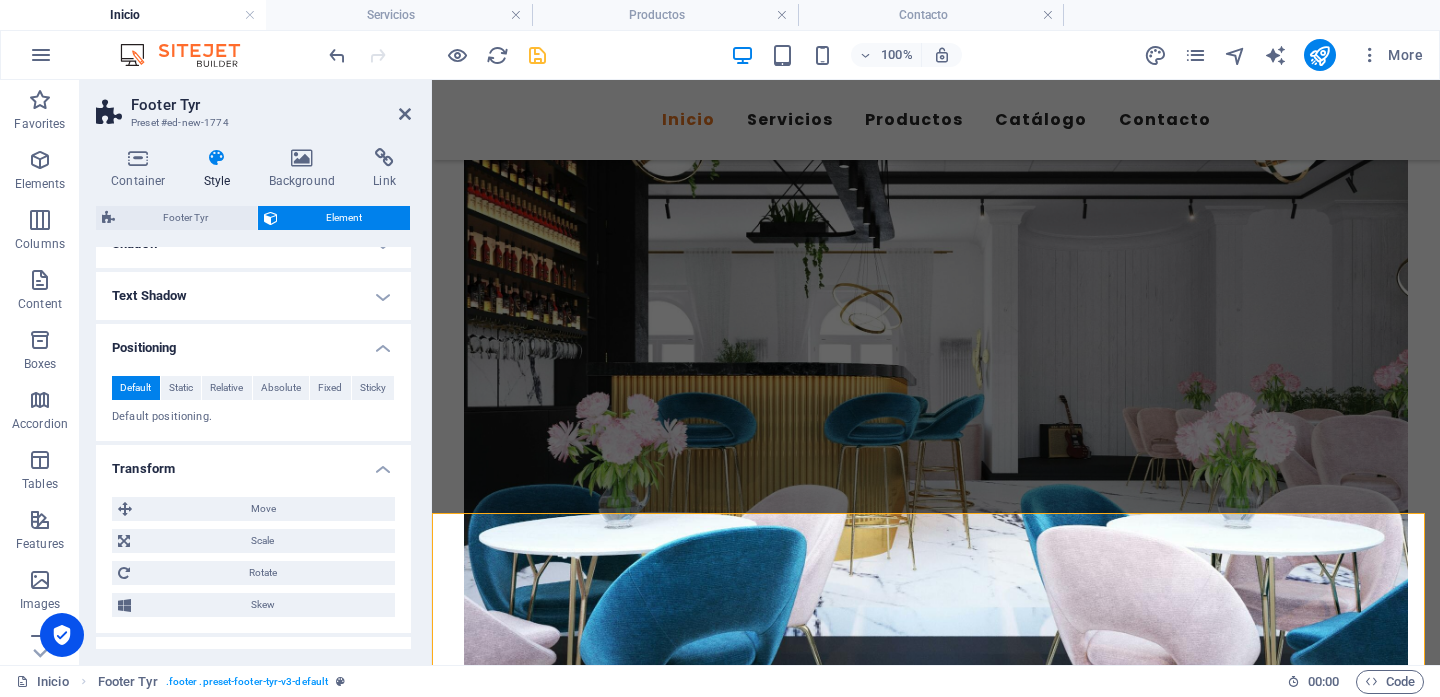 click on "Transform" at bounding box center [253, 463] 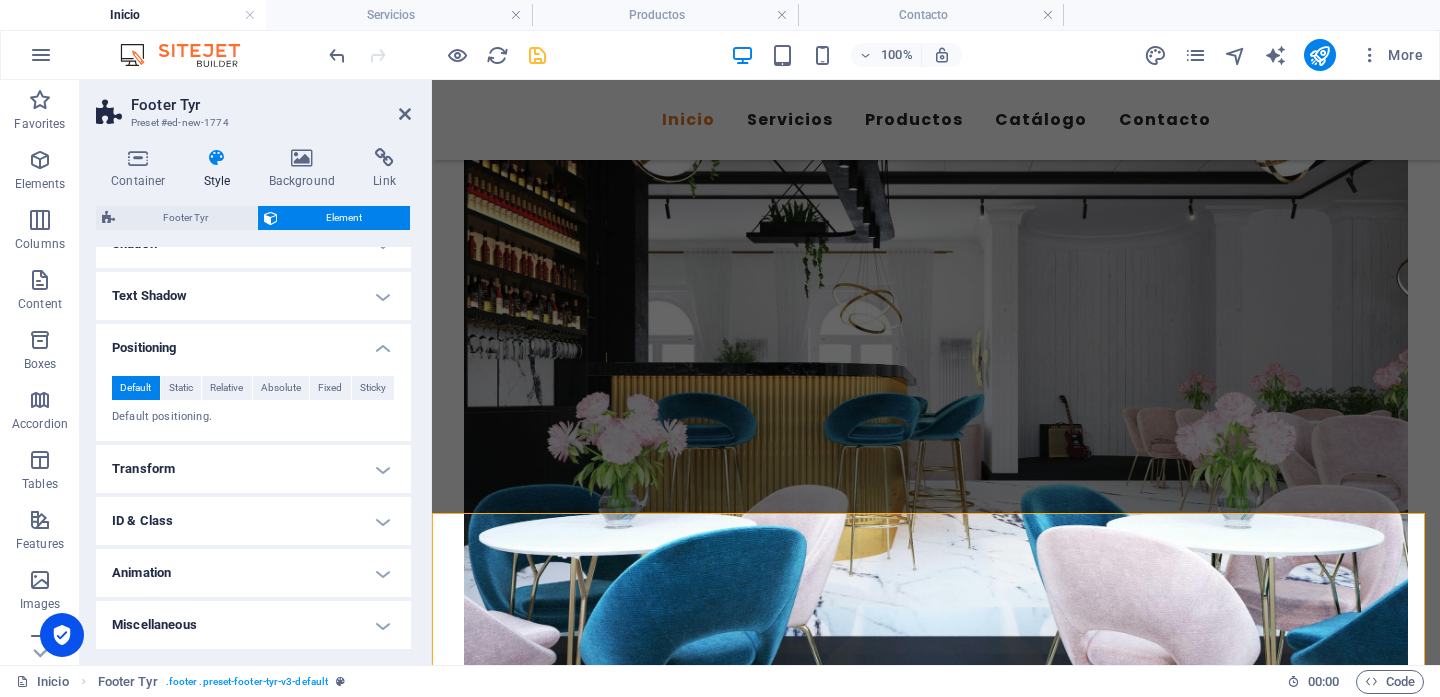 click on "Miscellaneous" at bounding box center (253, 625) 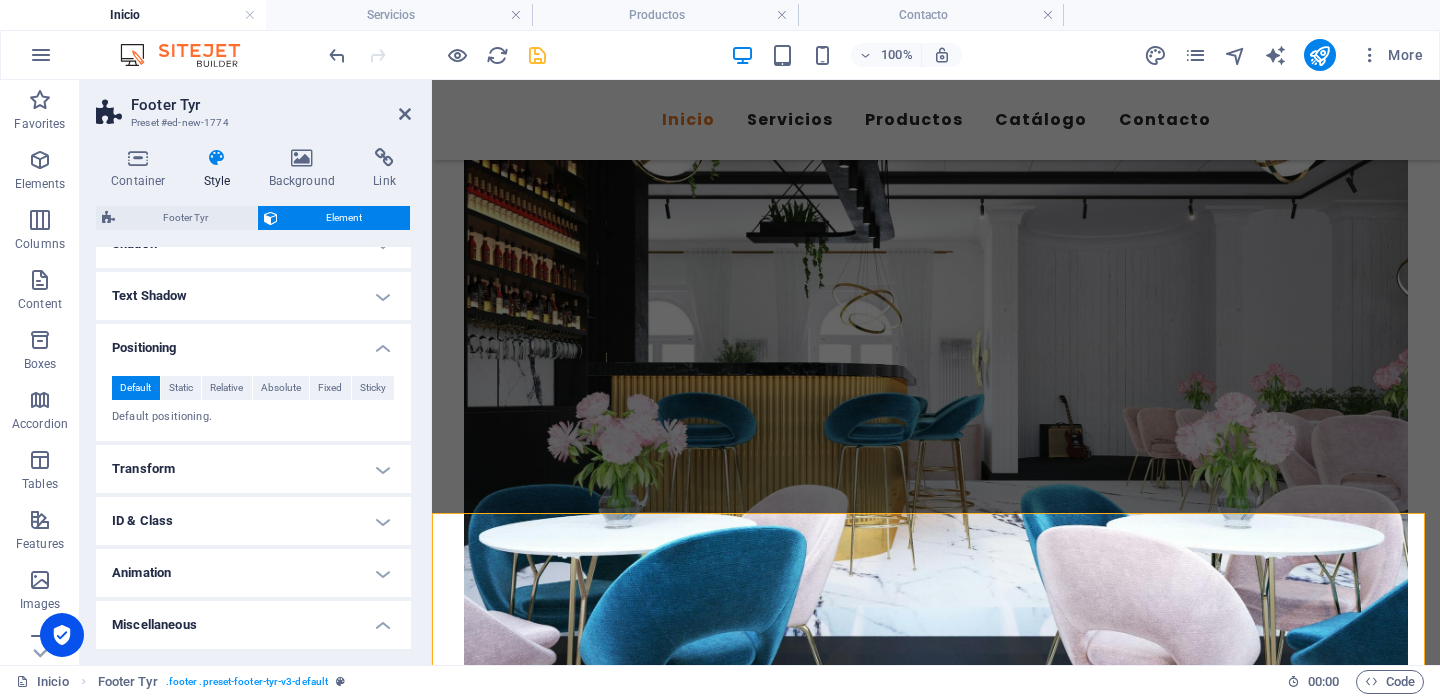 click on "Animation" at bounding box center (253, 573) 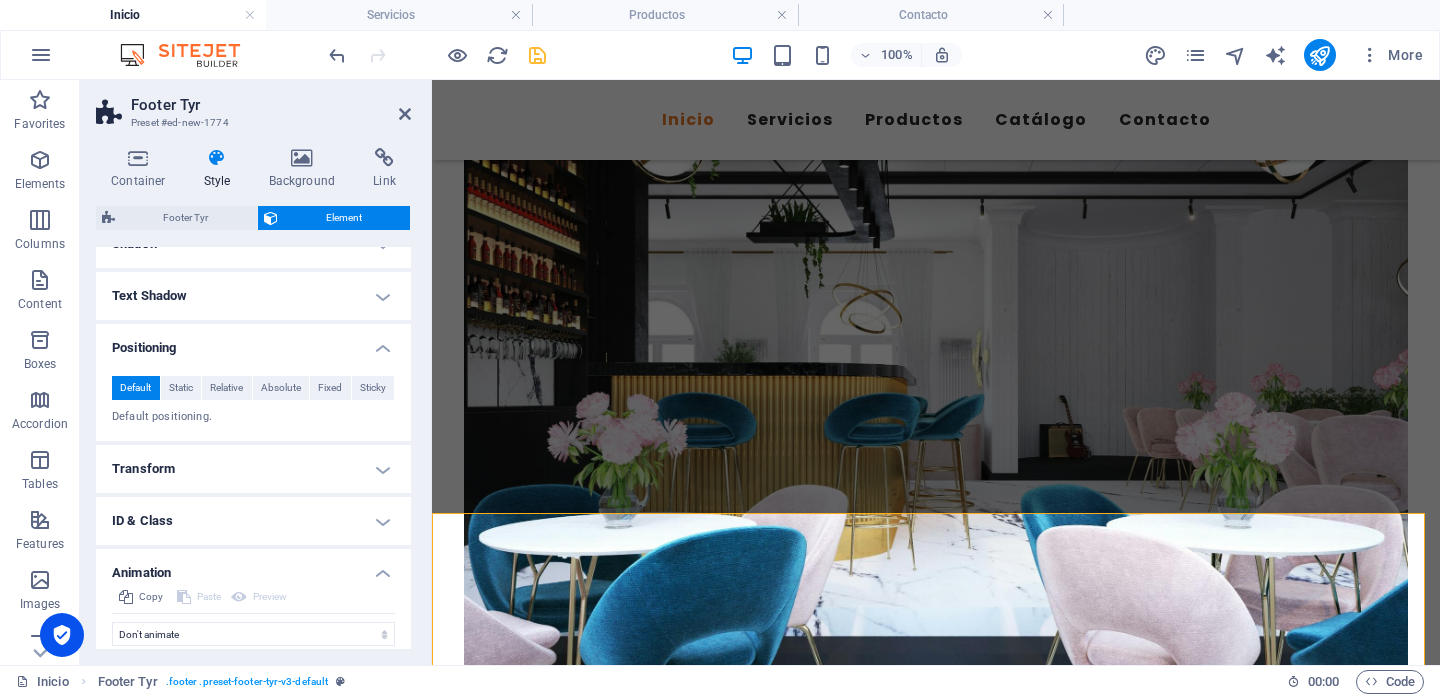 click on "Animation" at bounding box center (253, 567) 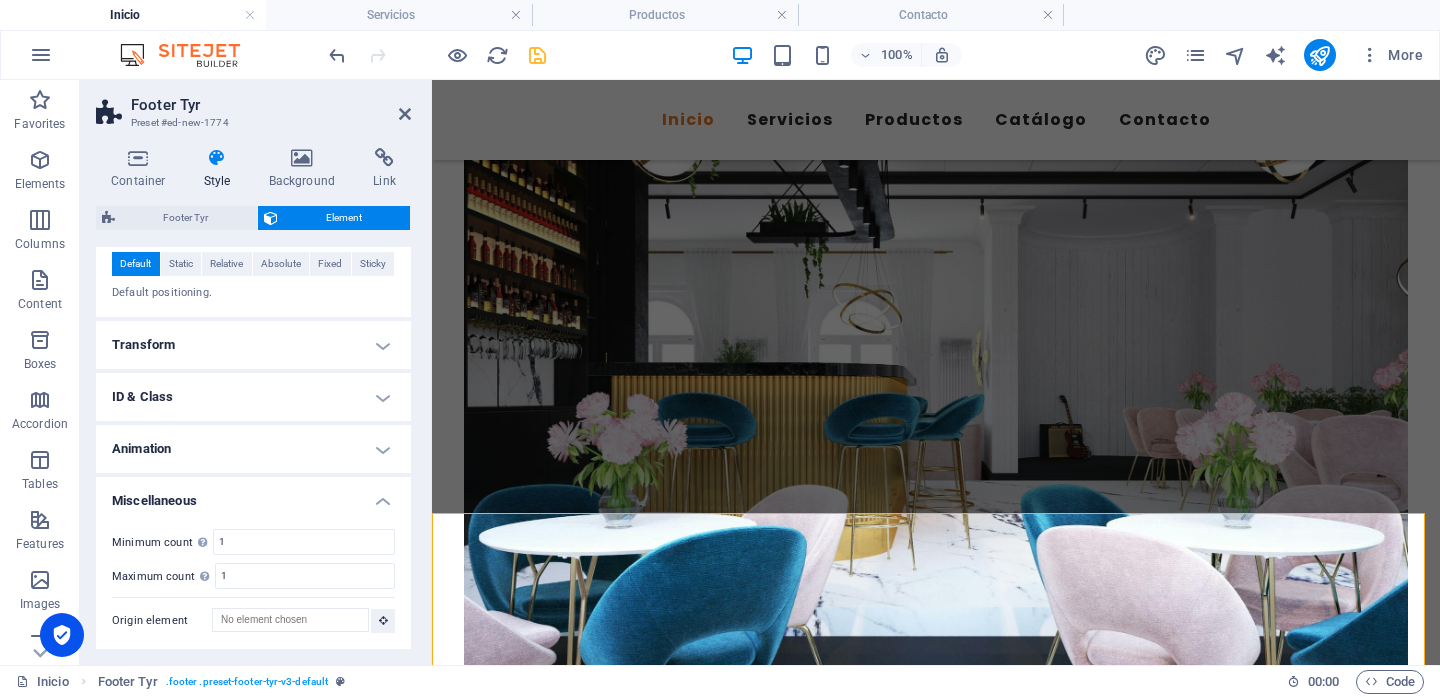 click on "Miscellaneous" at bounding box center (253, 495) 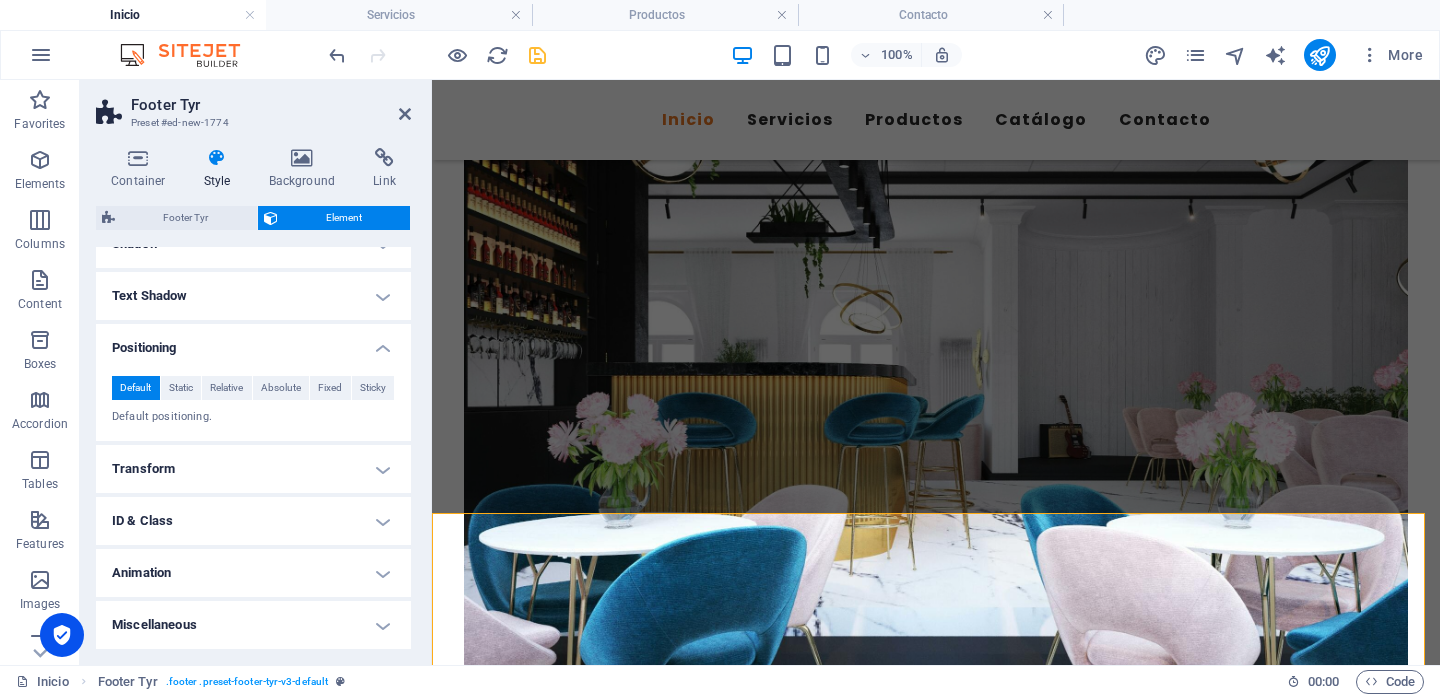 scroll, scrollTop: 0, scrollLeft: 0, axis: both 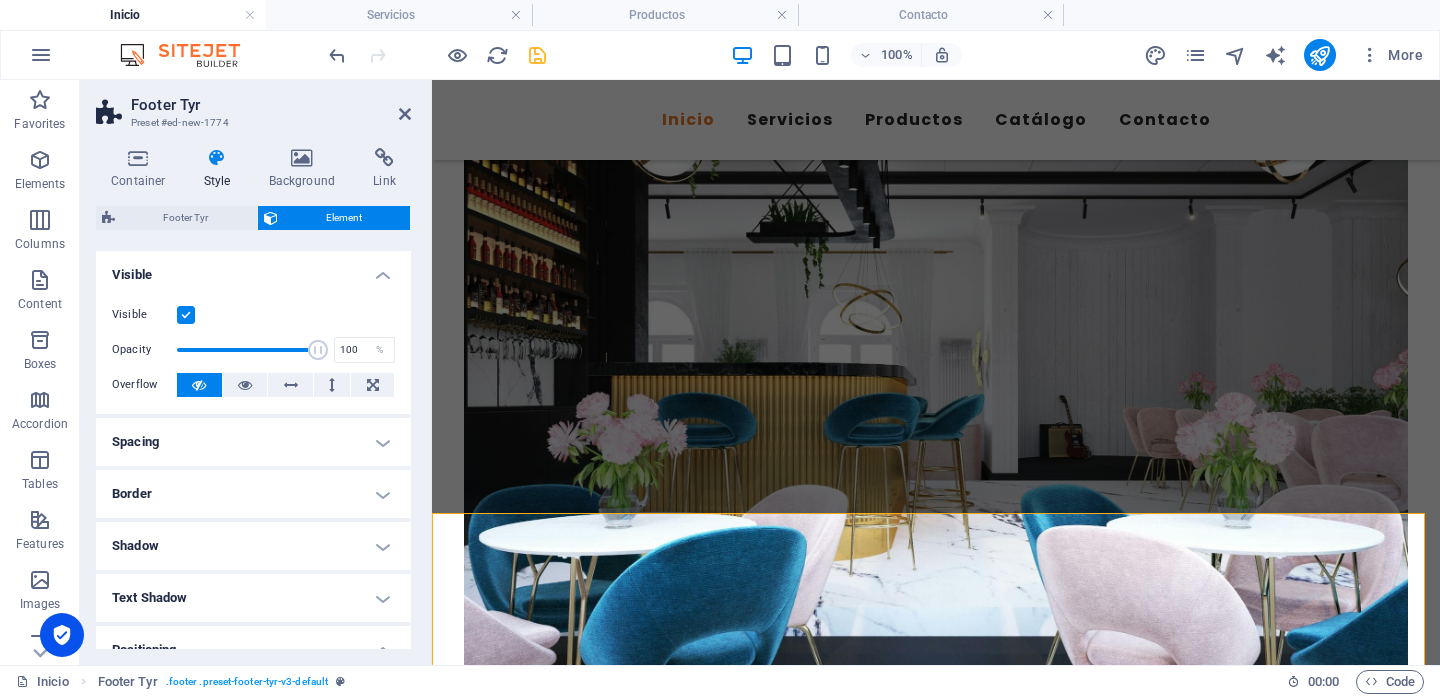 click on "Spacing" at bounding box center (253, 442) 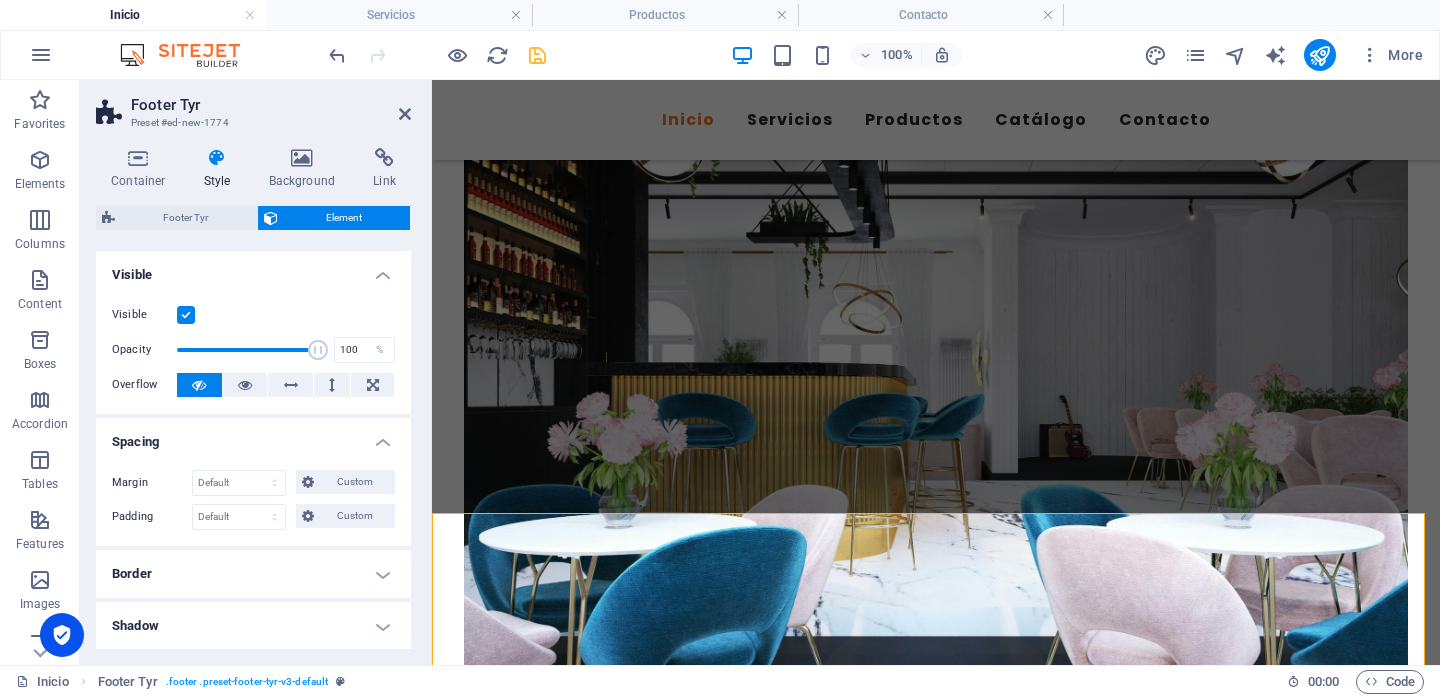 scroll, scrollTop: 9, scrollLeft: 0, axis: vertical 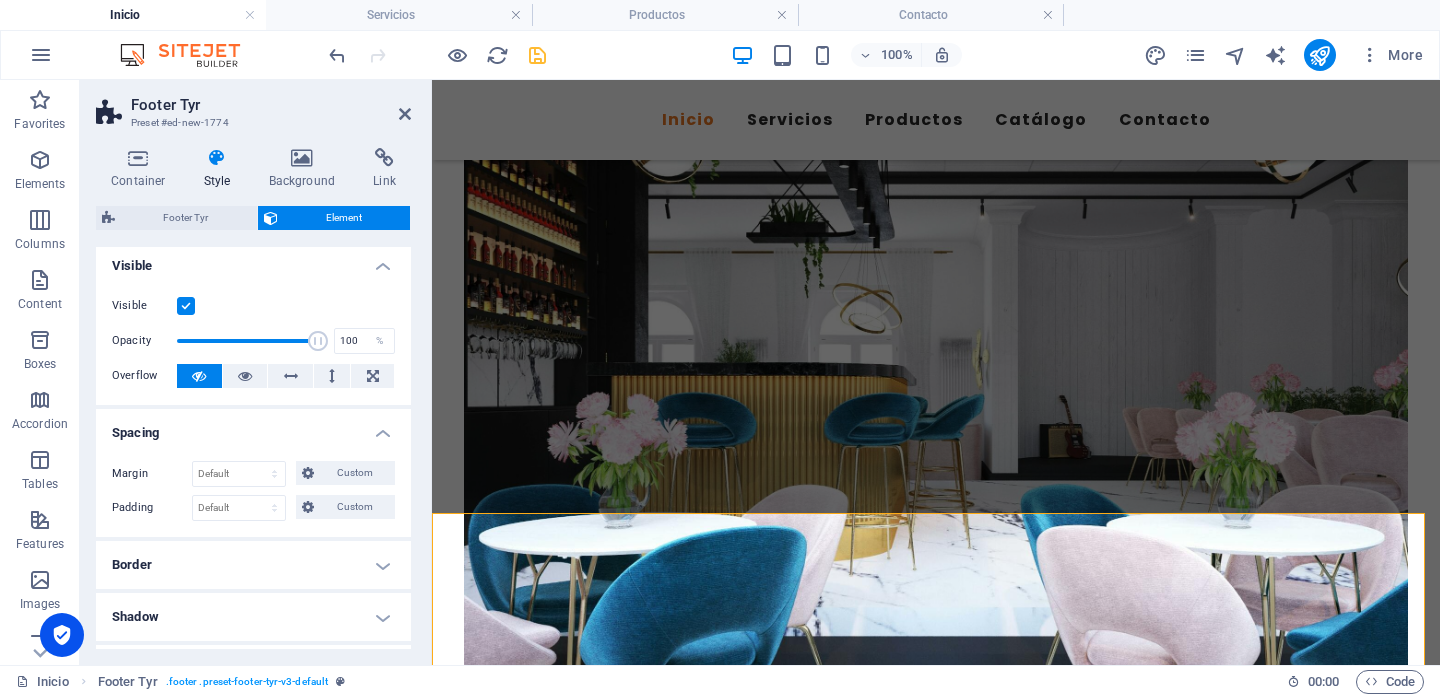 click on "Spacing" at bounding box center [253, 427] 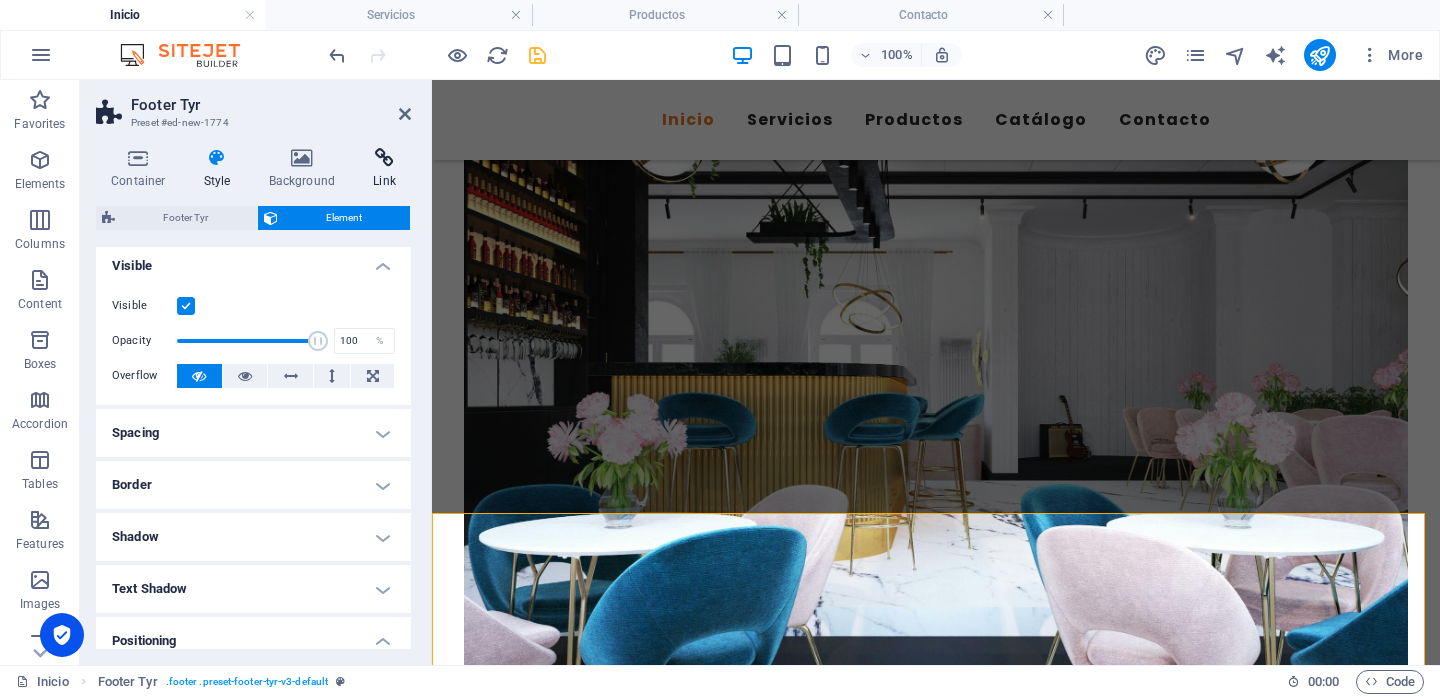 click on "Link" at bounding box center [384, 169] 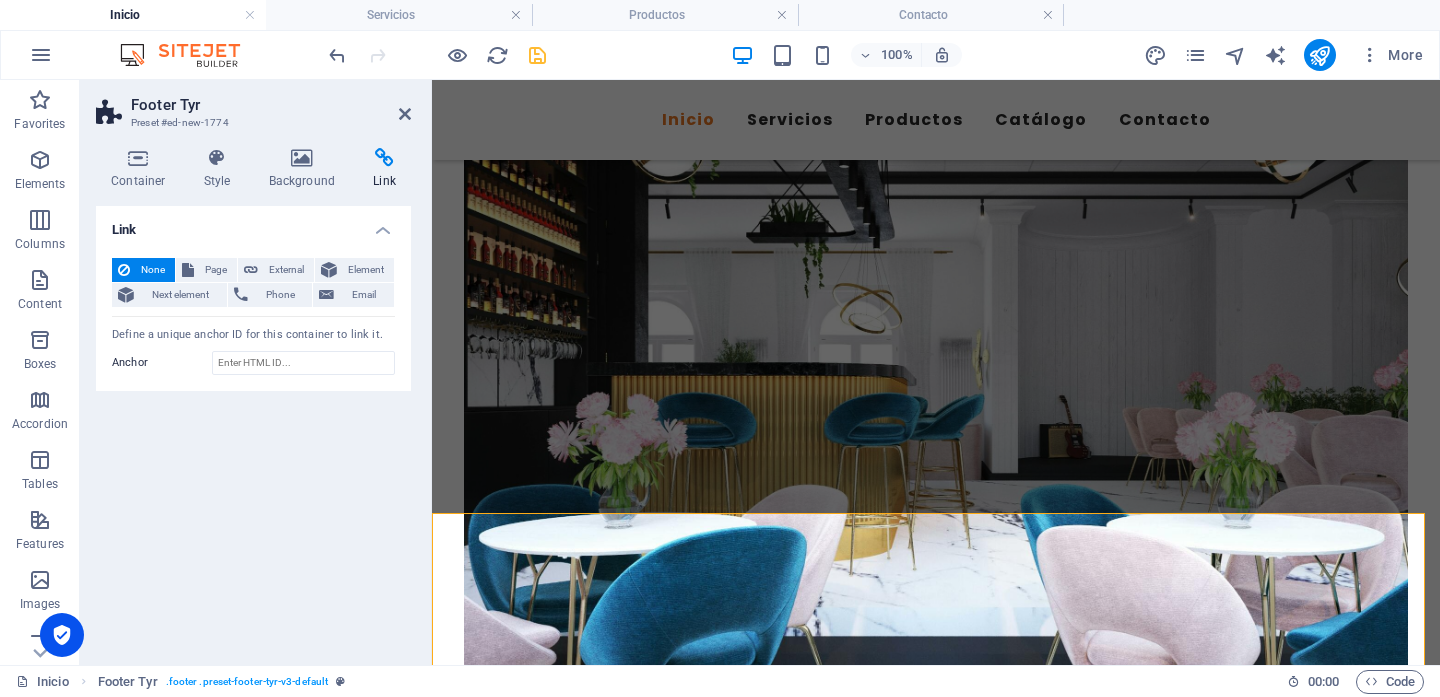 click on "Footer Tyr" at bounding box center (271, 105) 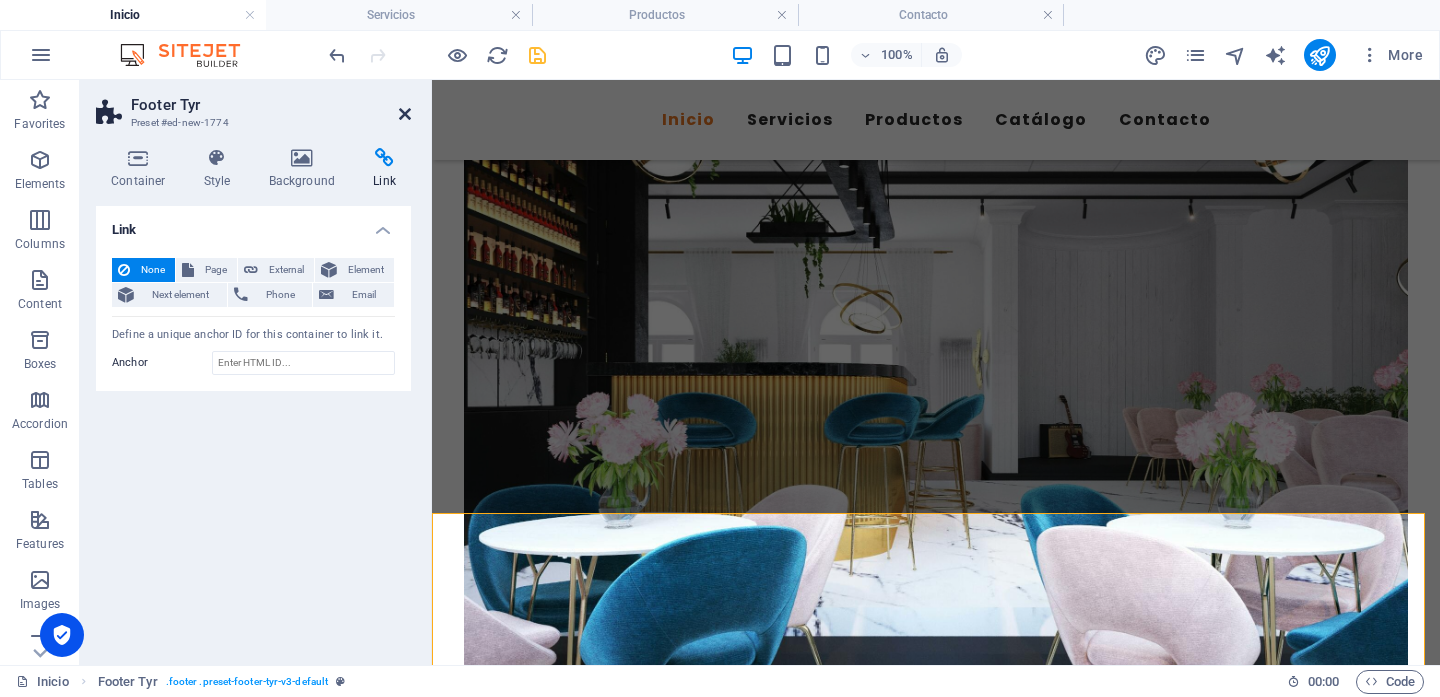 click at bounding box center (405, 114) 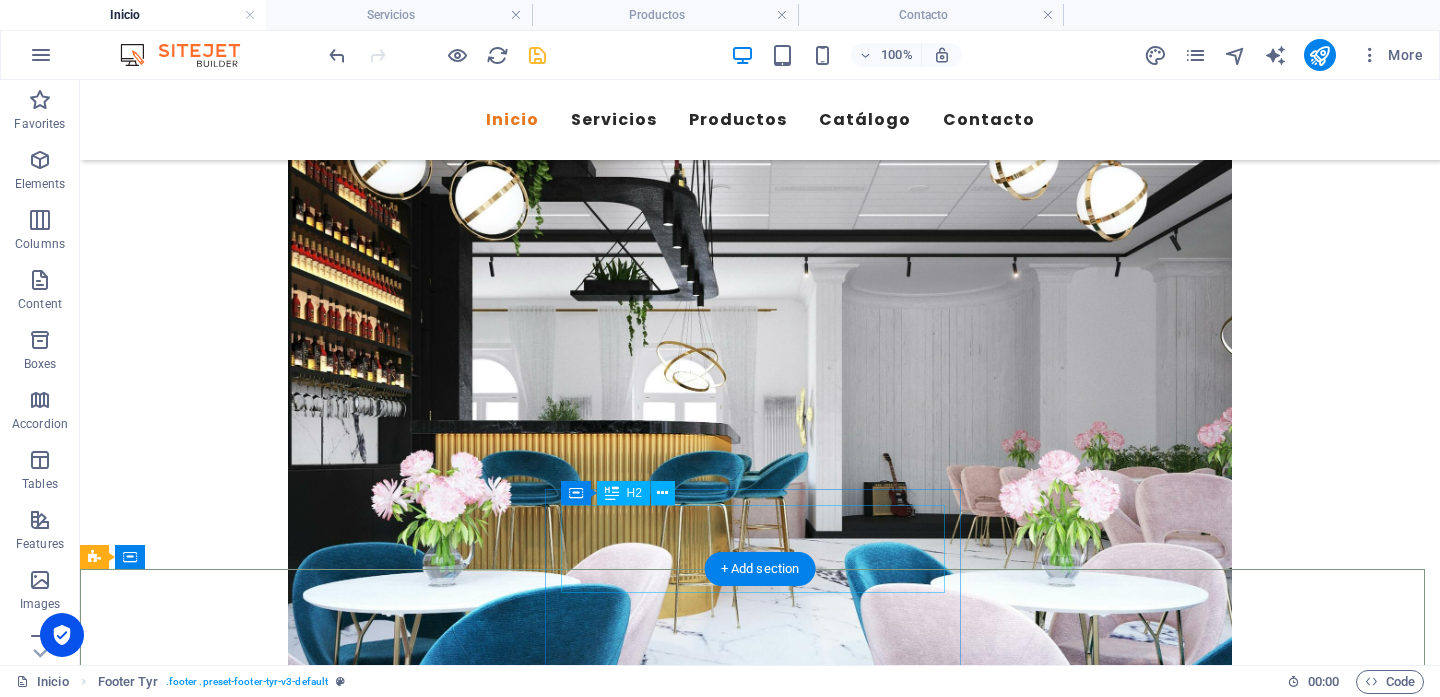 scroll, scrollTop: 4382, scrollLeft: 0, axis: vertical 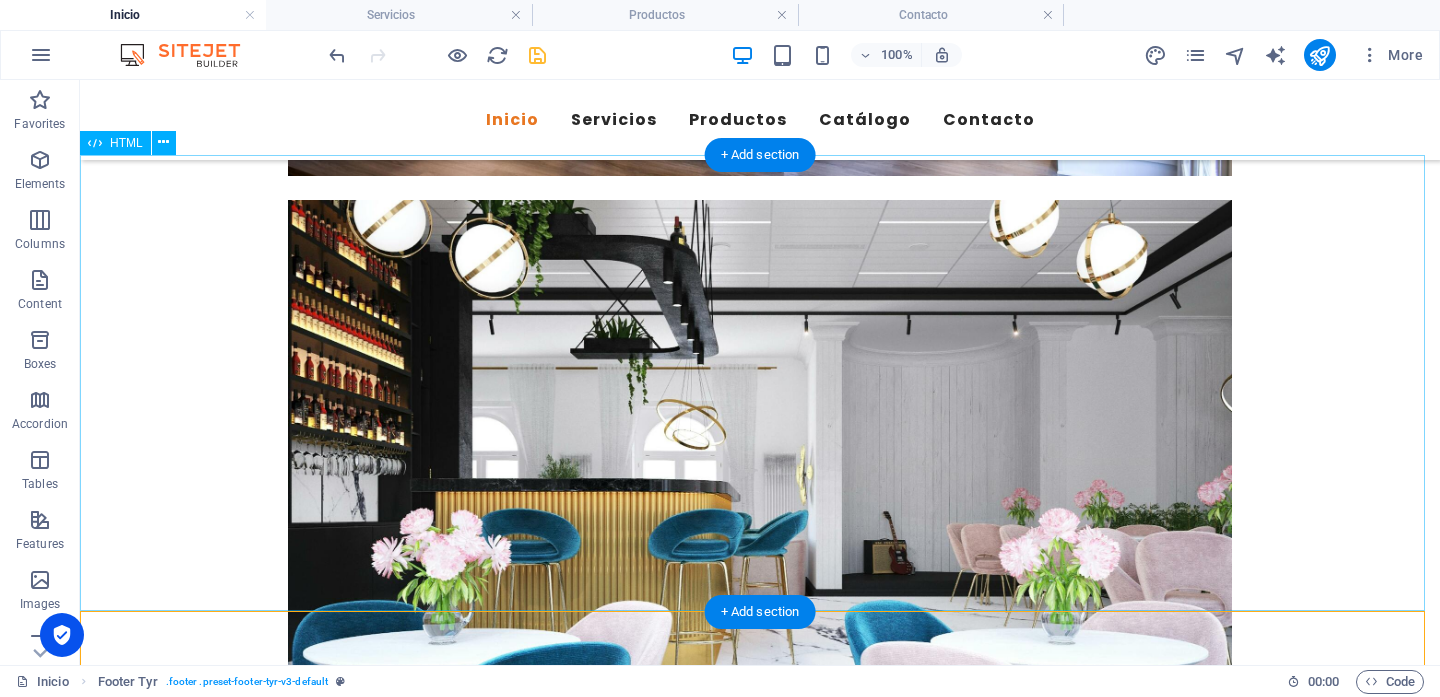 click at bounding box center [760, 4706] 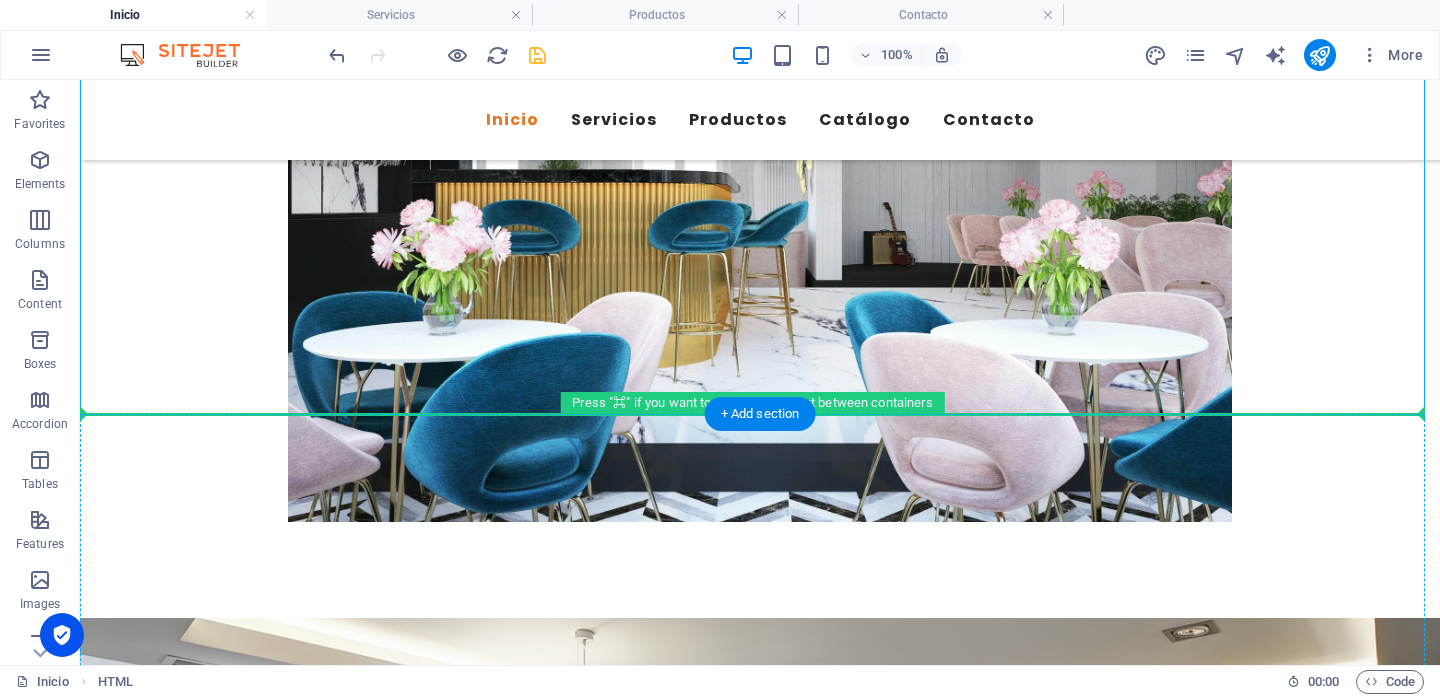 scroll, scrollTop: 4777, scrollLeft: 0, axis: vertical 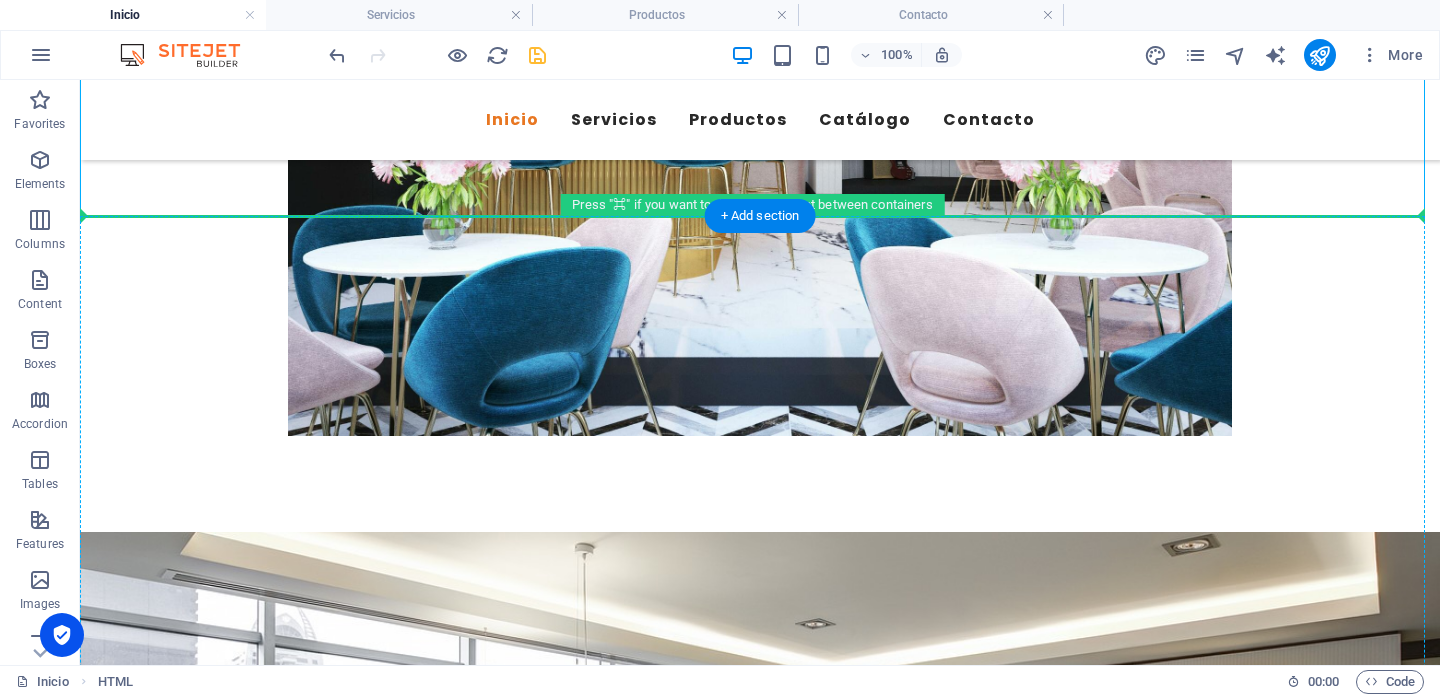 drag, startPoint x: 196, startPoint y: 221, endPoint x: 144, endPoint y: 260, distance: 65 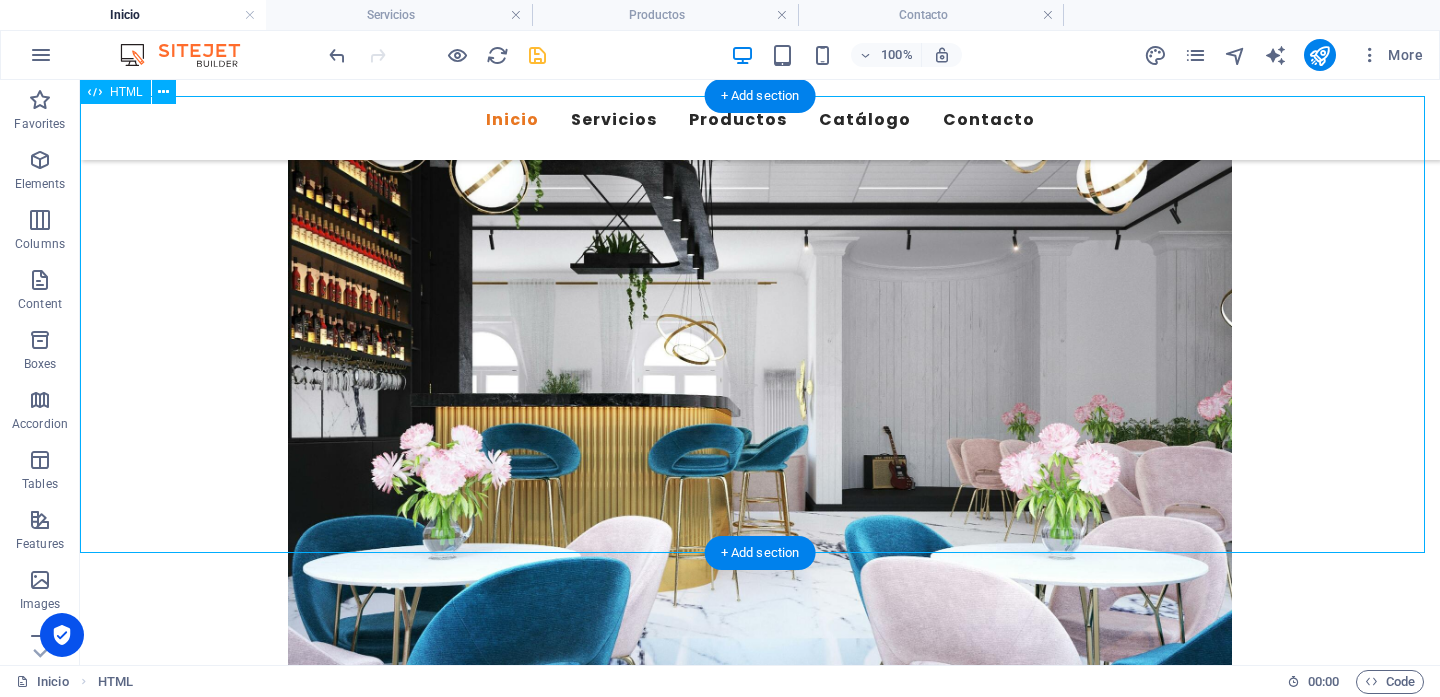 scroll, scrollTop: 4394, scrollLeft: 0, axis: vertical 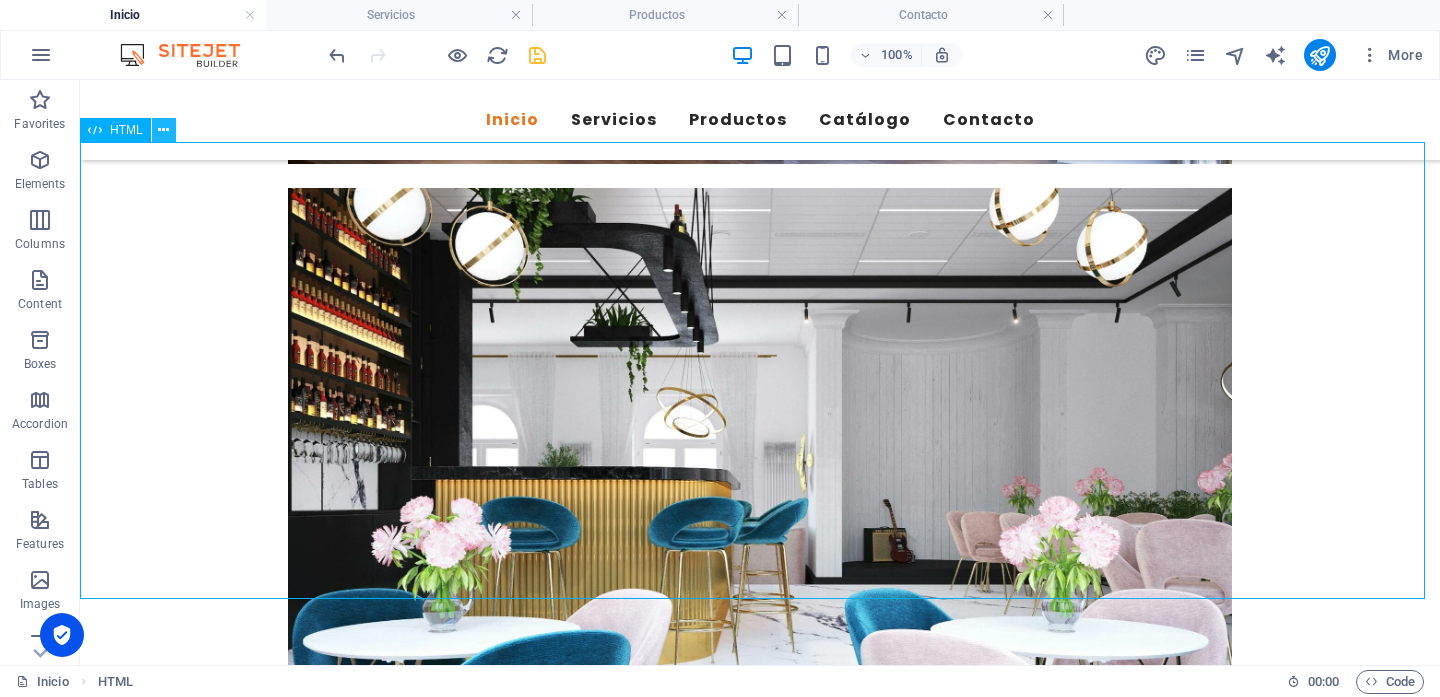click at bounding box center [163, 130] 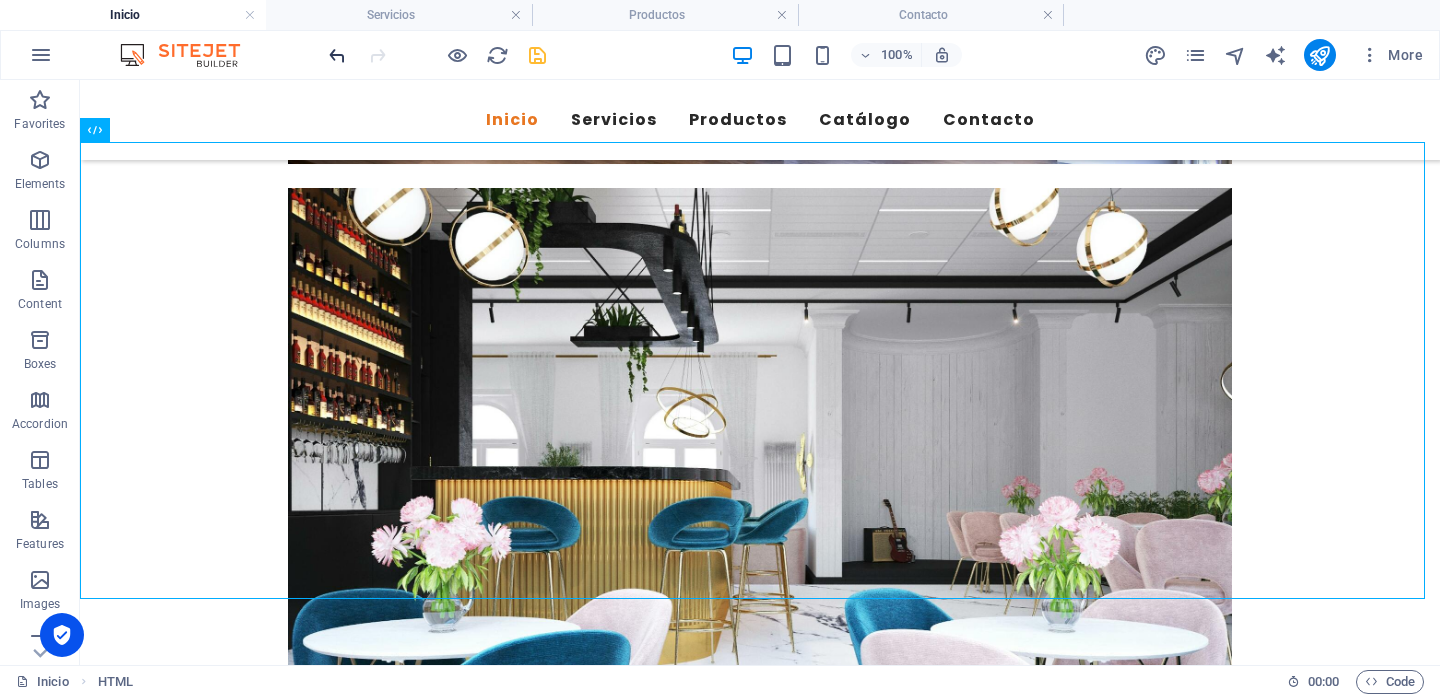 click at bounding box center [337, 55] 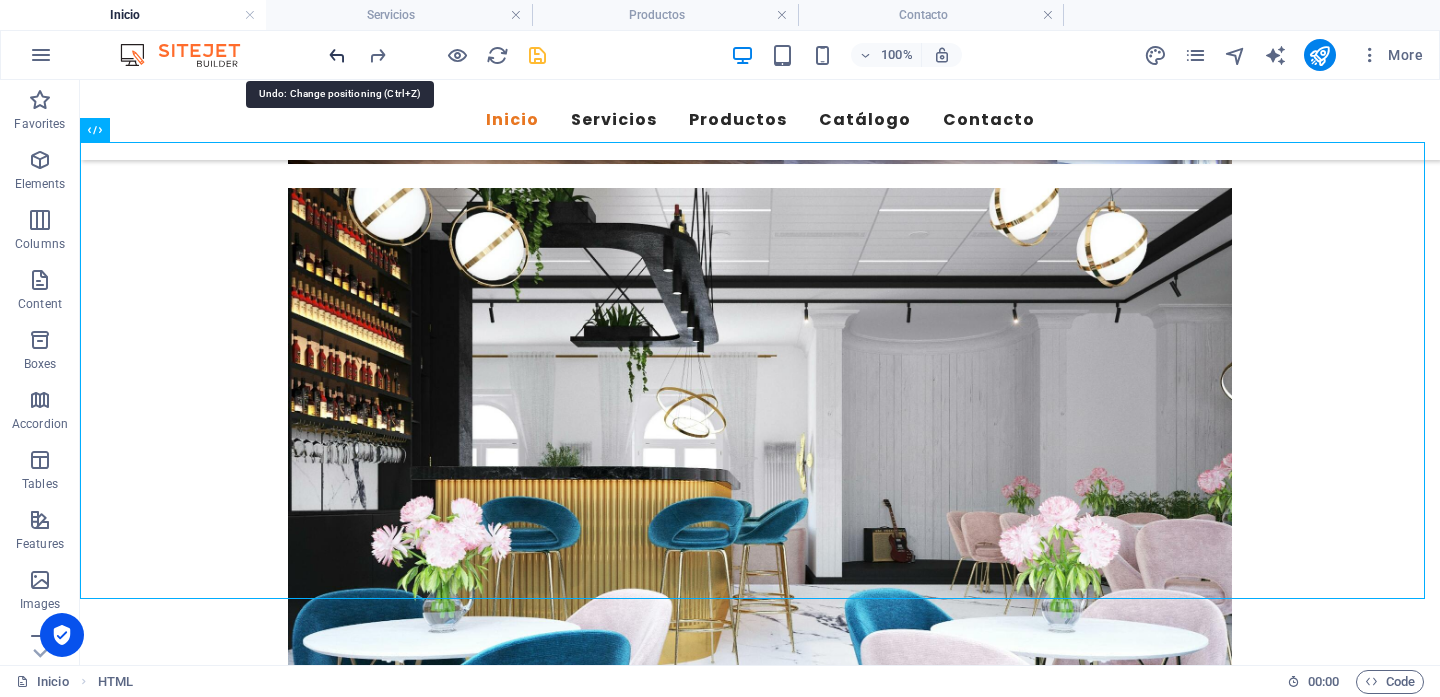 click at bounding box center [337, 55] 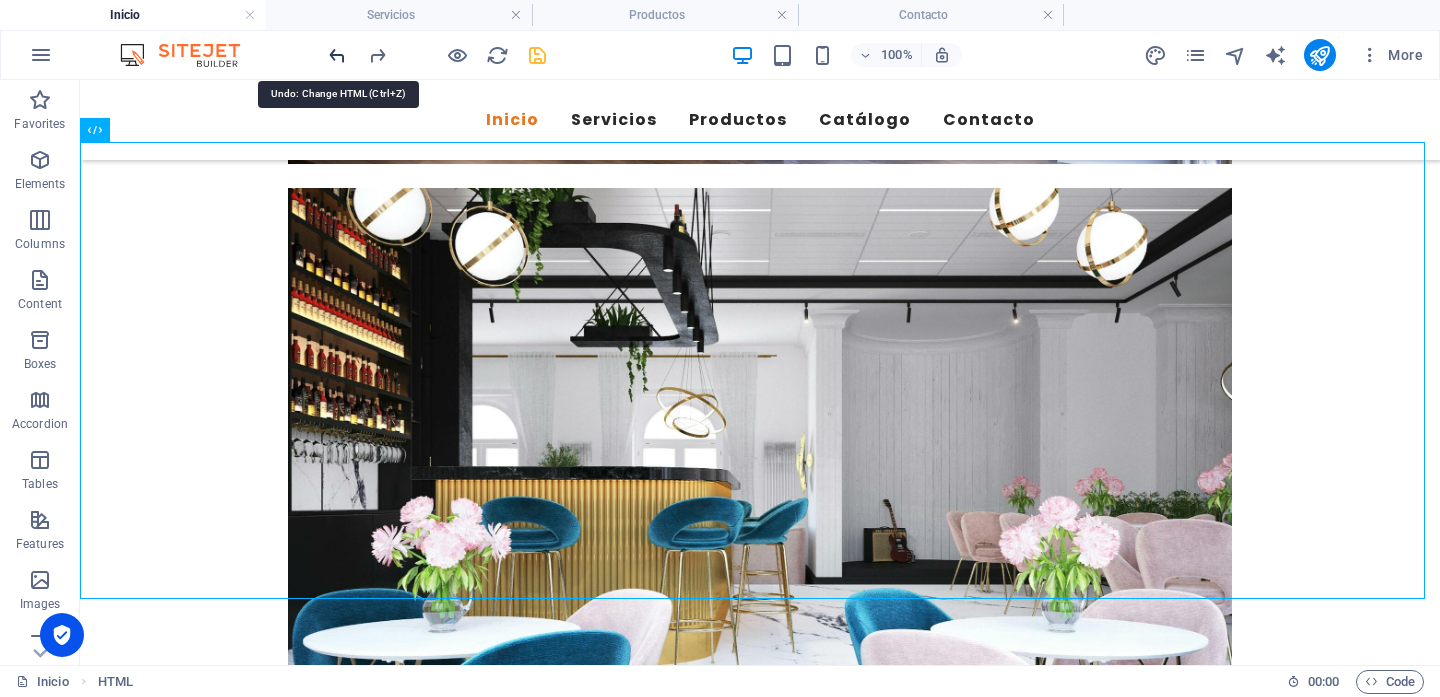 click at bounding box center (337, 55) 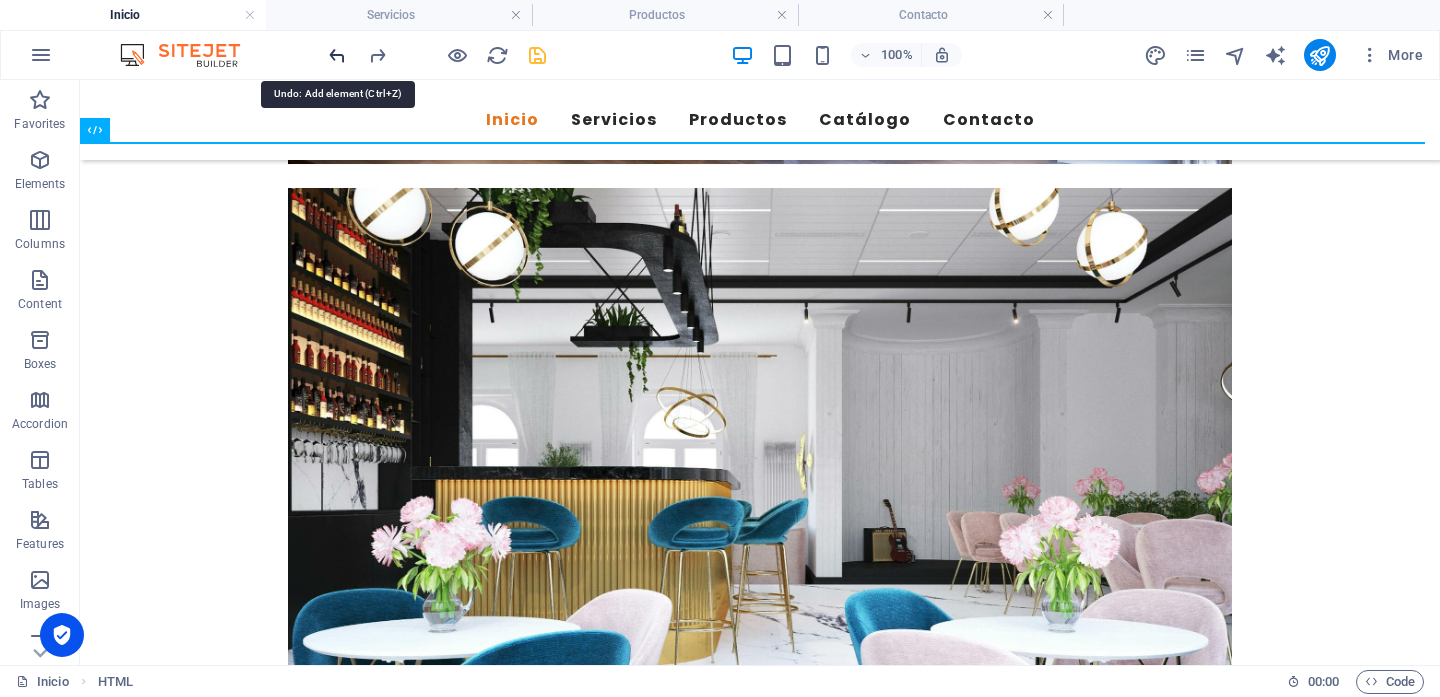 click at bounding box center [337, 55] 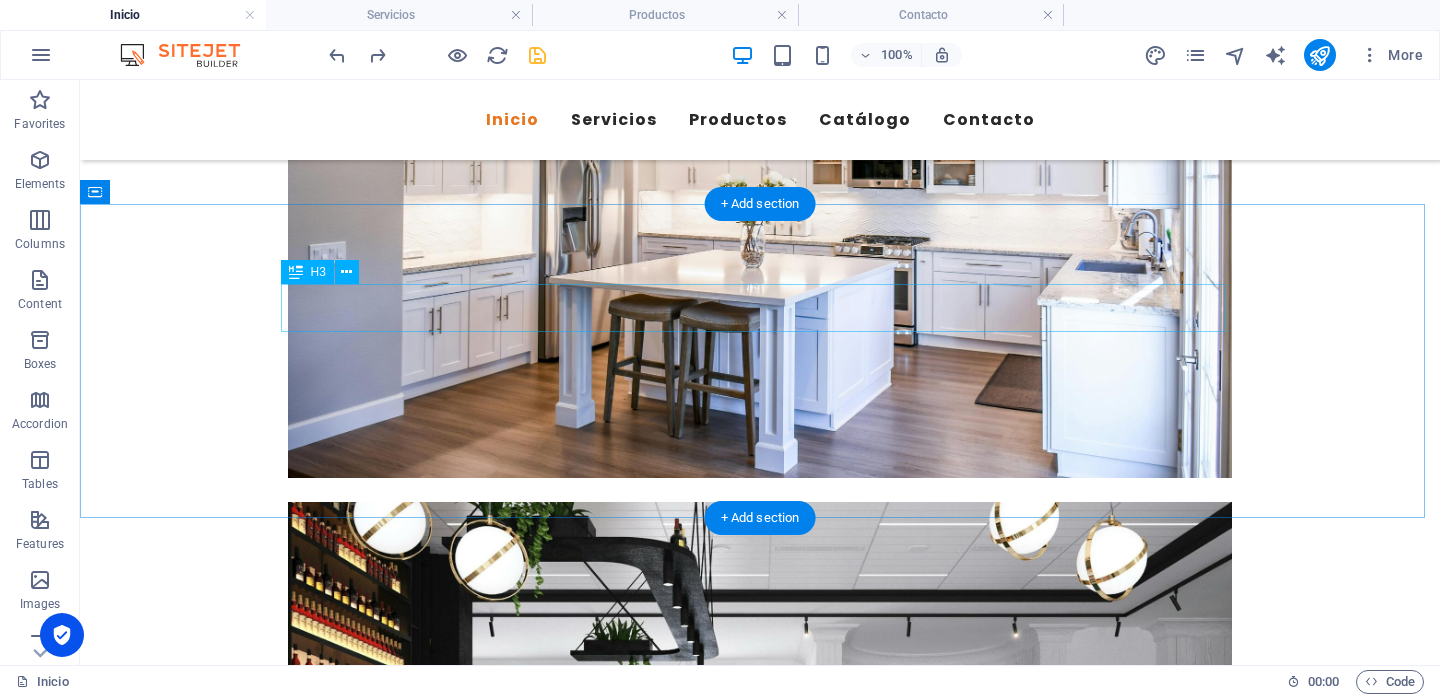 scroll, scrollTop: 3991, scrollLeft: 0, axis: vertical 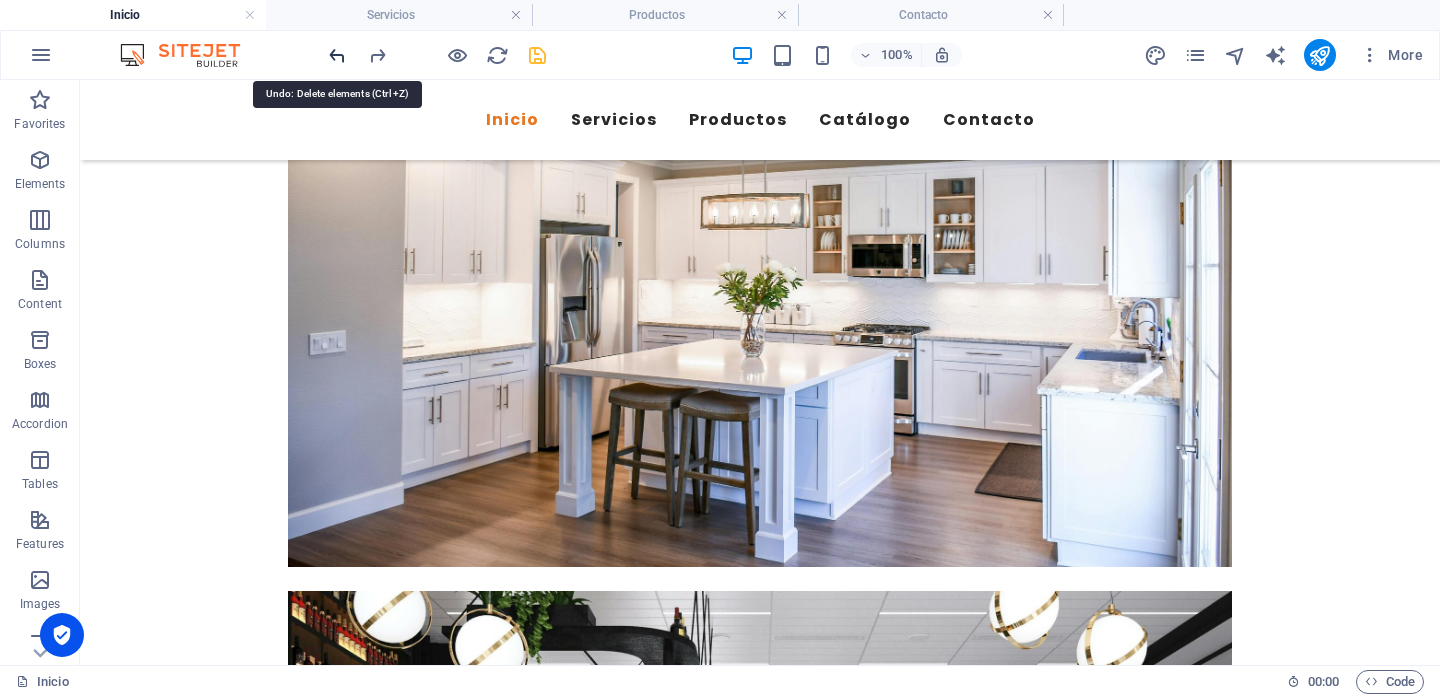click at bounding box center [337, 55] 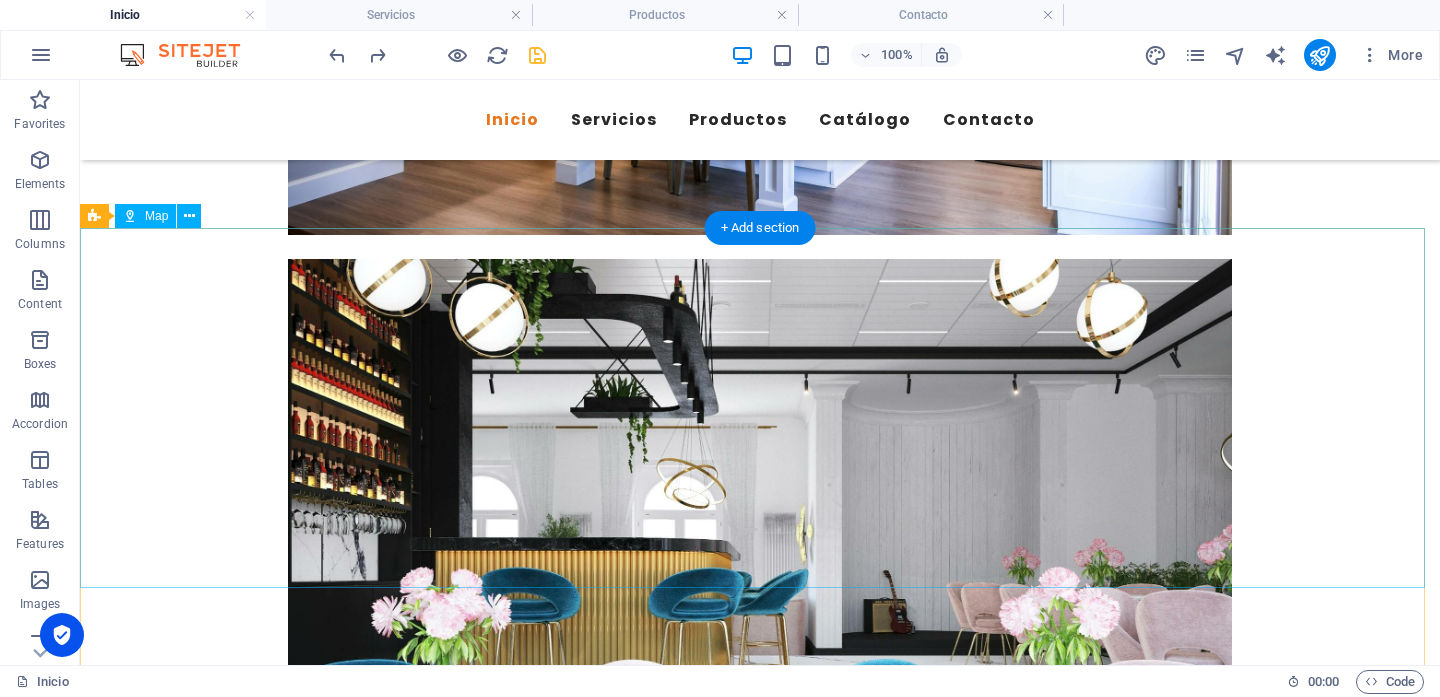 scroll, scrollTop: 4308, scrollLeft: 0, axis: vertical 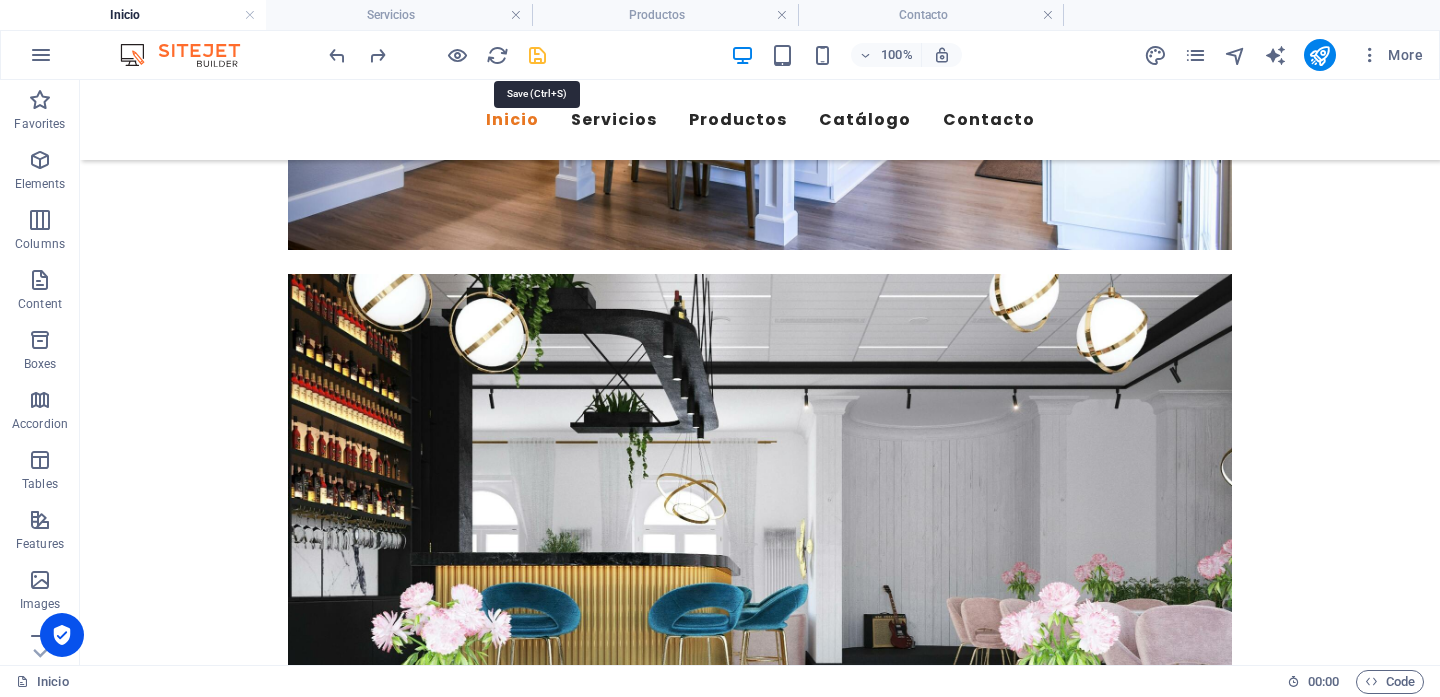 click at bounding box center (537, 55) 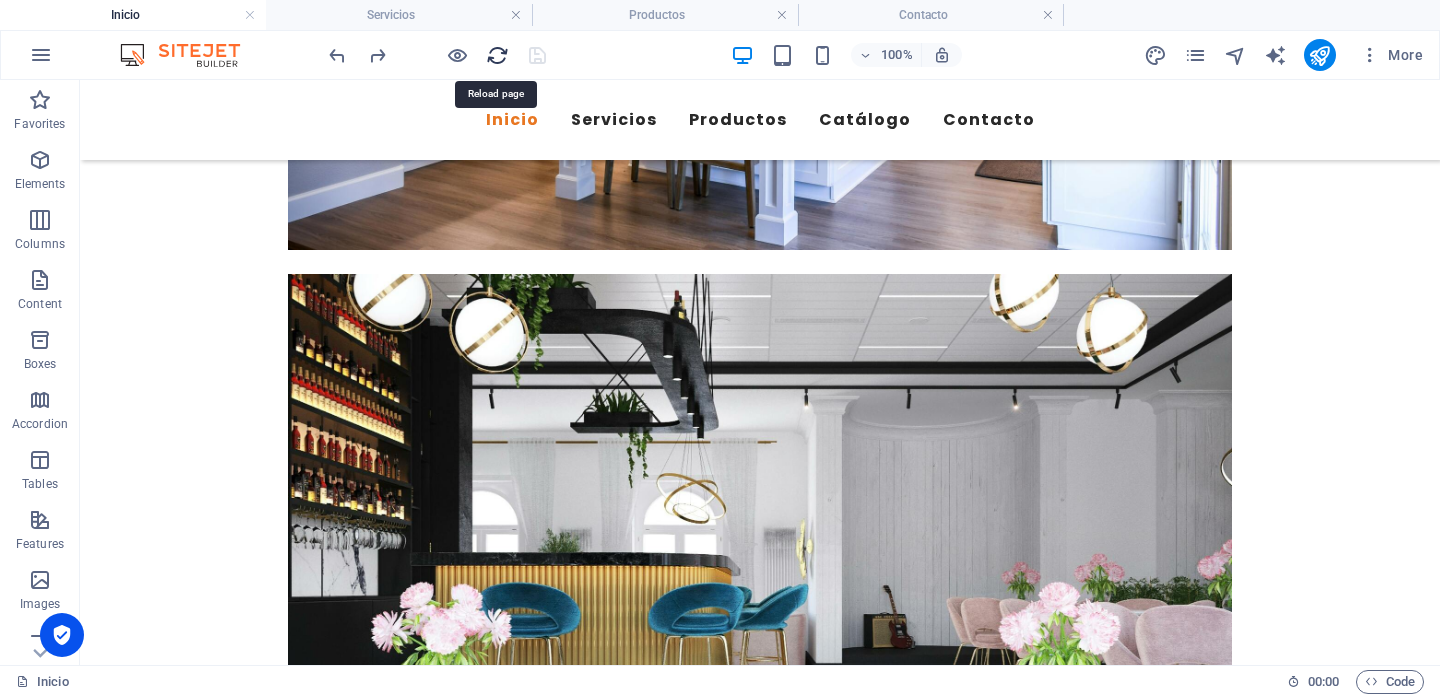 click at bounding box center (497, 55) 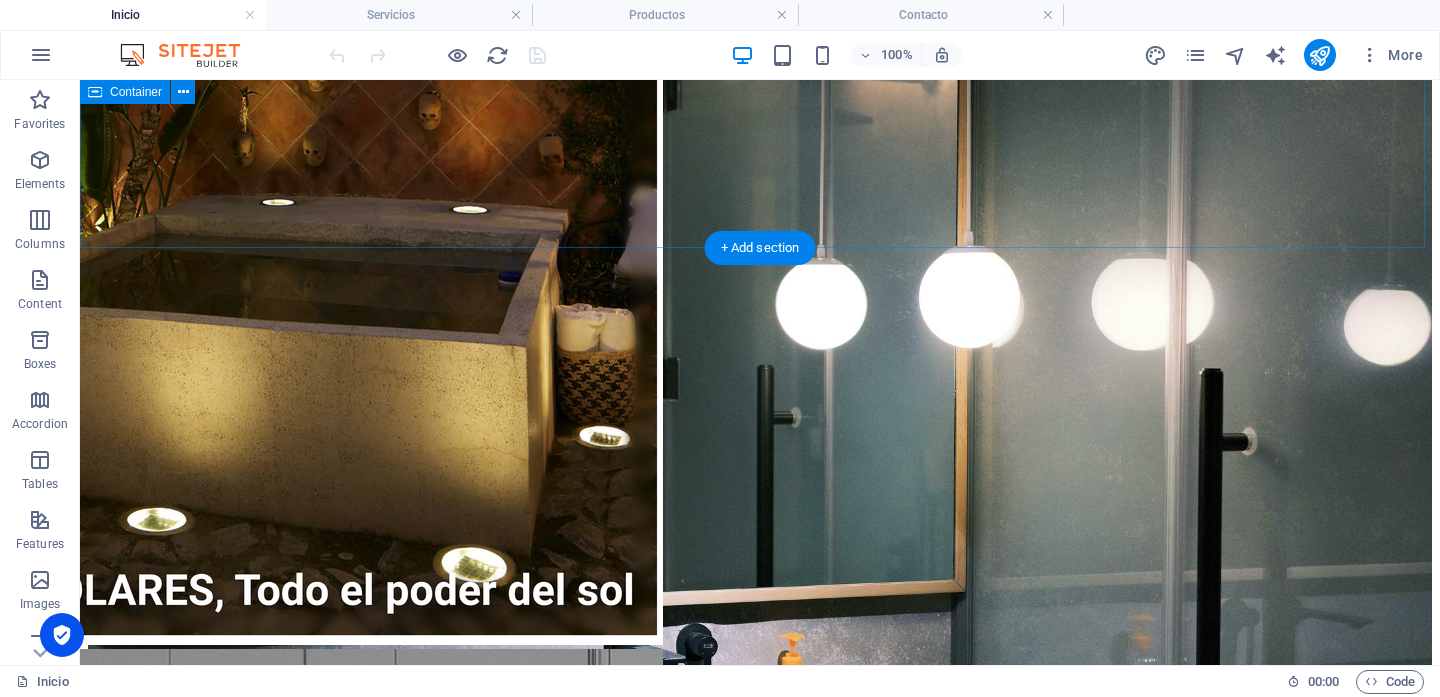 scroll, scrollTop: 4289, scrollLeft: 0, axis: vertical 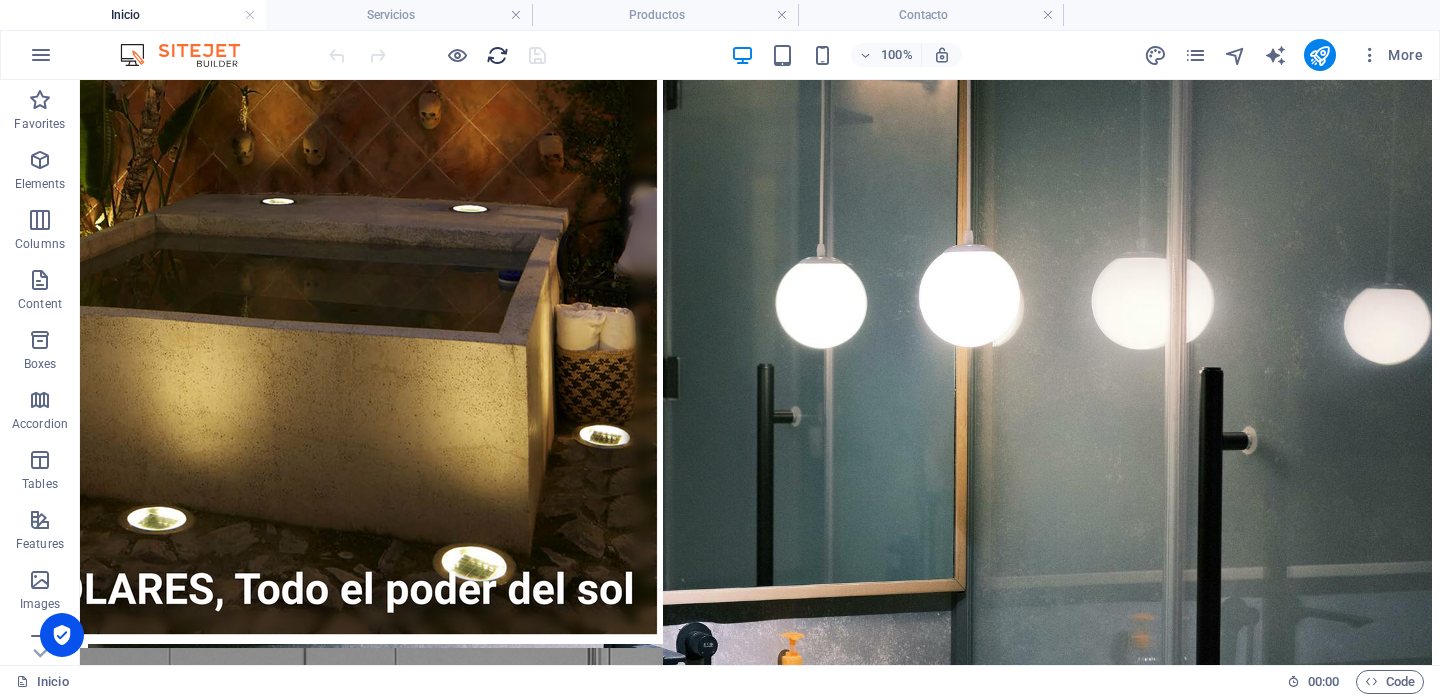 click at bounding box center (497, 55) 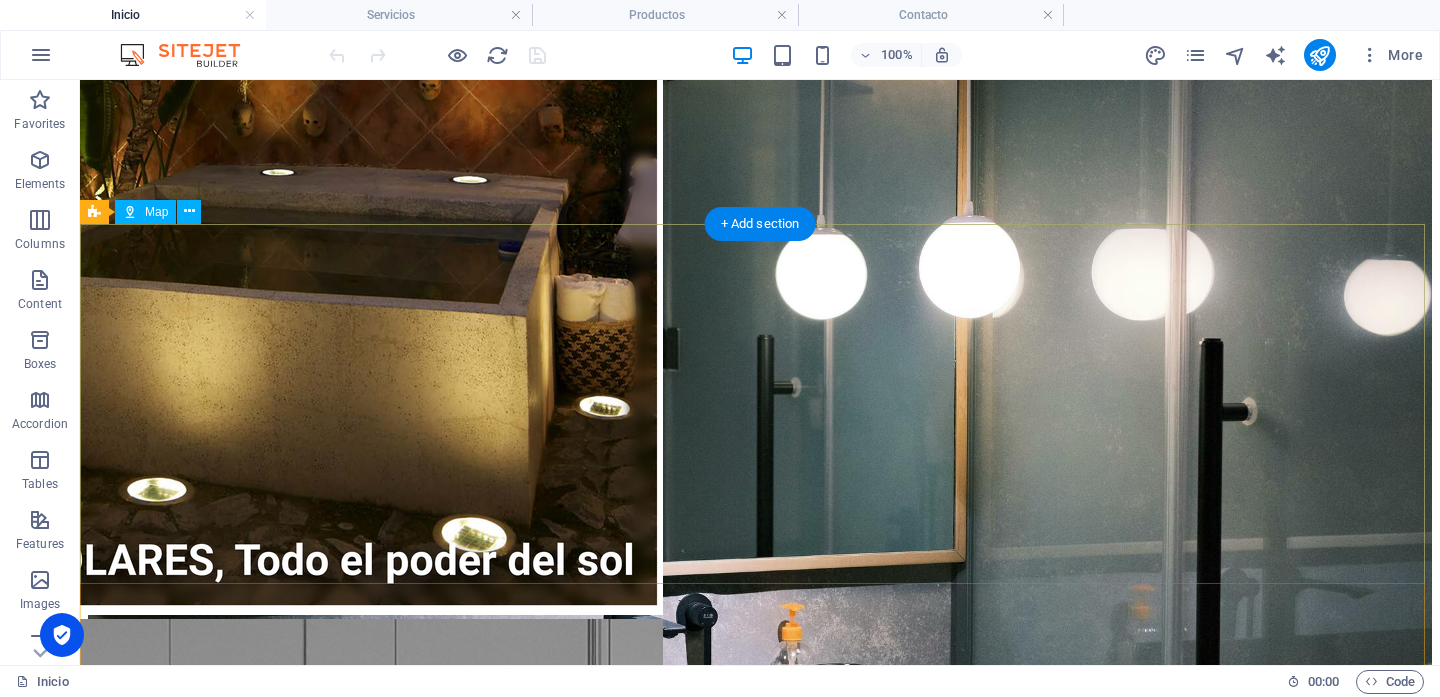 scroll, scrollTop: 4312, scrollLeft: 0, axis: vertical 